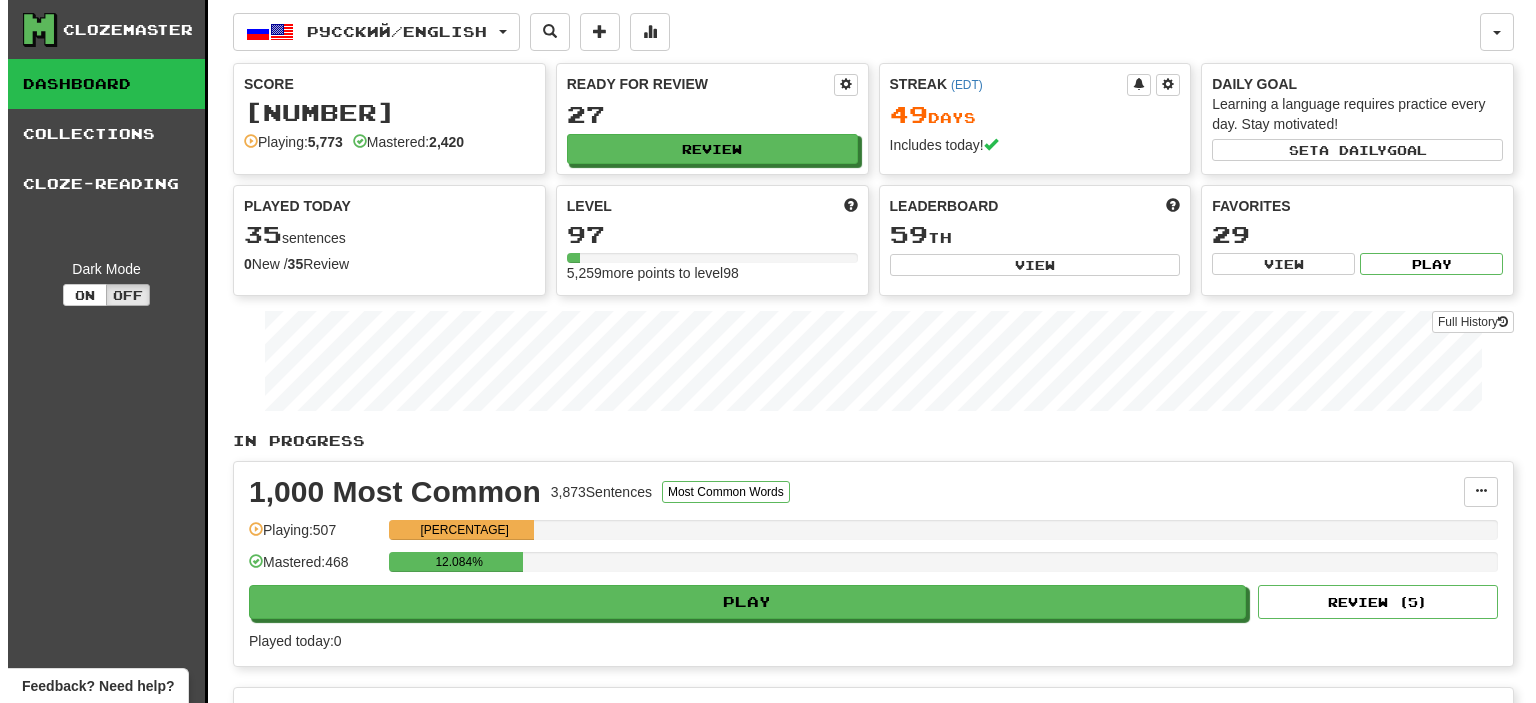 scroll, scrollTop: 0, scrollLeft: 0, axis: both 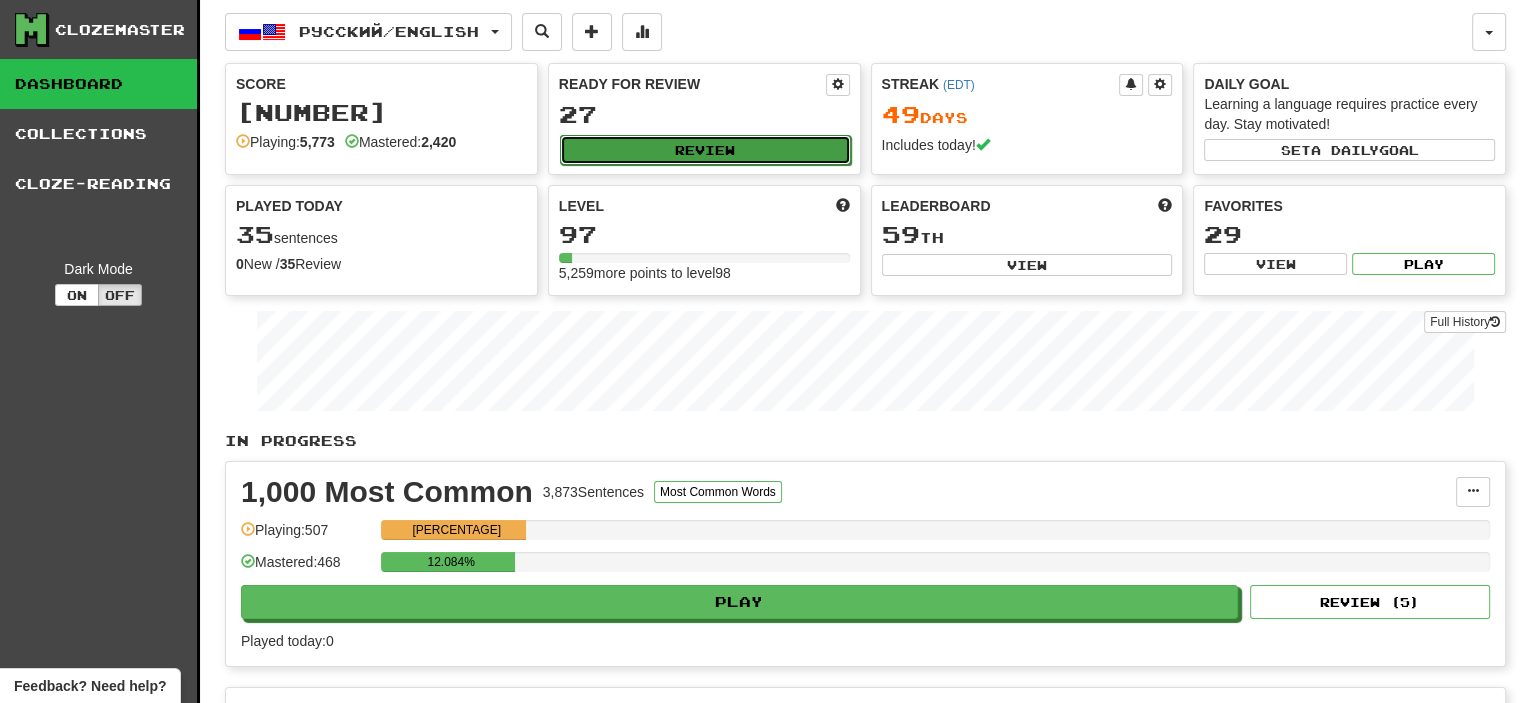 click on "Review" at bounding box center (705, 150) 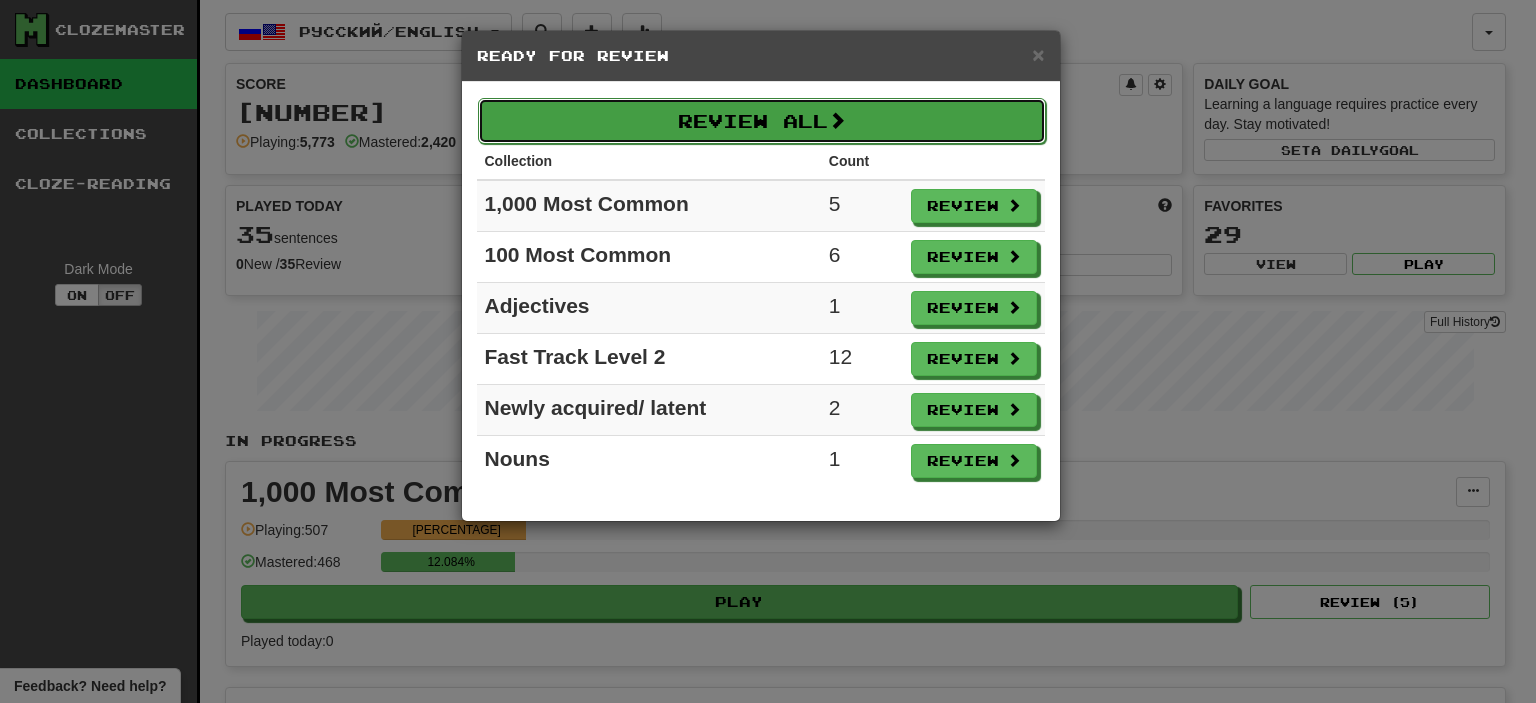 click on "Review All" at bounding box center [762, 121] 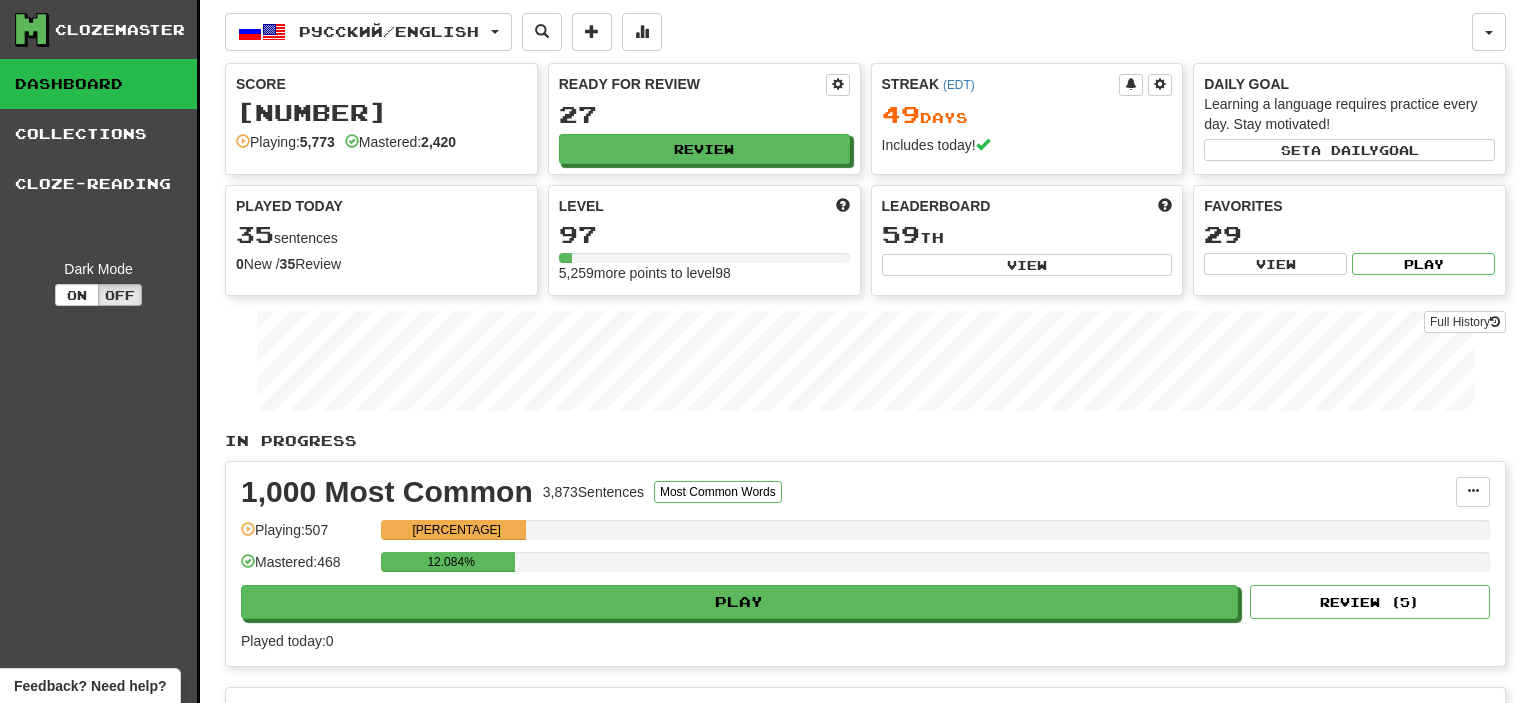 select on "**" 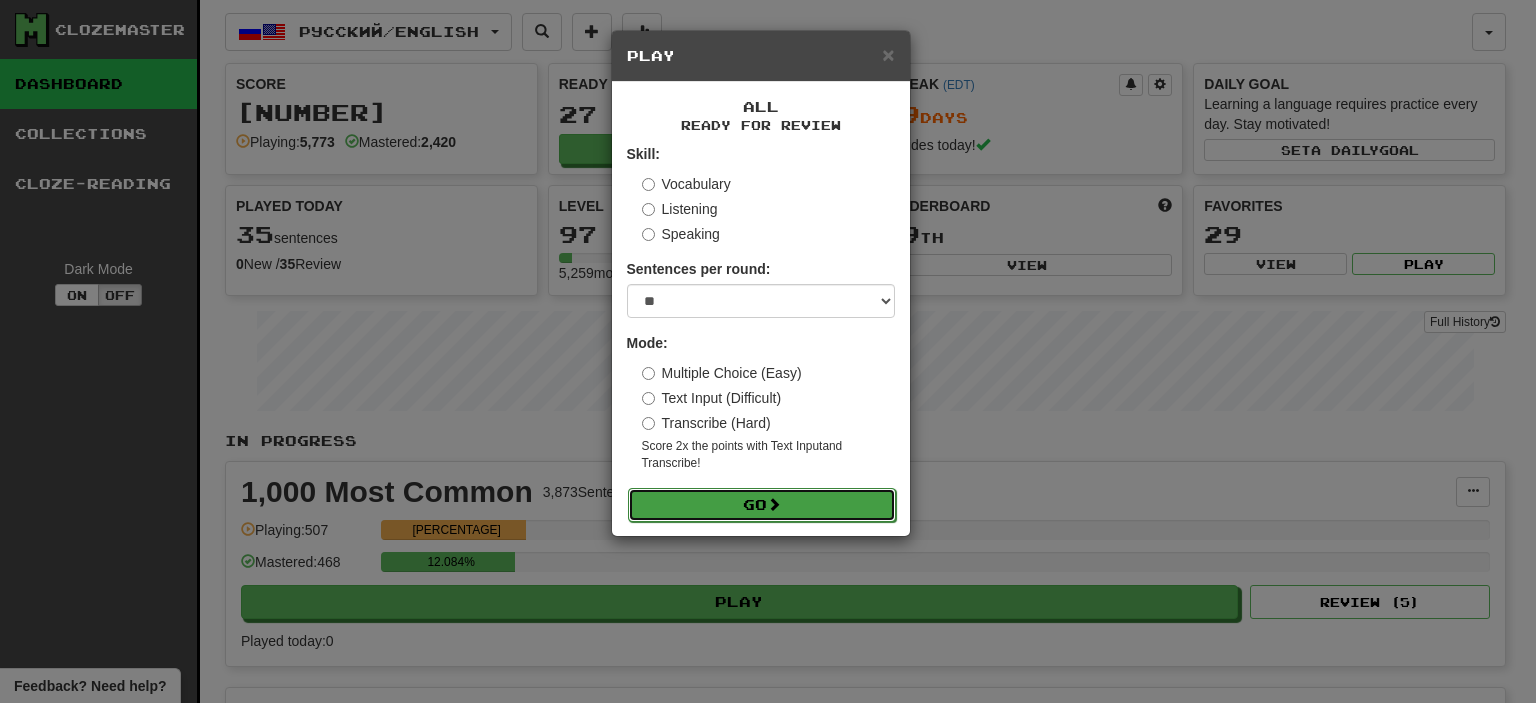 click at bounding box center [774, 504] 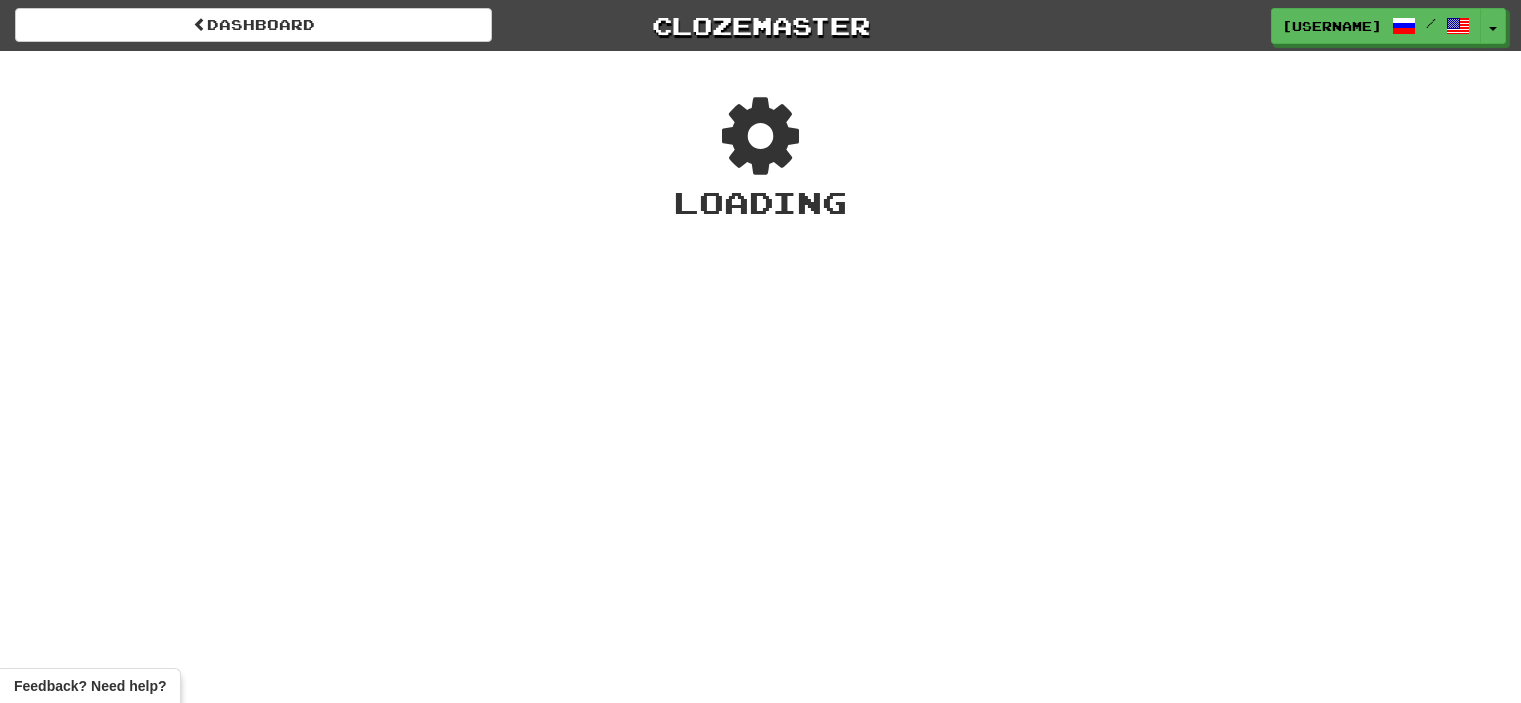 scroll, scrollTop: 0, scrollLeft: 0, axis: both 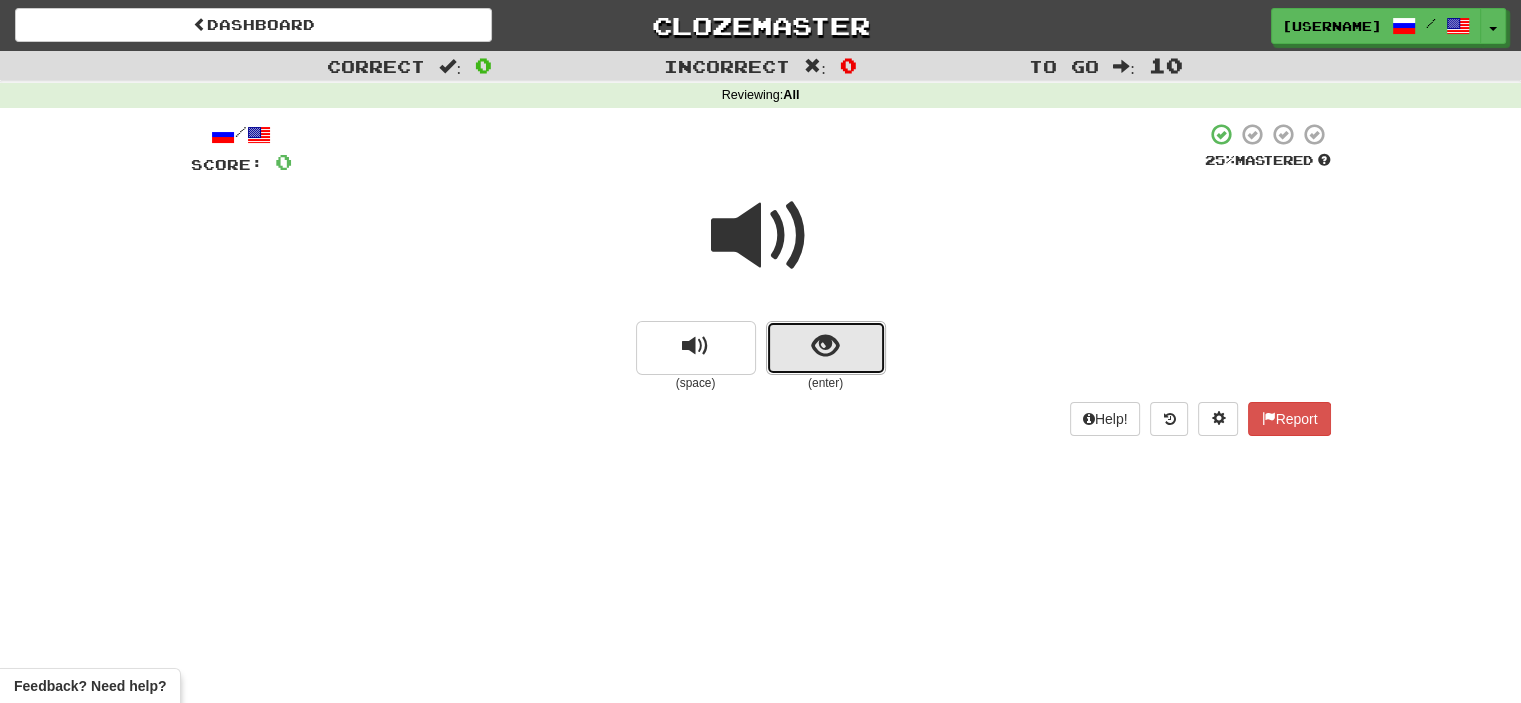 click at bounding box center (826, 348) 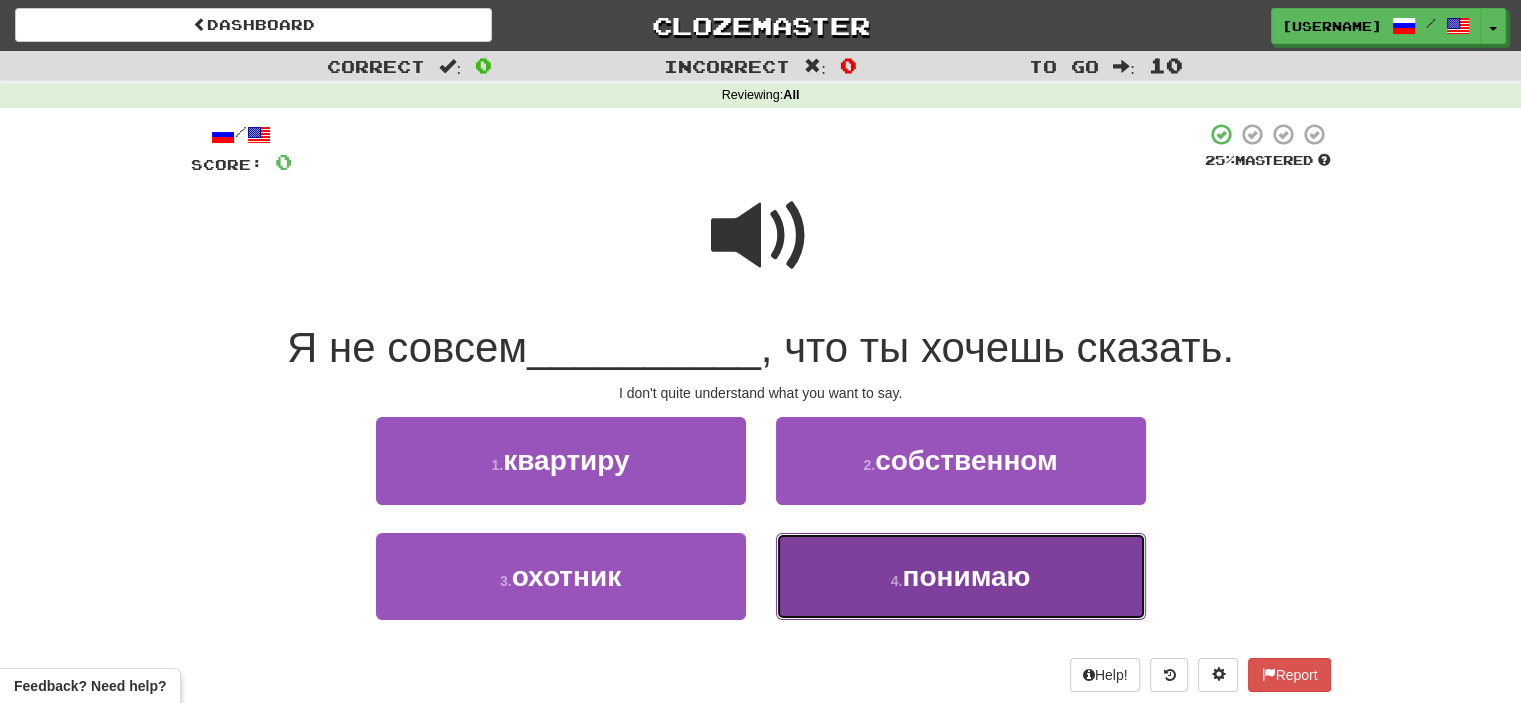 click on "4 .  понимаю" at bounding box center [961, 576] 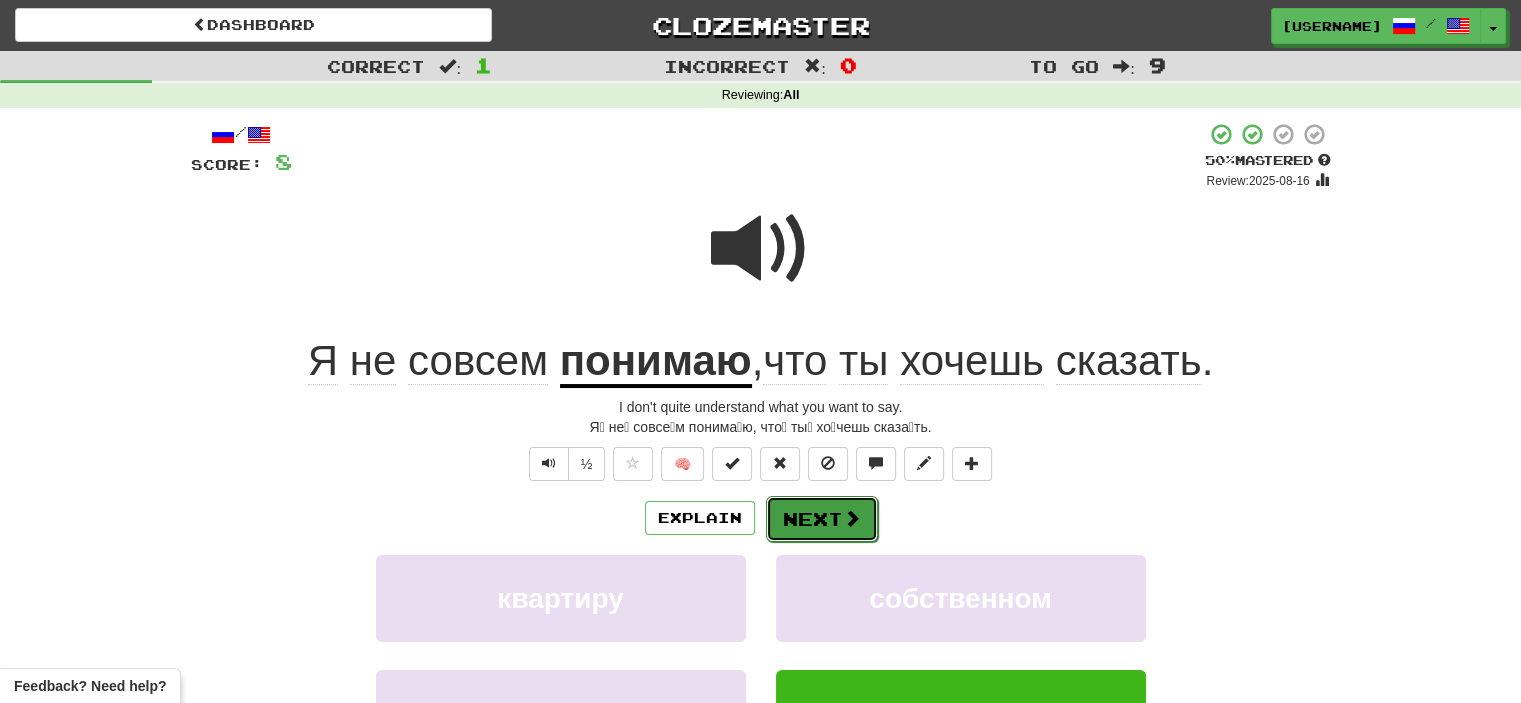 click on "Next" at bounding box center [822, 519] 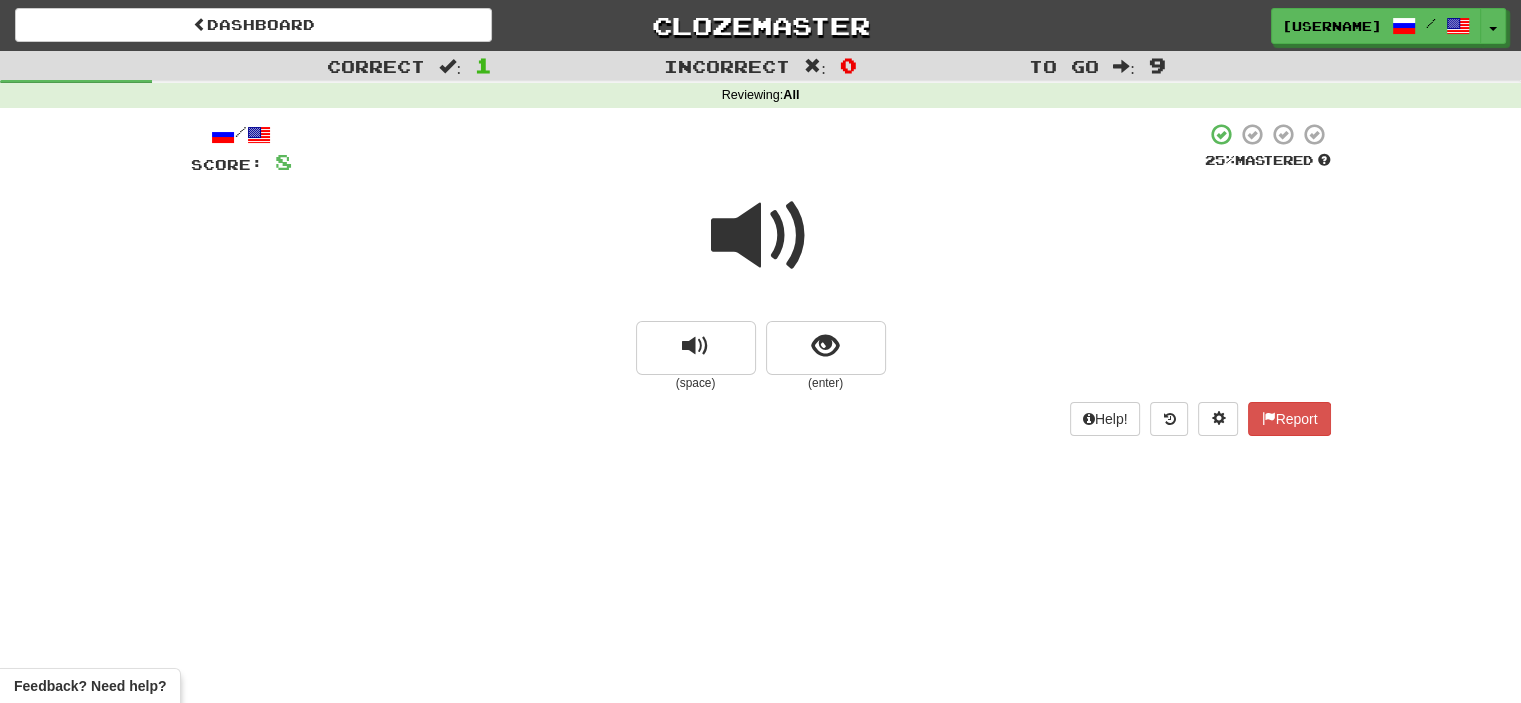 click at bounding box center (761, 236) 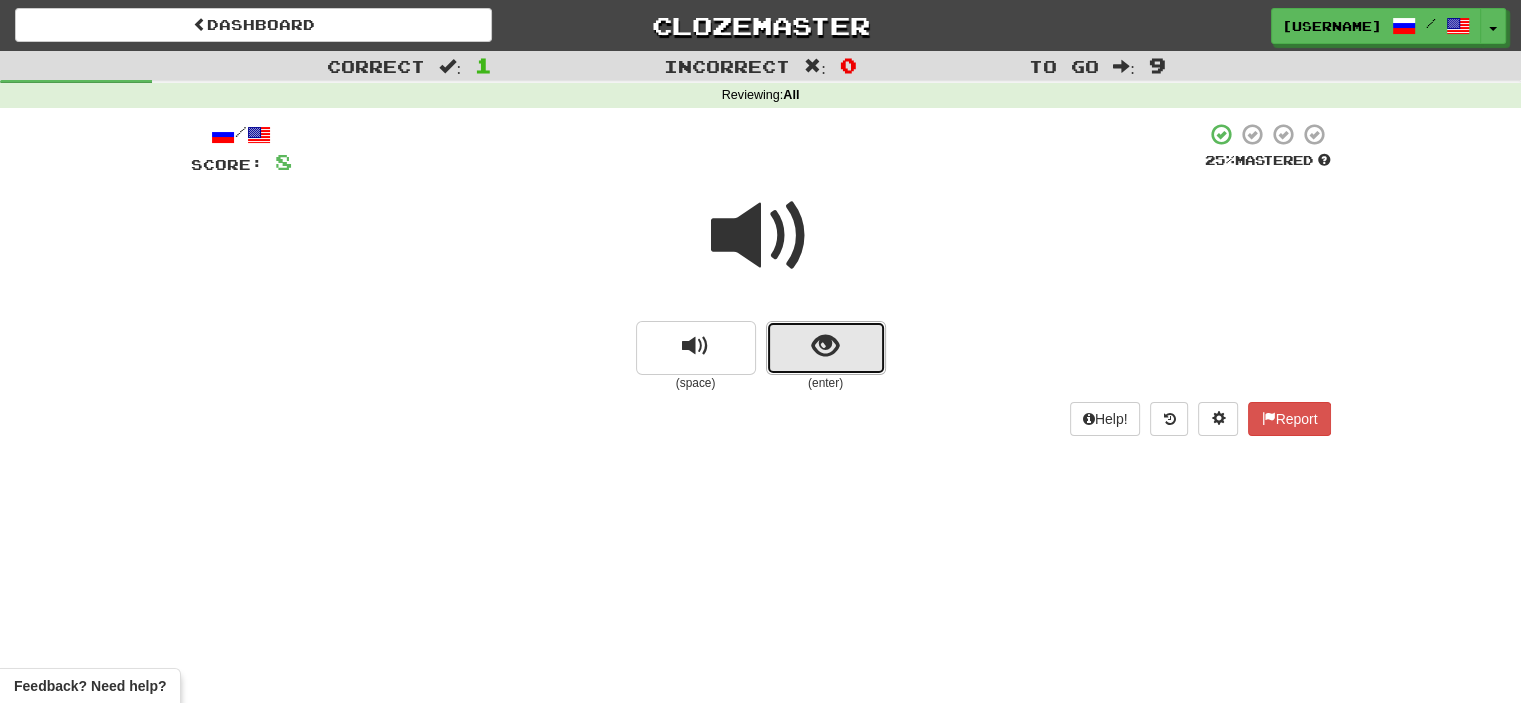 click at bounding box center [825, 346] 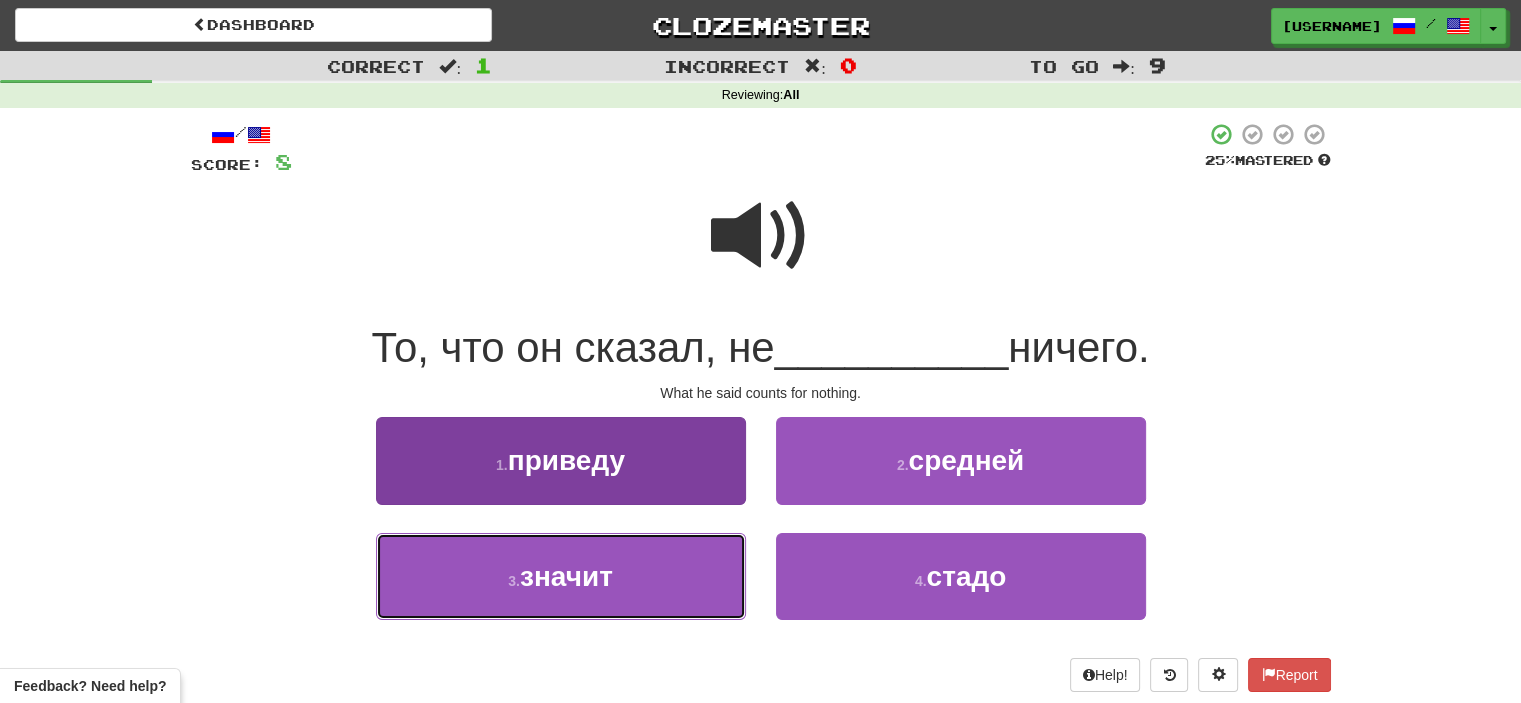 drag, startPoint x: 665, startPoint y: 571, endPoint x: 635, endPoint y: 575, distance: 30.265491 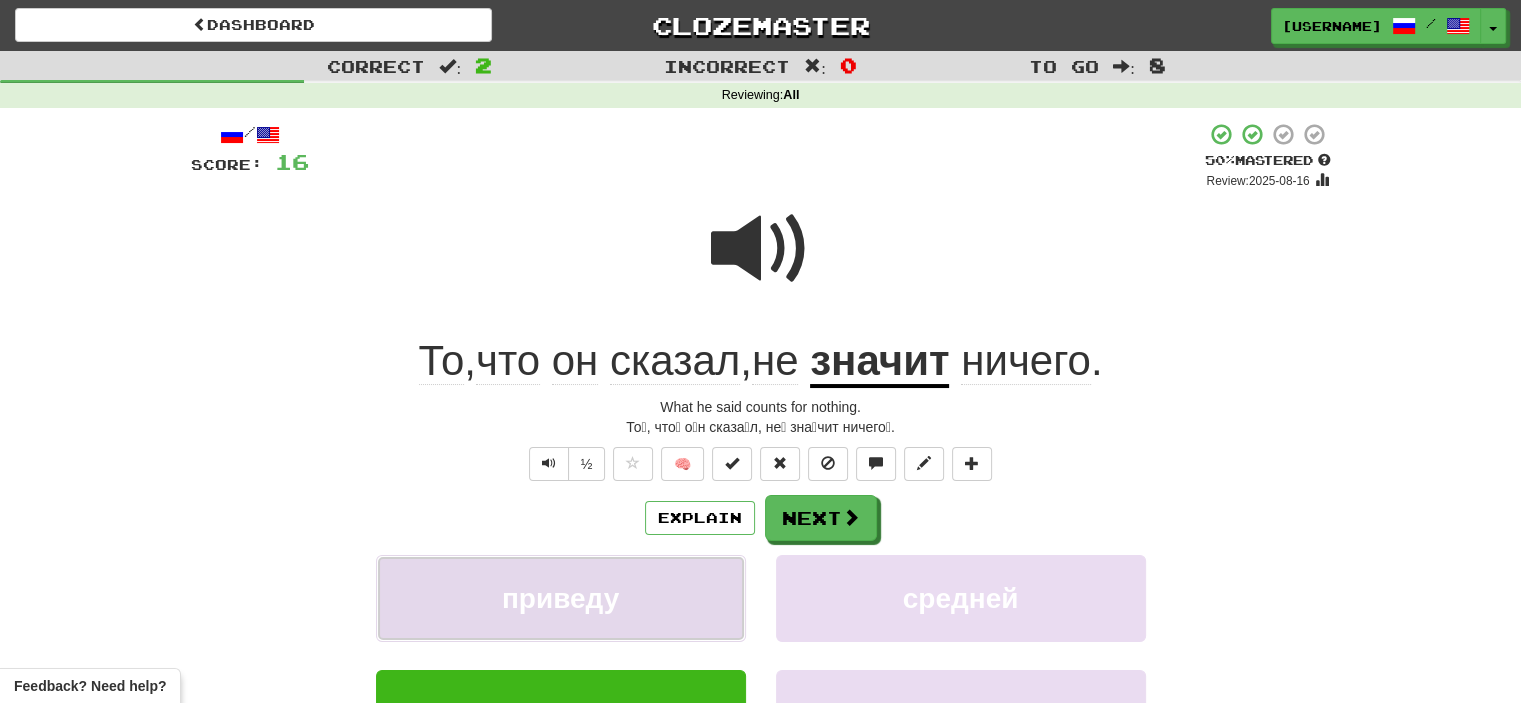 drag, startPoint x: 635, startPoint y: 575, endPoint x: 672, endPoint y: 558, distance: 40.718548 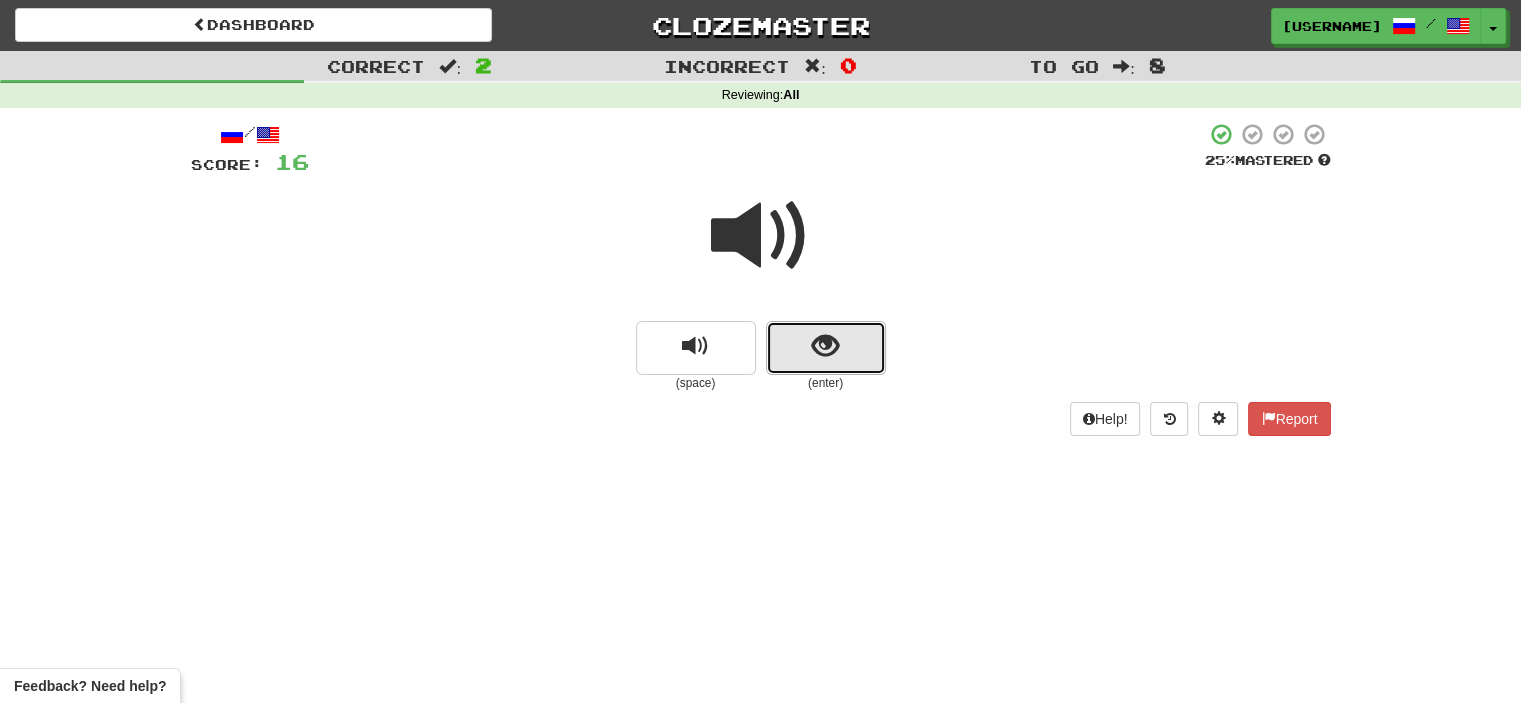 click at bounding box center [826, 348] 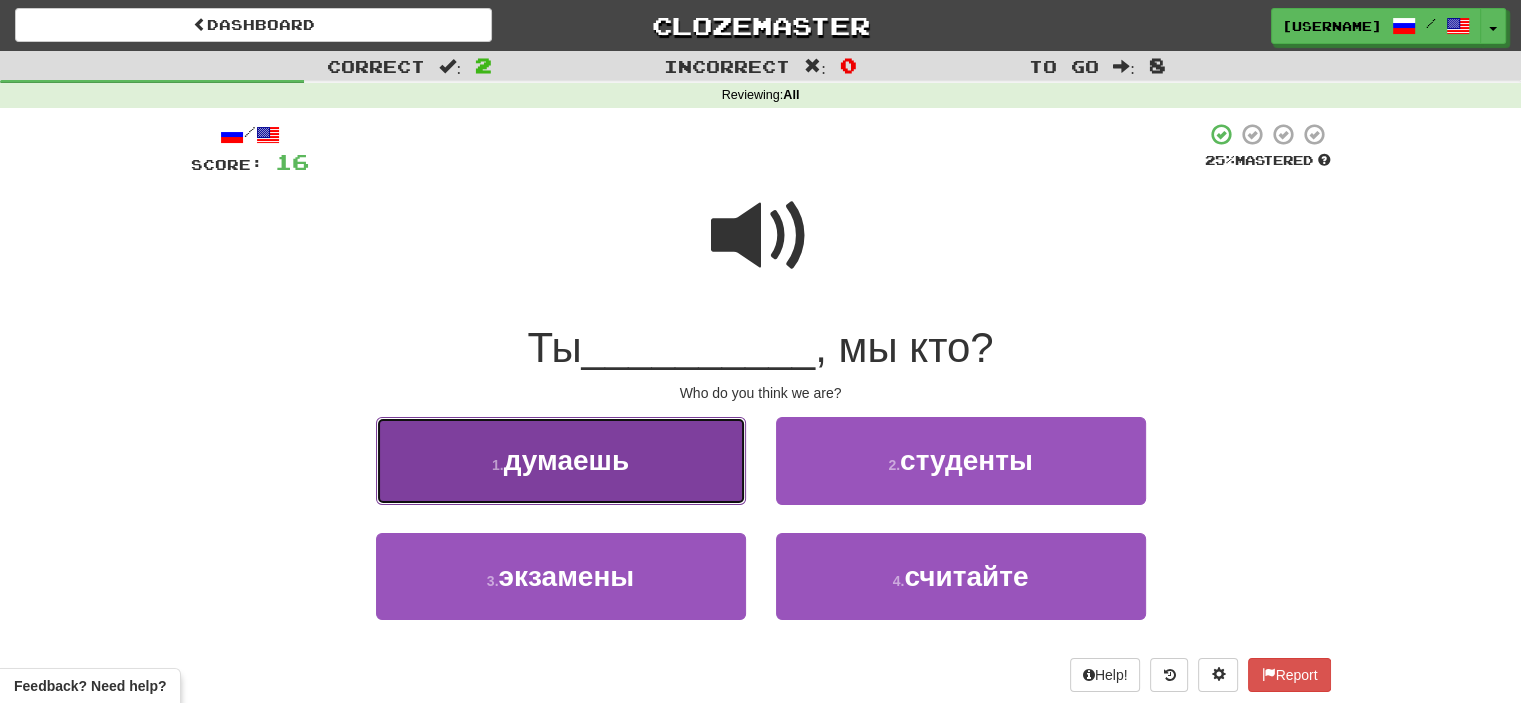 click on "1 .  думаешь" at bounding box center [561, 460] 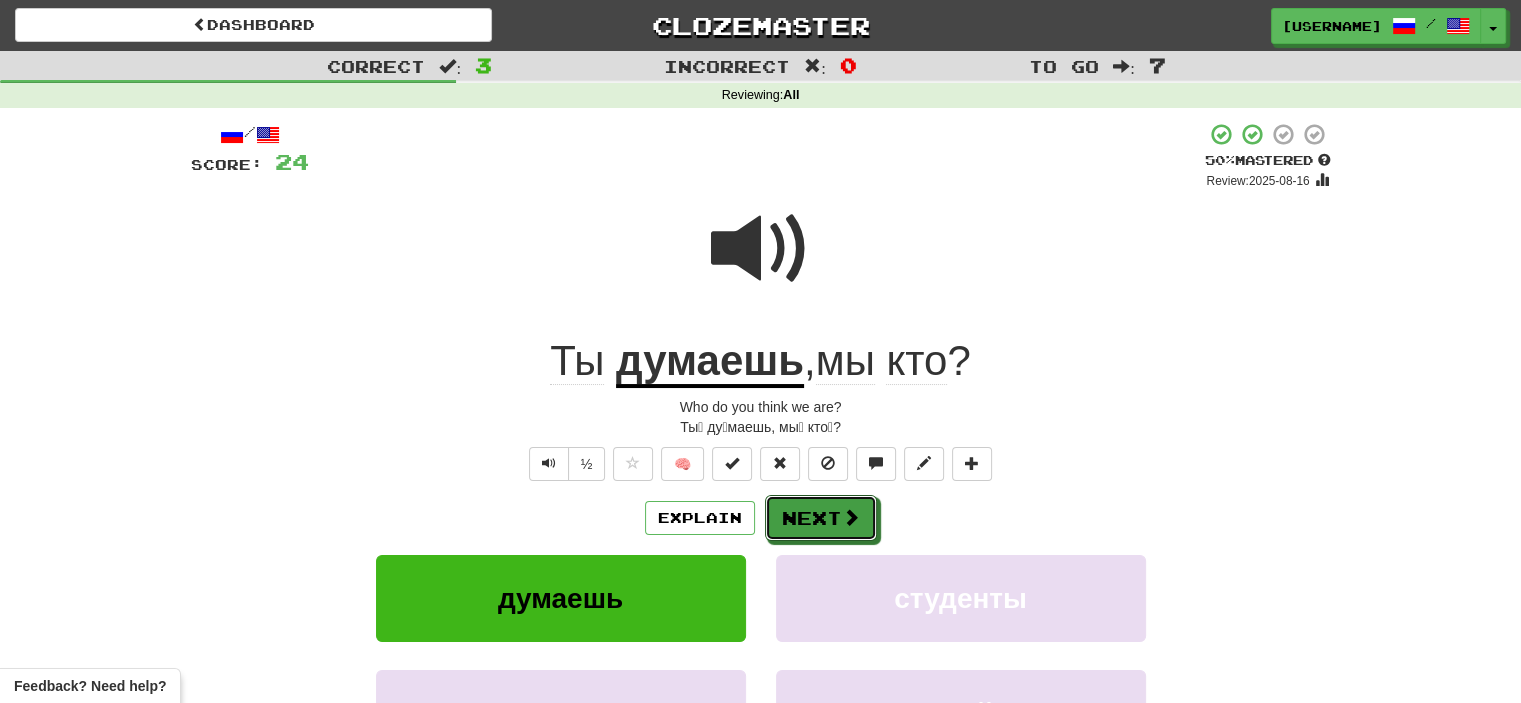 drag, startPoint x: 817, startPoint y: 514, endPoint x: 794, endPoint y: 523, distance: 24.698177 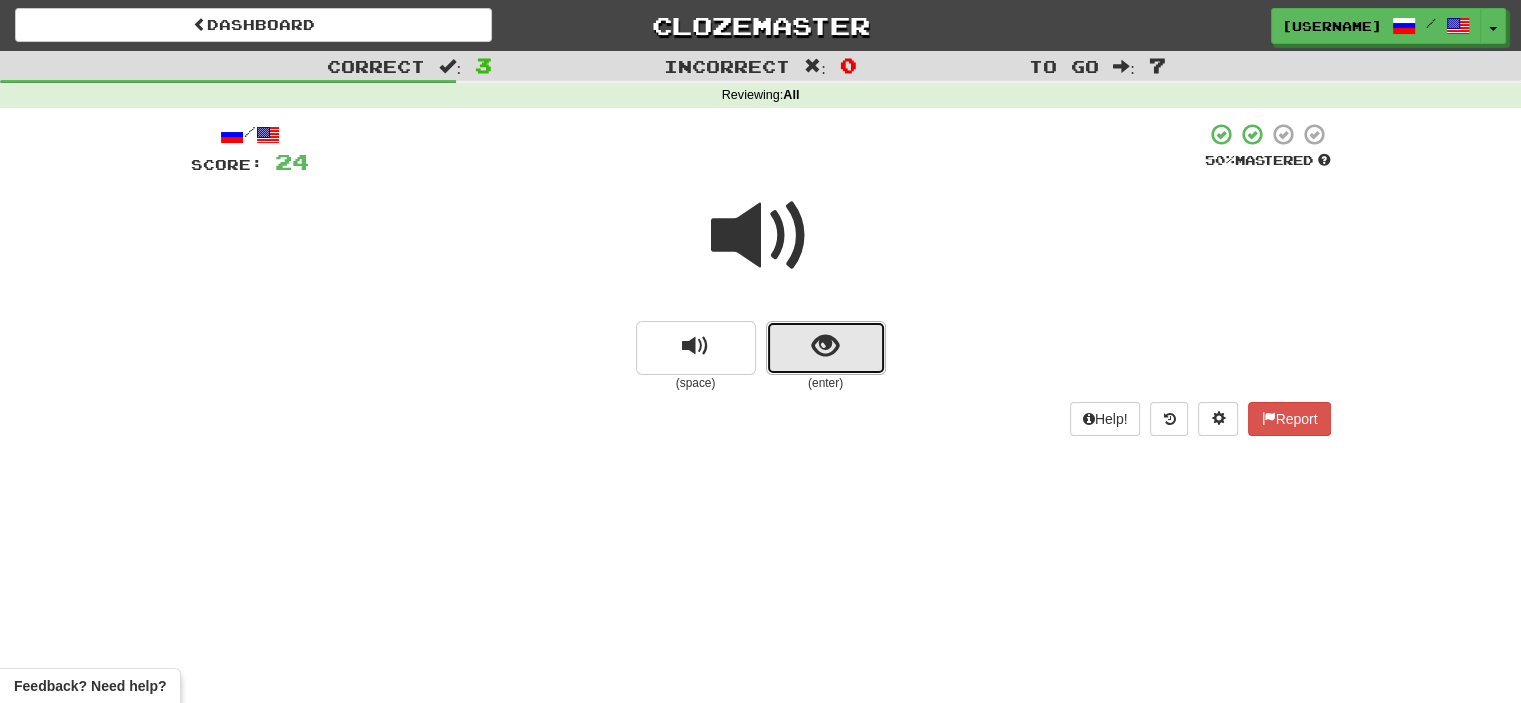 click at bounding box center [826, 348] 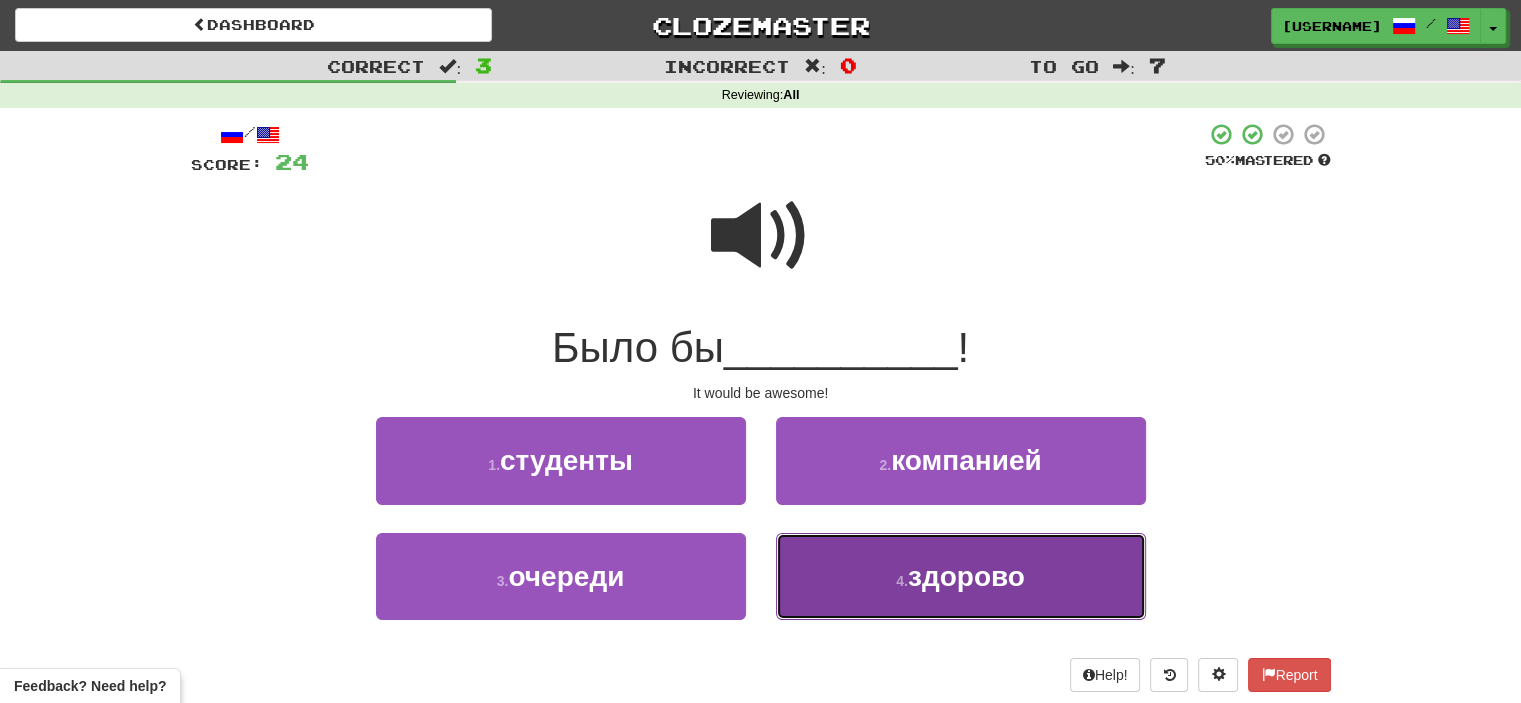 drag, startPoint x: 850, startPoint y: 570, endPoint x: 824, endPoint y: 574, distance: 26.305893 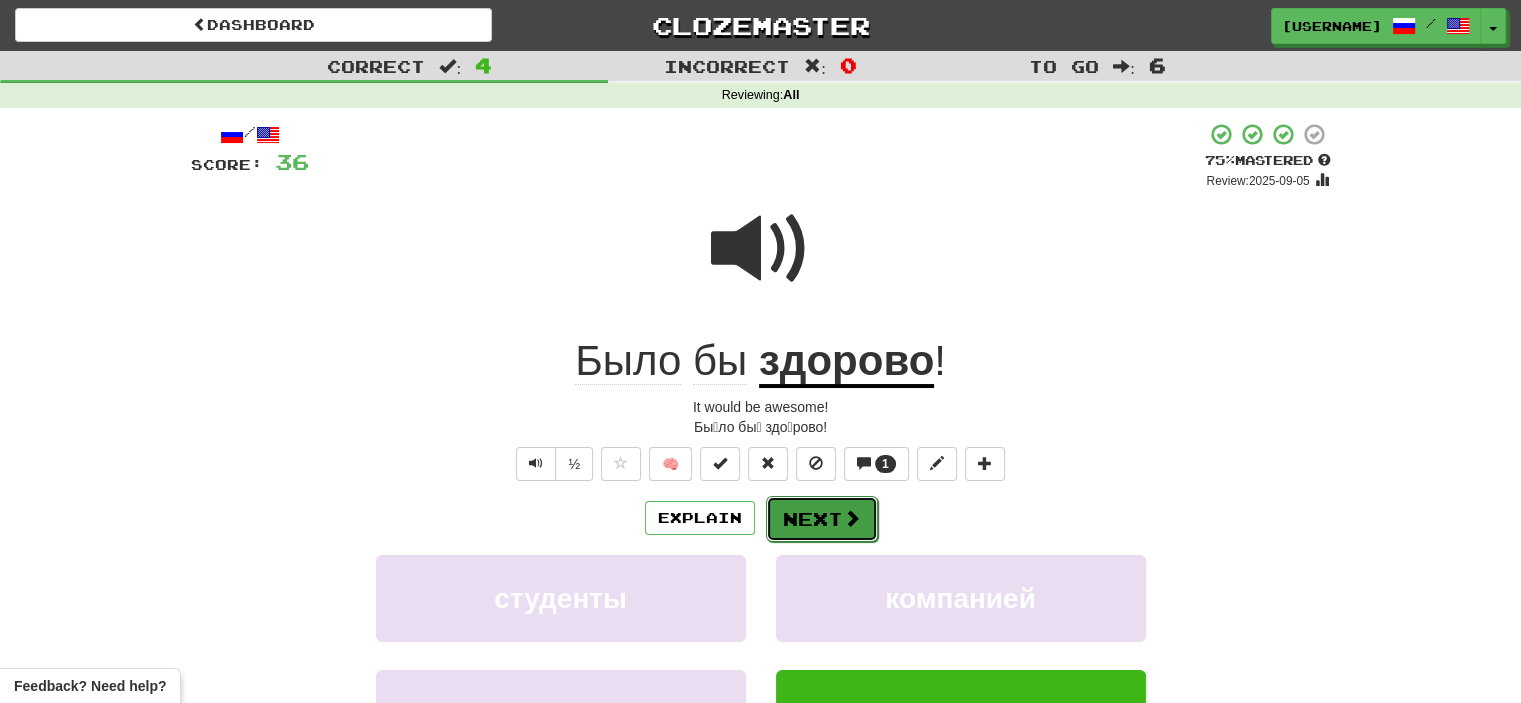 drag, startPoint x: 819, startPoint y: 519, endPoint x: 793, endPoint y: 520, distance: 26.019224 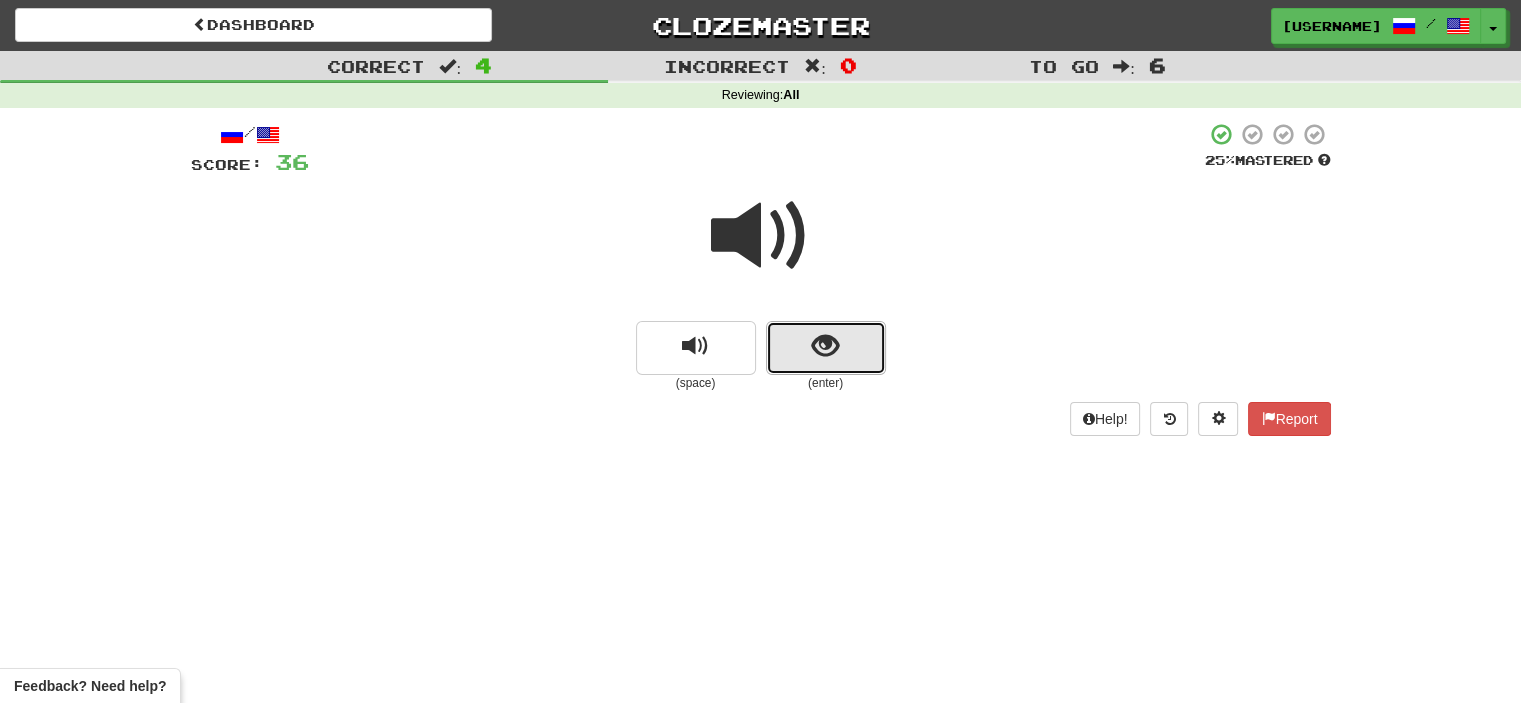 click at bounding box center [826, 348] 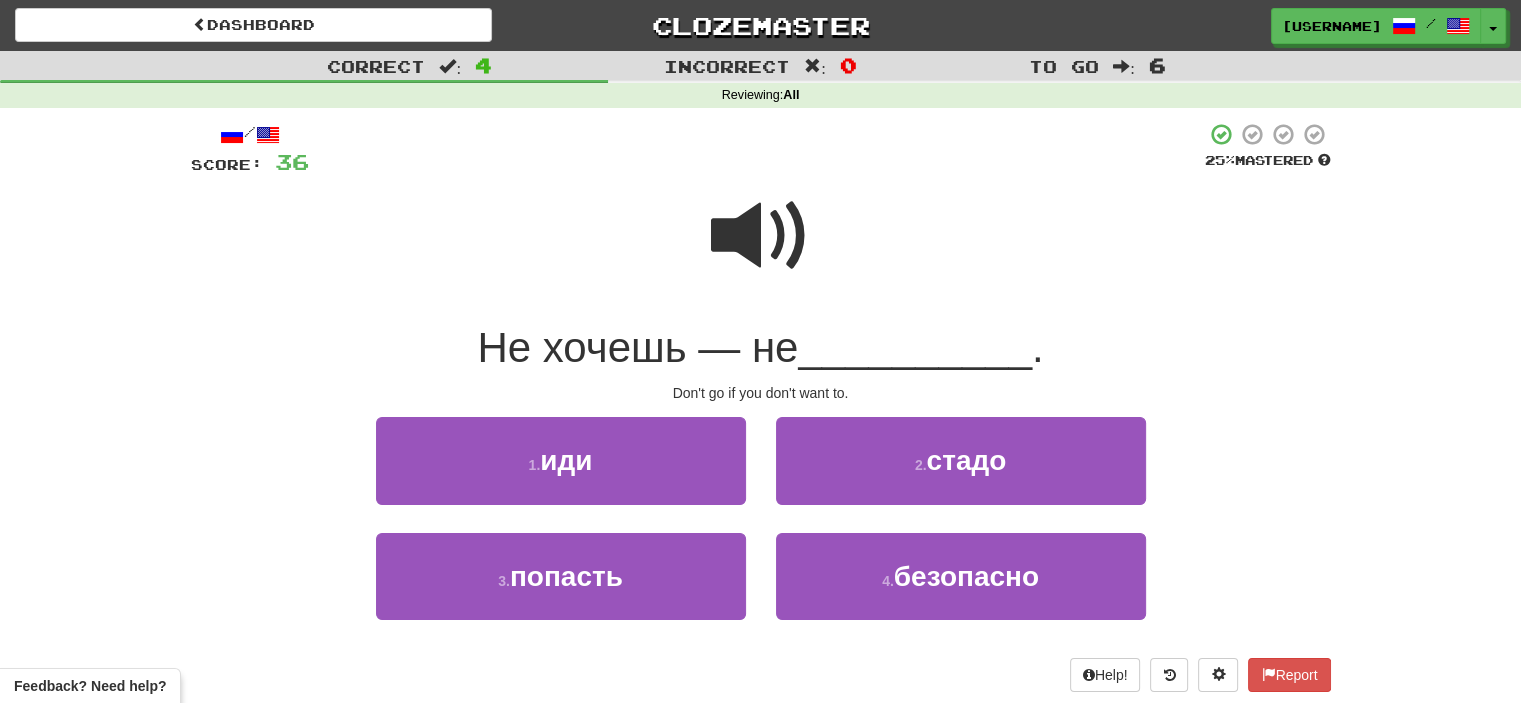 click at bounding box center (761, 236) 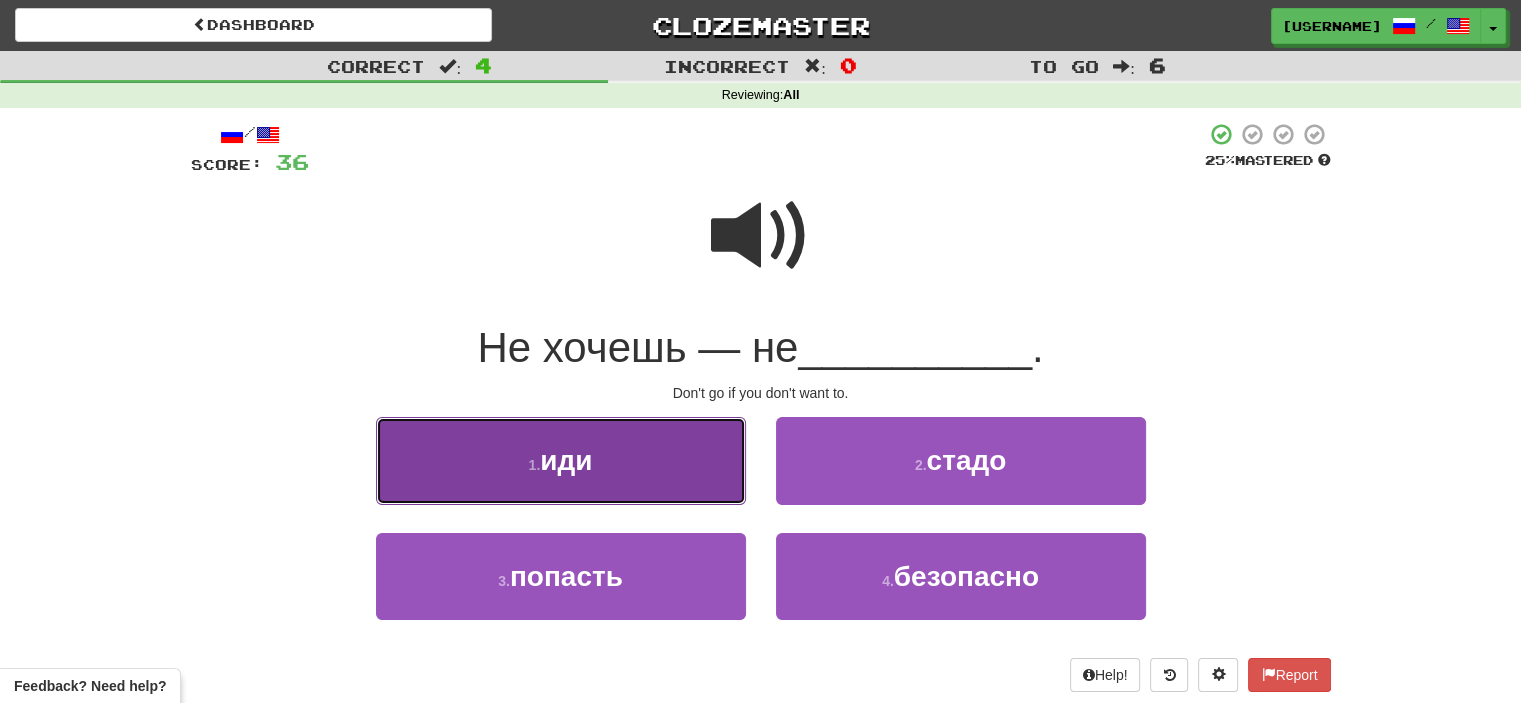 drag, startPoint x: 681, startPoint y: 474, endPoint x: 636, endPoint y: 474, distance: 45 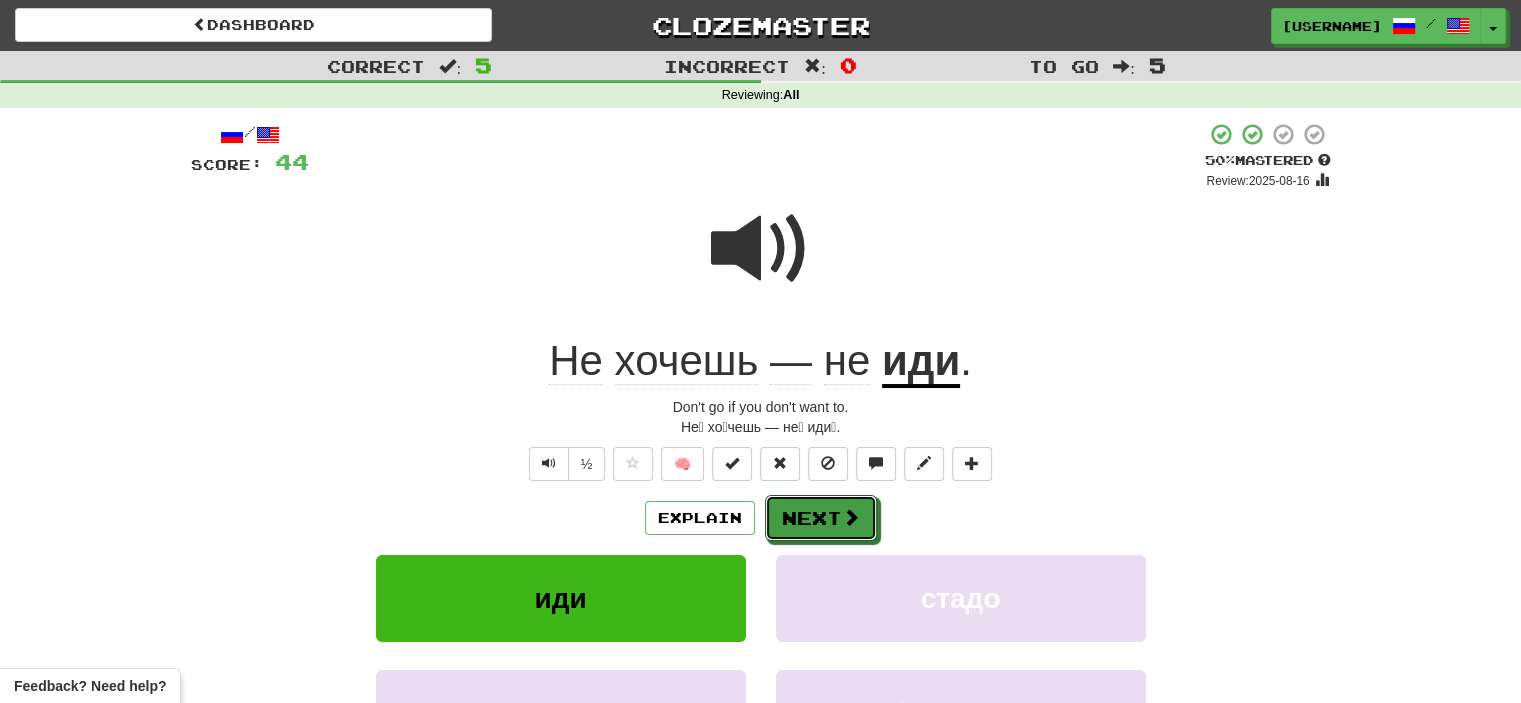 drag, startPoint x: 807, startPoint y: 516, endPoint x: 789, endPoint y: 516, distance: 18 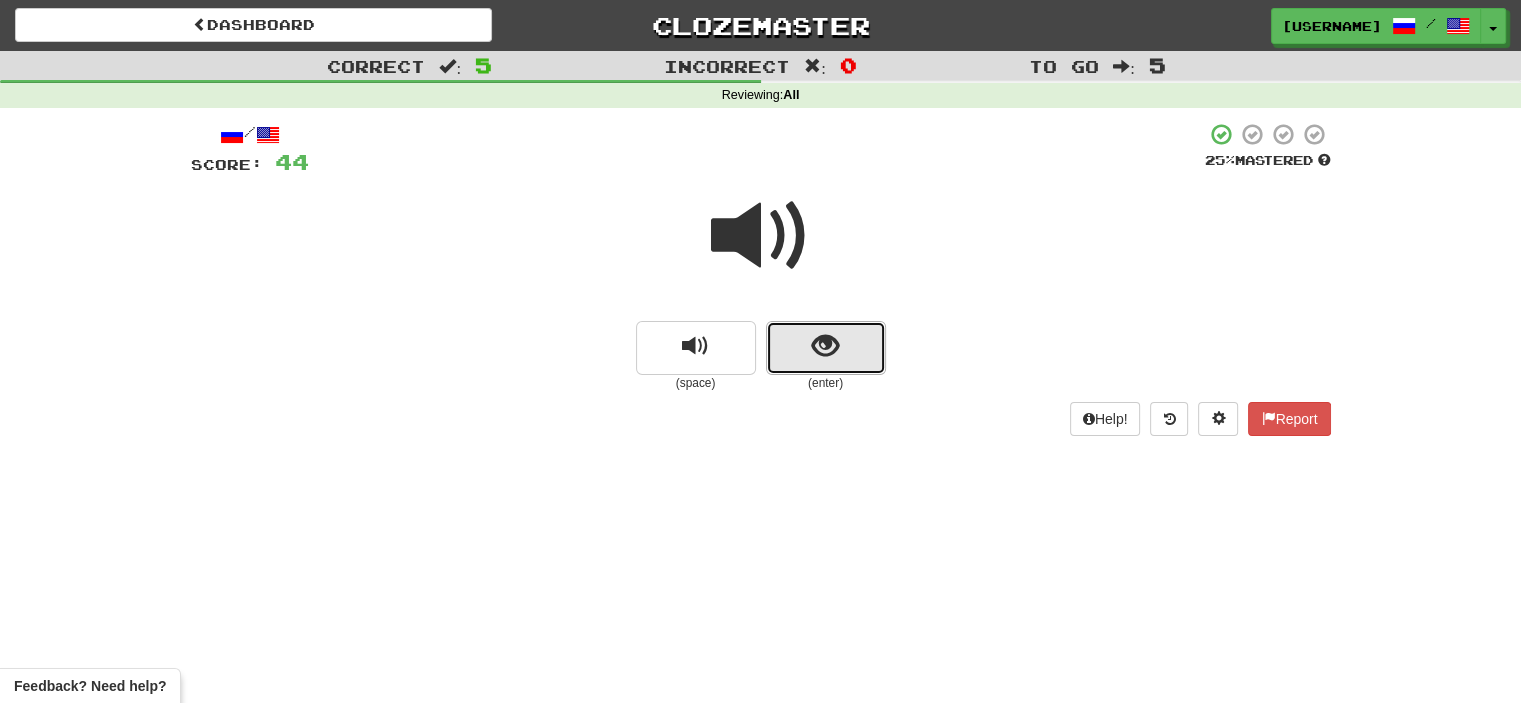 click at bounding box center (826, 348) 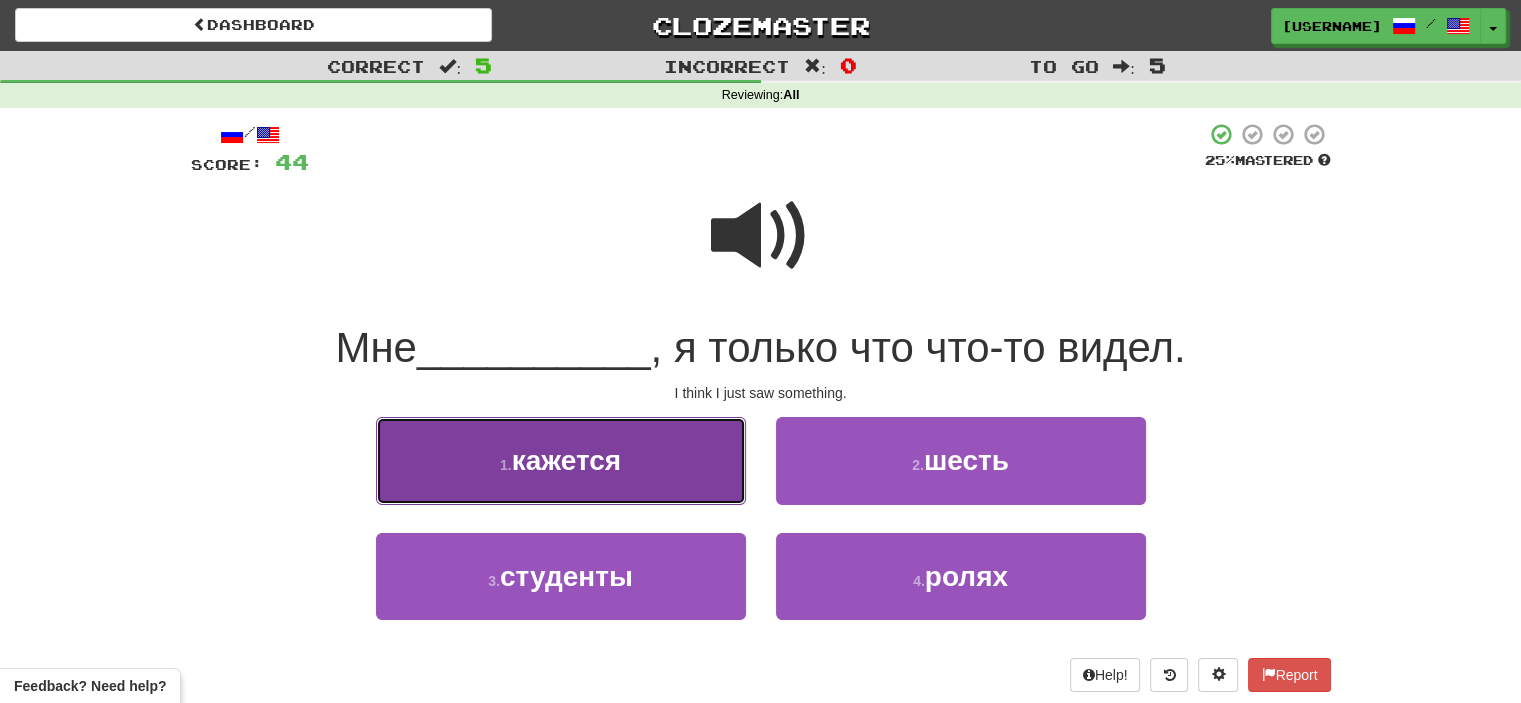 drag, startPoint x: 720, startPoint y: 451, endPoint x: 684, endPoint y: 460, distance: 37.107952 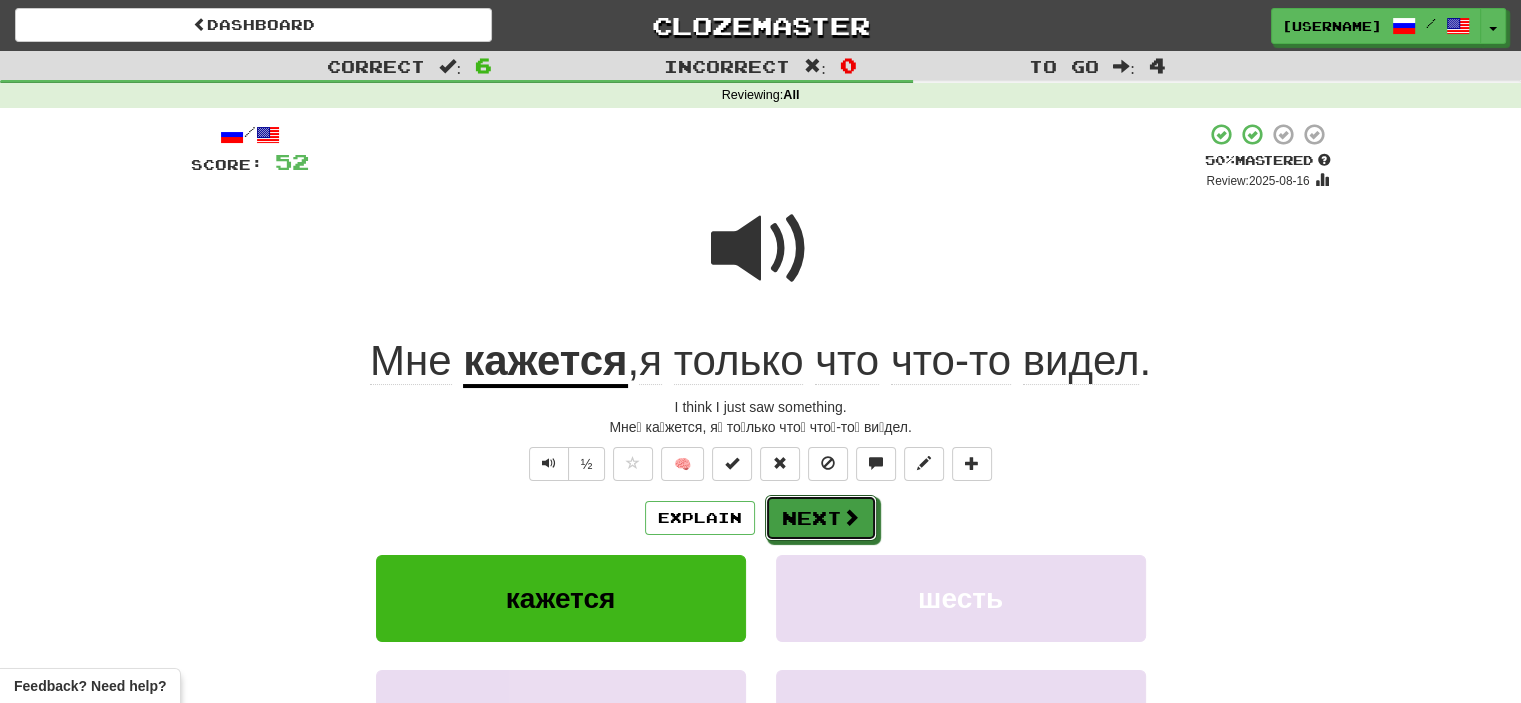 drag, startPoint x: 801, startPoint y: 520, endPoint x: 788, endPoint y: 522, distance: 13.152946 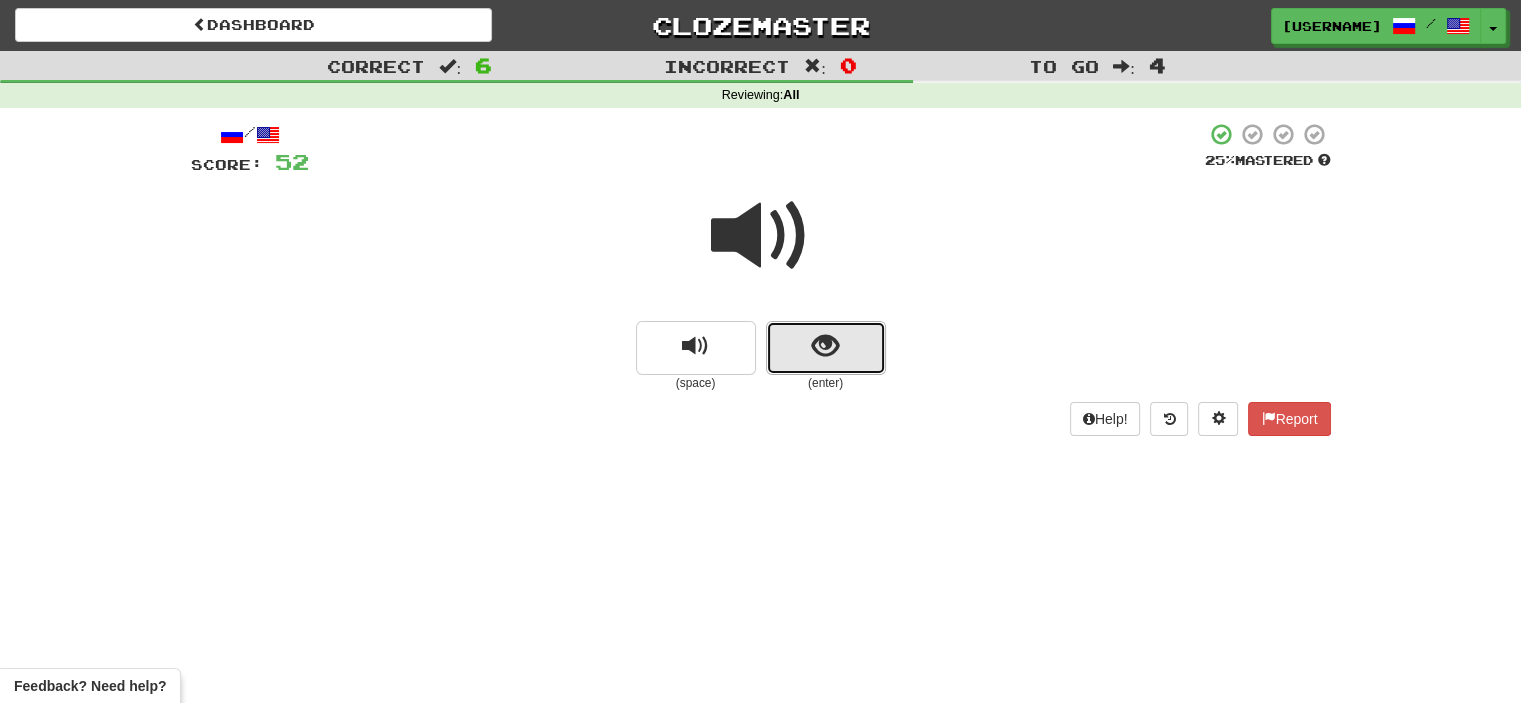 click at bounding box center (826, 348) 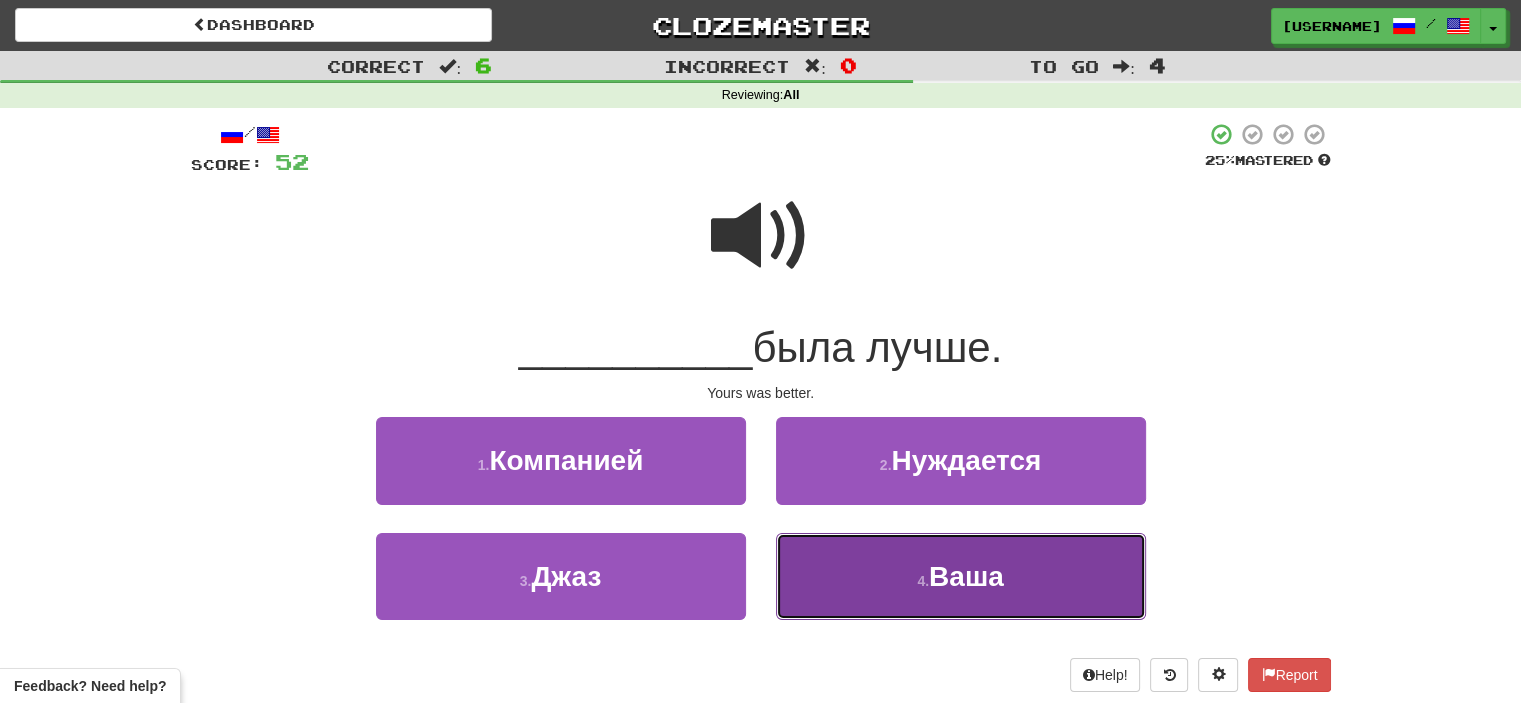 click on "4 .  Ваша" at bounding box center (961, 576) 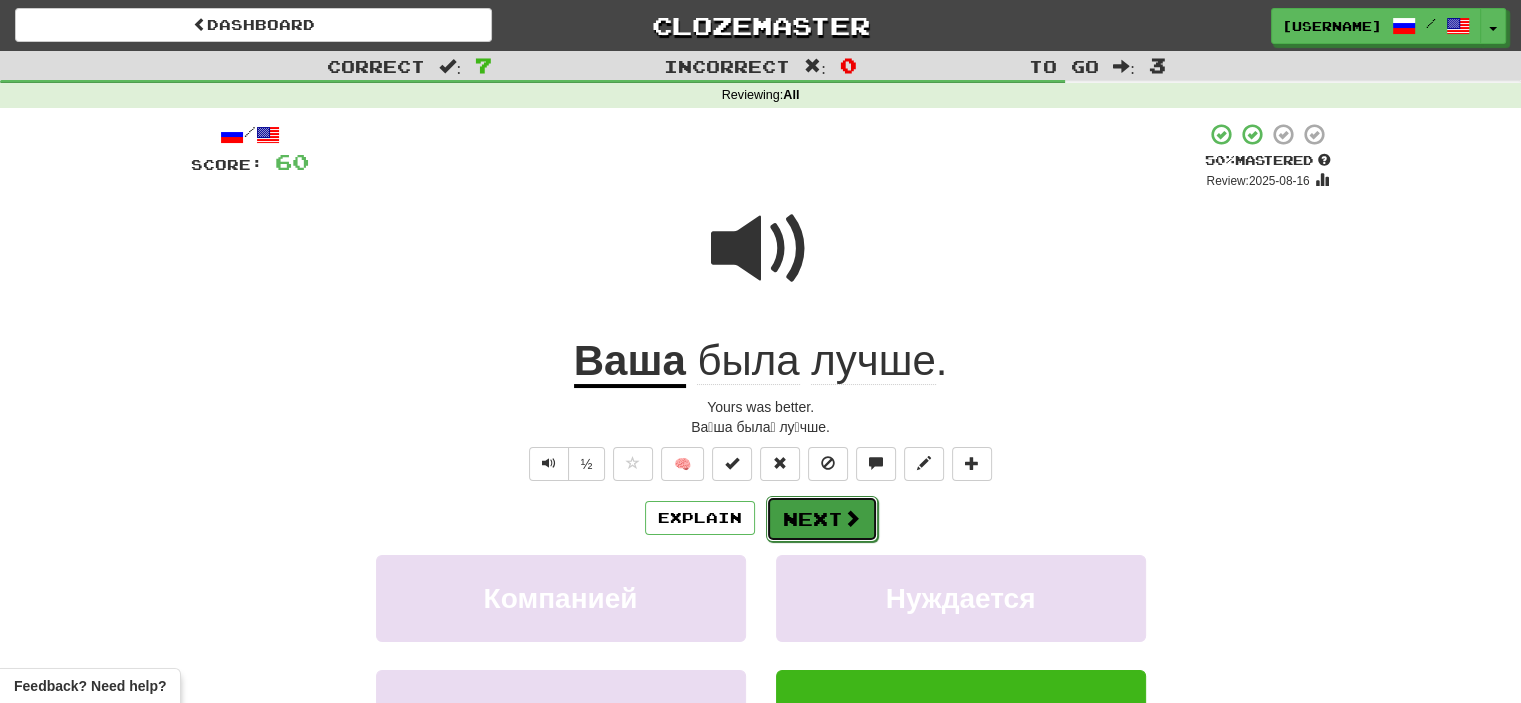 click on "Next" at bounding box center (822, 519) 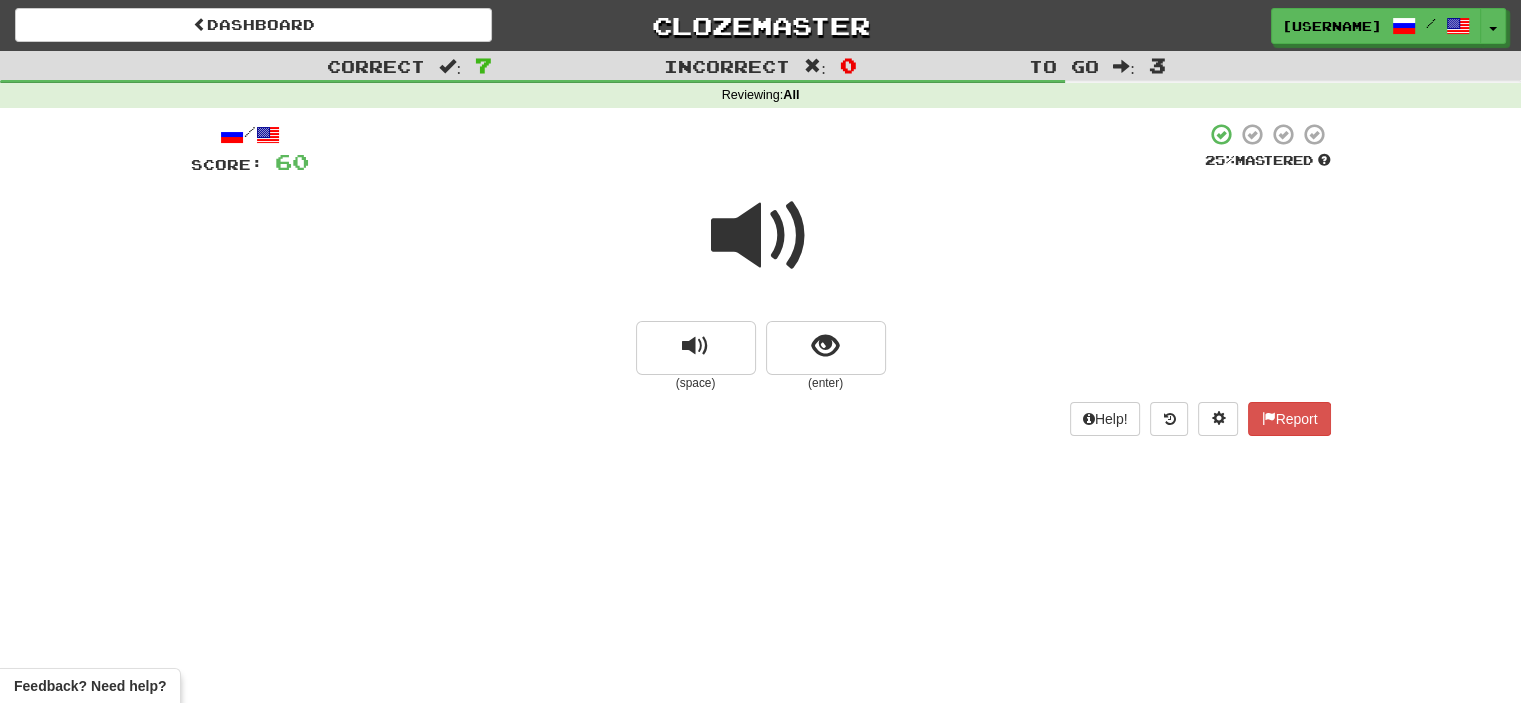 click at bounding box center [761, 236] 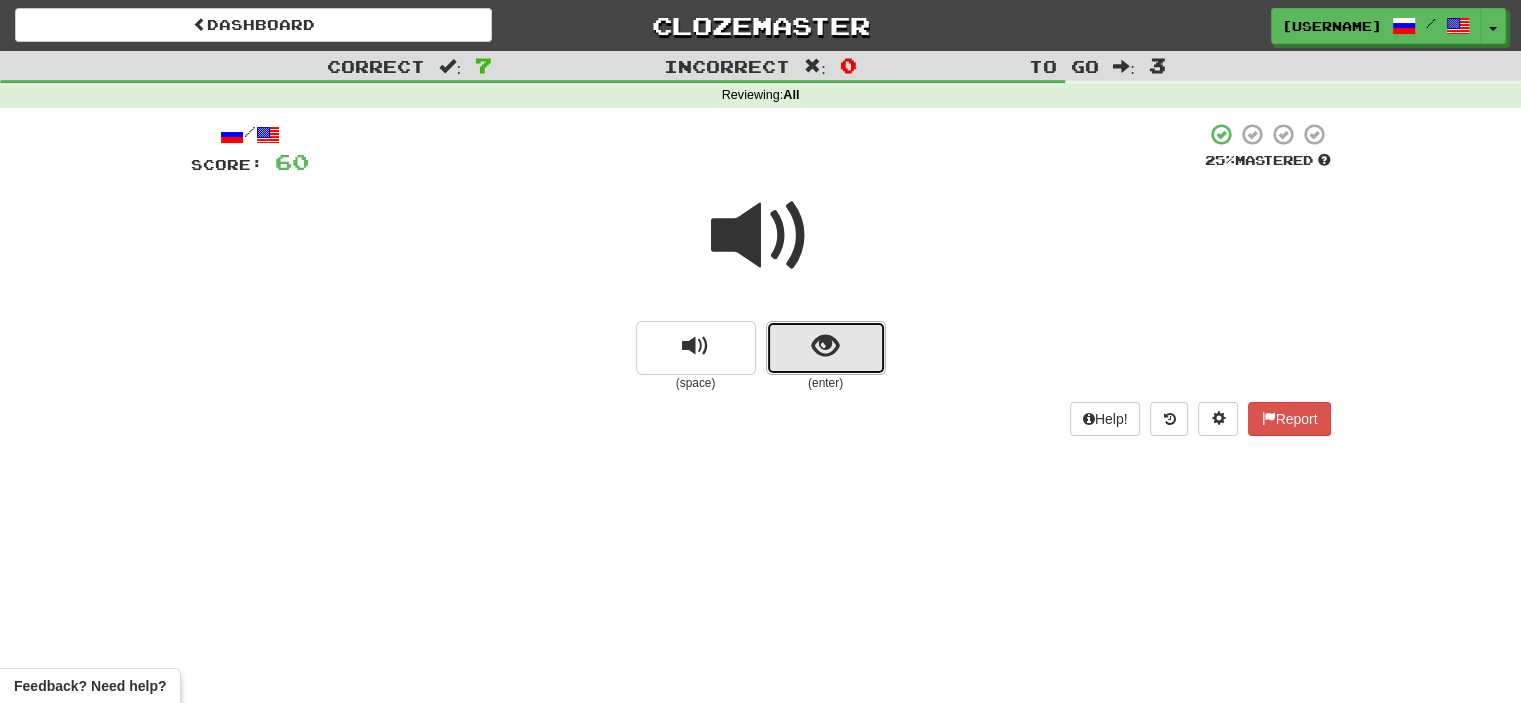 click at bounding box center [826, 348] 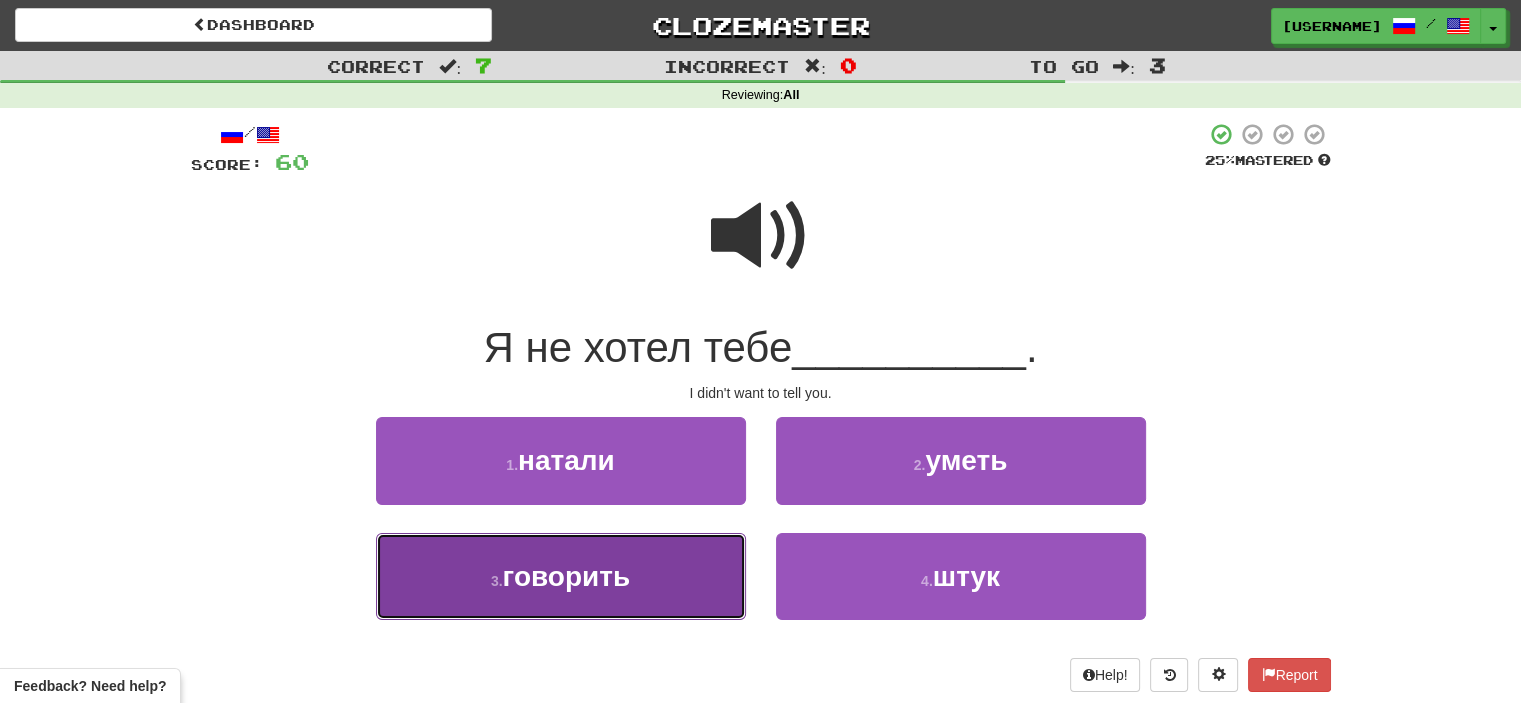 drag, startPoint x: 696, startPoint y: 563, endPoint x: 629, endPoint y: 571, distance: 67.47592 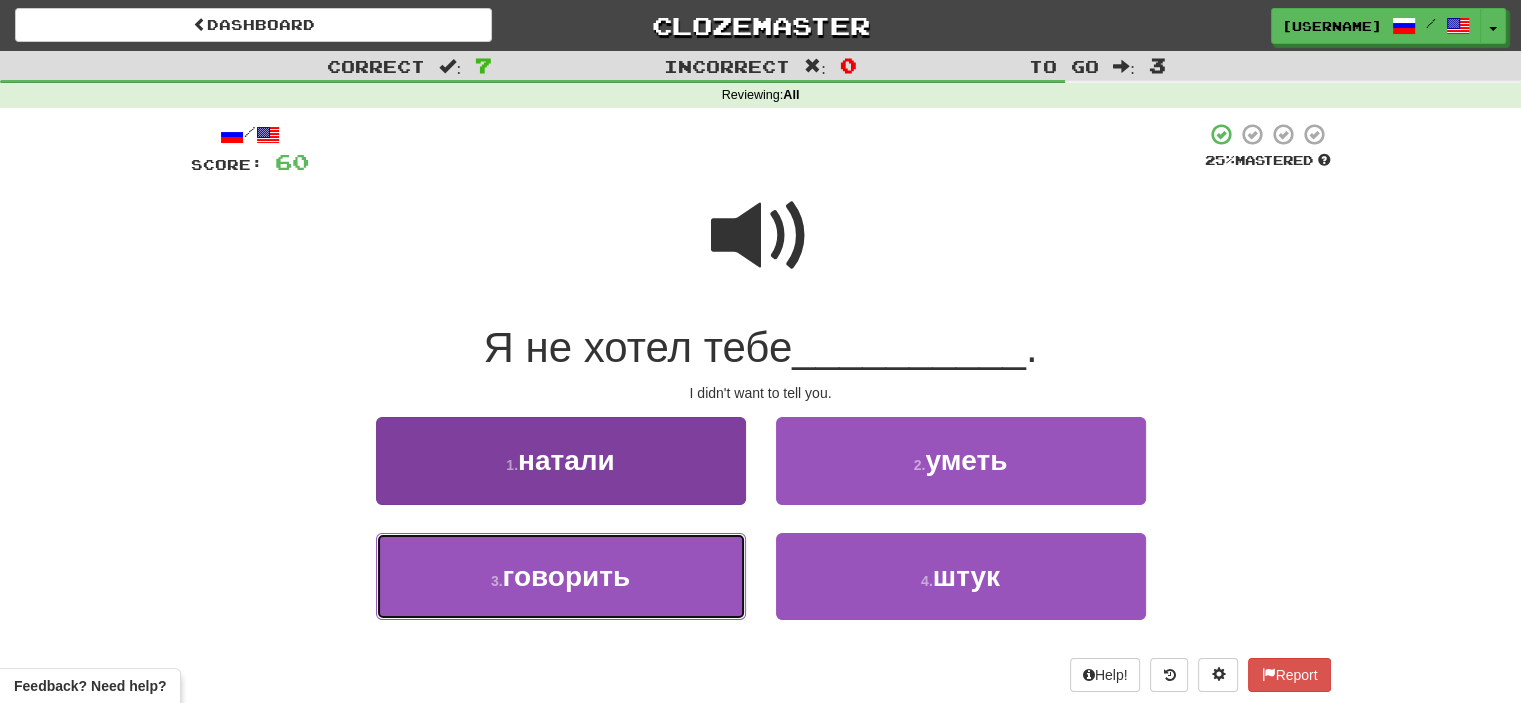 click on "говорить" at bounding box center (567, 576) 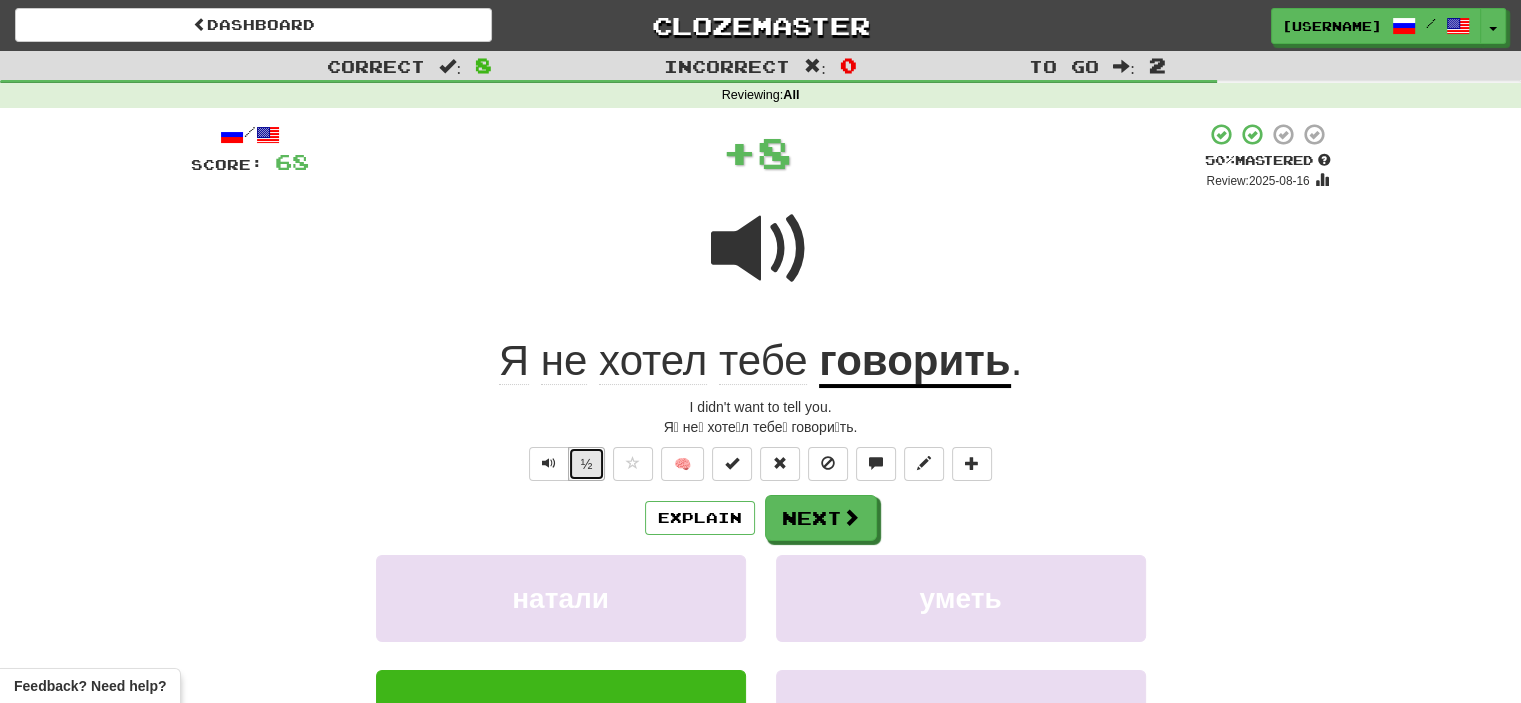 click on "½" at bounding box center [587, 464] 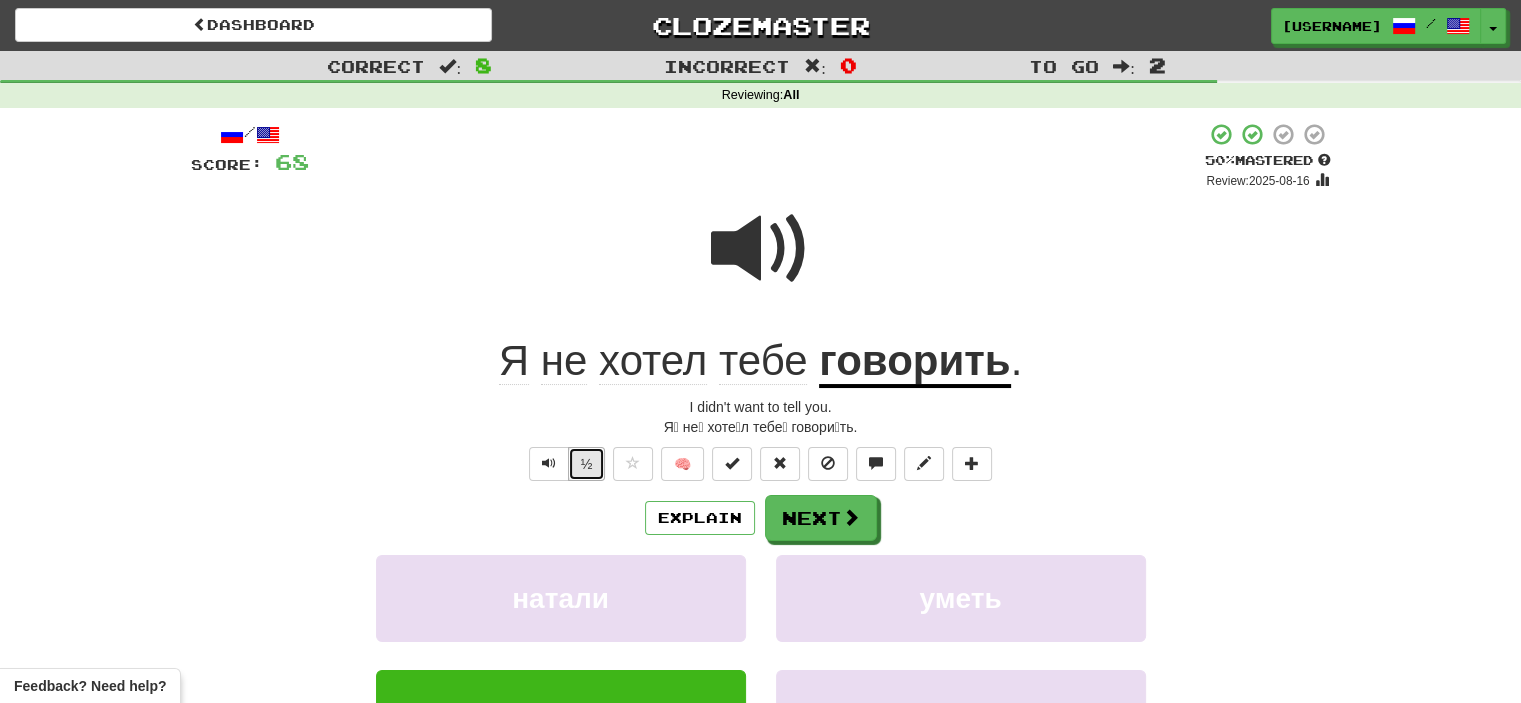 click on "½" at bounding box center [587, 464] 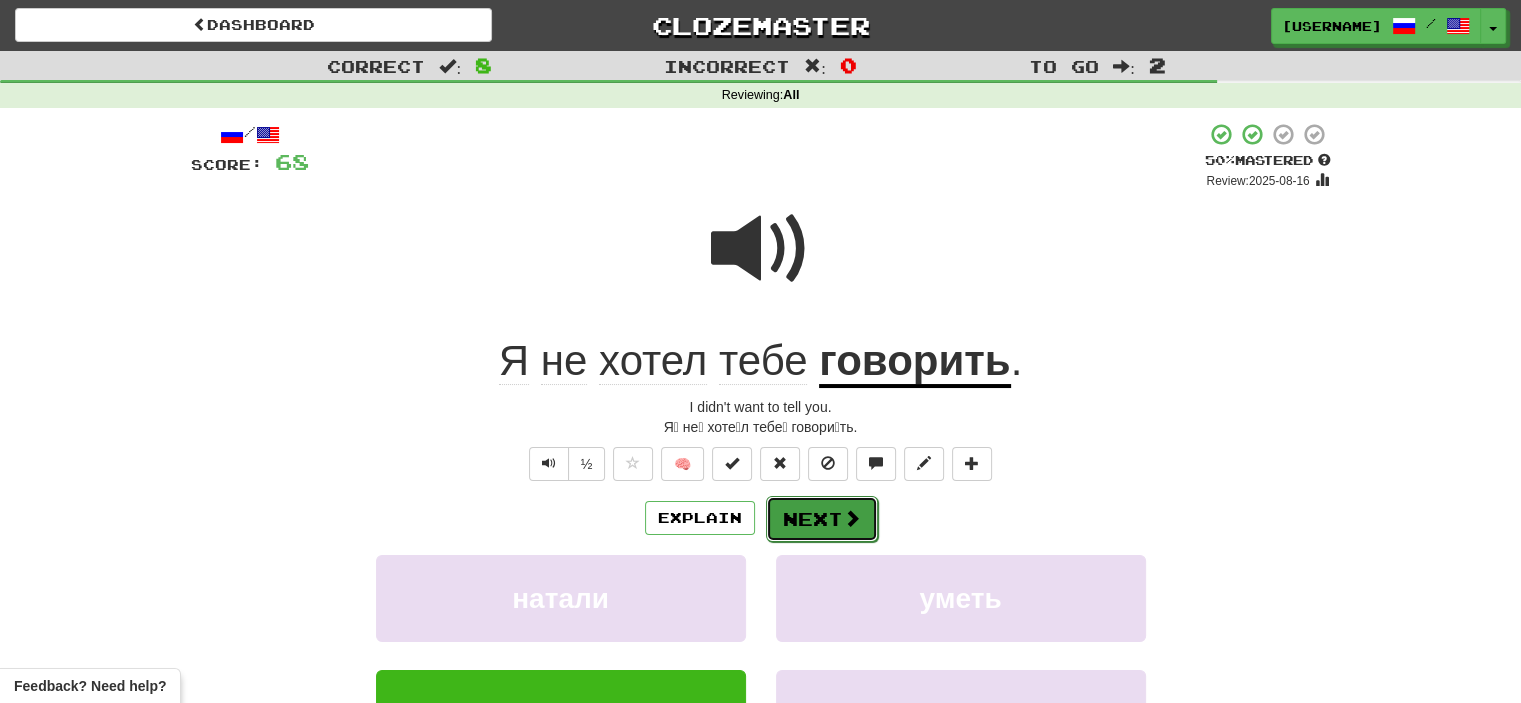 click on "Next" at bounding box center [822, 519] 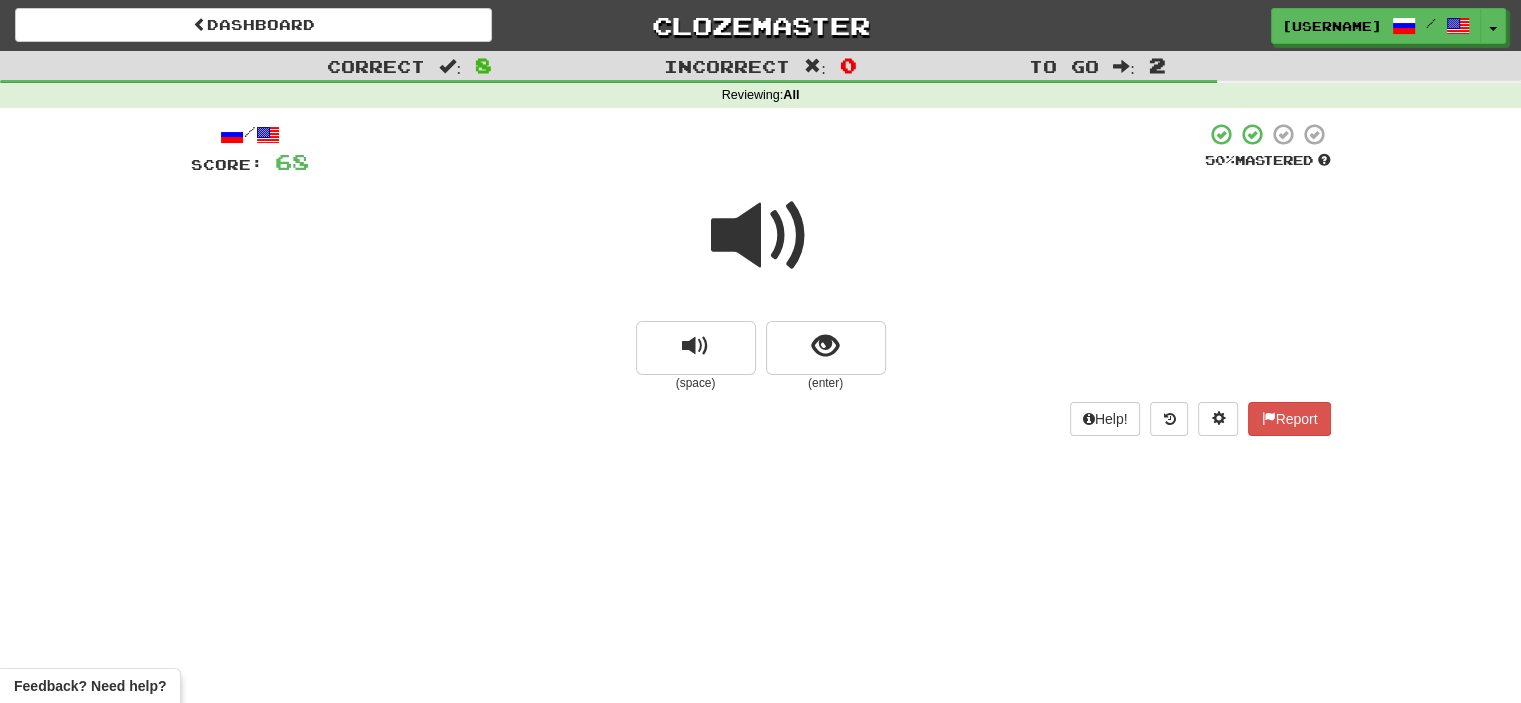 click at bounding box center [761, 236] 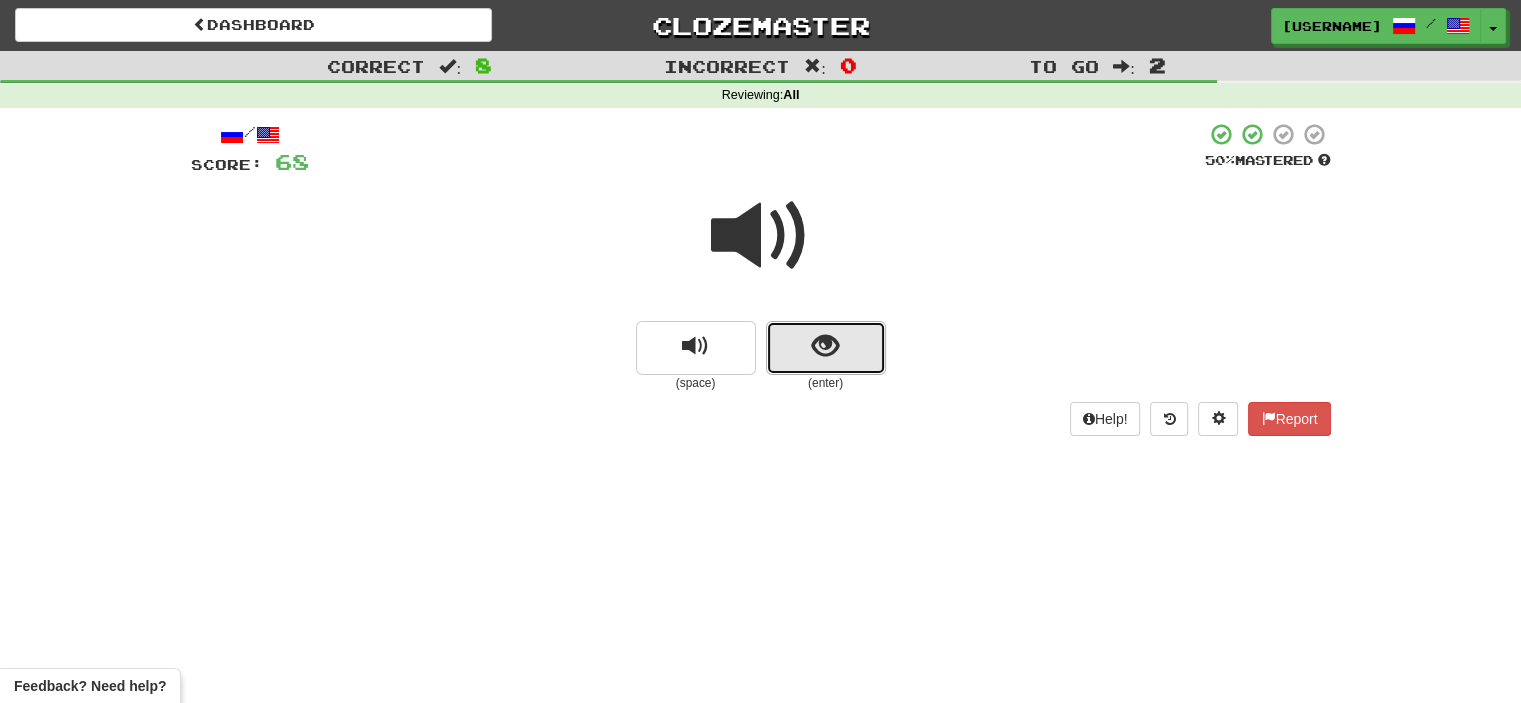 click at bounding box center [826, 348] 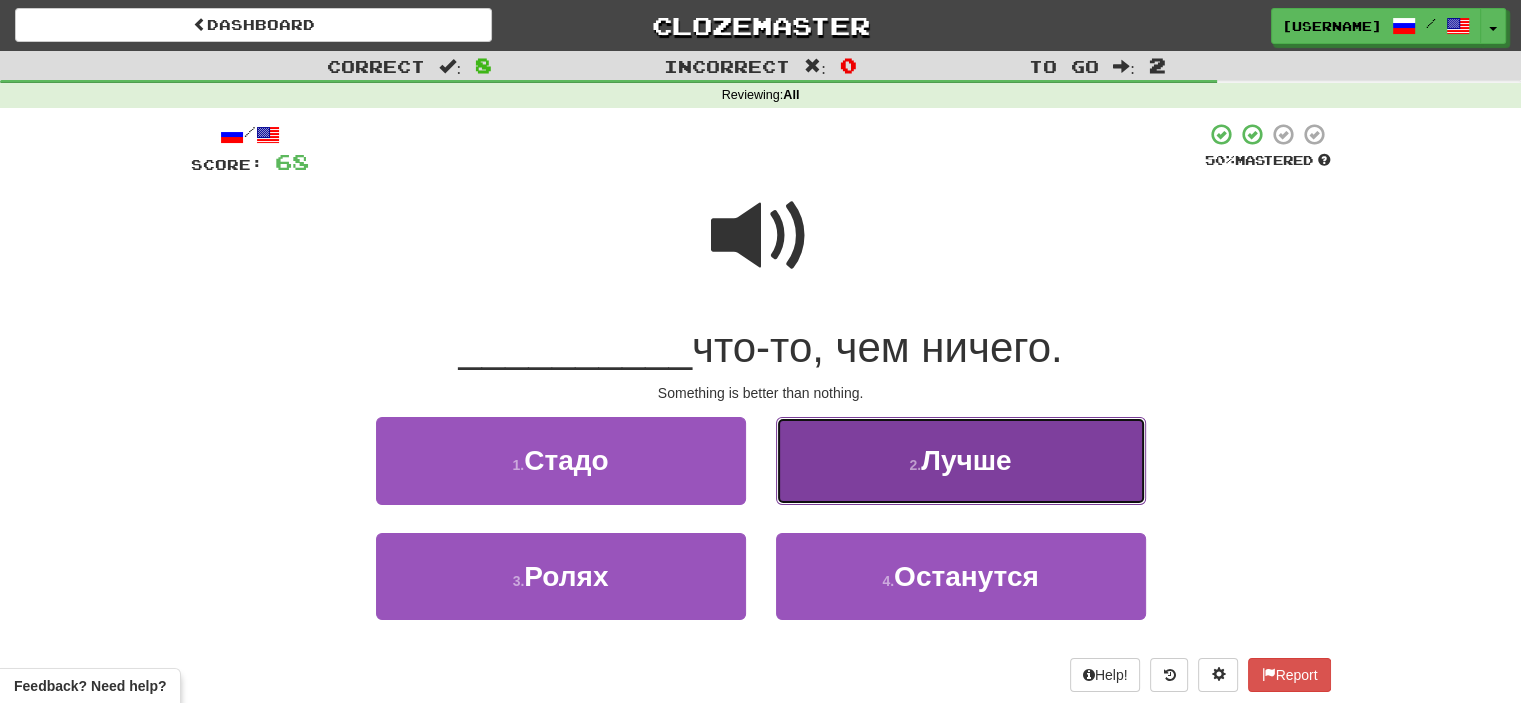 click on "2 .  Лучше" at bounding box center [961, 460] 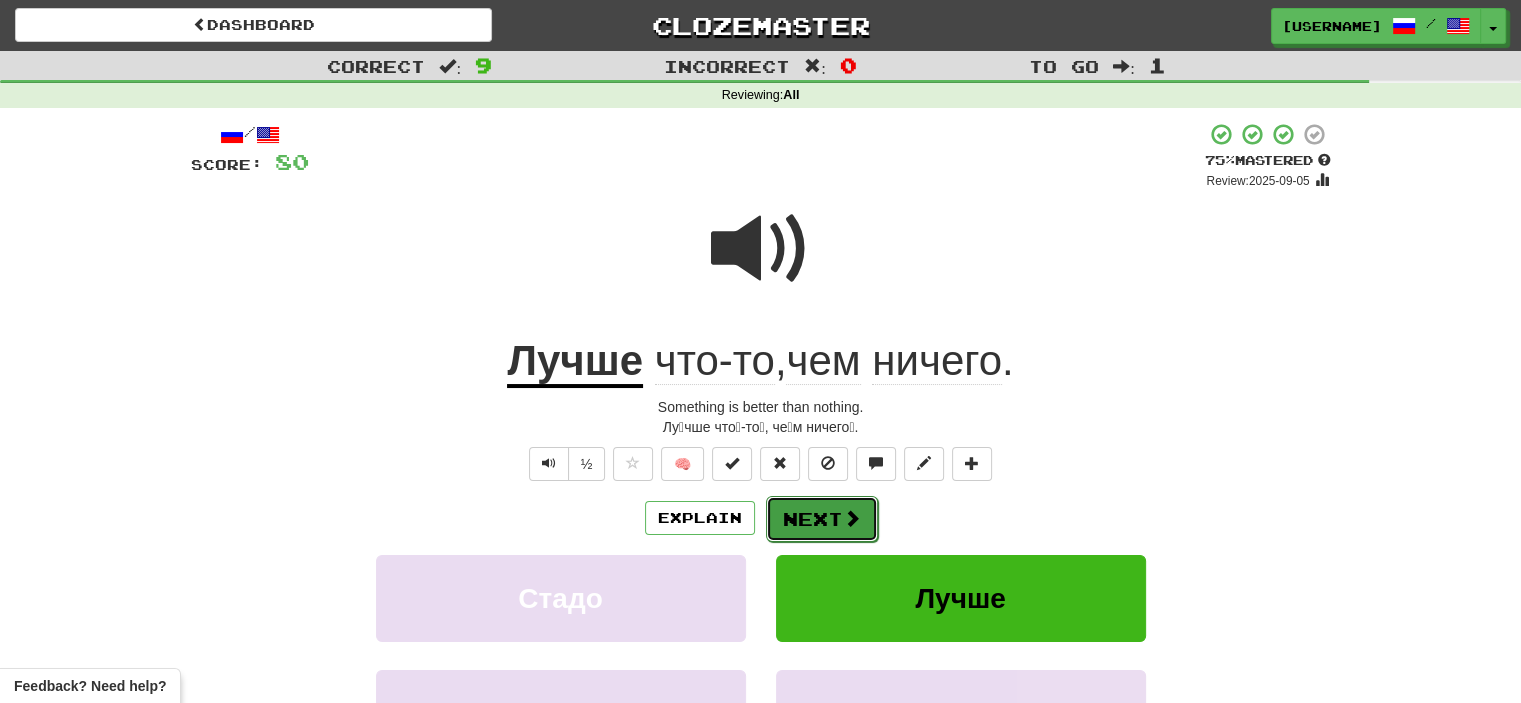 click on "Next" at bounding box center (822, 519) 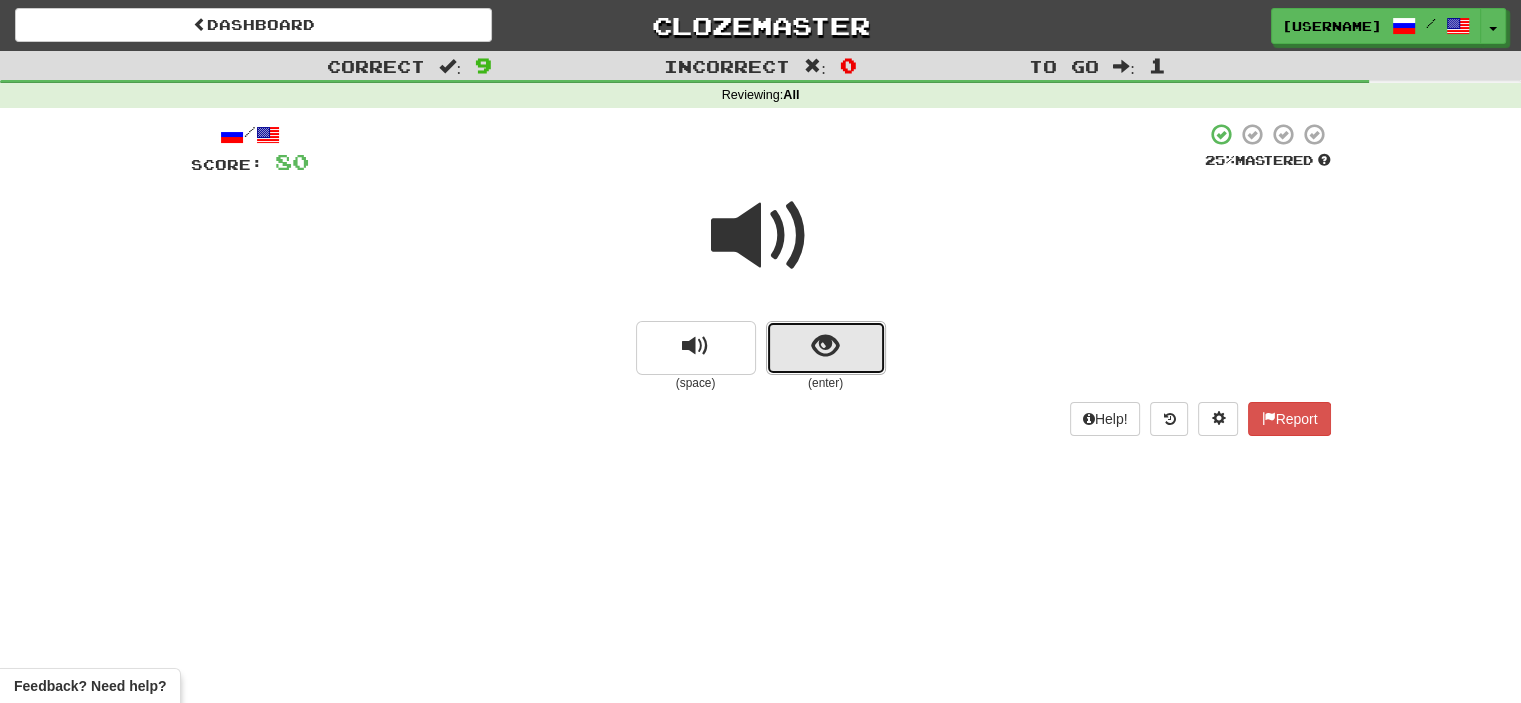 click at bounding box center [826, 348] 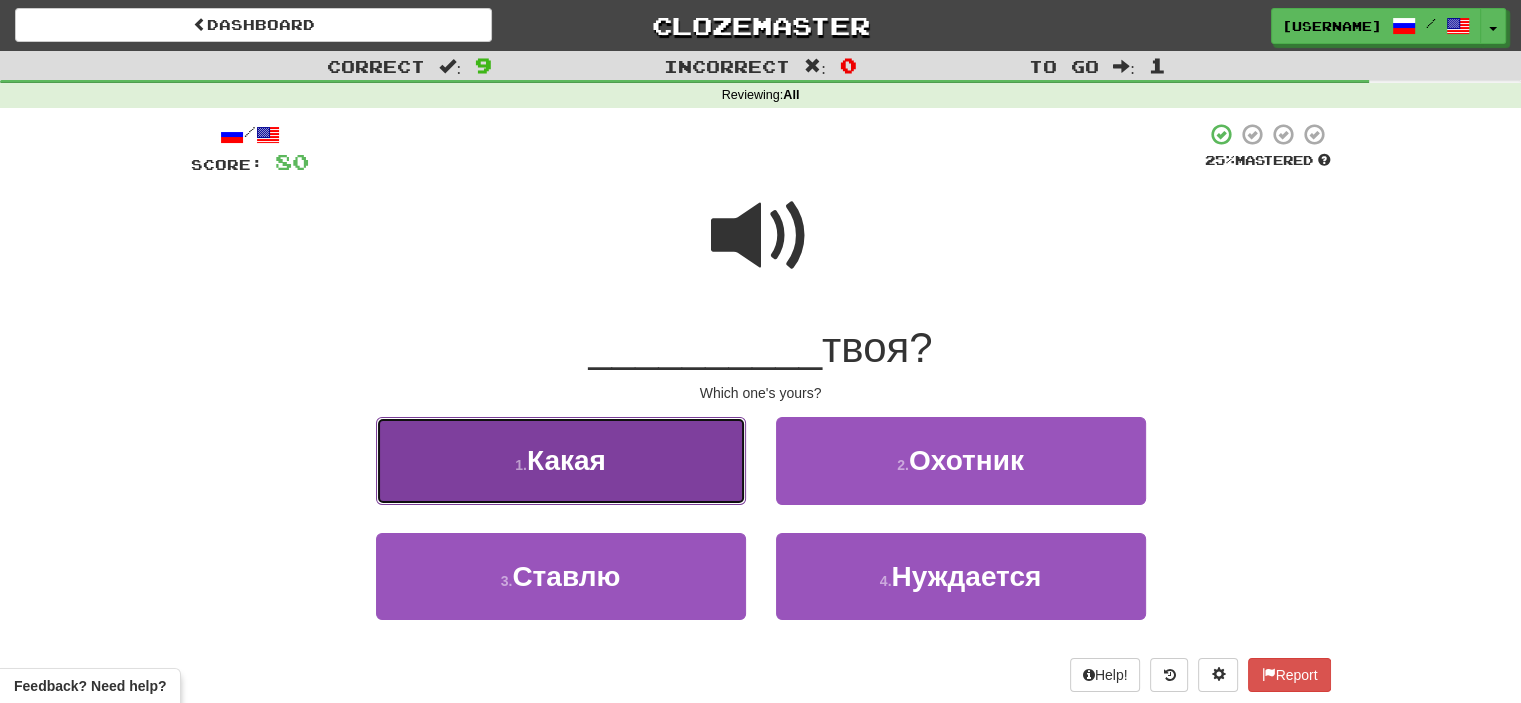 click on "1 .  Какая" at bounding box center [561, 460] 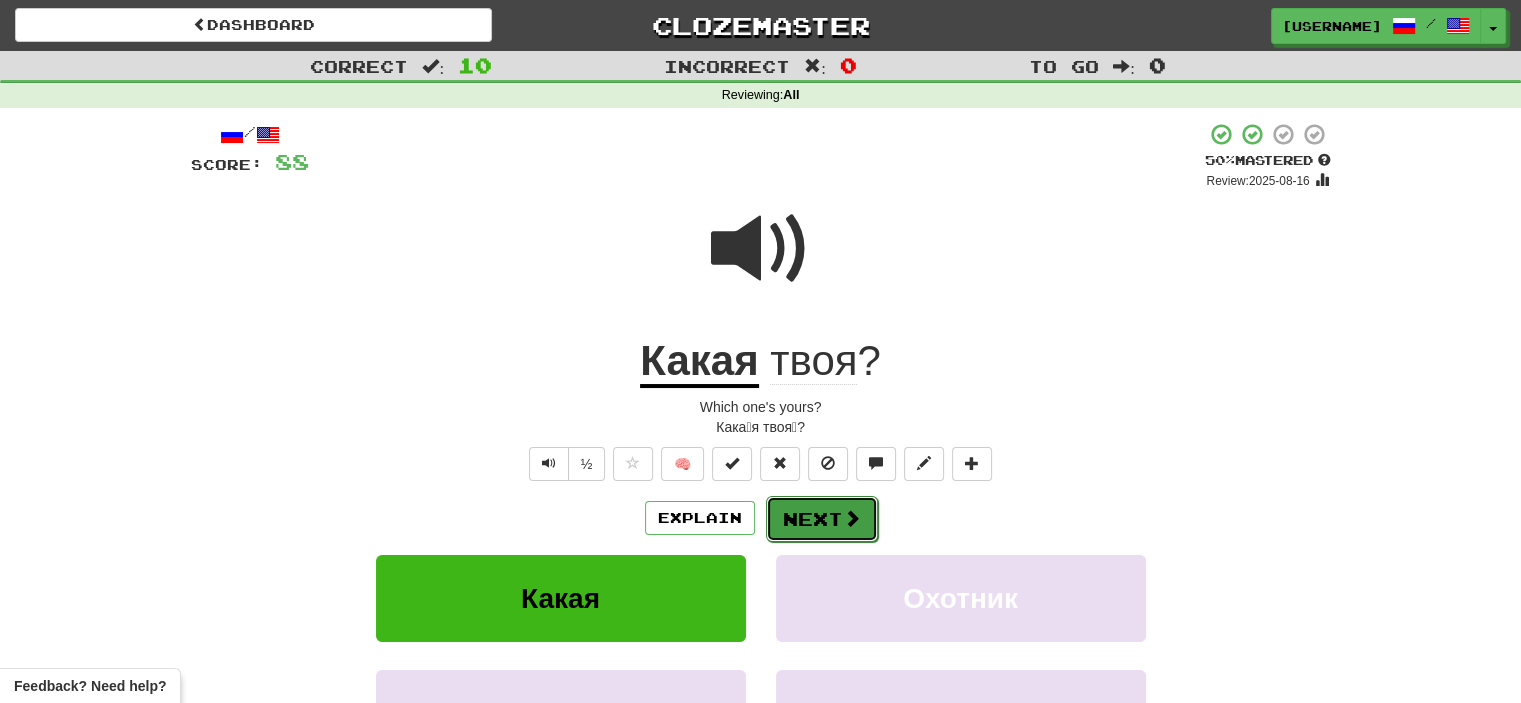 click on "Next" at bounding box center (822, 519) 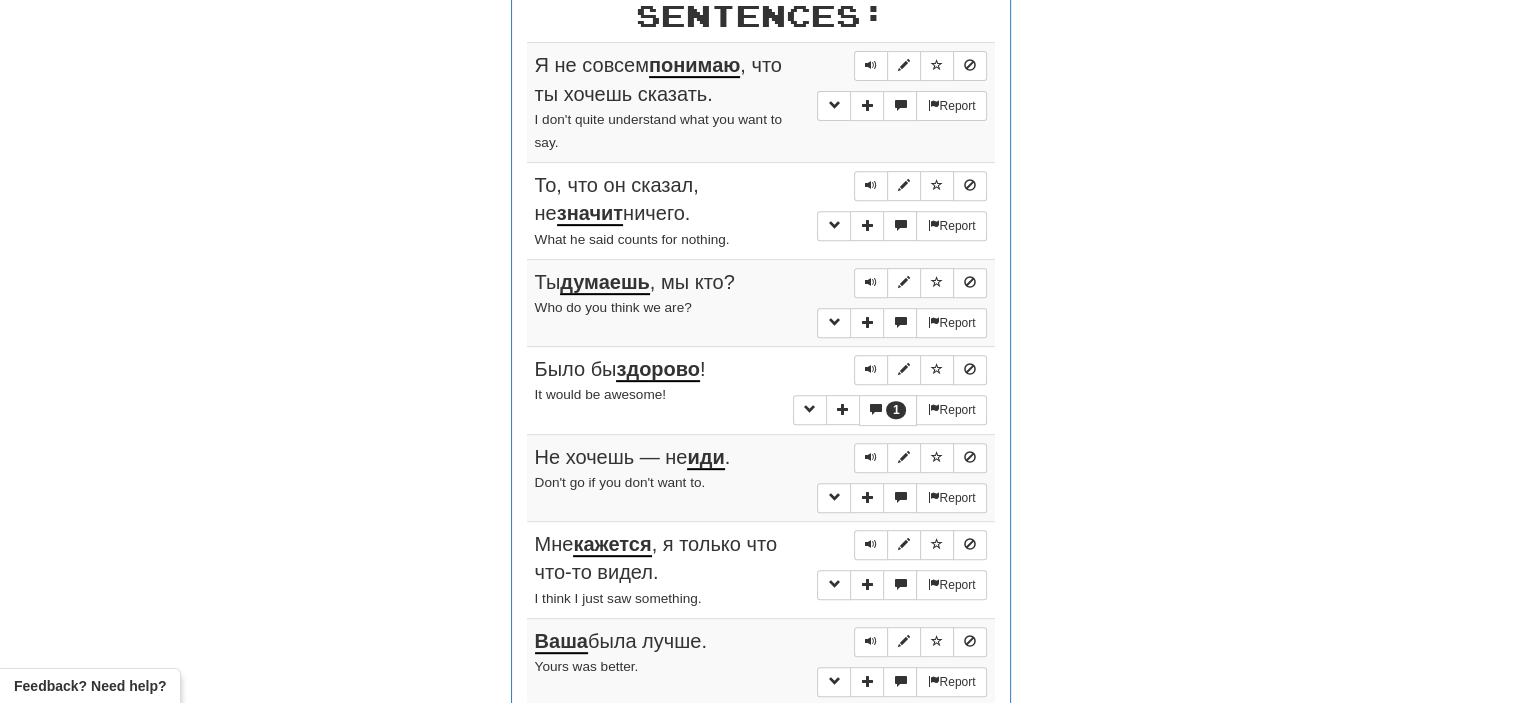 scroll, scrollTop: 799, scrollLeft: 0, axis: vertical 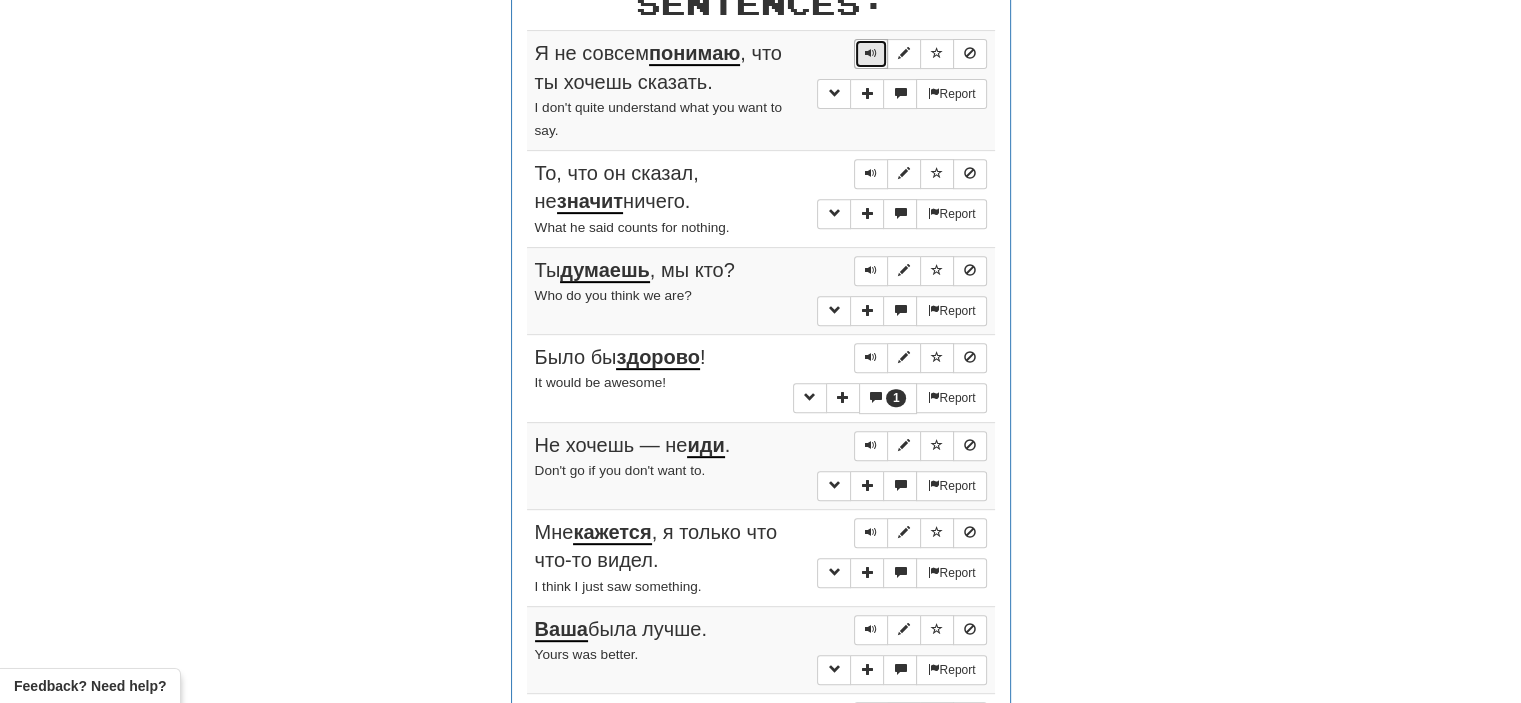 click at bounding box center (871, 53) 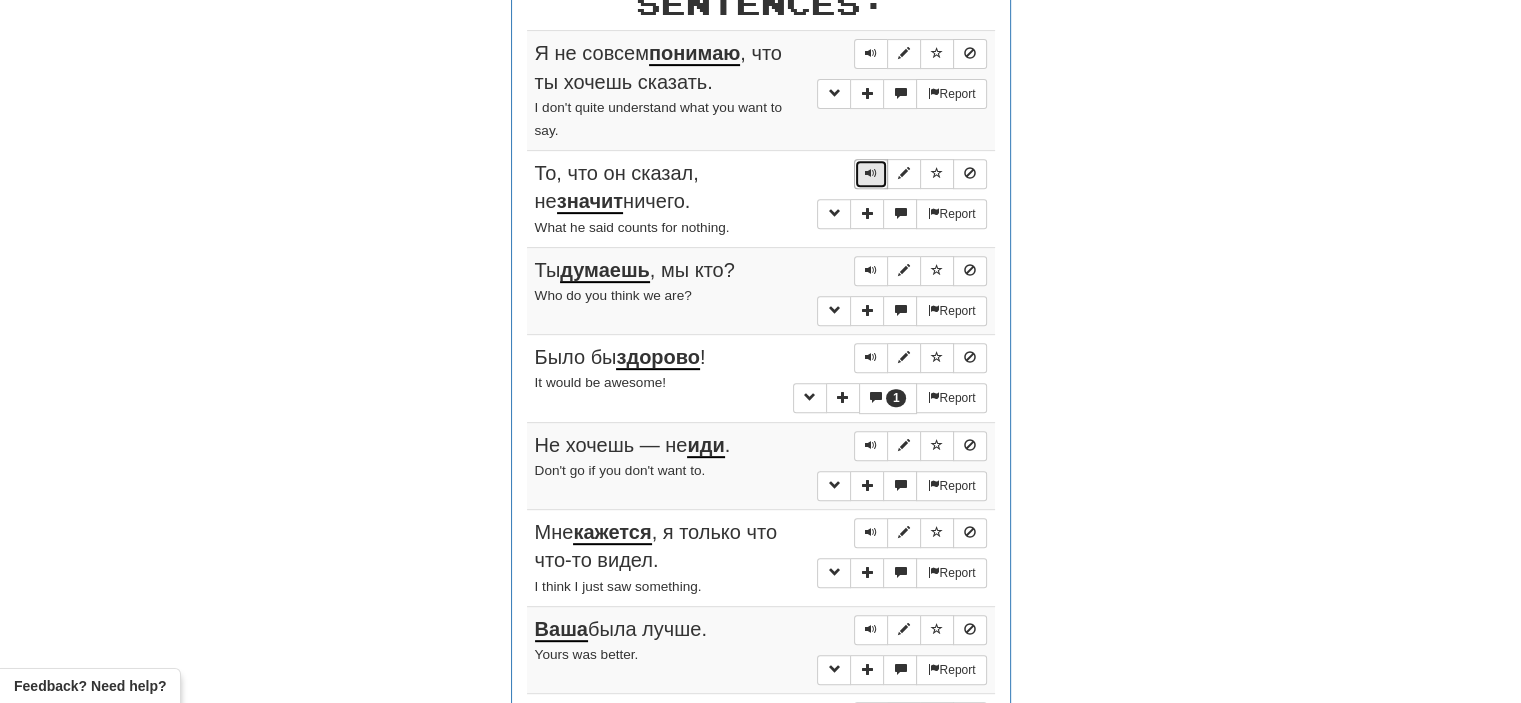 click at bounding box center [871, 174] 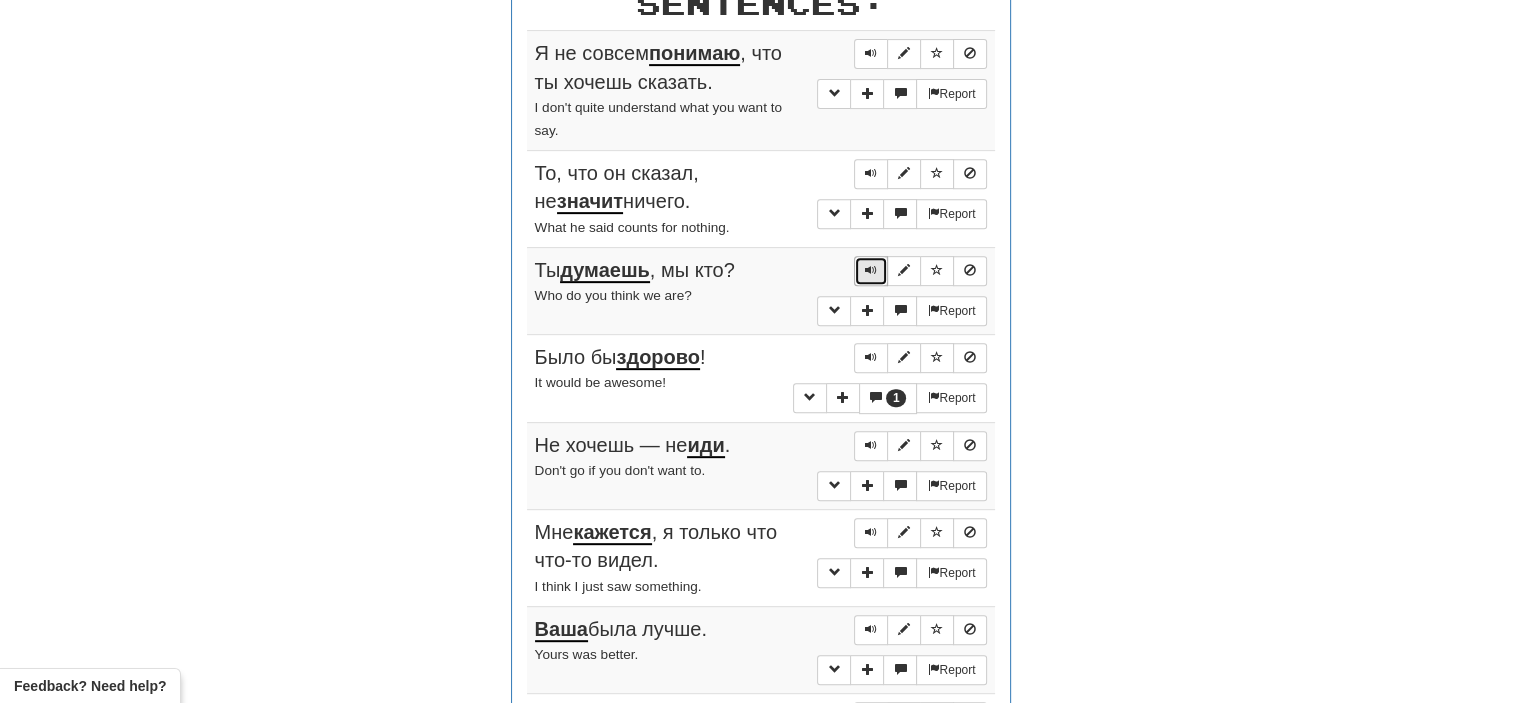 click at bounding box center (871, 270) 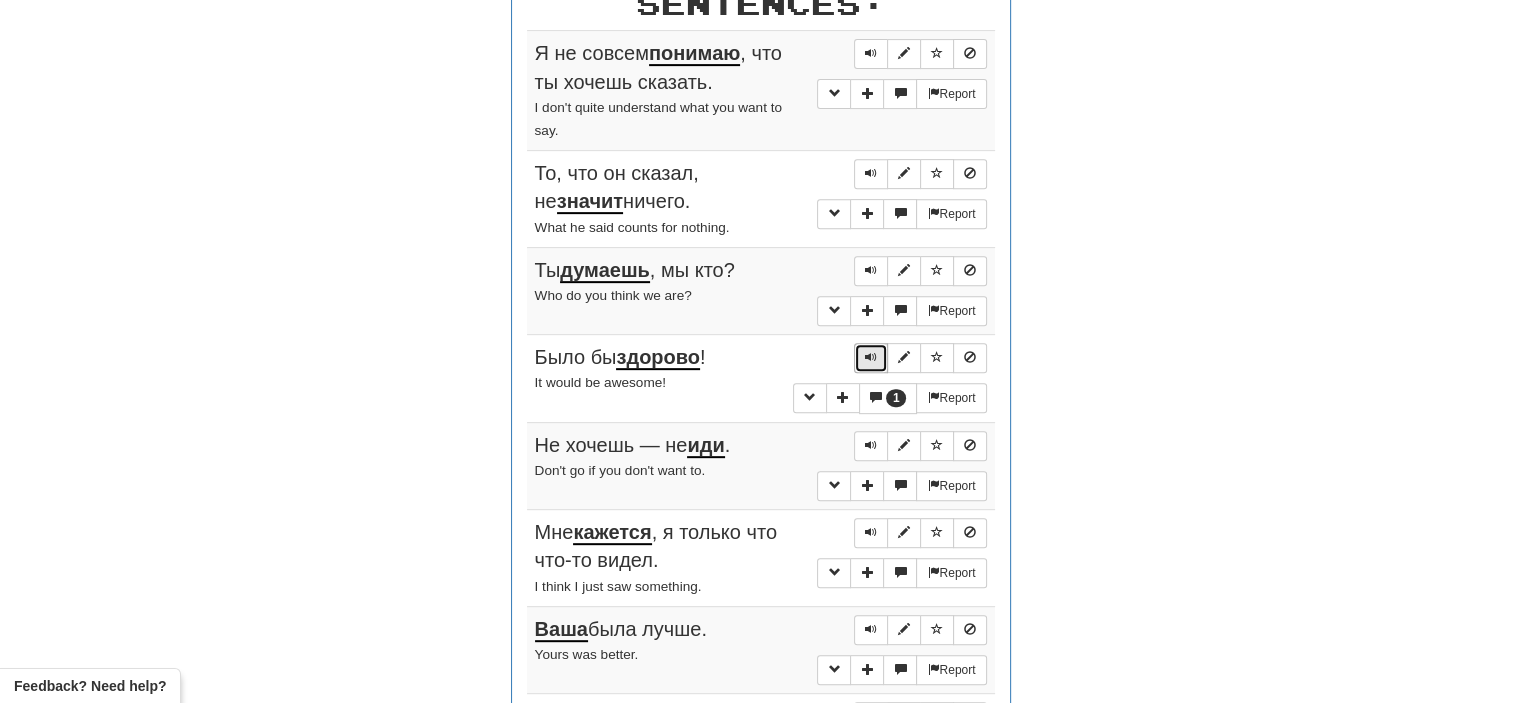 drag, startPoint x: 872, startPoint y: 353, endPoint x: 860, endPoint y: 353, distance: 12 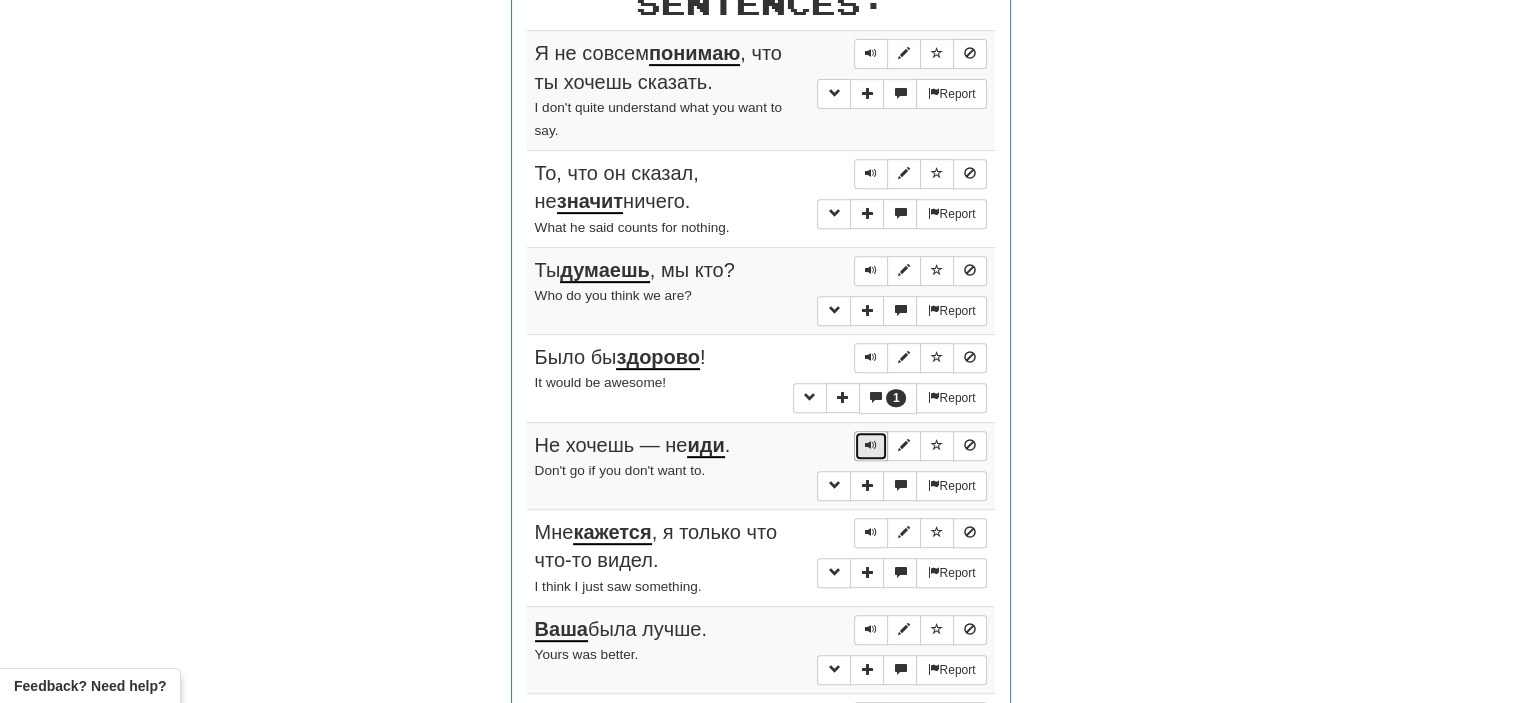 click at bounding box center [871, 445] 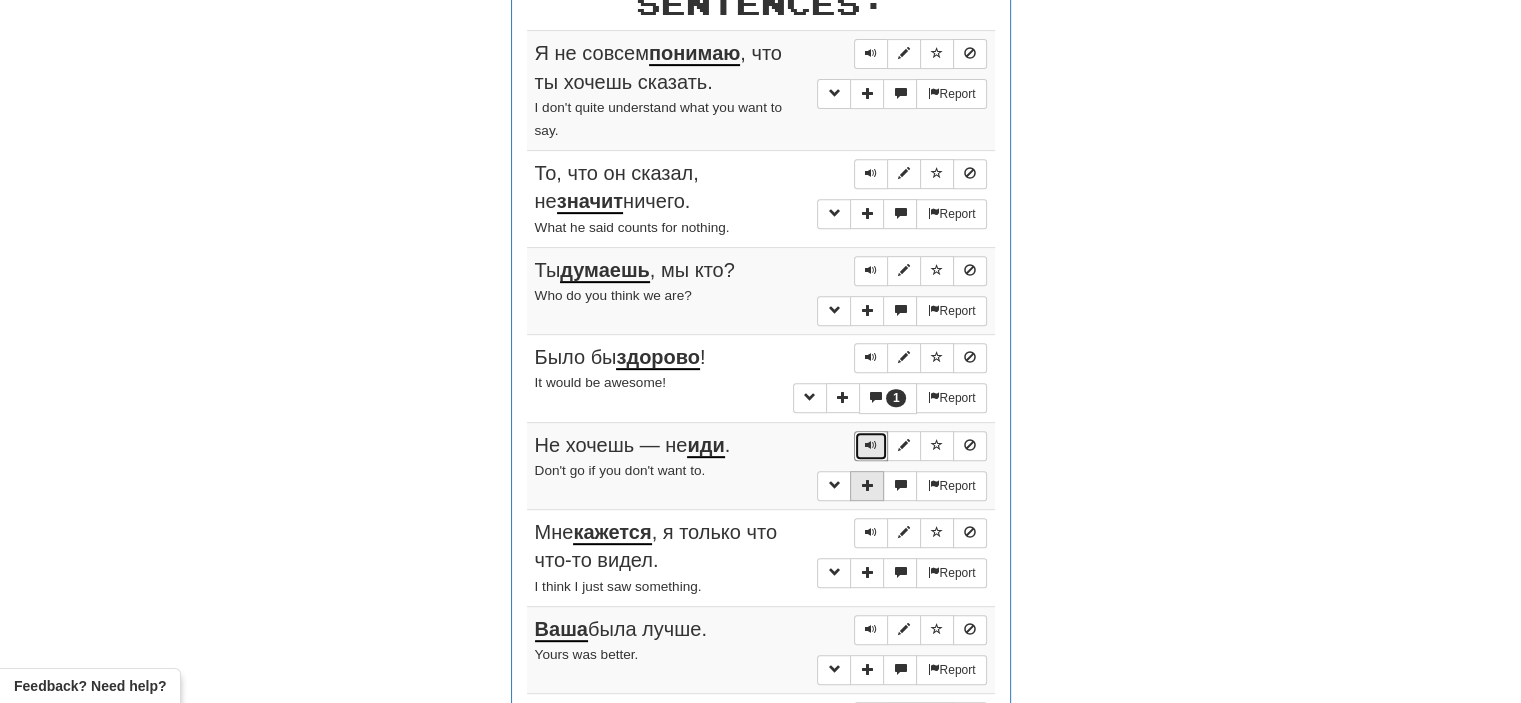 scroll, scrollTop: 864, scrollLeft: 0, axis: vertical 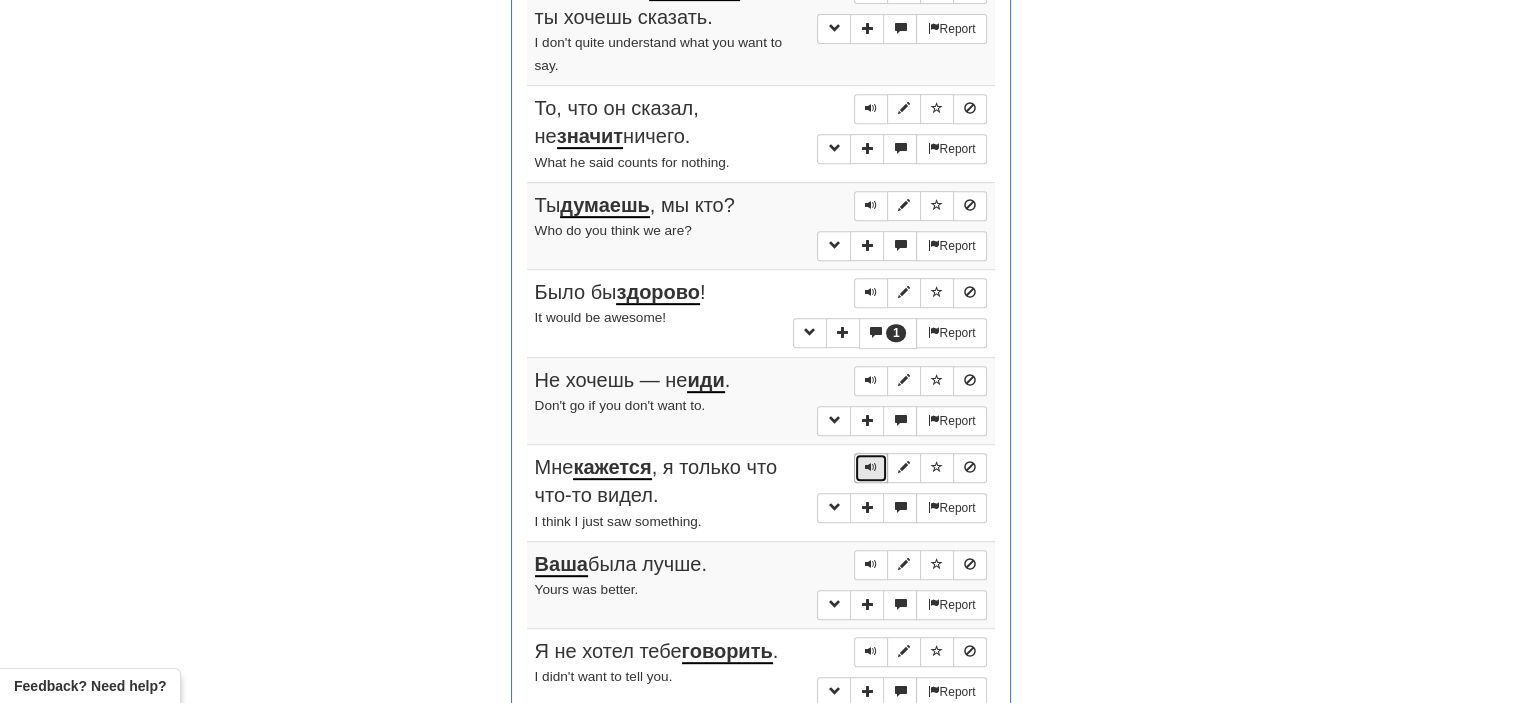 click at bounding box center (871, 468) 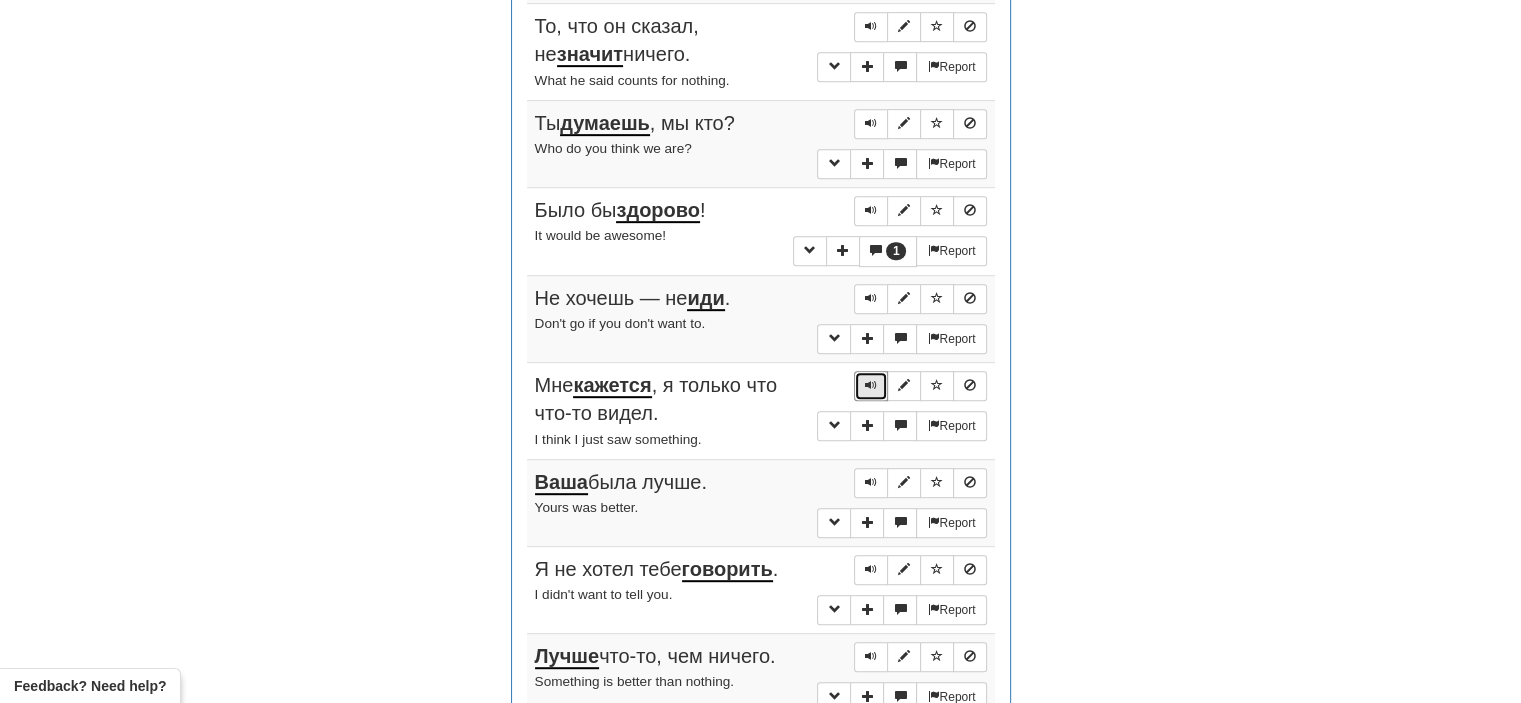 scroll, scrollTop: 947, scrollLeft: 0, axis: vertical 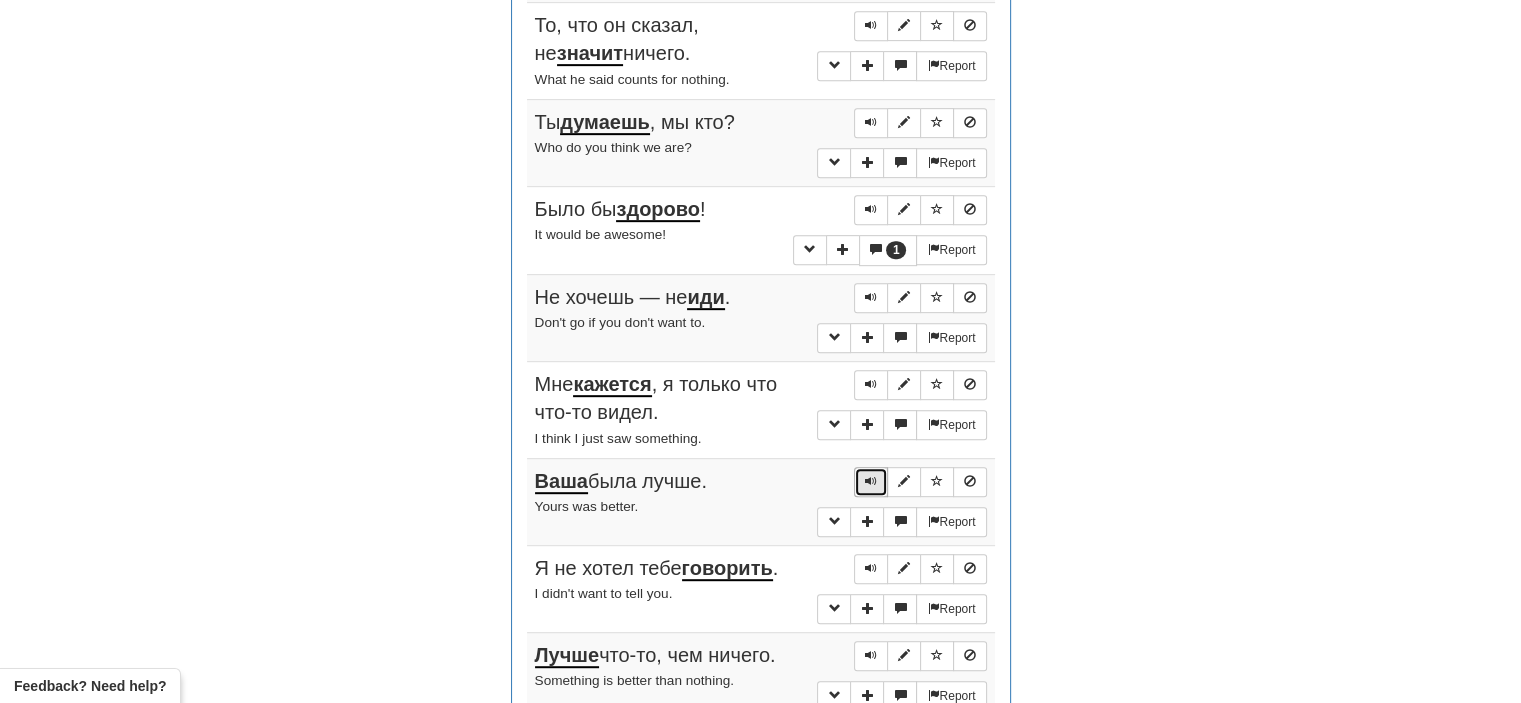 click at bounding box center (871, 481) 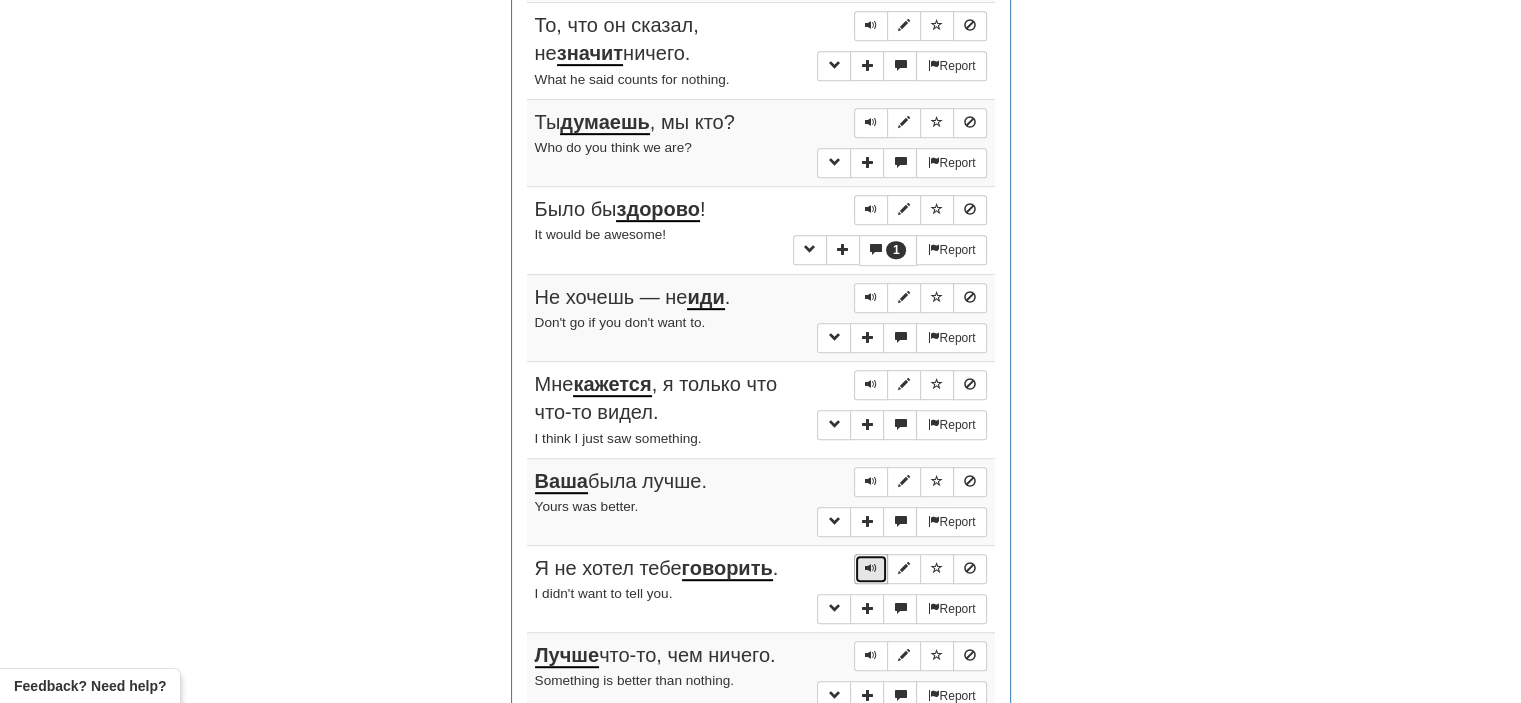 click at bounding box center [871, 568] 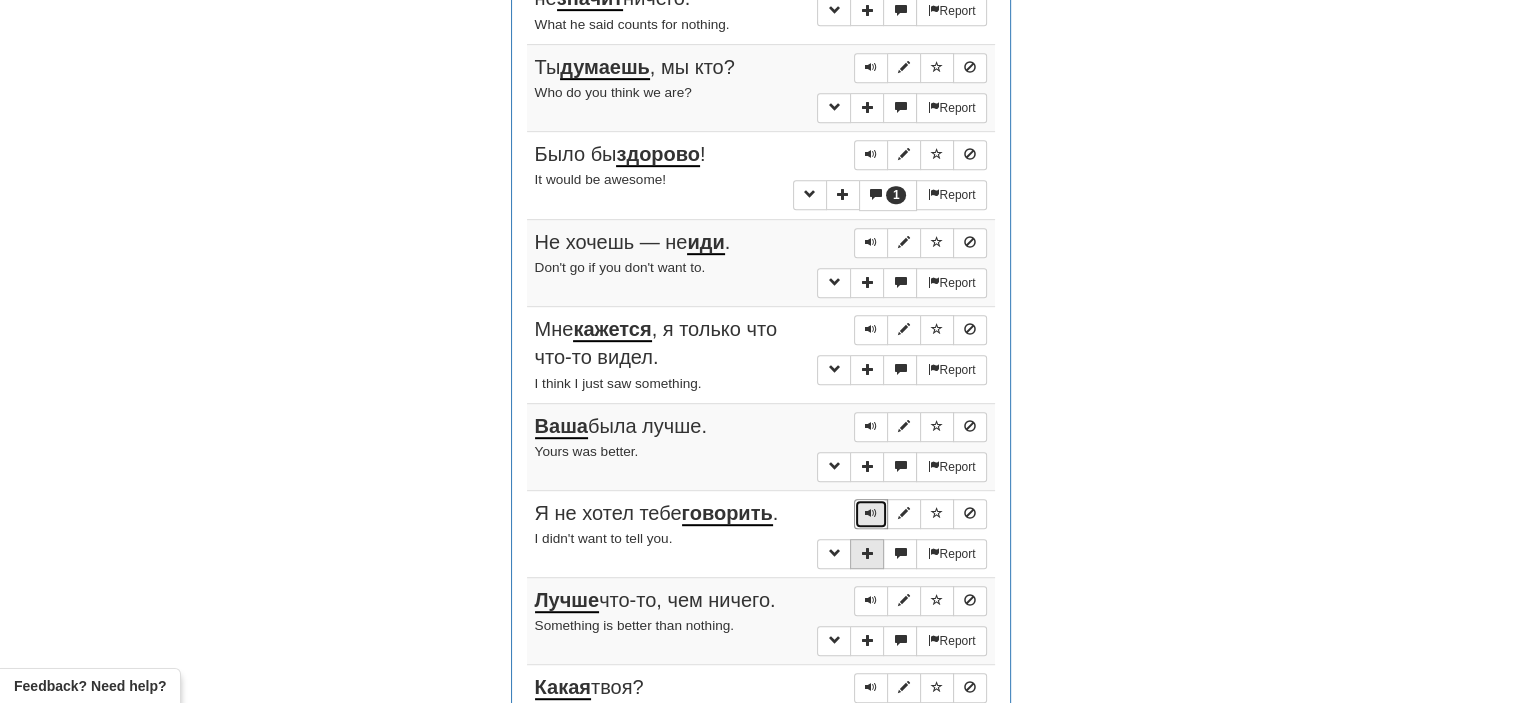 scroll, scrollTop: 1024, scrollLeft: 0, axis: vertical 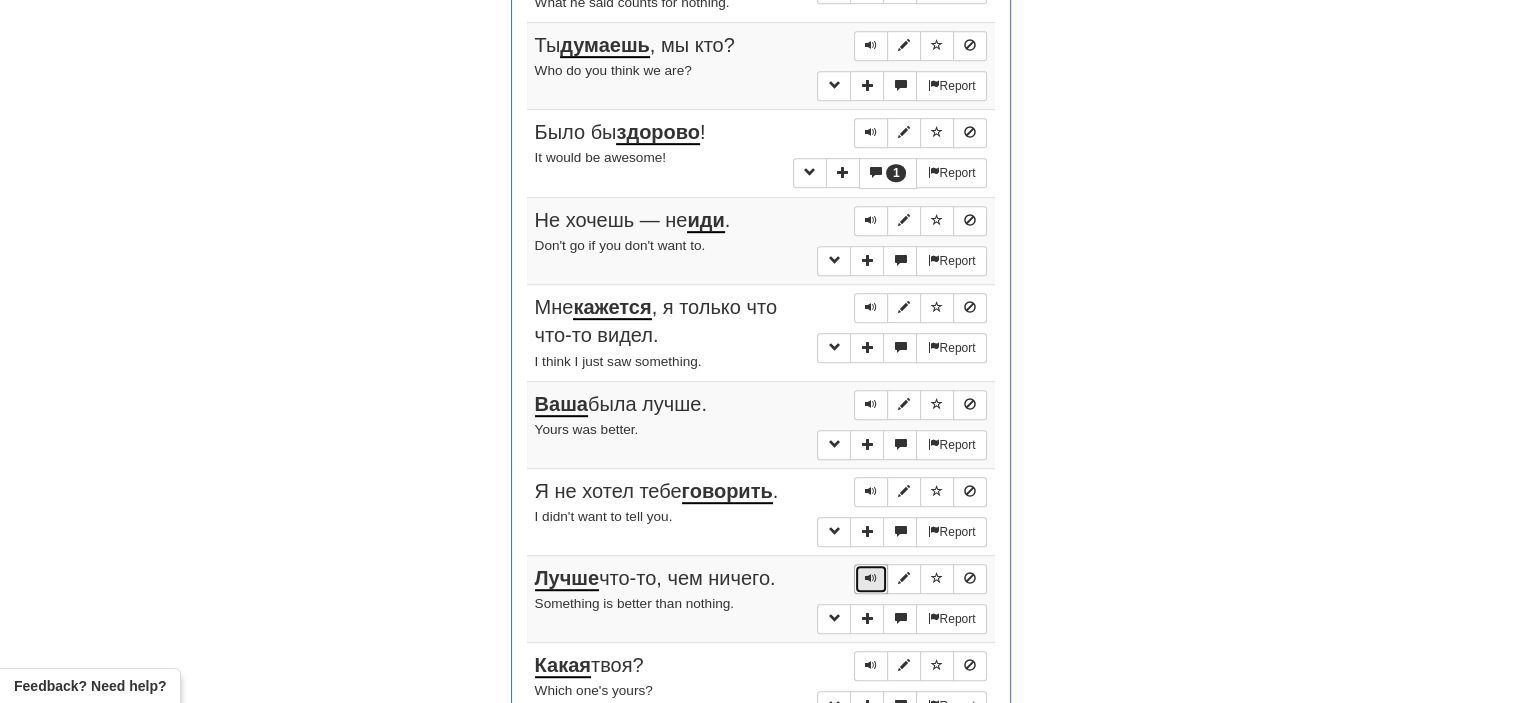 click at bounding box center [871, 578] 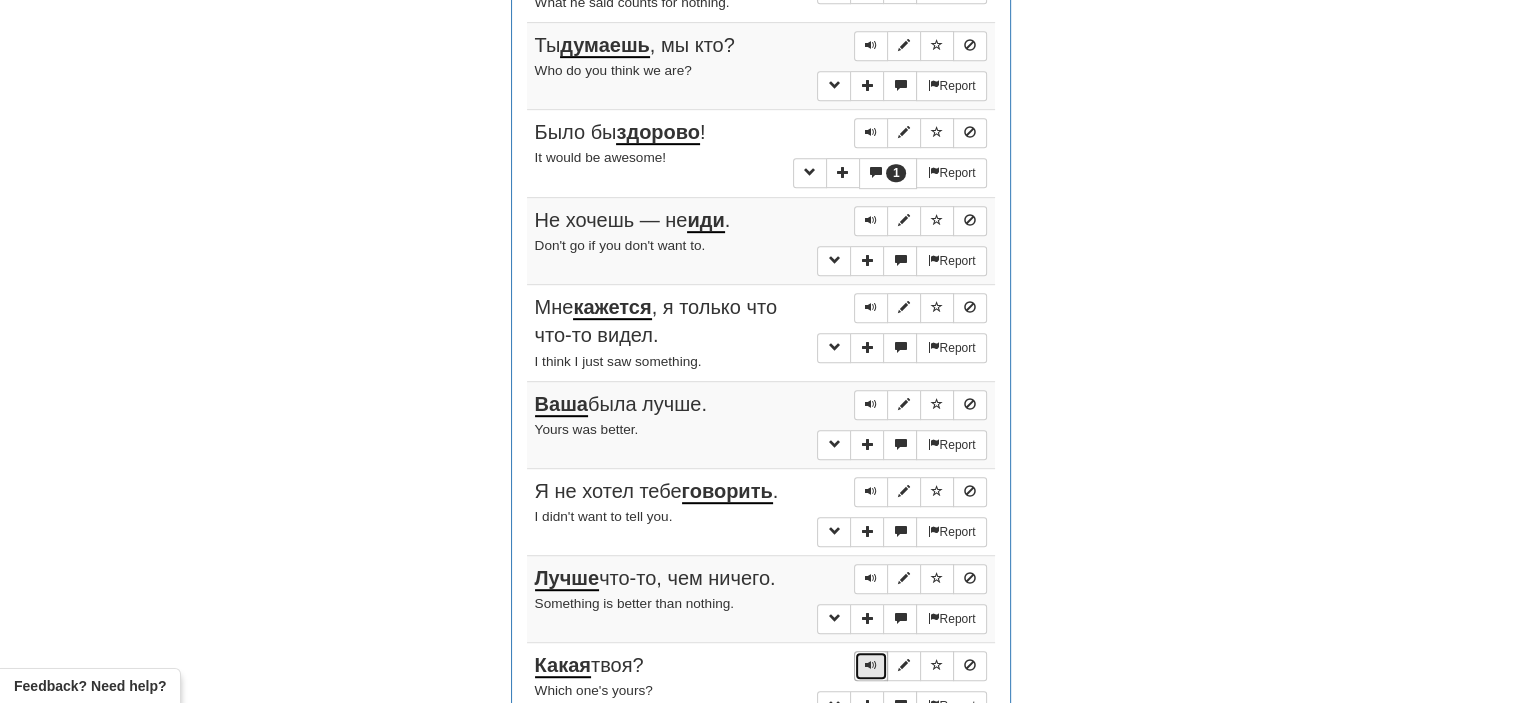 click at bounding box center [871, 666] 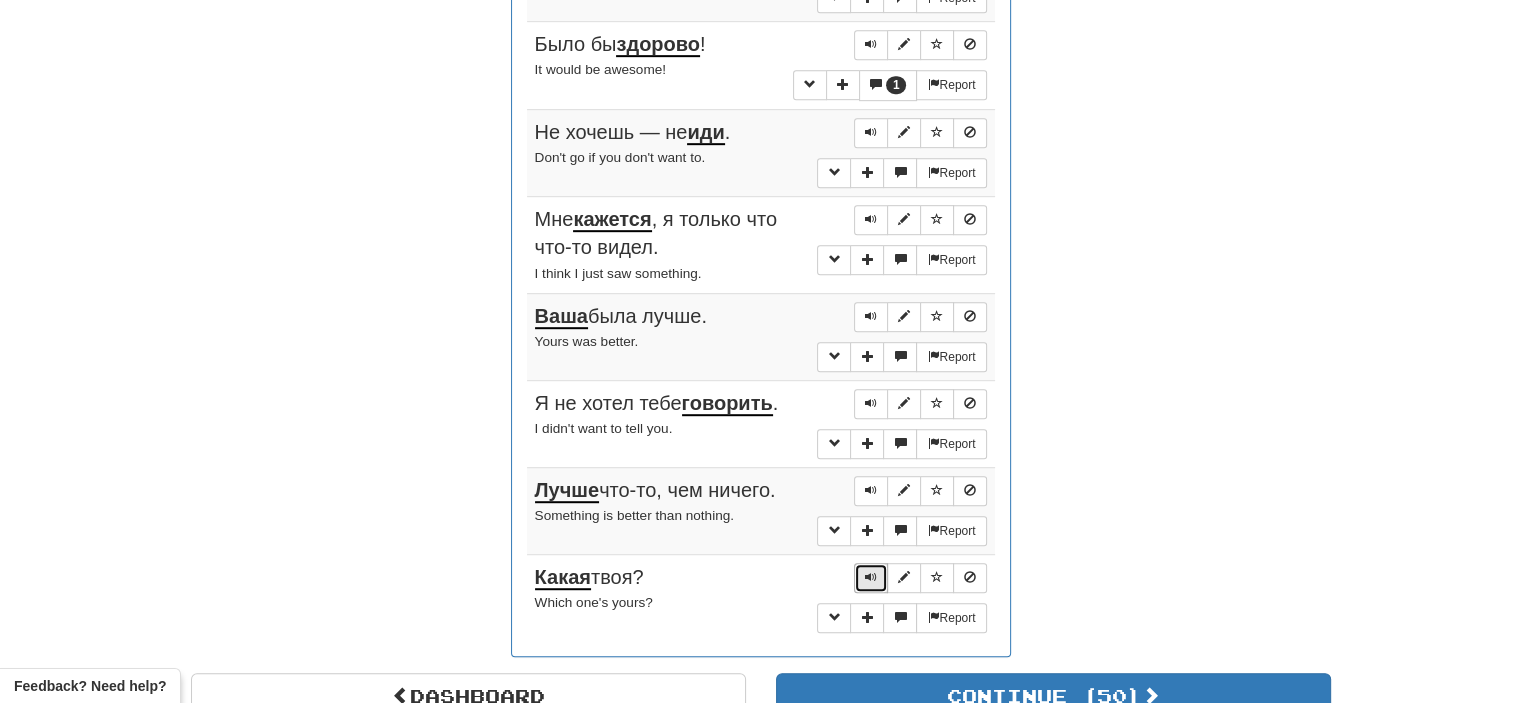 scroll, scrollTop: 1135, scrollLeft: 0, axis: vertical 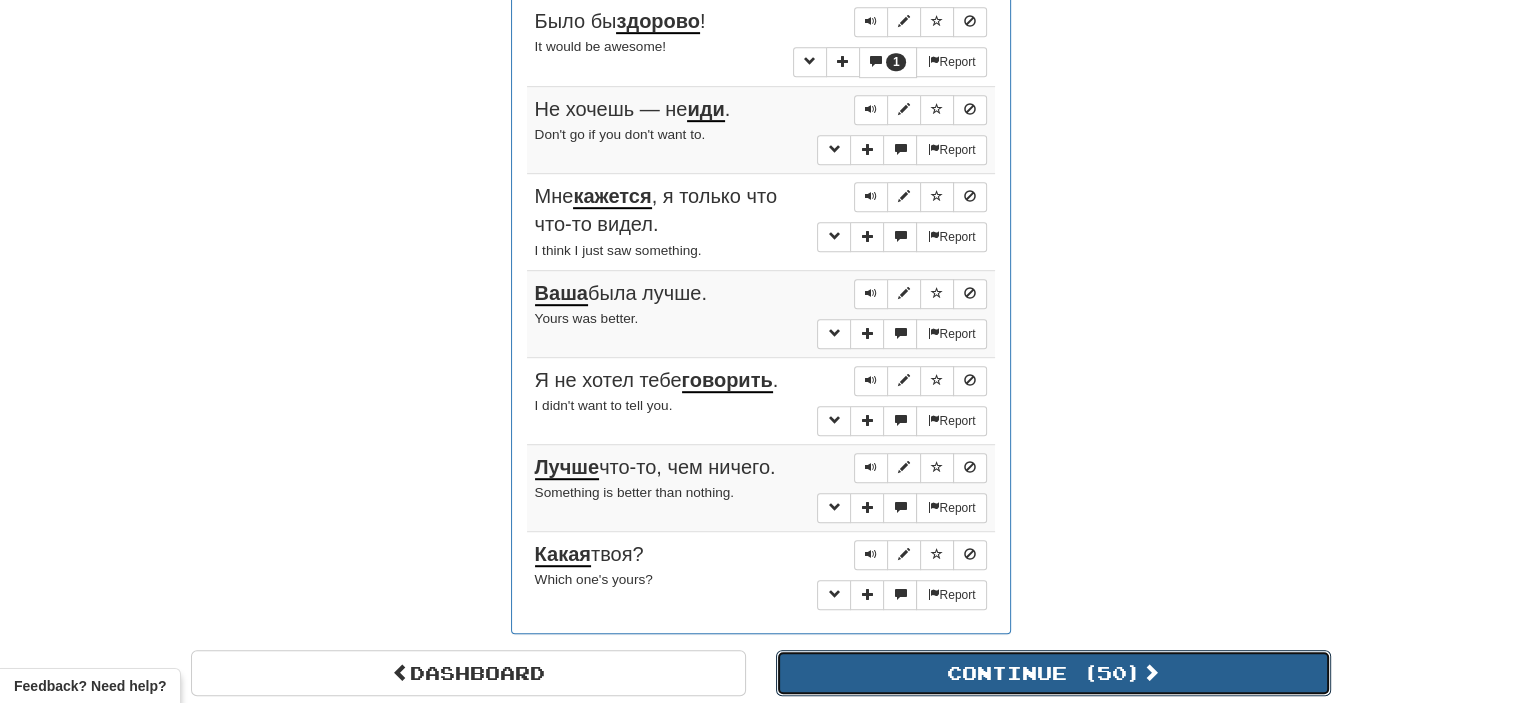 drag, startPoint x: 948, startPoint y: 665, endPoint x: 924, endPoint y: 666, distance: 24.020824 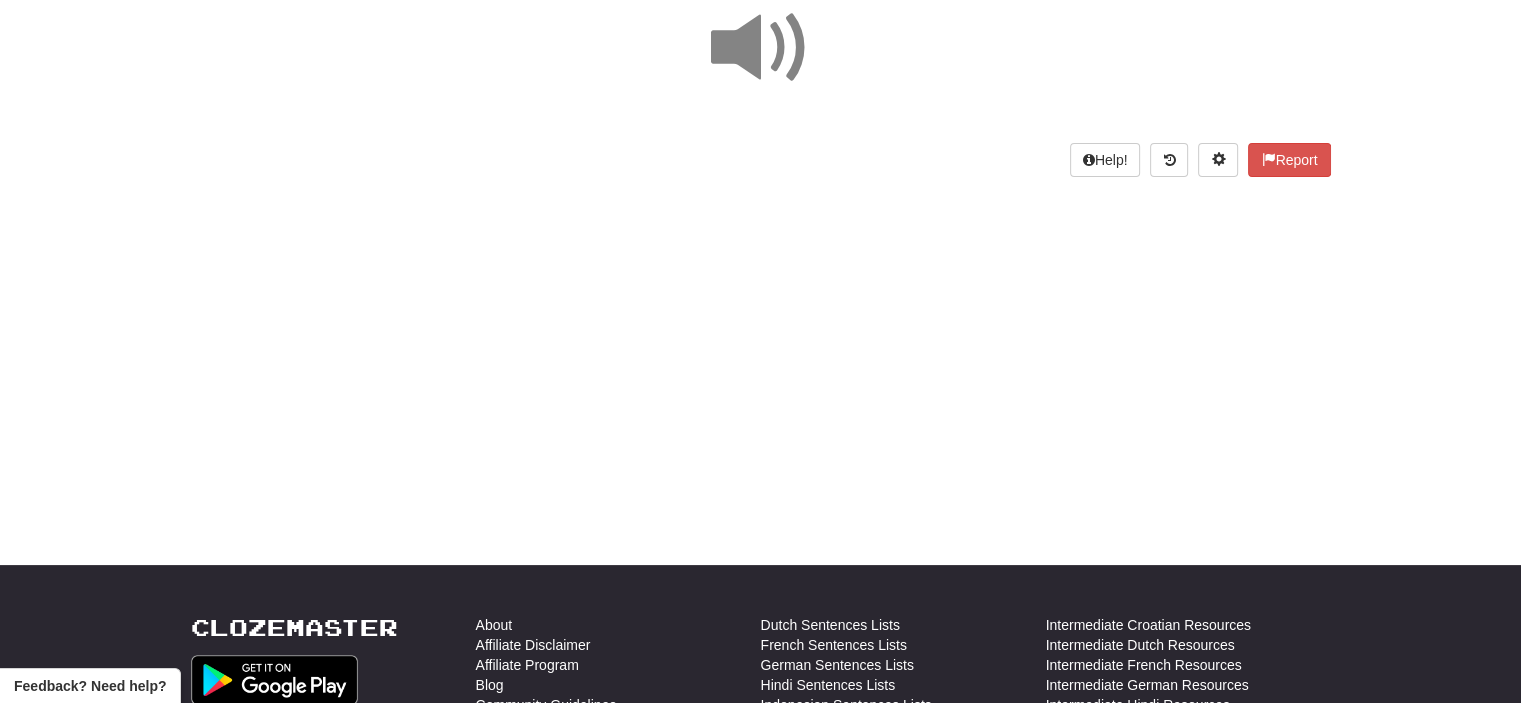 scroll, scrollTop: 0, scrollLeft: 0, axis: both 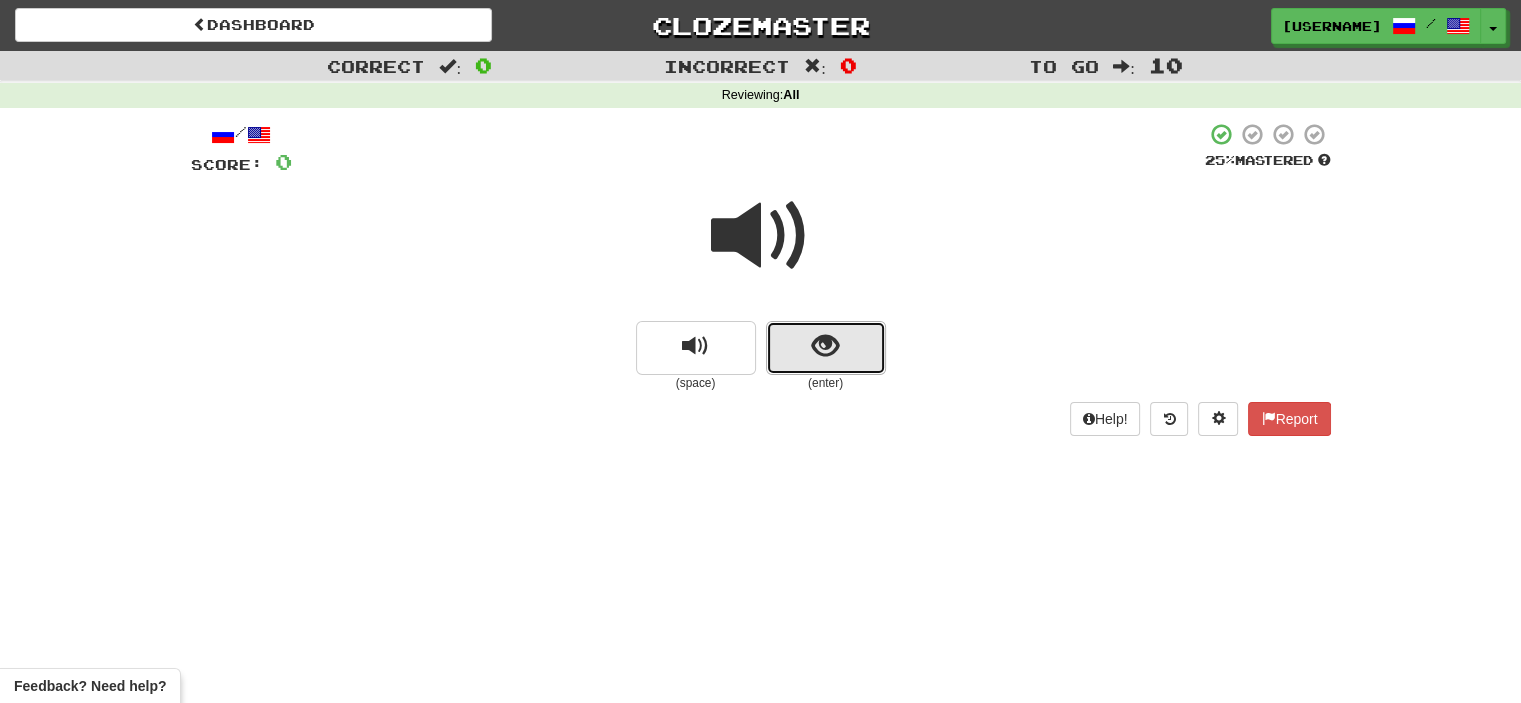 drag, startPoint x: 804, startPoint y: 331, endPoint x: 791, endPoint y: 349, distance: 22.203604 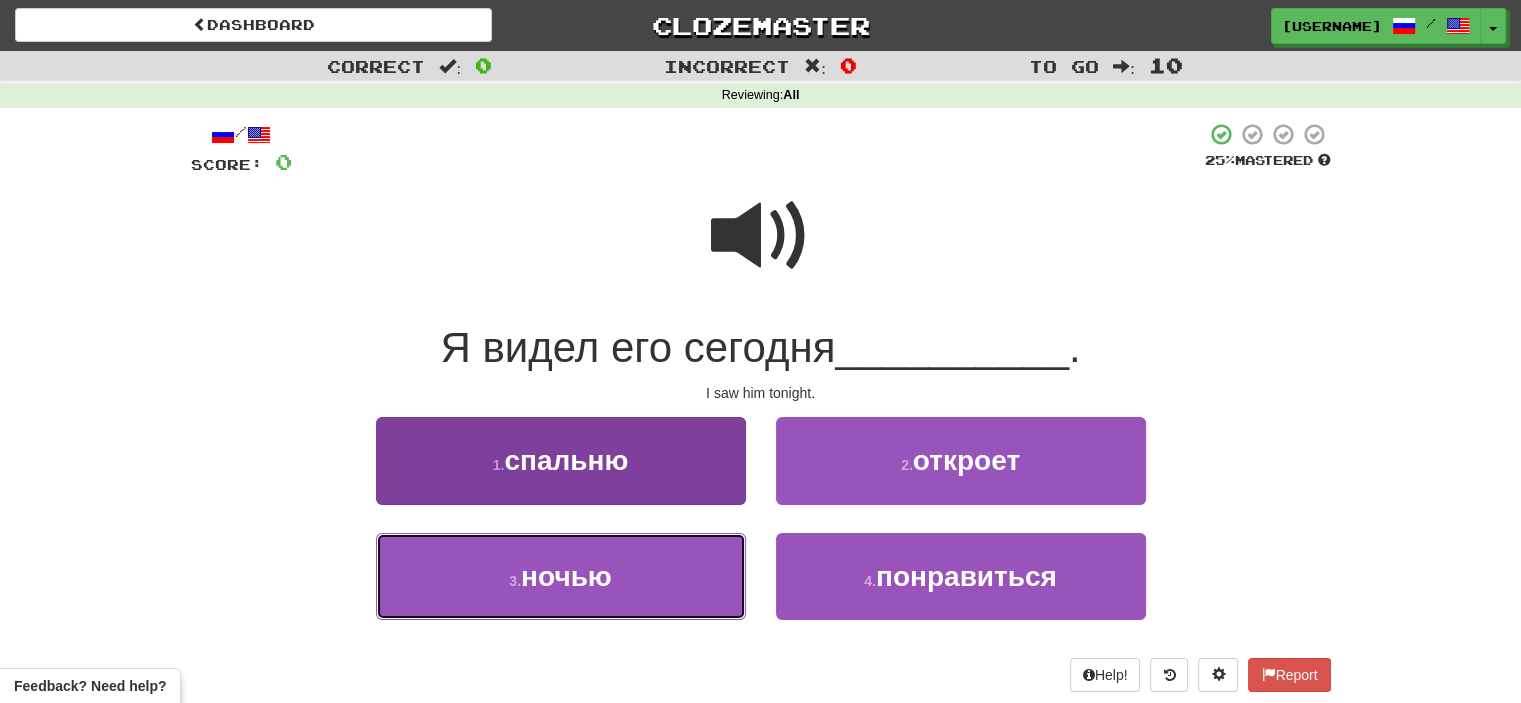 drag, startPoint x: 708, startPoint y: 550, endPoint x: 672, endPoint y: 566, distance: 39.39543 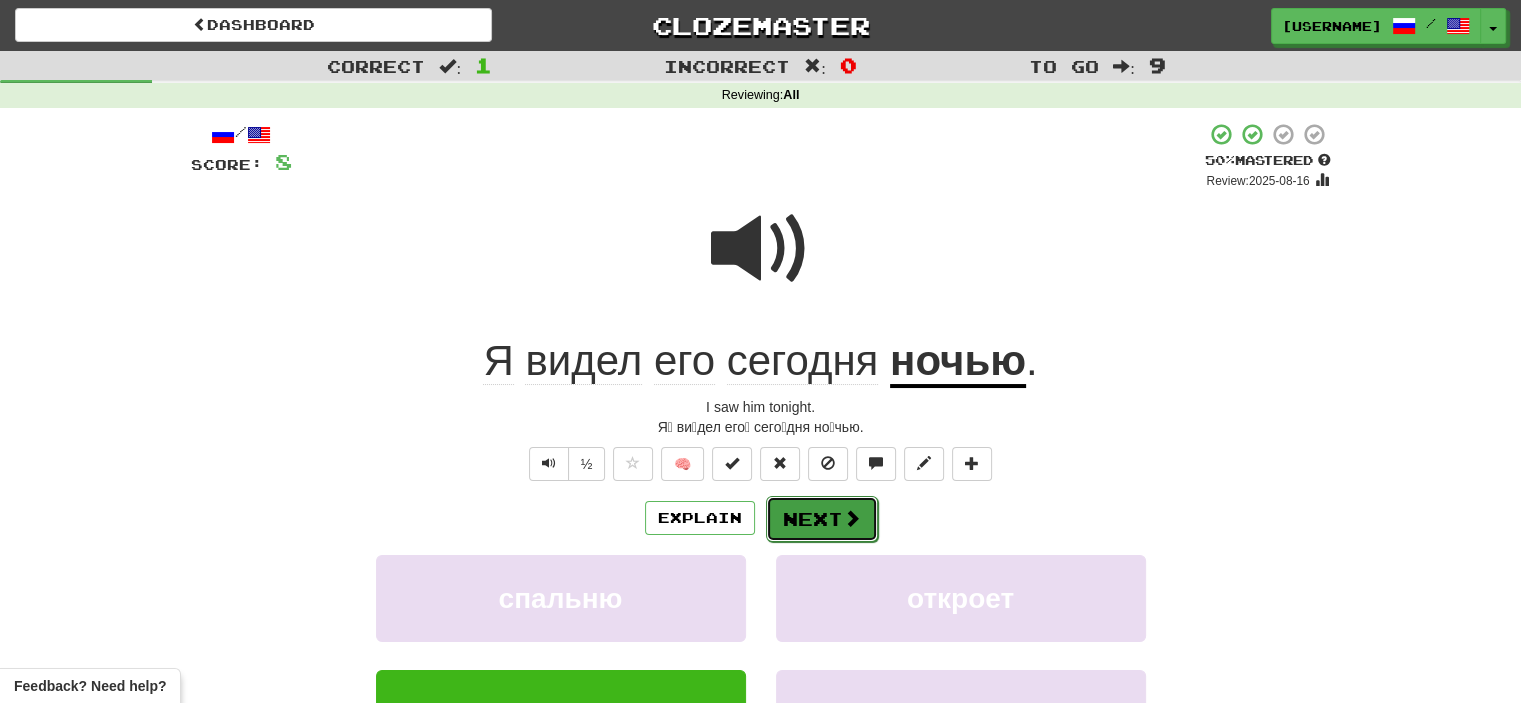 click on "Next" at bounding box center [822, 519] 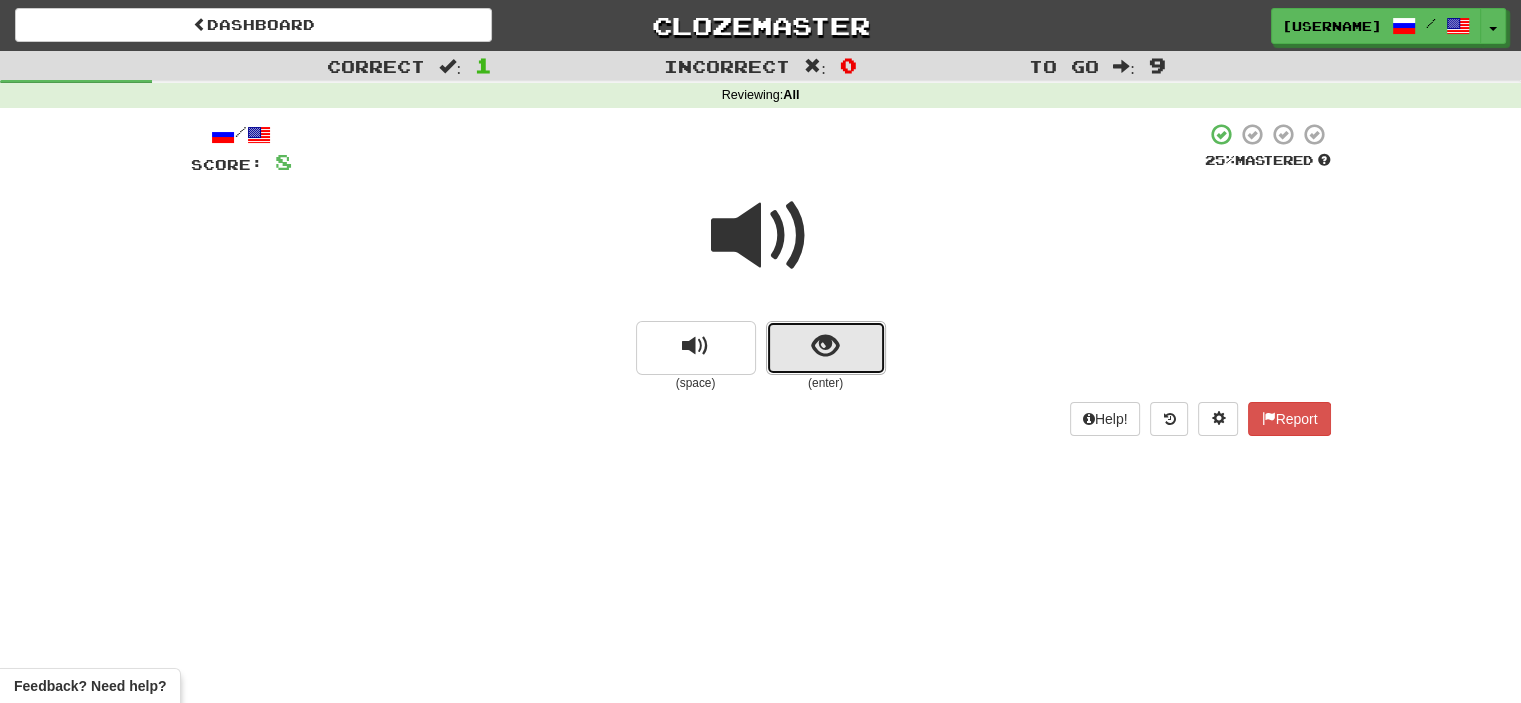 click at bounding box center (826, 348) 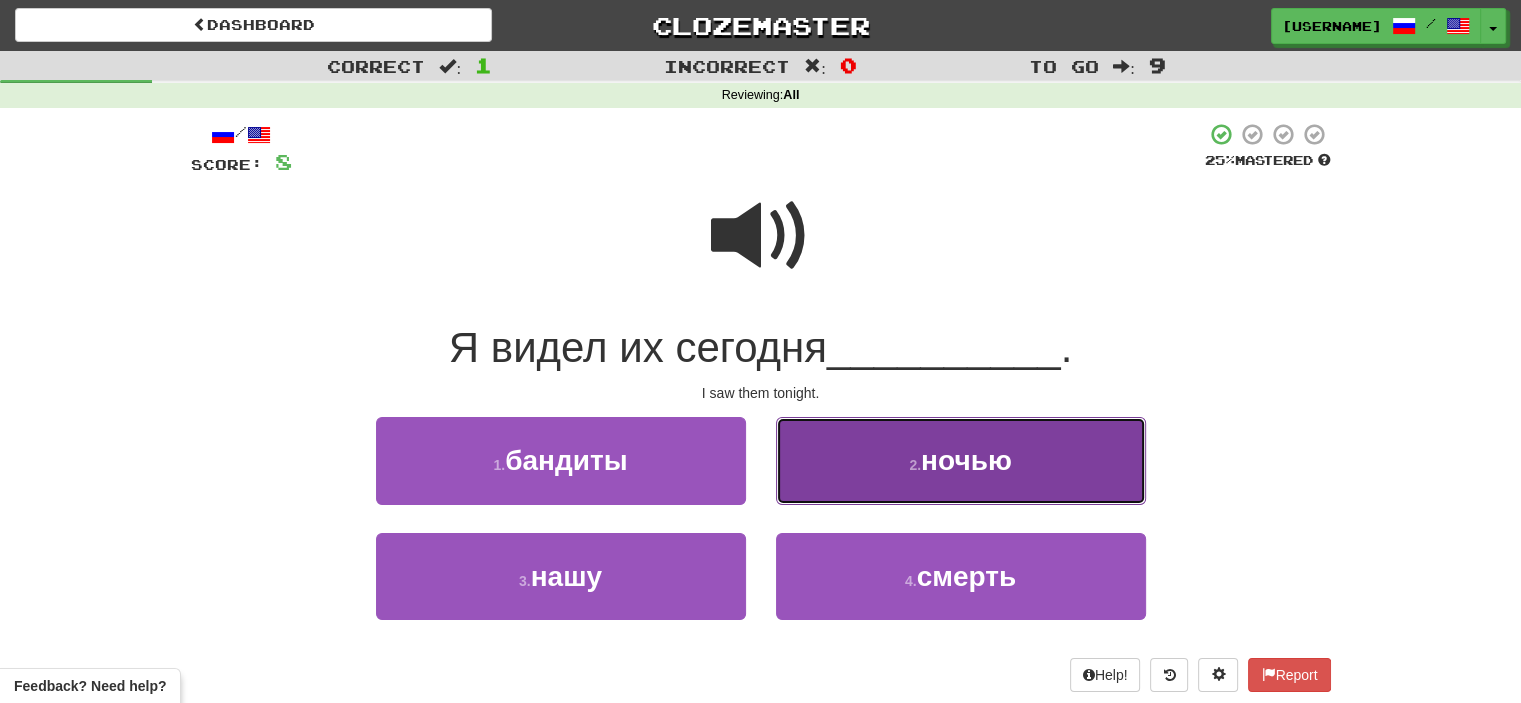 click on "2 .  ночью" at bounding box center [961, 460] 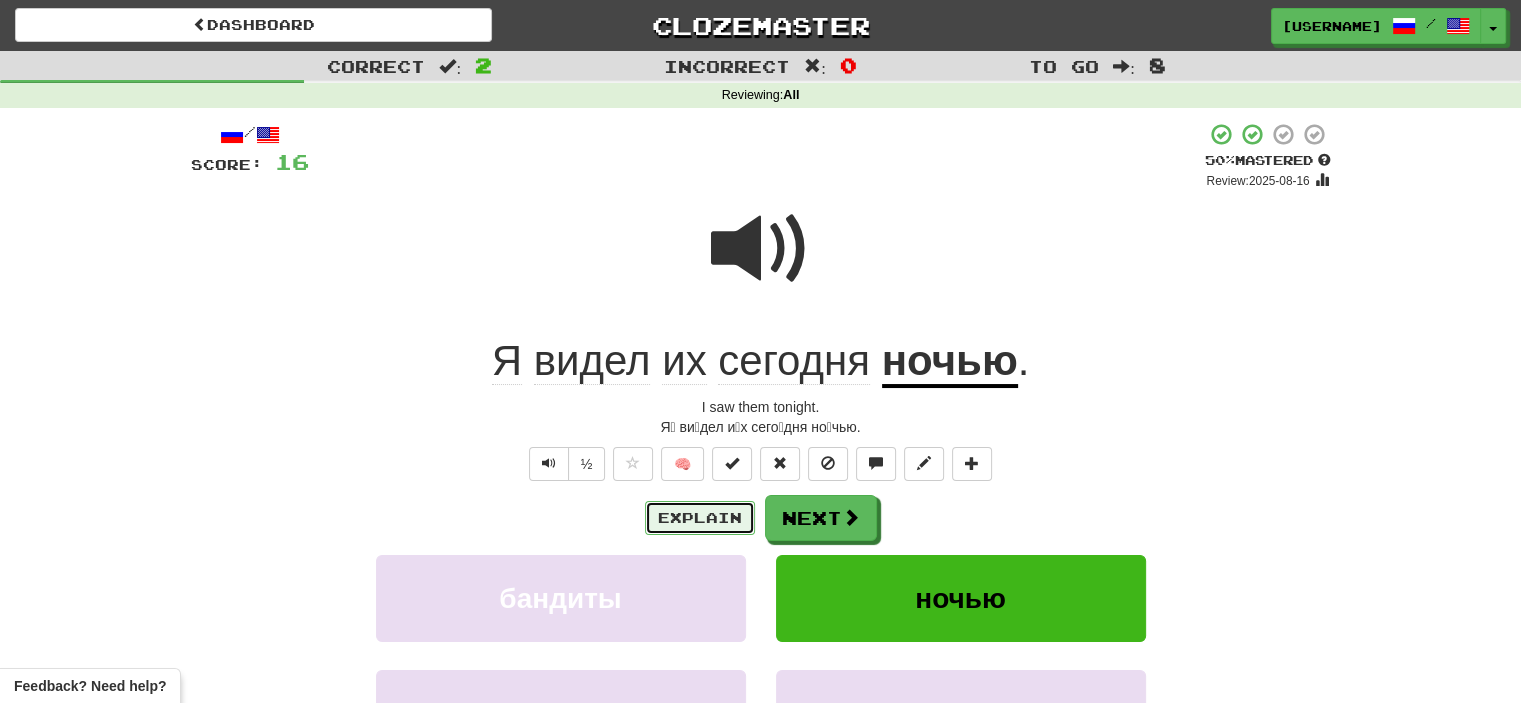 click on "Explain" at bounding box center (700, 518) 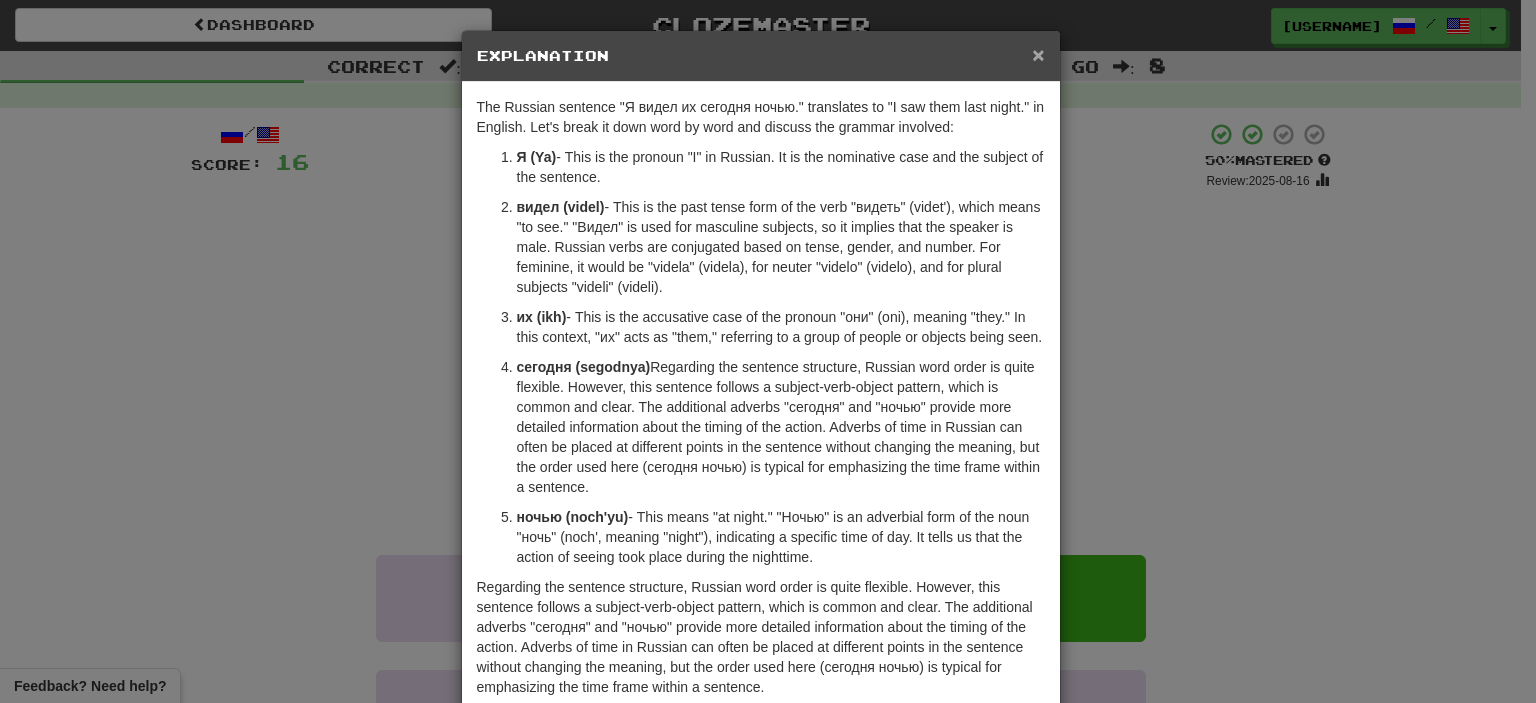 click on "×" at bounding box center (1038, 54) 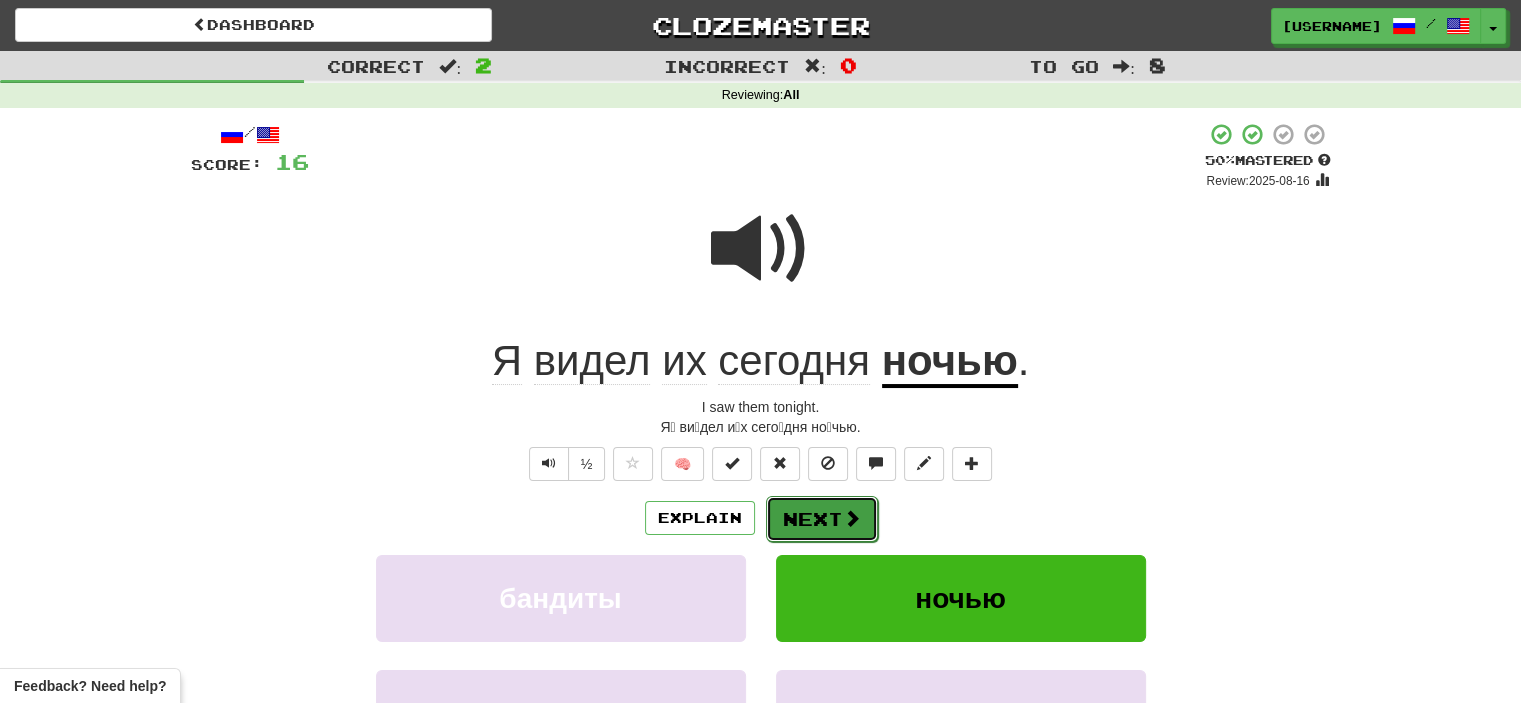 click on "Next" at bounding box center [822, 519] 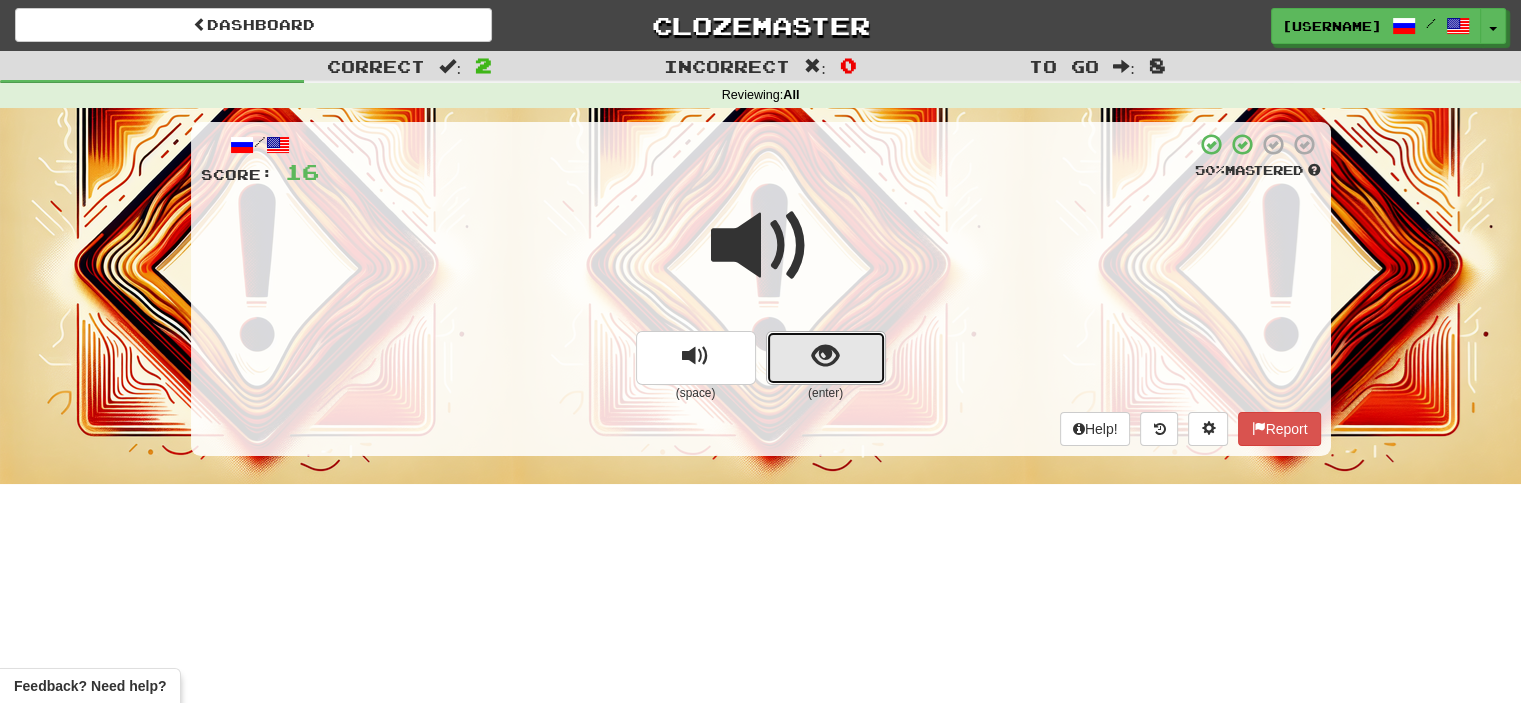 click at bounding box center [826, 358] 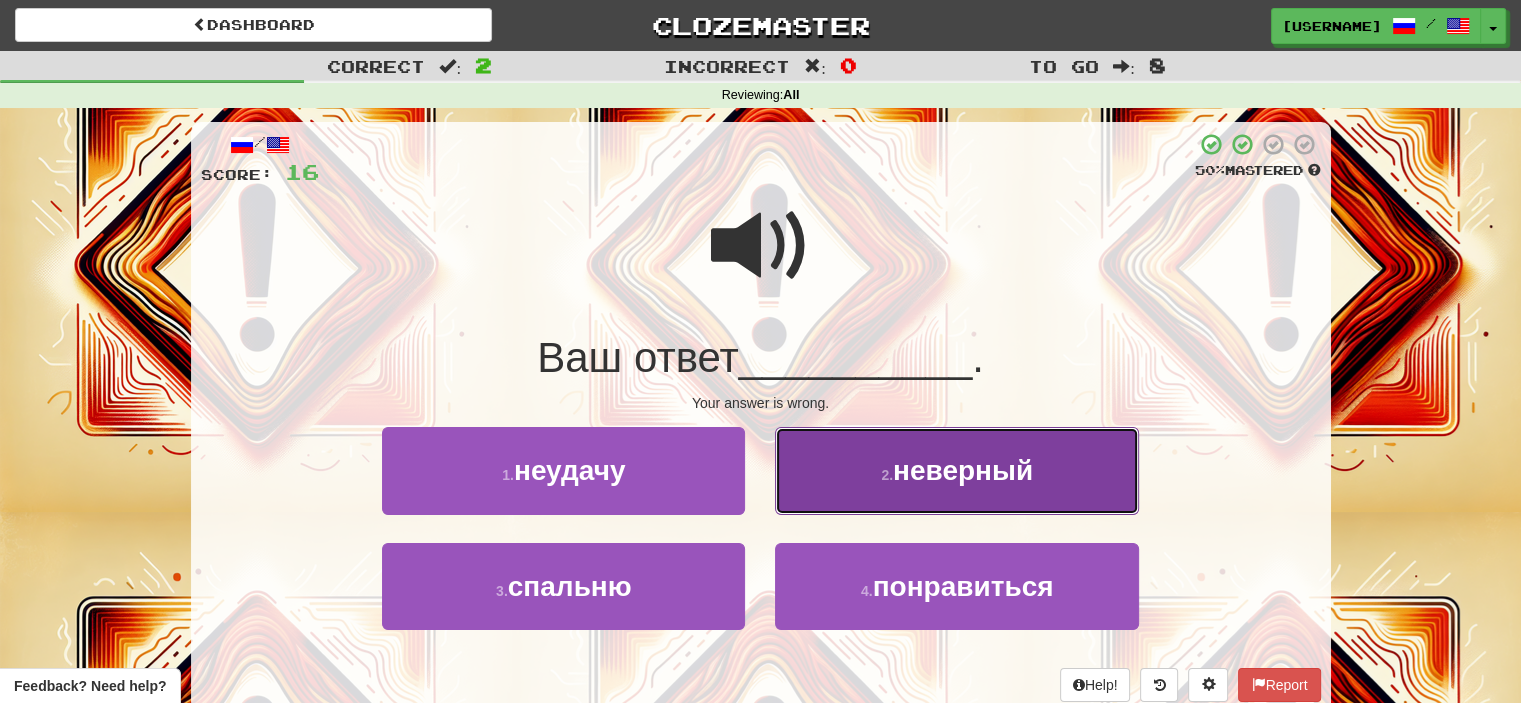 click on "2 ." at bounding box center (887, 475) 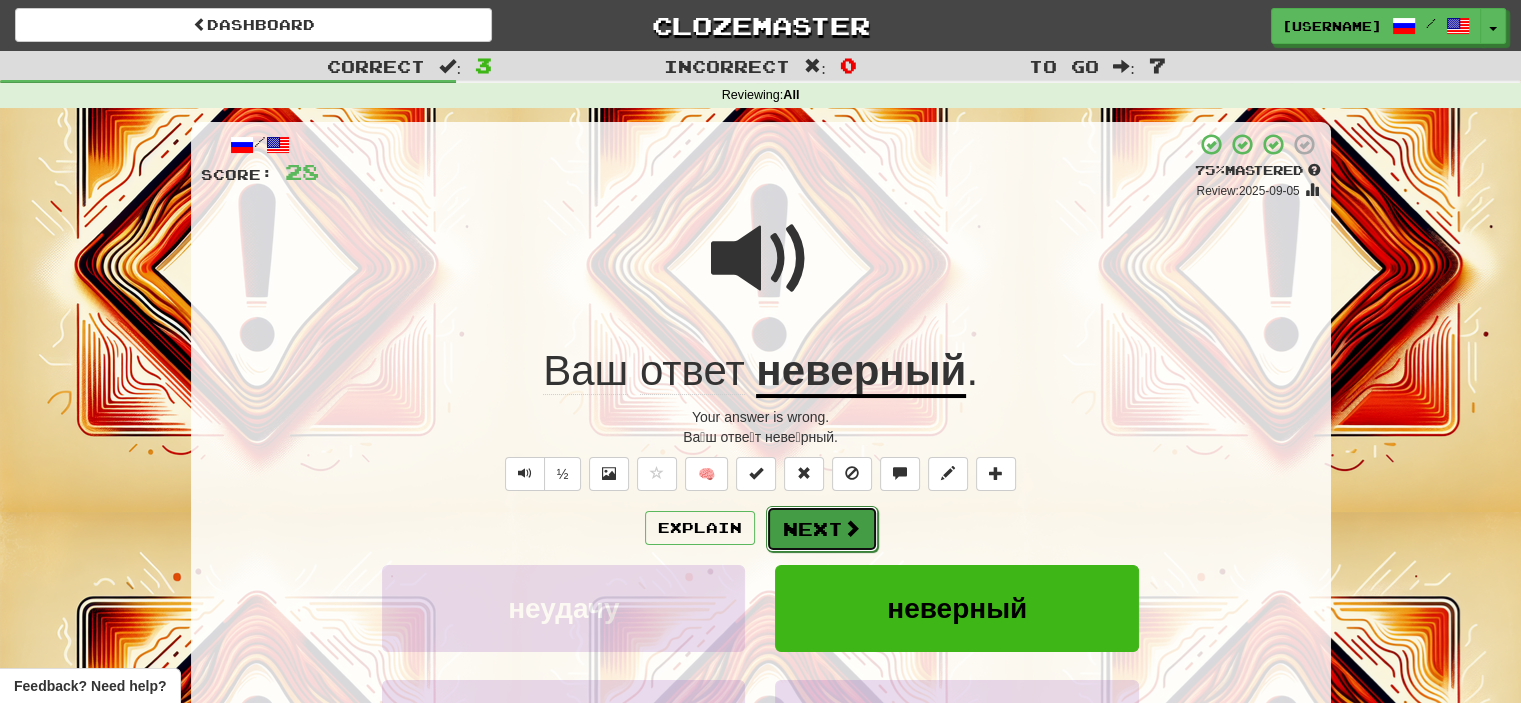 click on "Next" at bounding box center [822, 529] 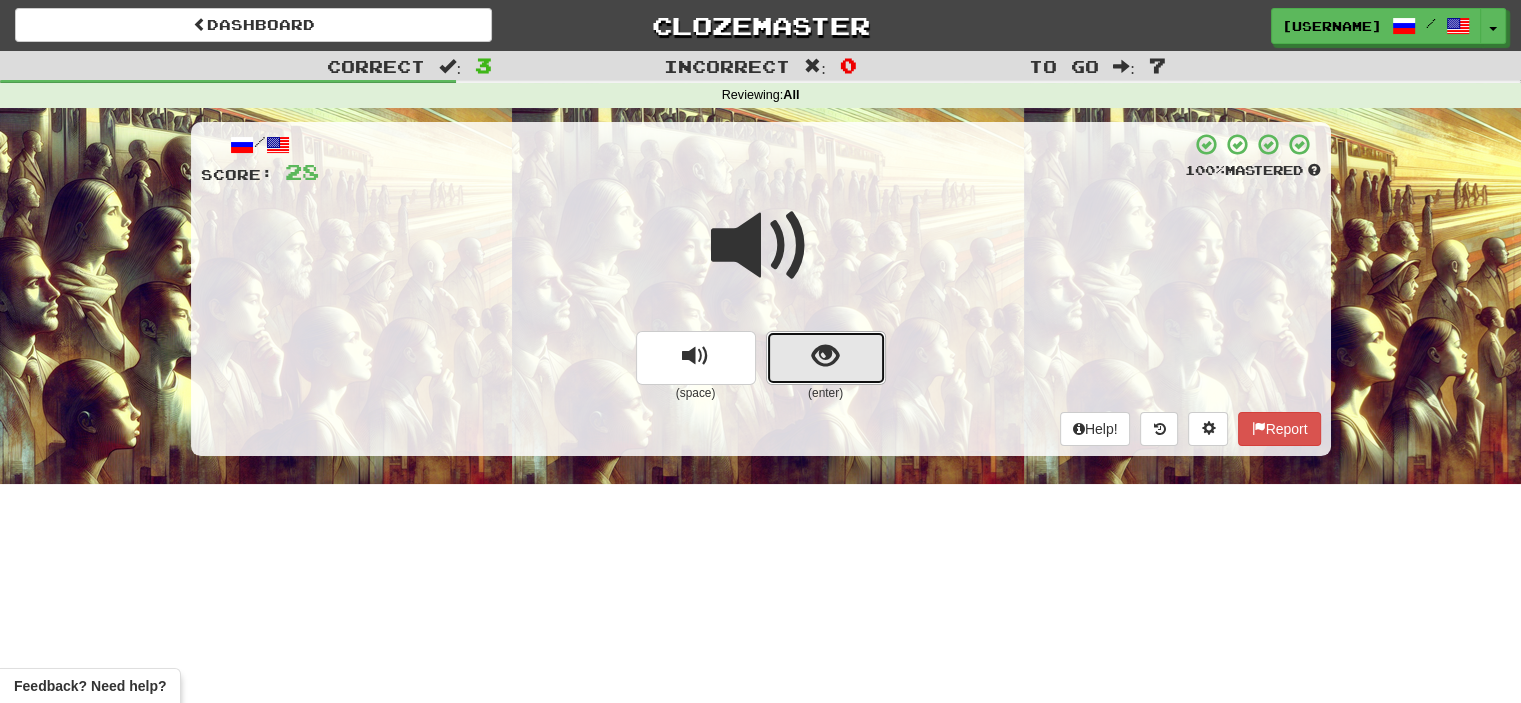 click at bounding box center [826, 358] 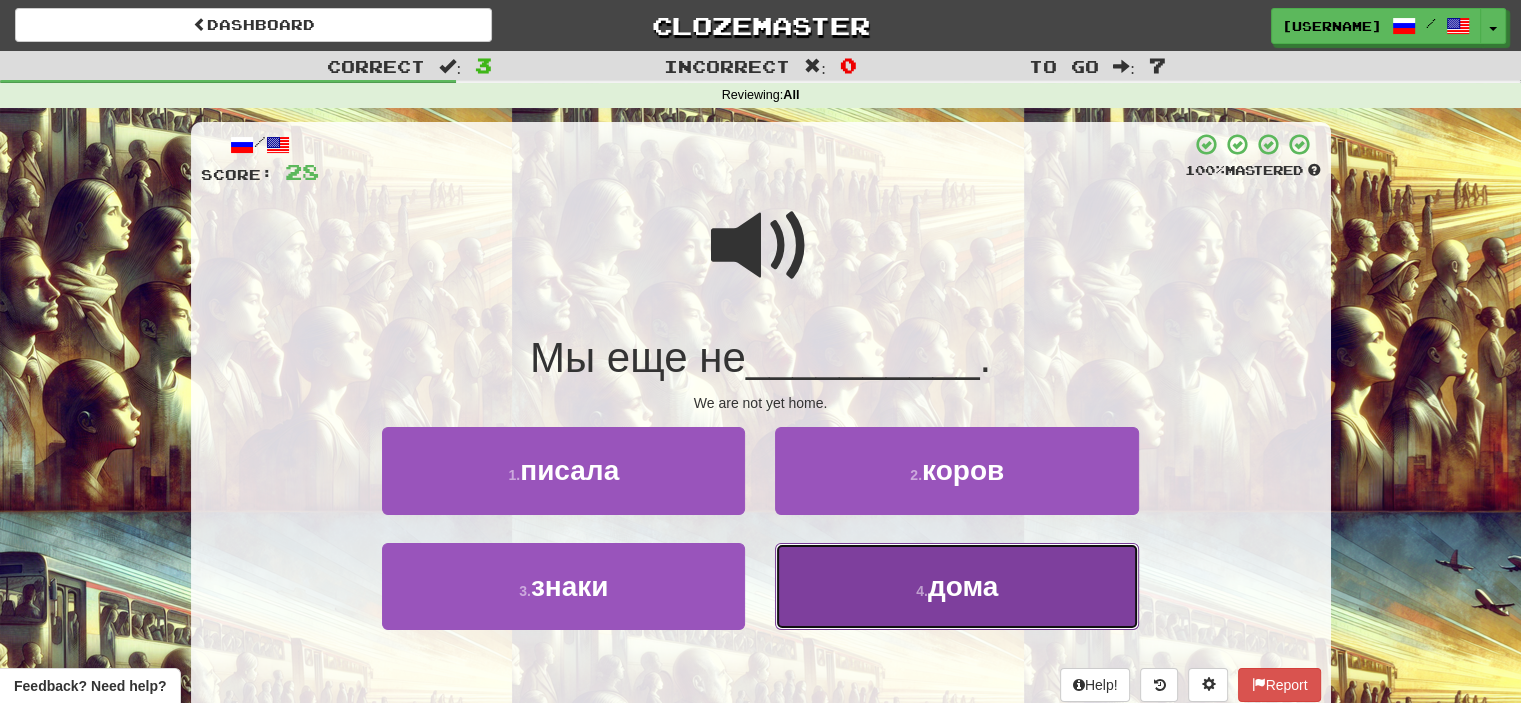 click on "4 .  дома" at bounding box center (956, 586) 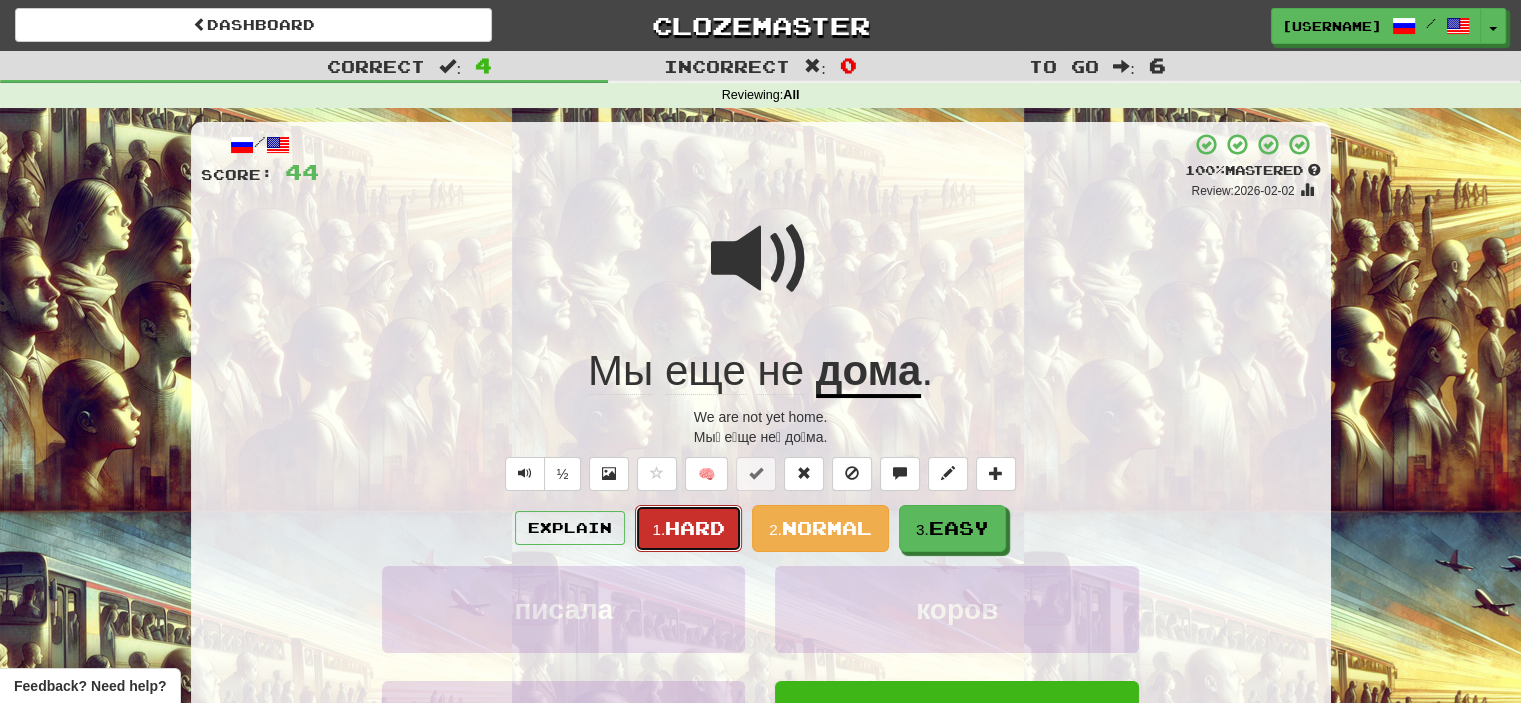 click on "Hard" at bounding box center [695, 528] 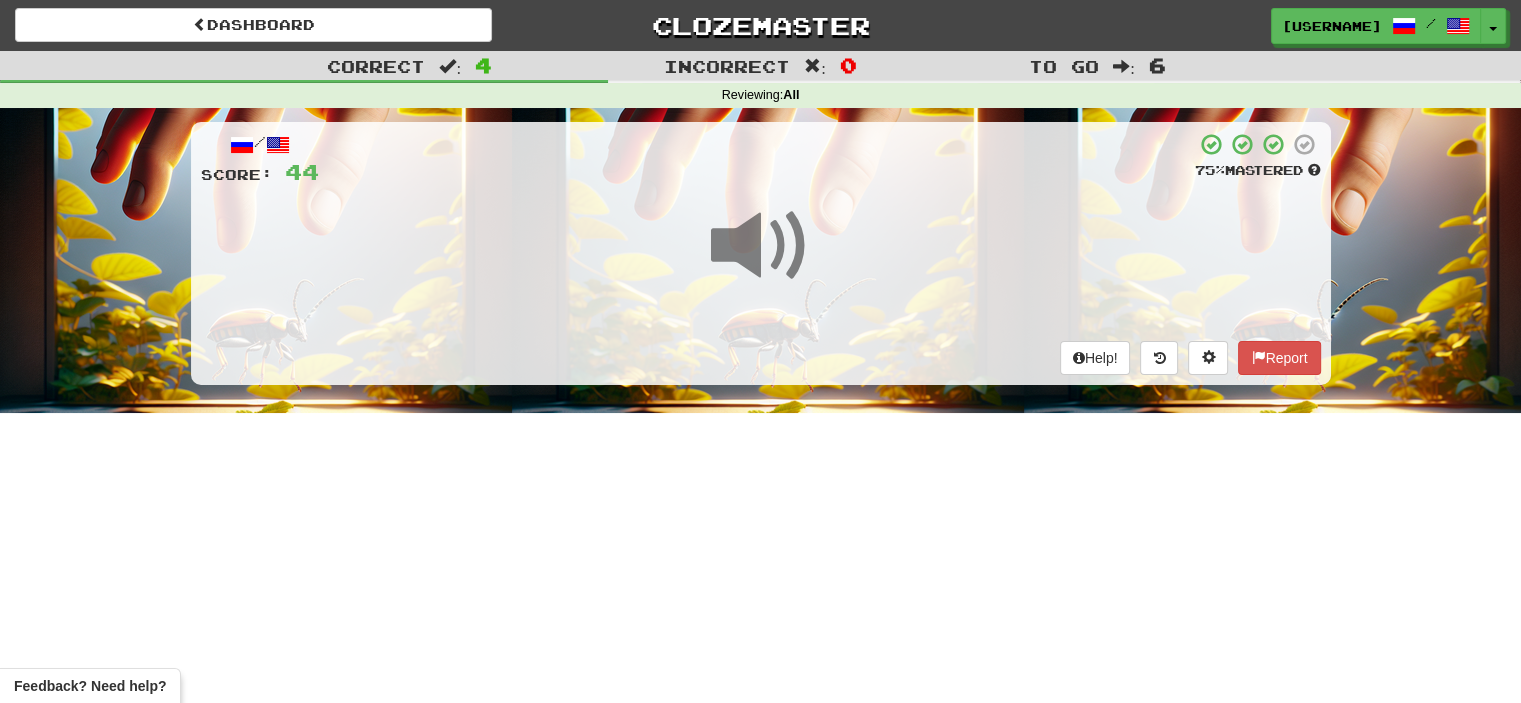 click on "Dashboard
Clozemaster
davidg1199
/
Toggle Dropdown
Dashboard
Leaderboard
Activity Feed
Notifications
Profile
Discussions
Русский
/
English
Streak:
49
Review:
60
Points Today: 0
Languages
Account
Logout
davidg1199
/
Toggle Dropdown
Dashboard
Leaderboard
Activity Feed
Notifications
Profile
Discussions
Русский
/
English
Streak:
49
Review:
60
Points Today: 0
Languages
Account
Logout
clozemaster
Correct   :   4 Incorrect   :   0 To go   :   6 Reviewing :  All  /  Score:   44 75 %  Mastered  Help!  Report
Feedback? Need help?" at bounding box center [760, 351] 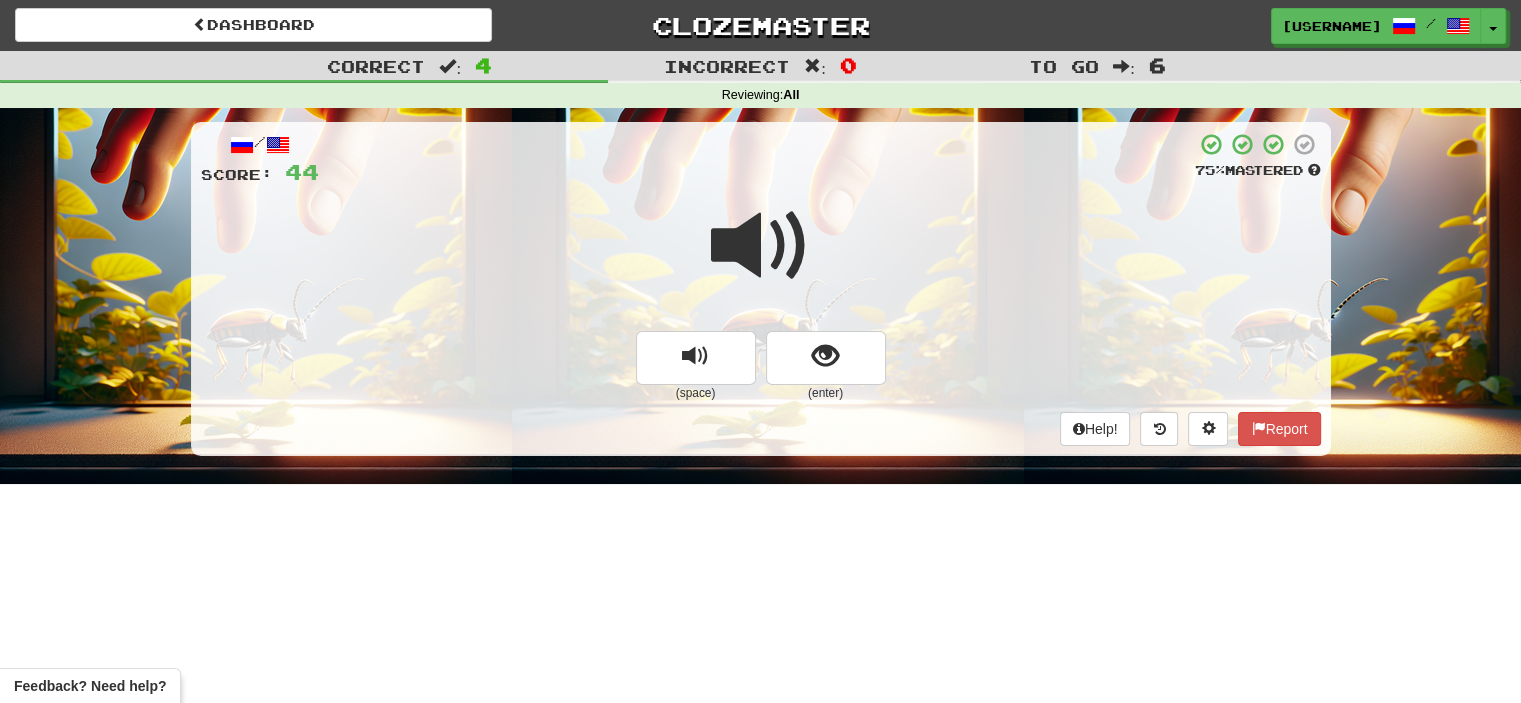 click at bounding box center (761, 246) 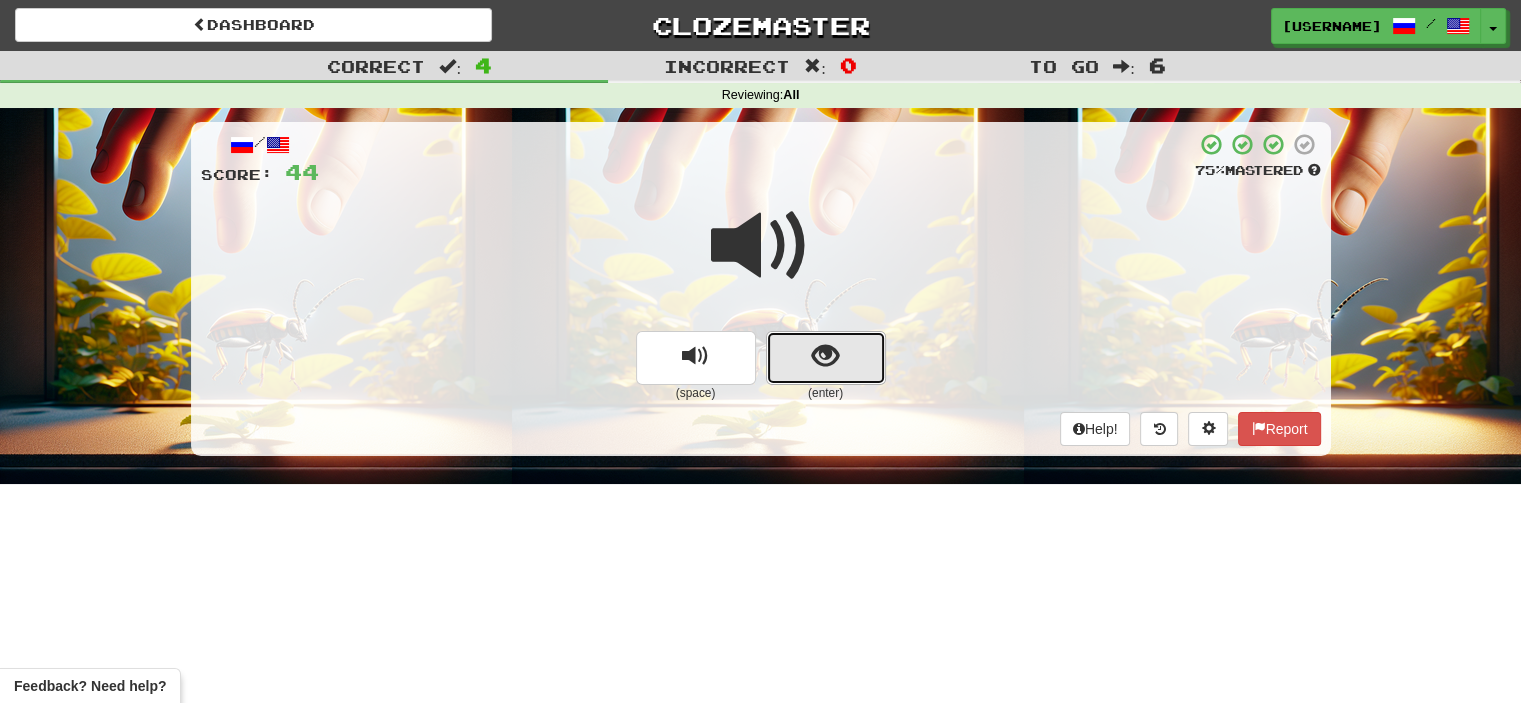 drag, startPoint x: 802, startPoint y: 349, endPoint x: 779, endPoint y: 375, distance: 34.713108 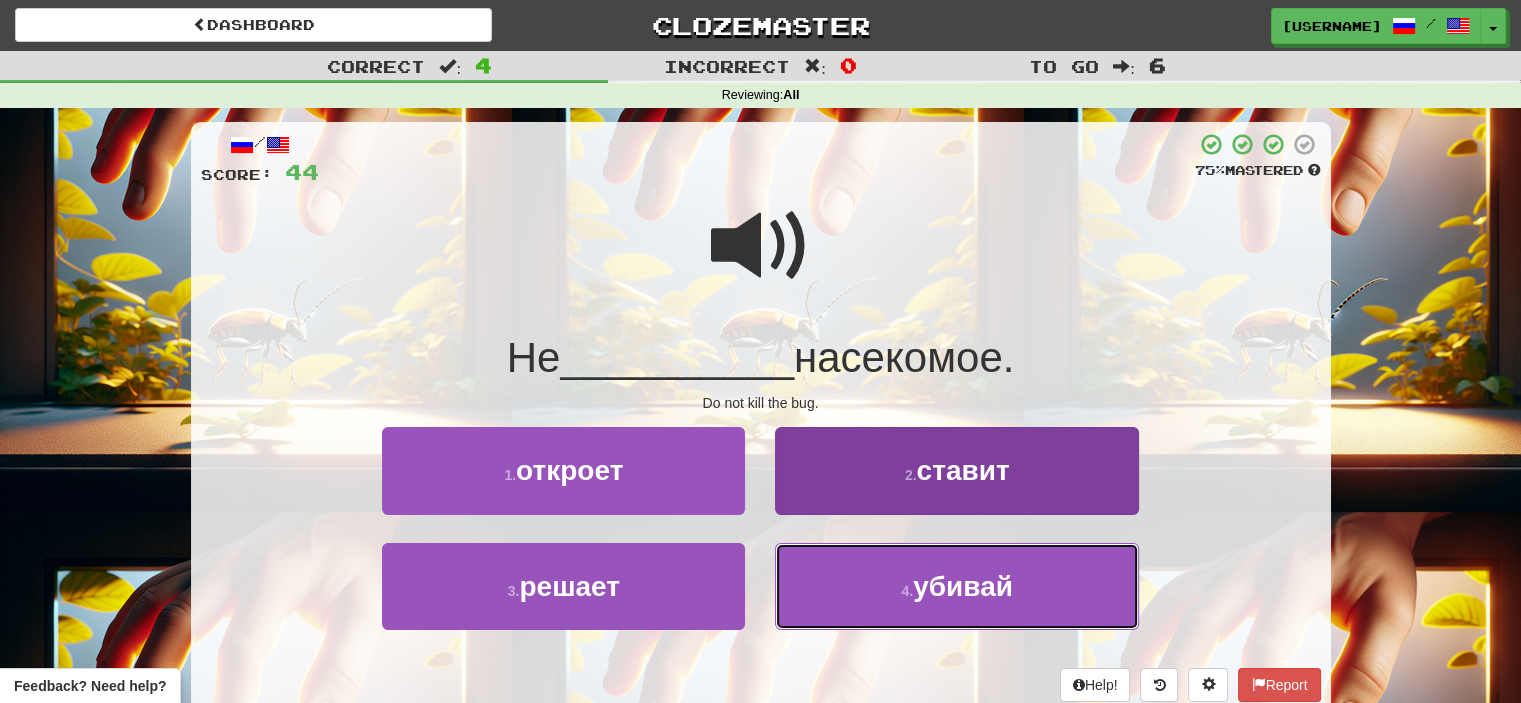drag, startPoint x: 944, startPoint y: 595, endPoint x: 908, endPoint y: 602, distance: 36.67424 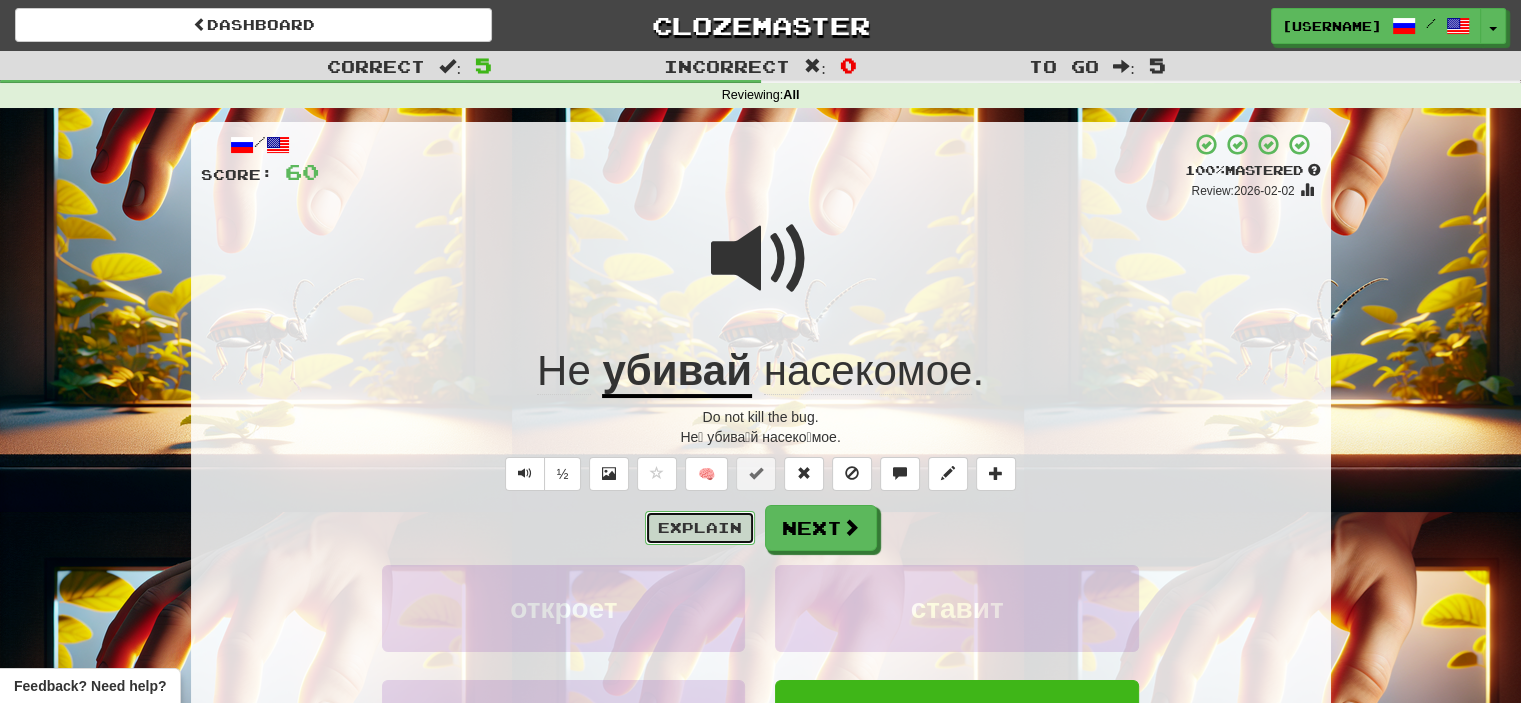 click on "Explain" at bounding box center [700, 528] 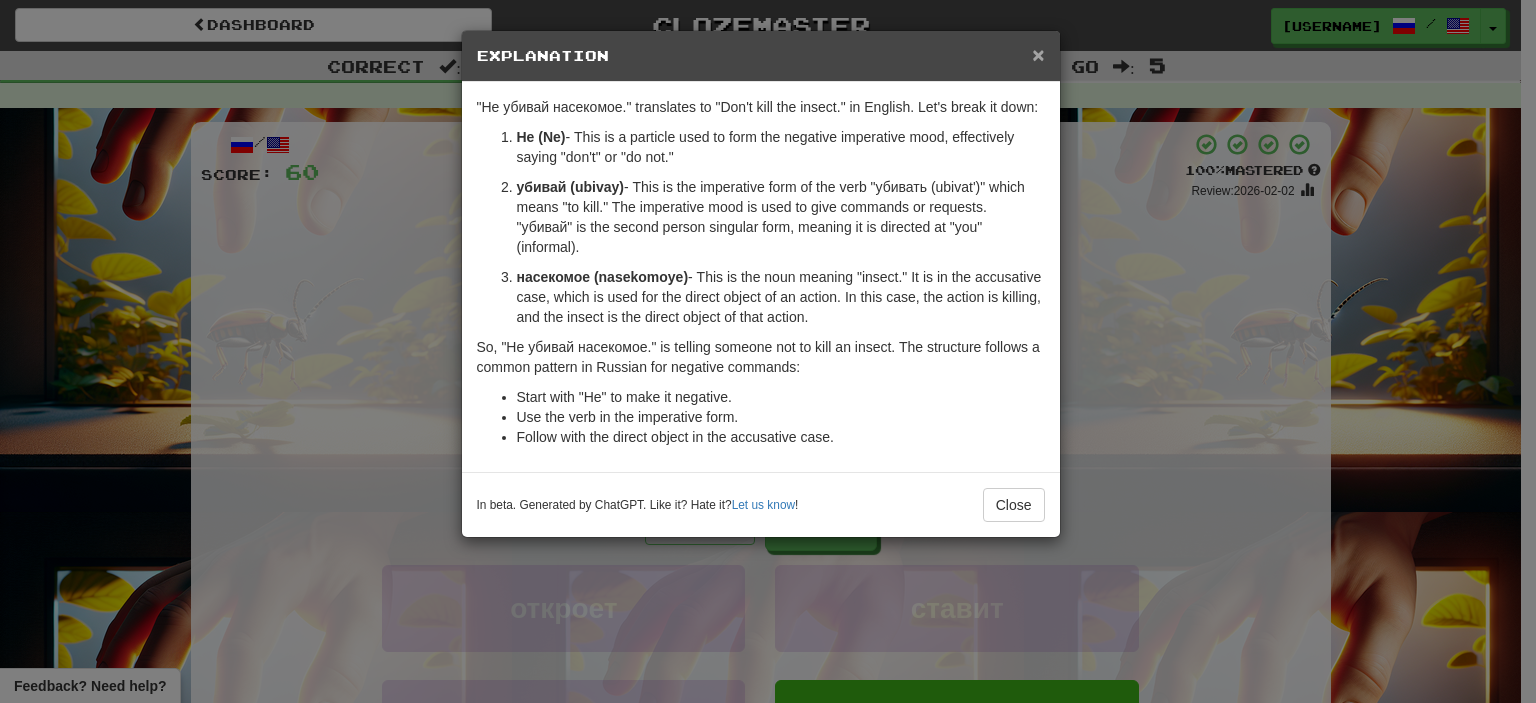 click on "×" at bounding box center (1038, 54) 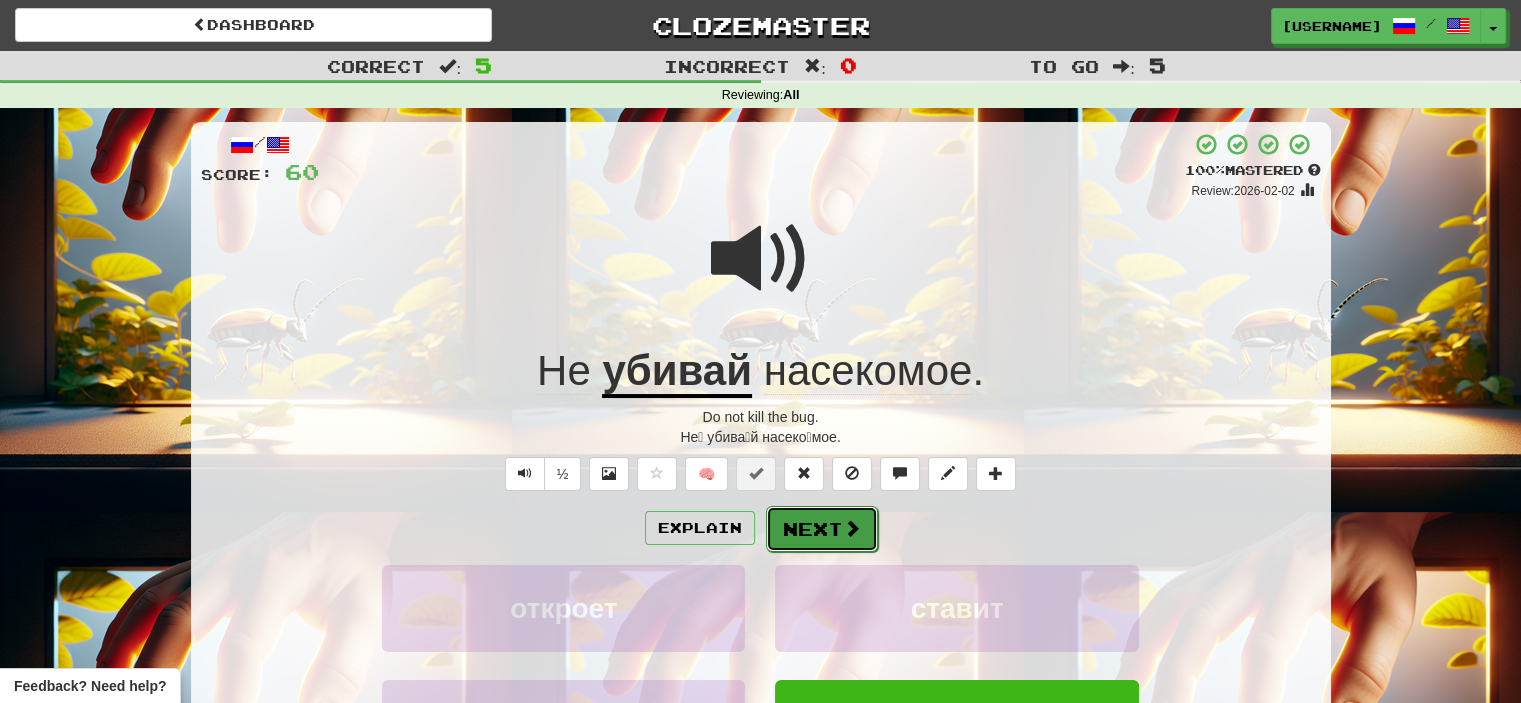 click on "Next" at bounding box center (822, 529) 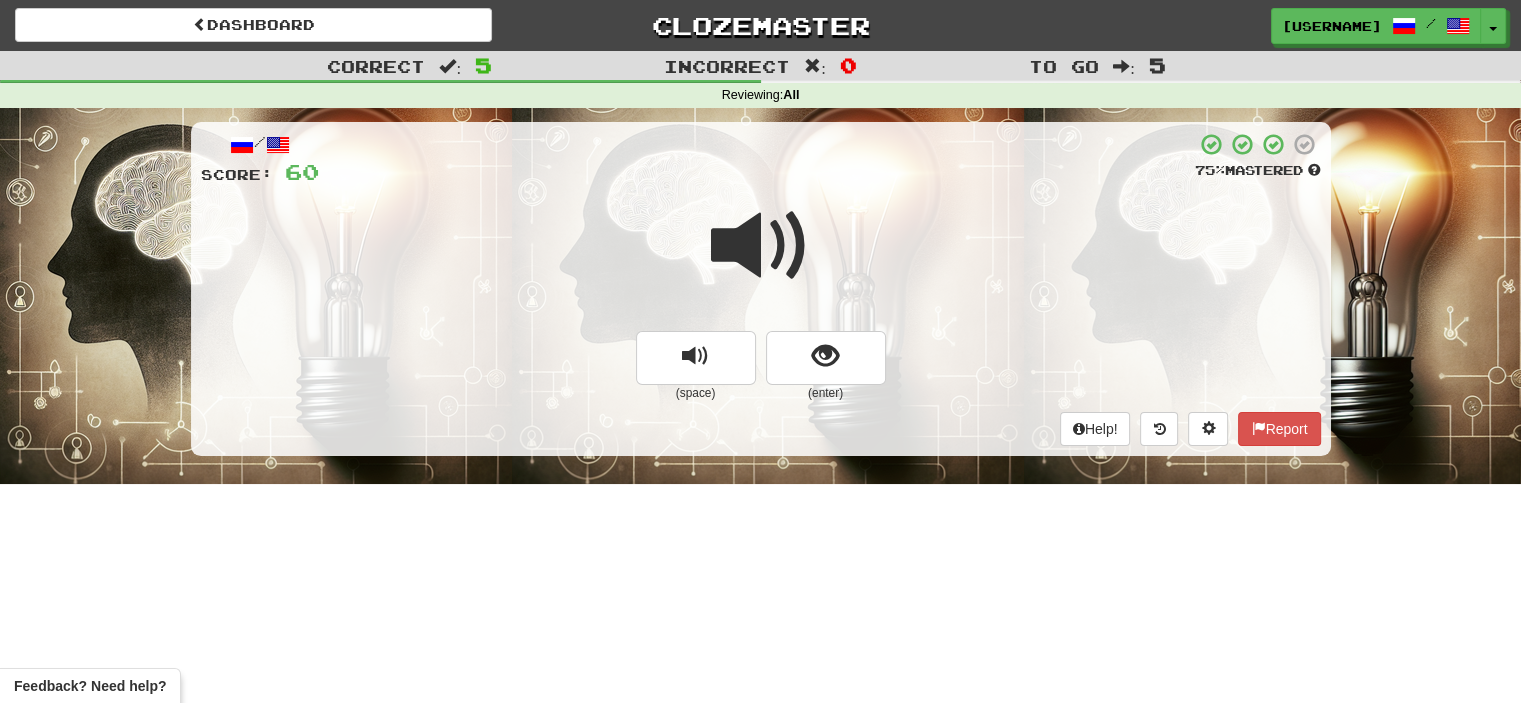 click at bounding box center [761, 246] 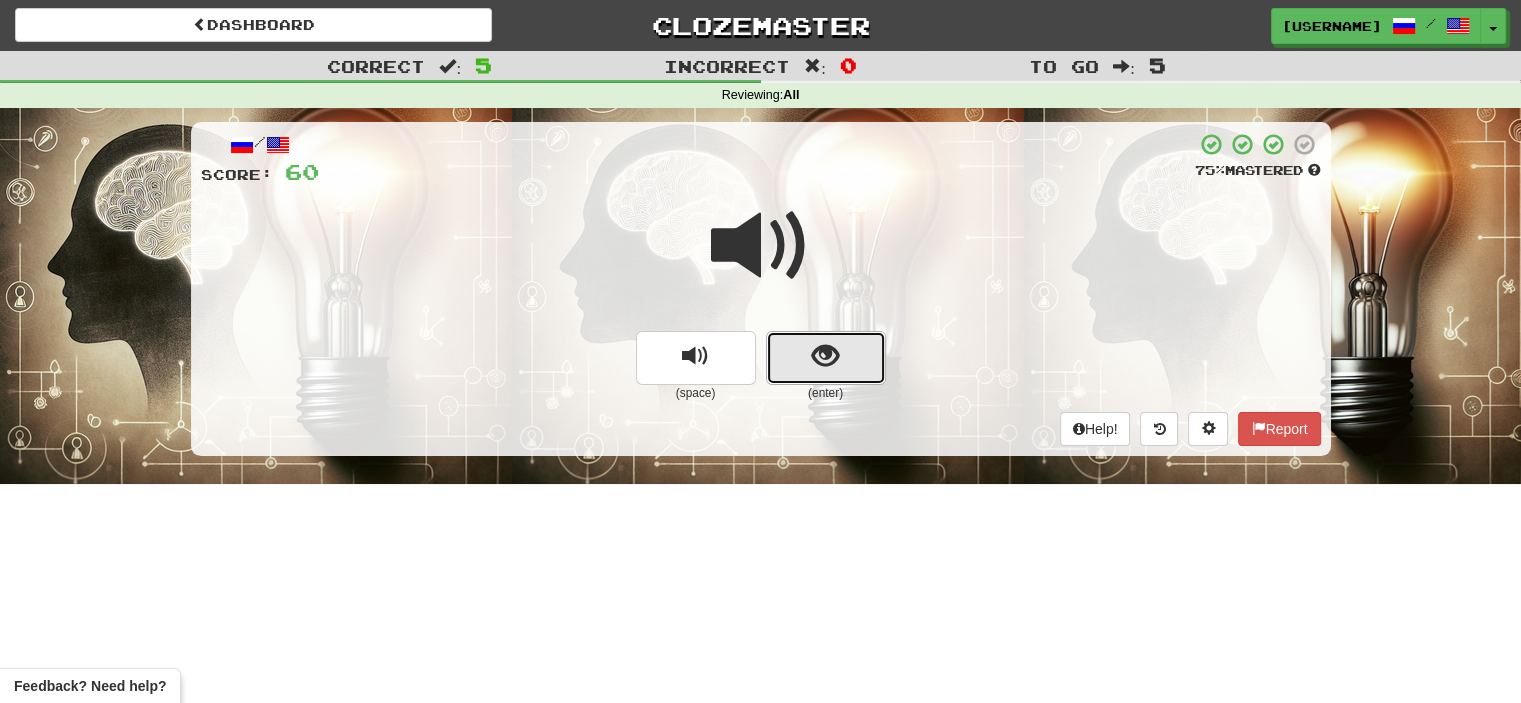 click at bounding box center [826, 358] 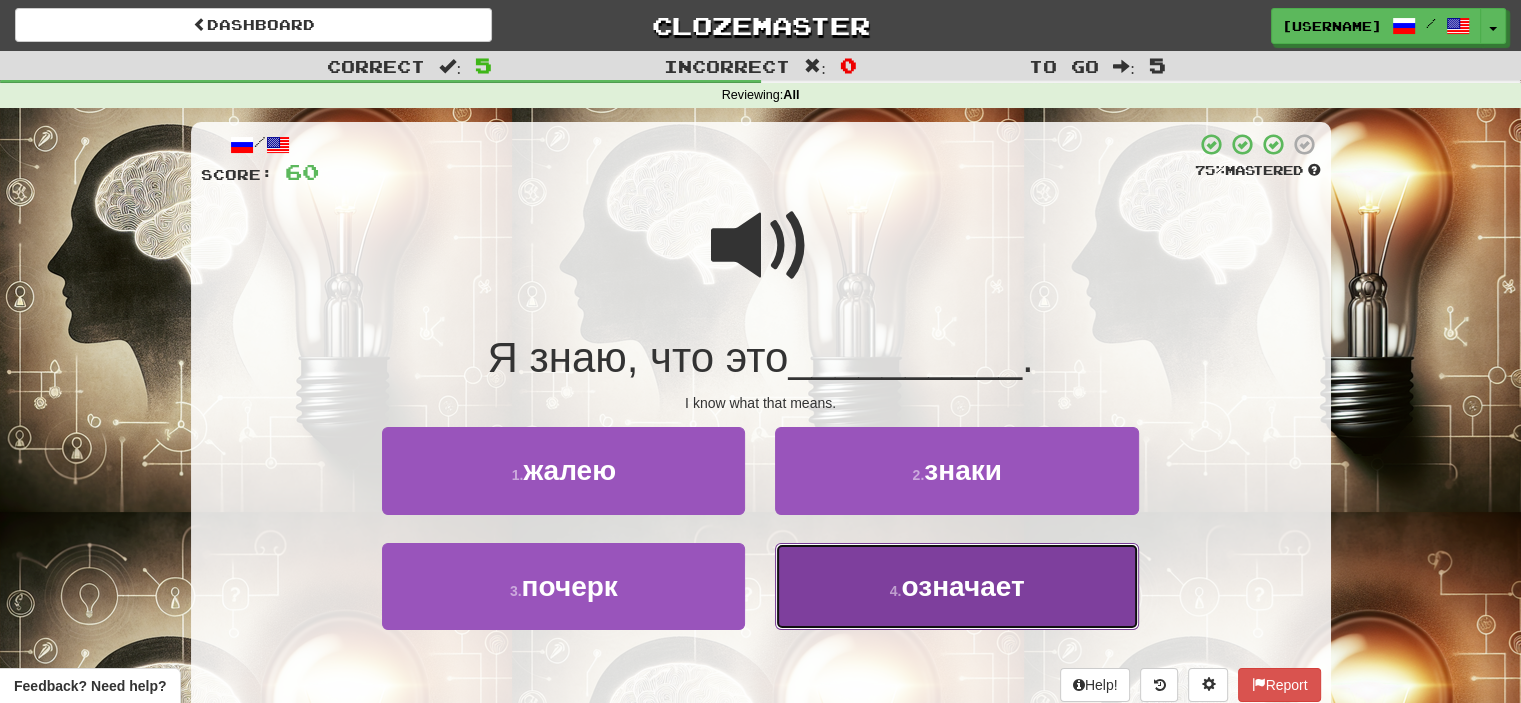 click on "означает" at bounding box center [962, 586] 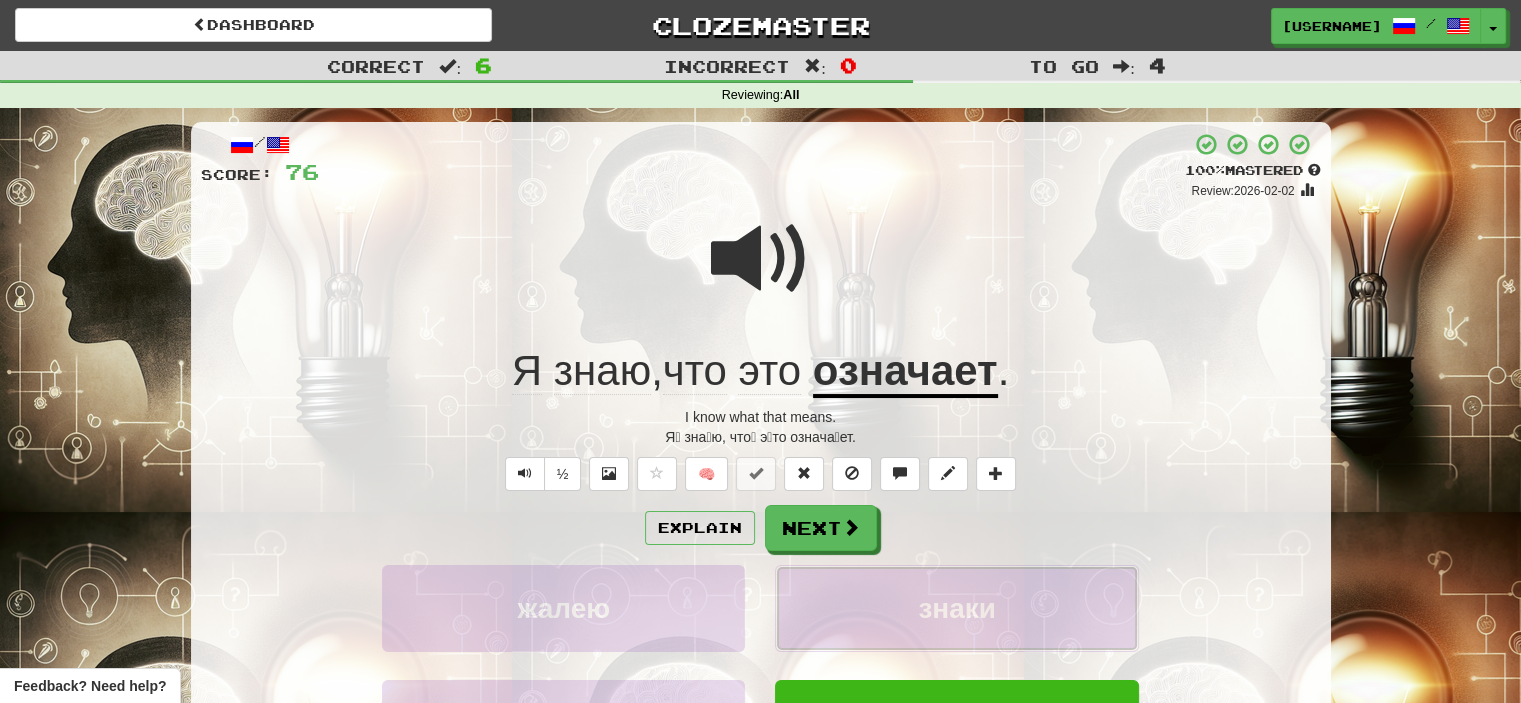 click on "знаки" at bounding box center (956, 608) 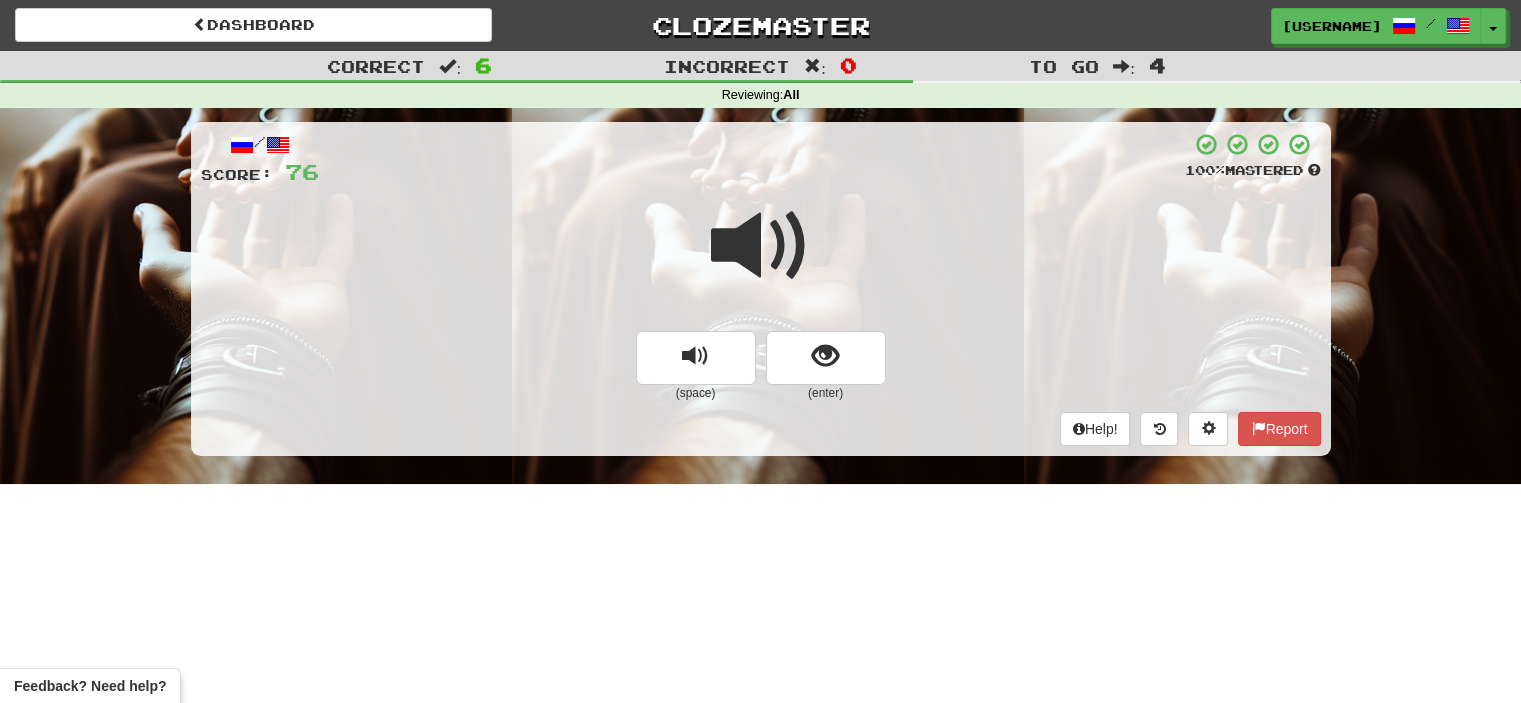 click at bounding box center [761, 246] 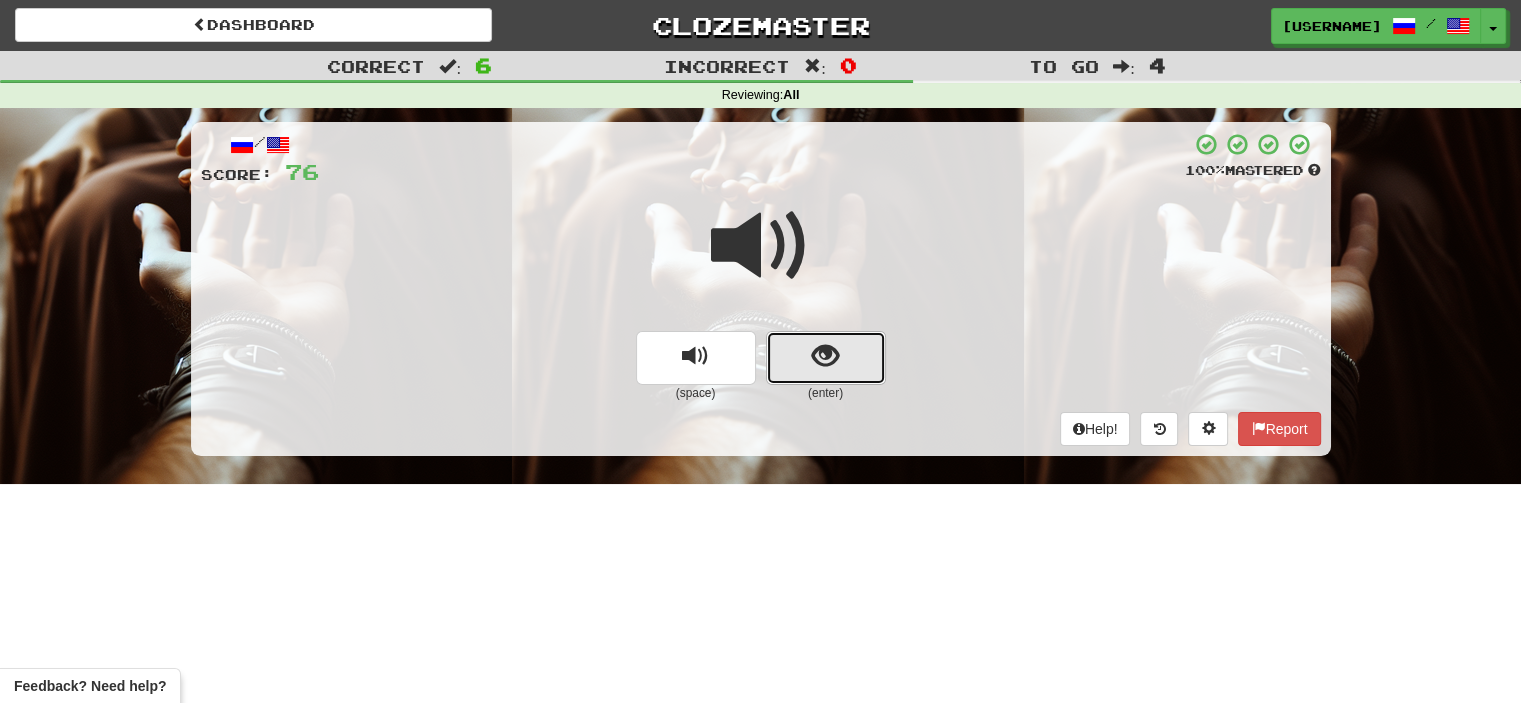 click at bounding box center (826, 358) 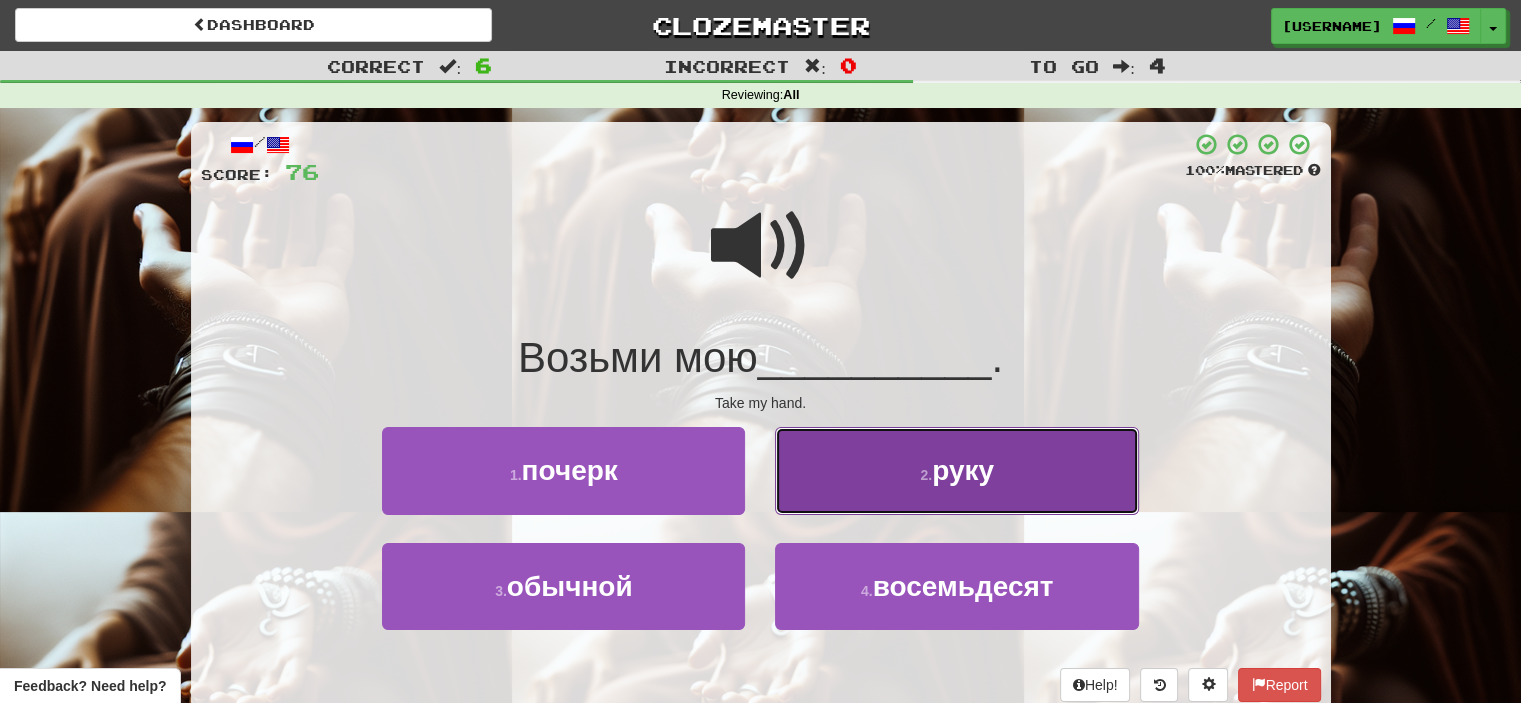 click on "2 .  руку" at bounding box center [956, 470] 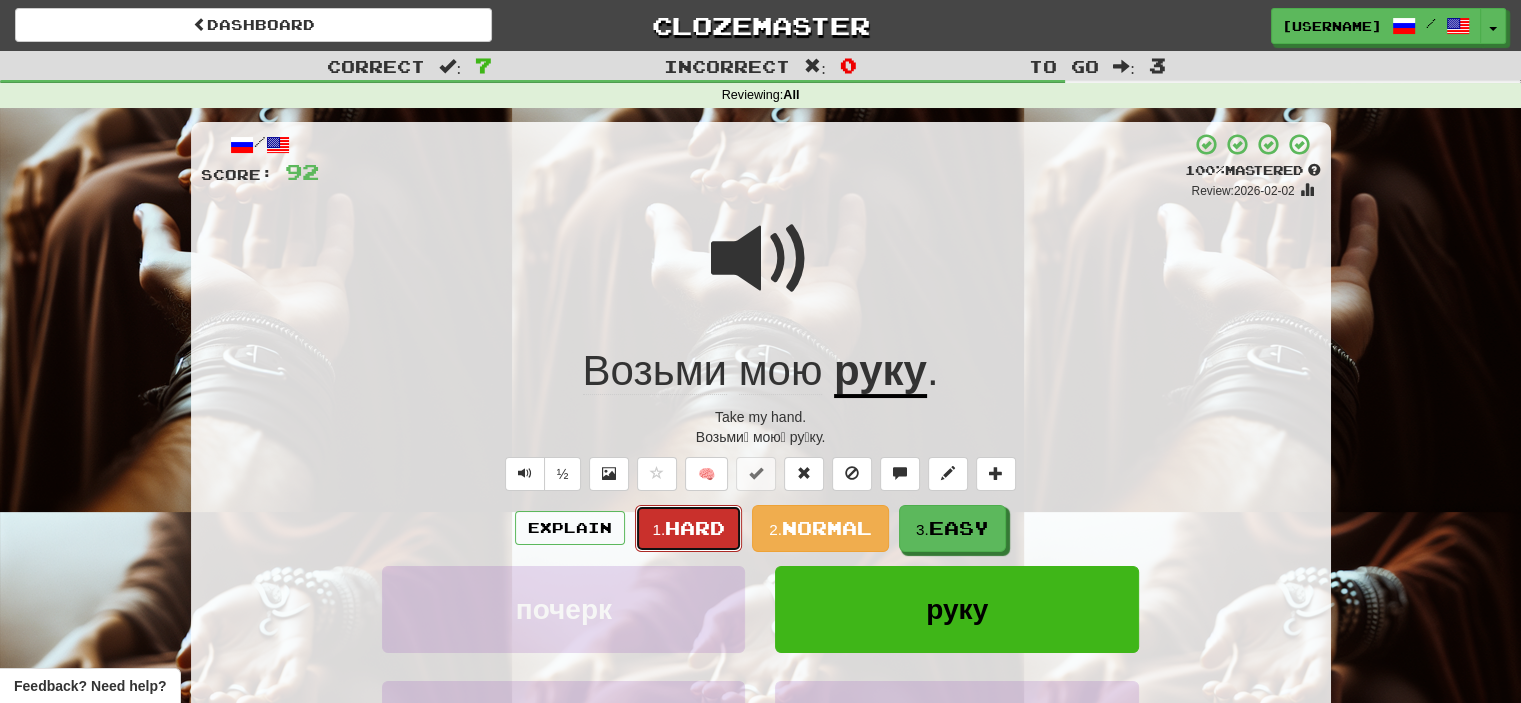click on "Hard" at bounding box center [695, 528] 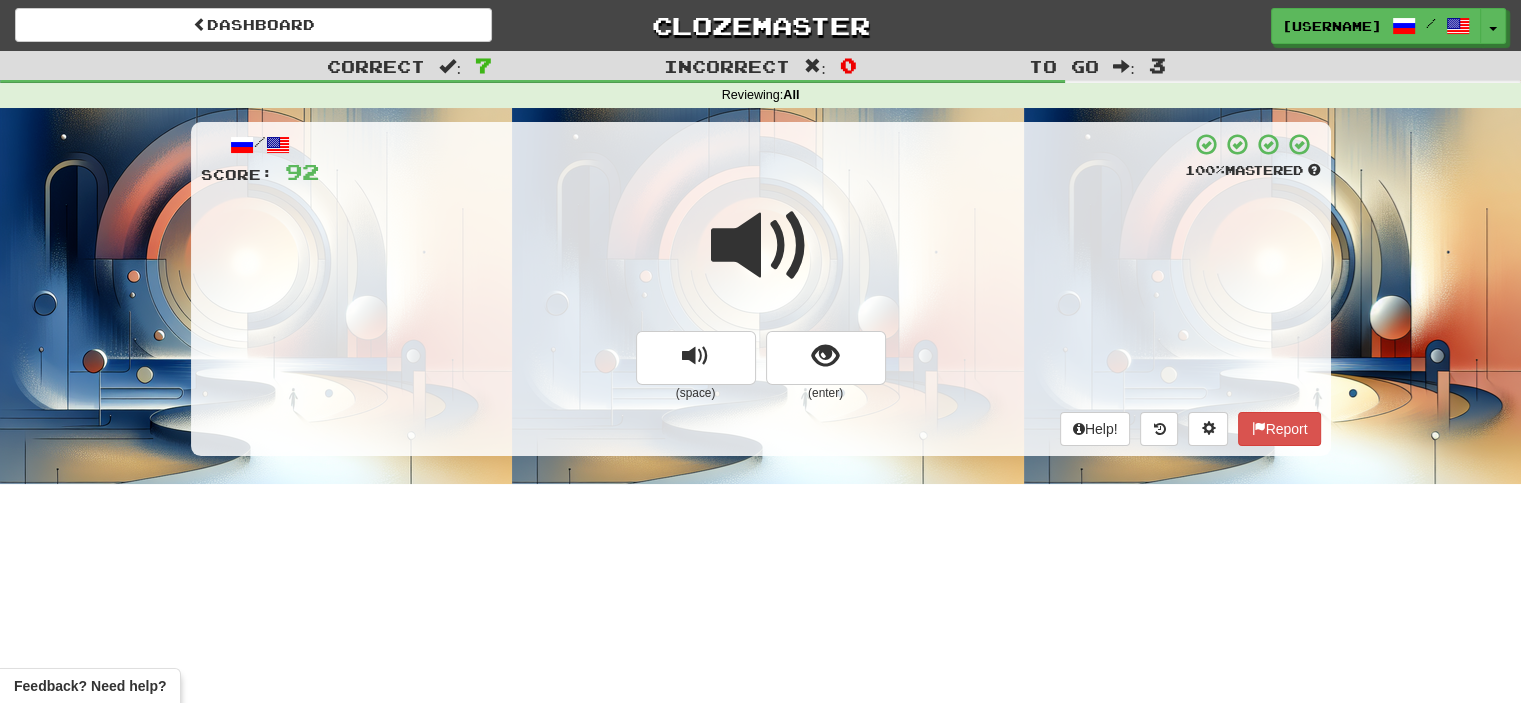 click at bounding box center (761, 246) 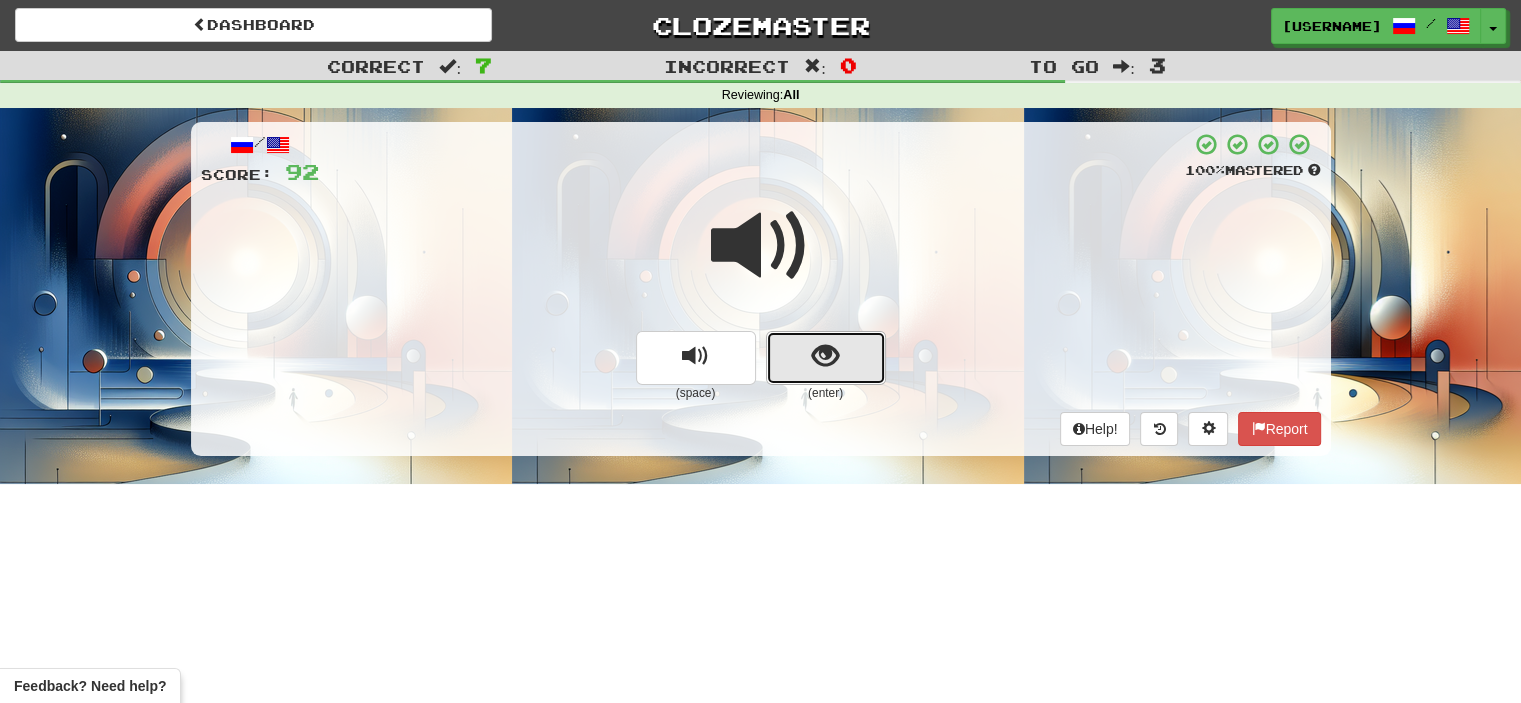 click at bounding box center (826, 358) 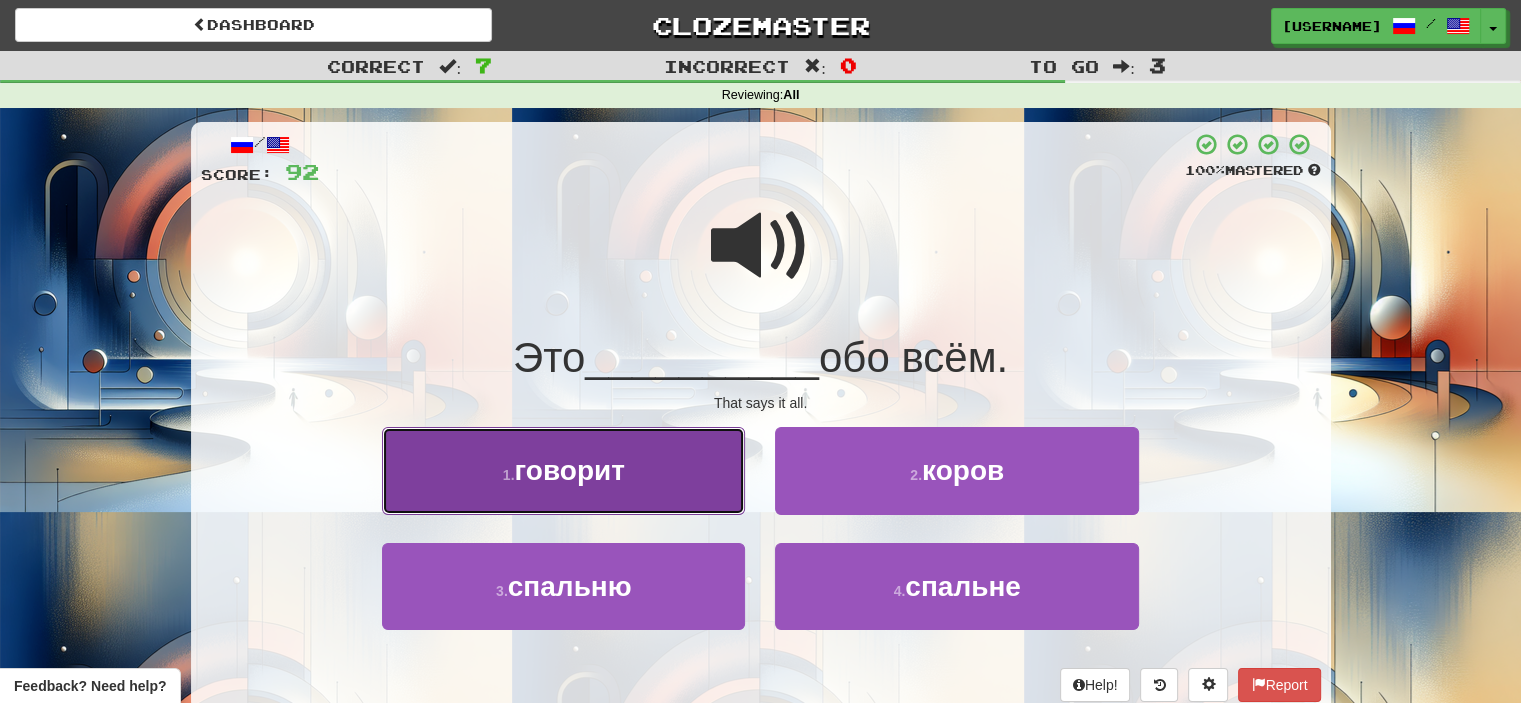 click on "1 .  говорит" at bounding box center [563, 470] 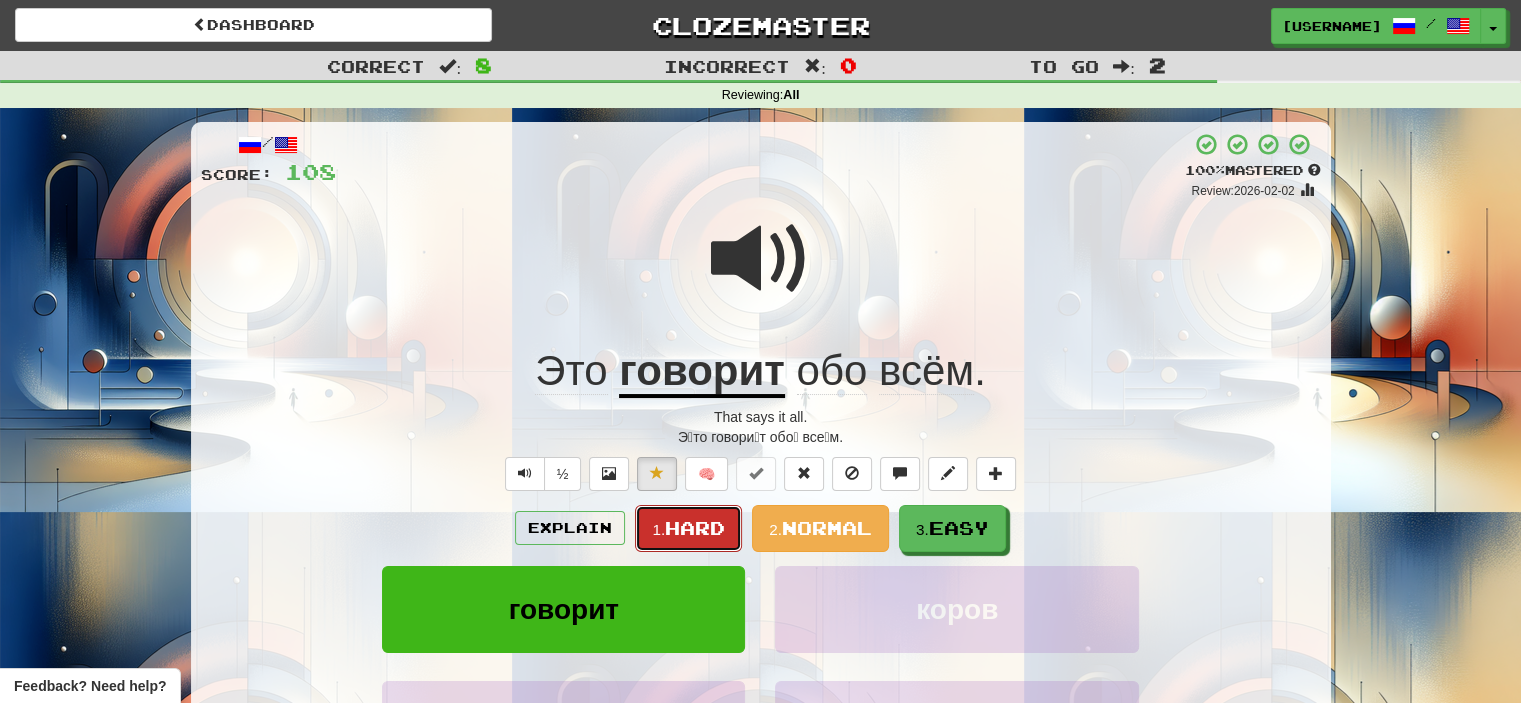 click on "Hard" at bounding box center (695, 528) 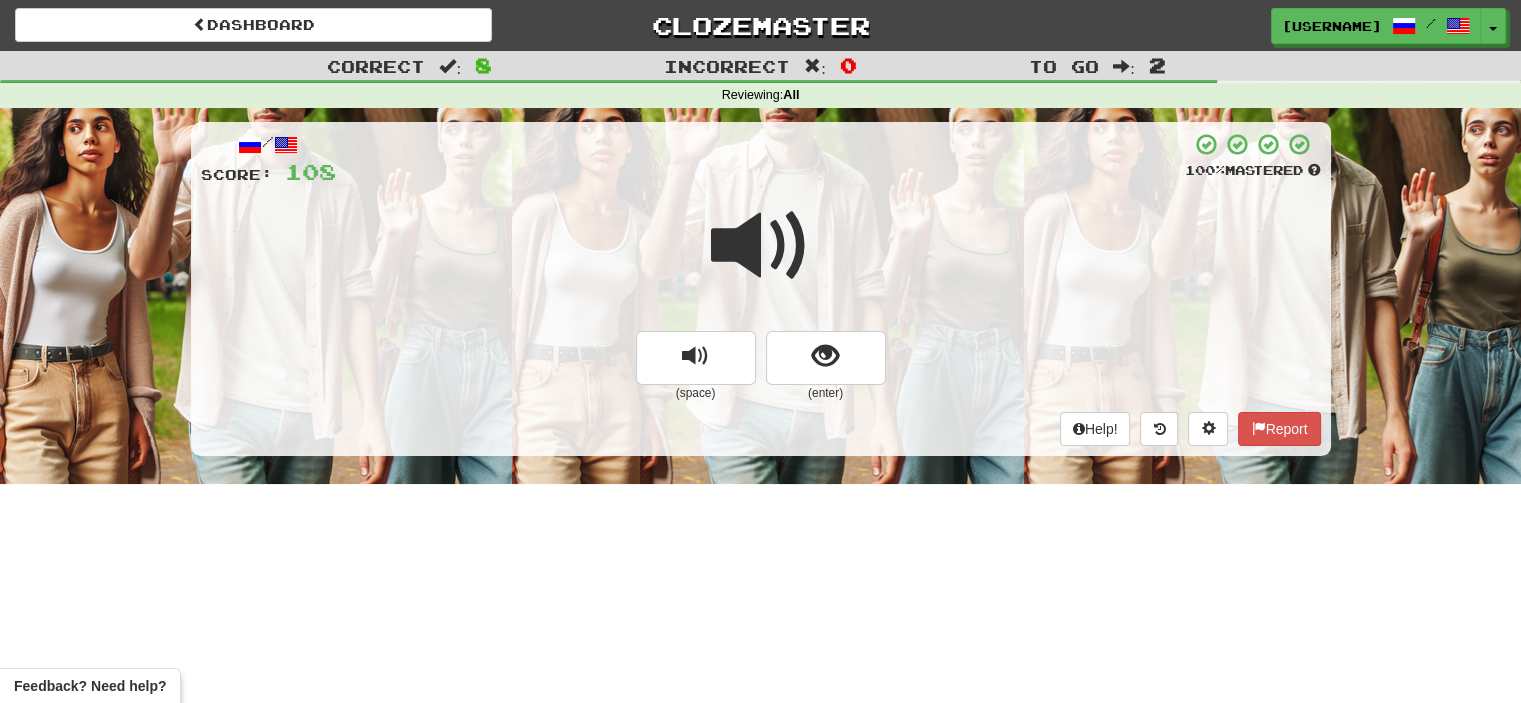 click at bounding box center (761, 246) 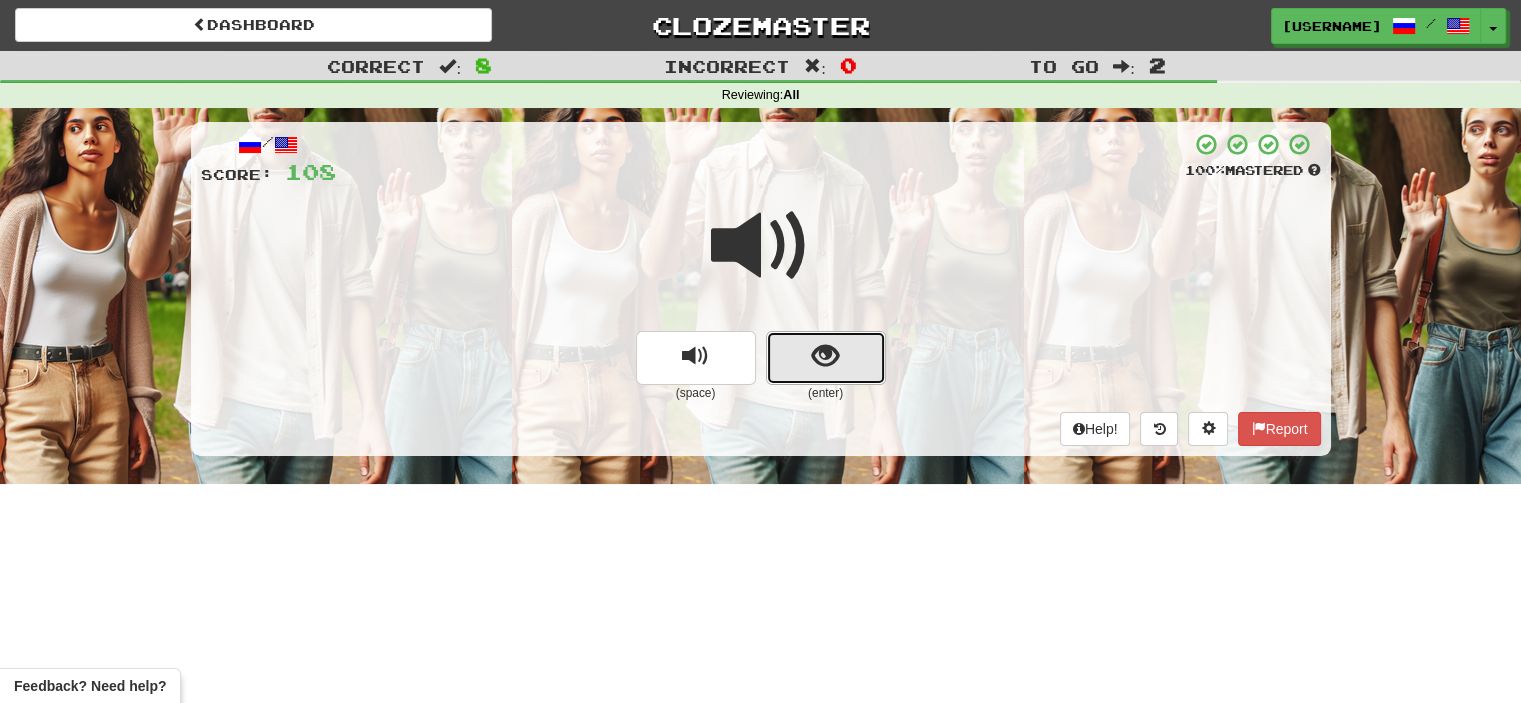 click at bounding box center [826, 358] 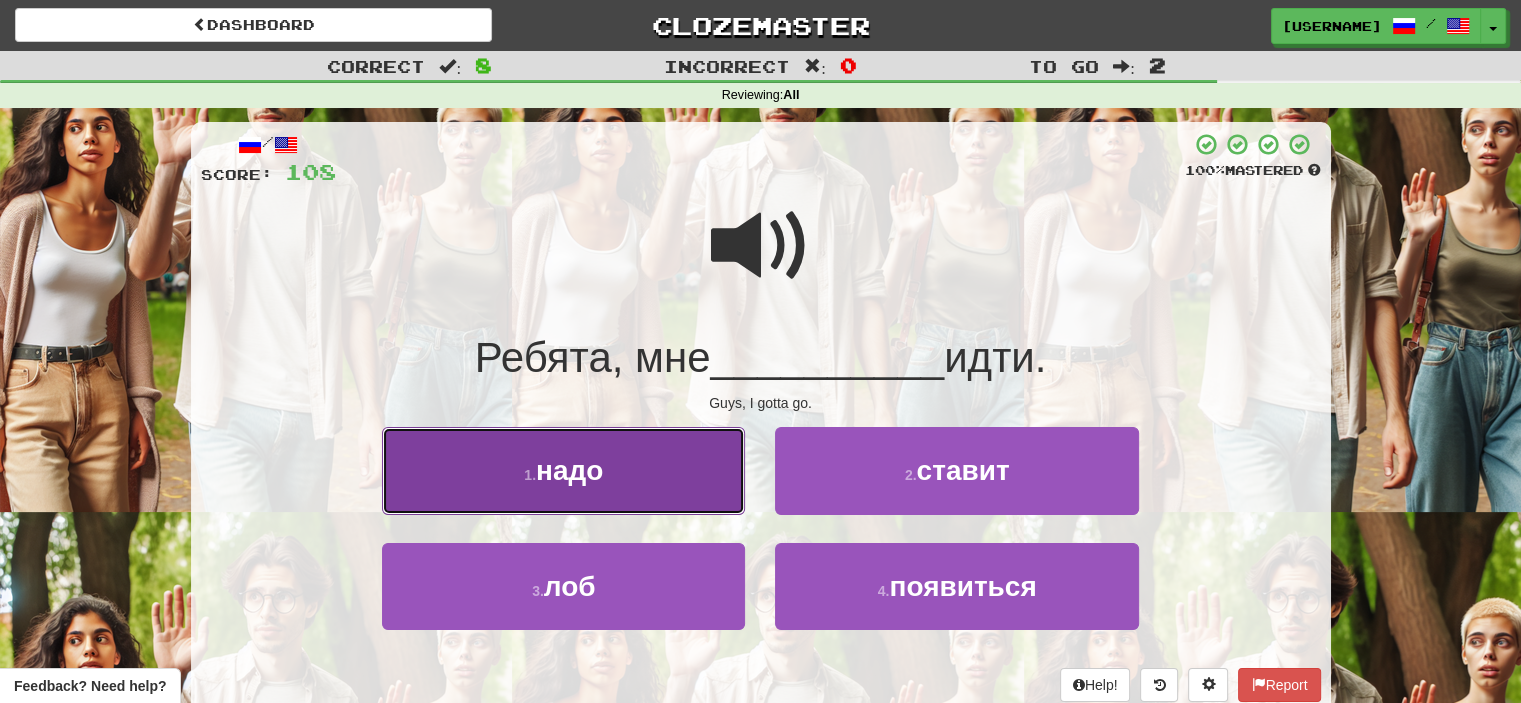 click on "1 .  надо" at bounding box center [563, 470] 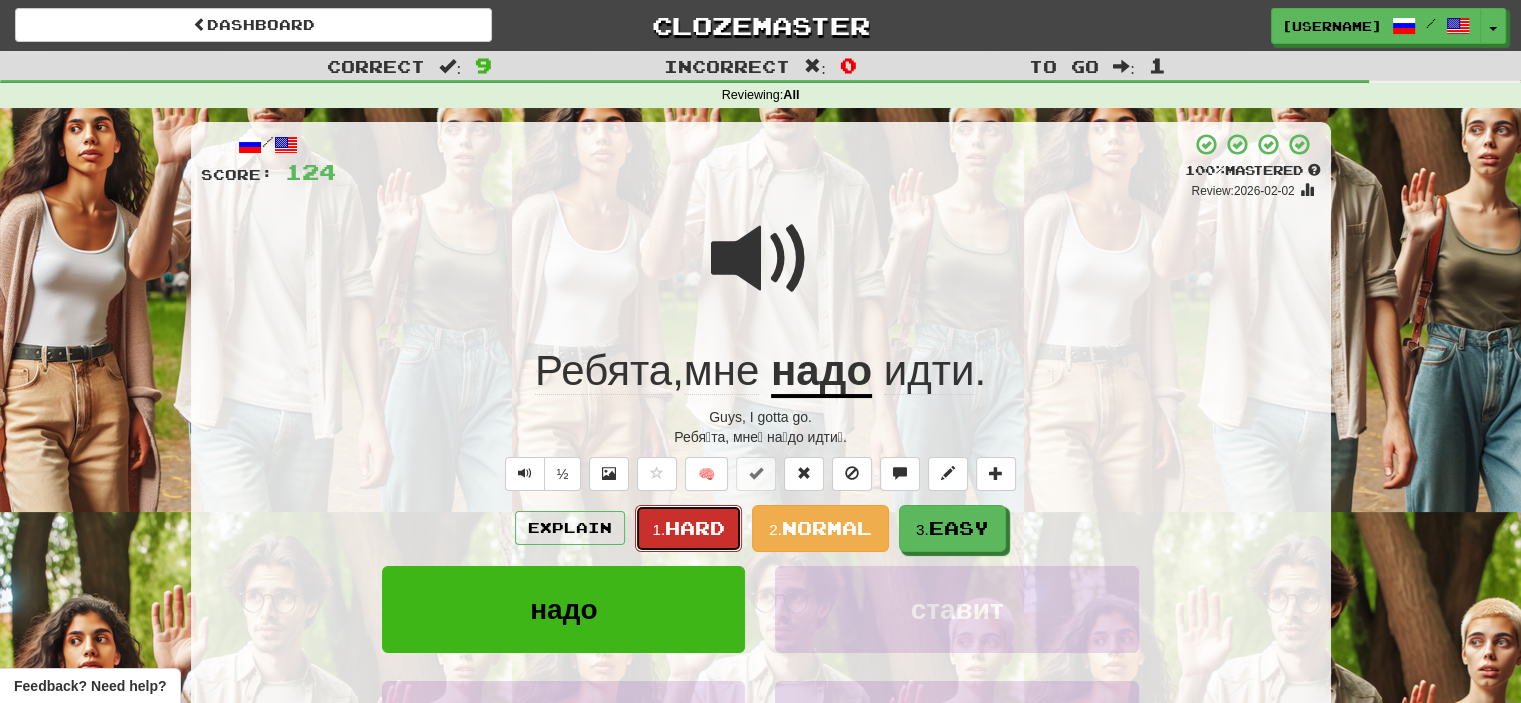 click on "Hard" at bounding box center (695, 528) 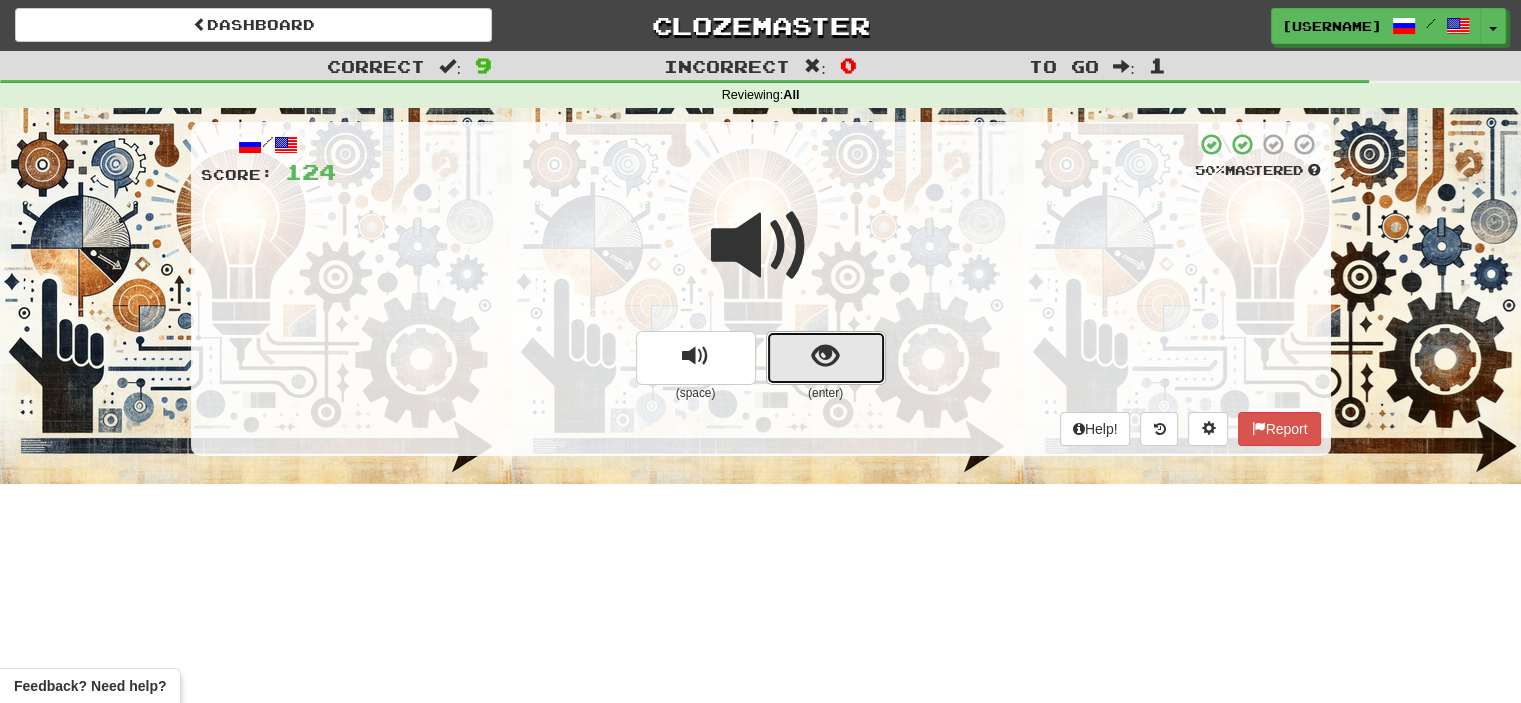 click at bounding box center (826, 358) 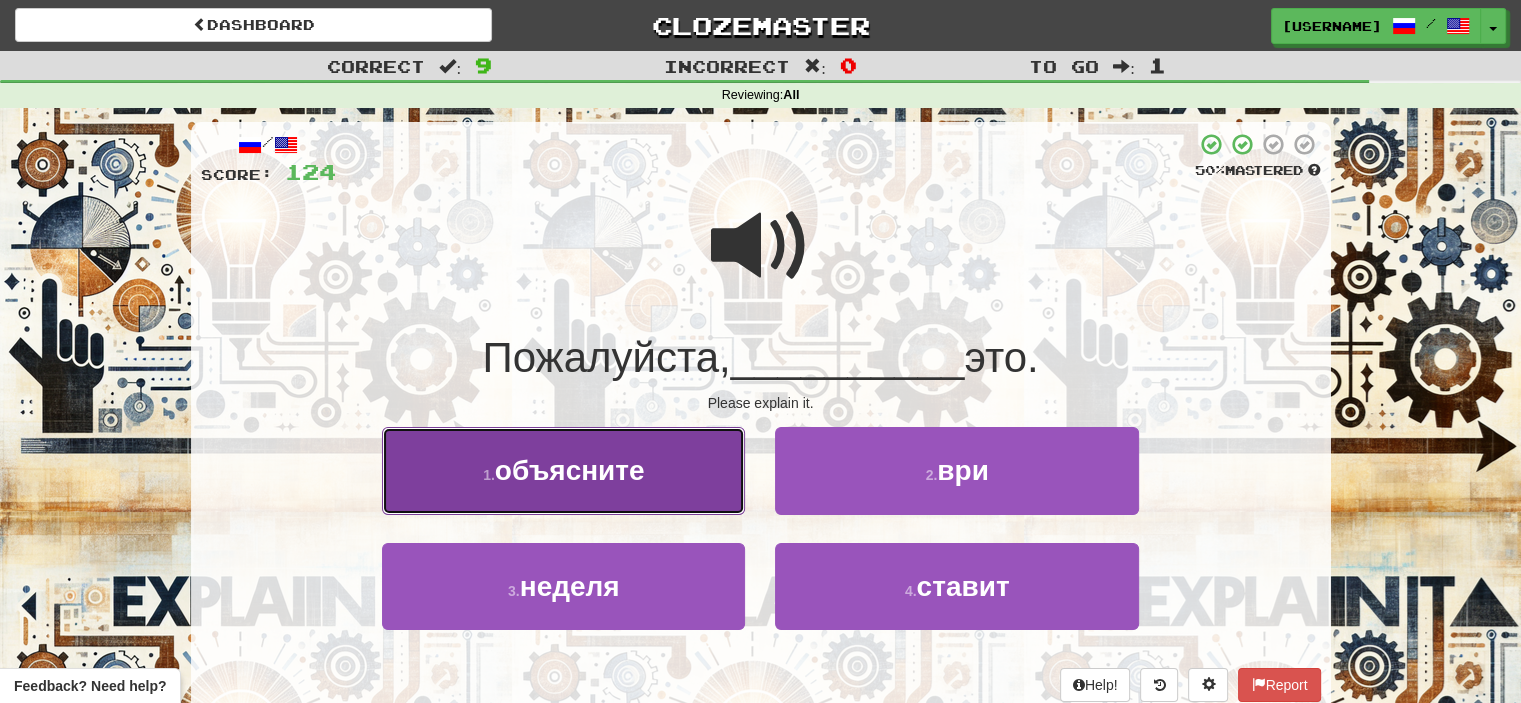 click on "1 .  объясните" at bounding box center (563, 470) 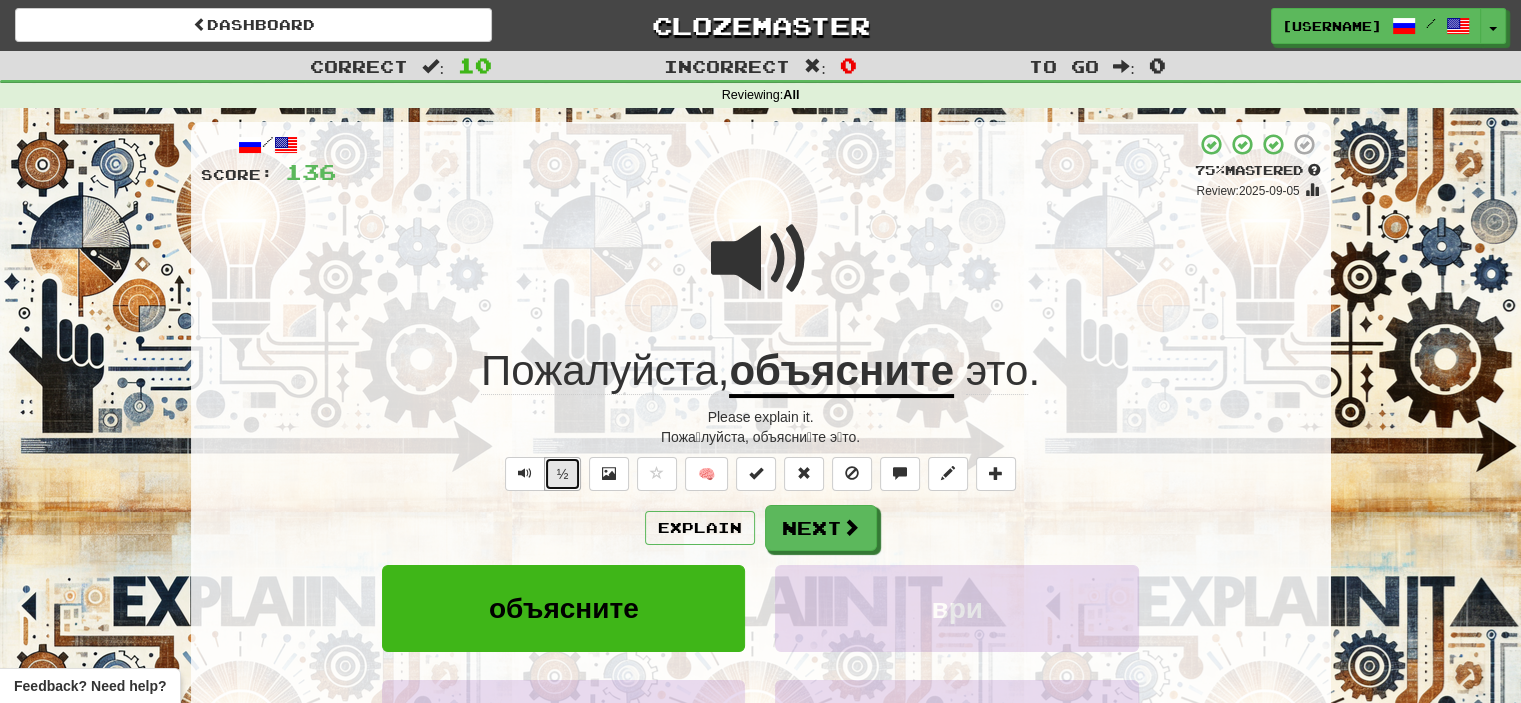 click on "½" at bounding box center (563, 474) 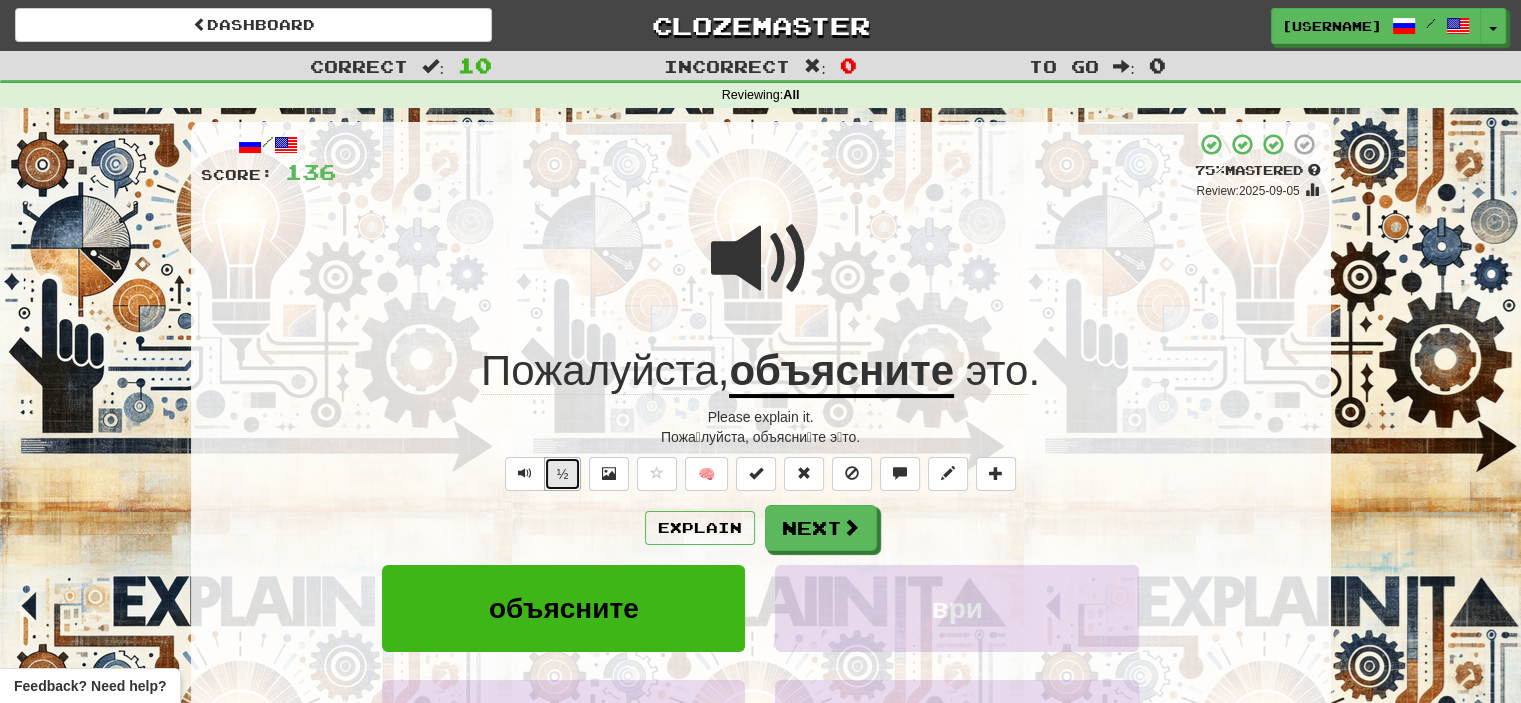 click on "½" at bounding box center (563, 474) 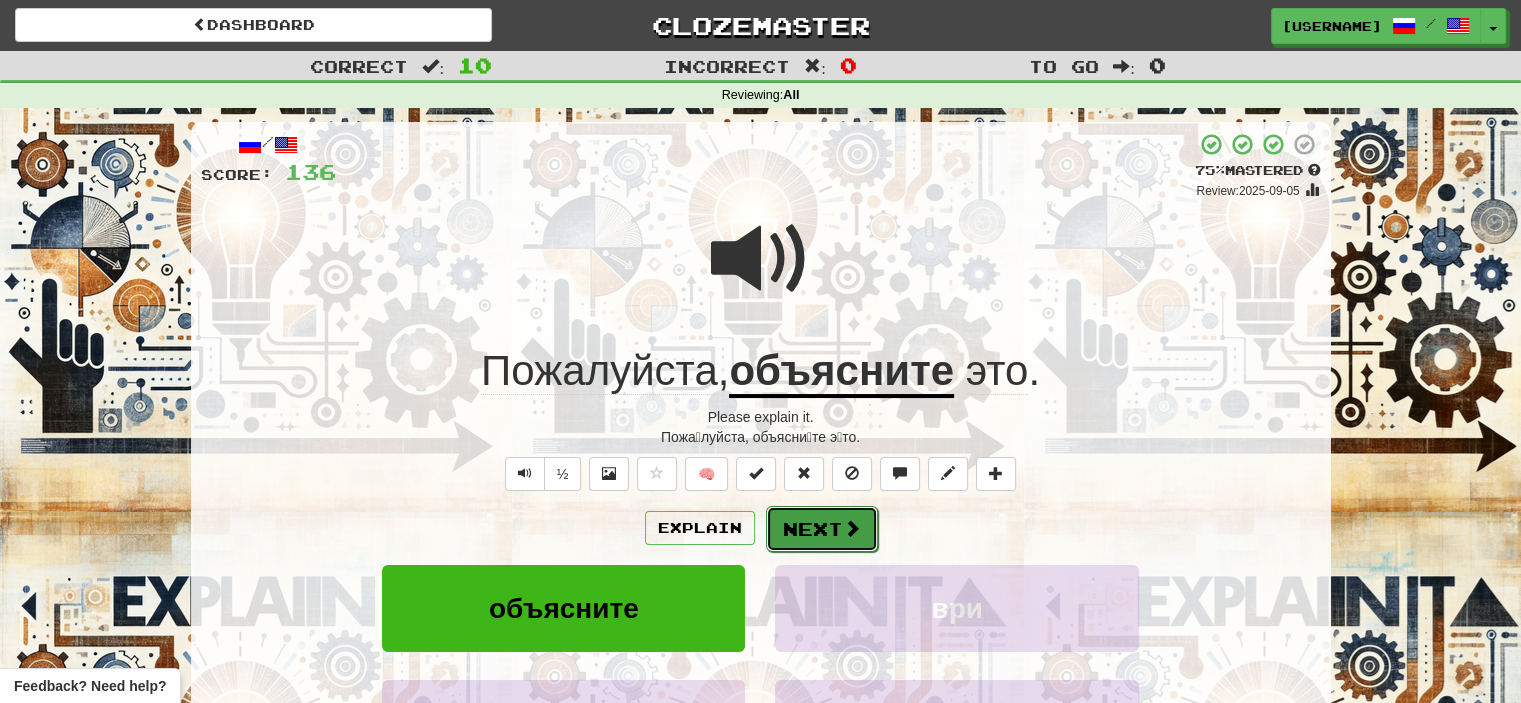 click on "Next" at bounding box center (822, 529) 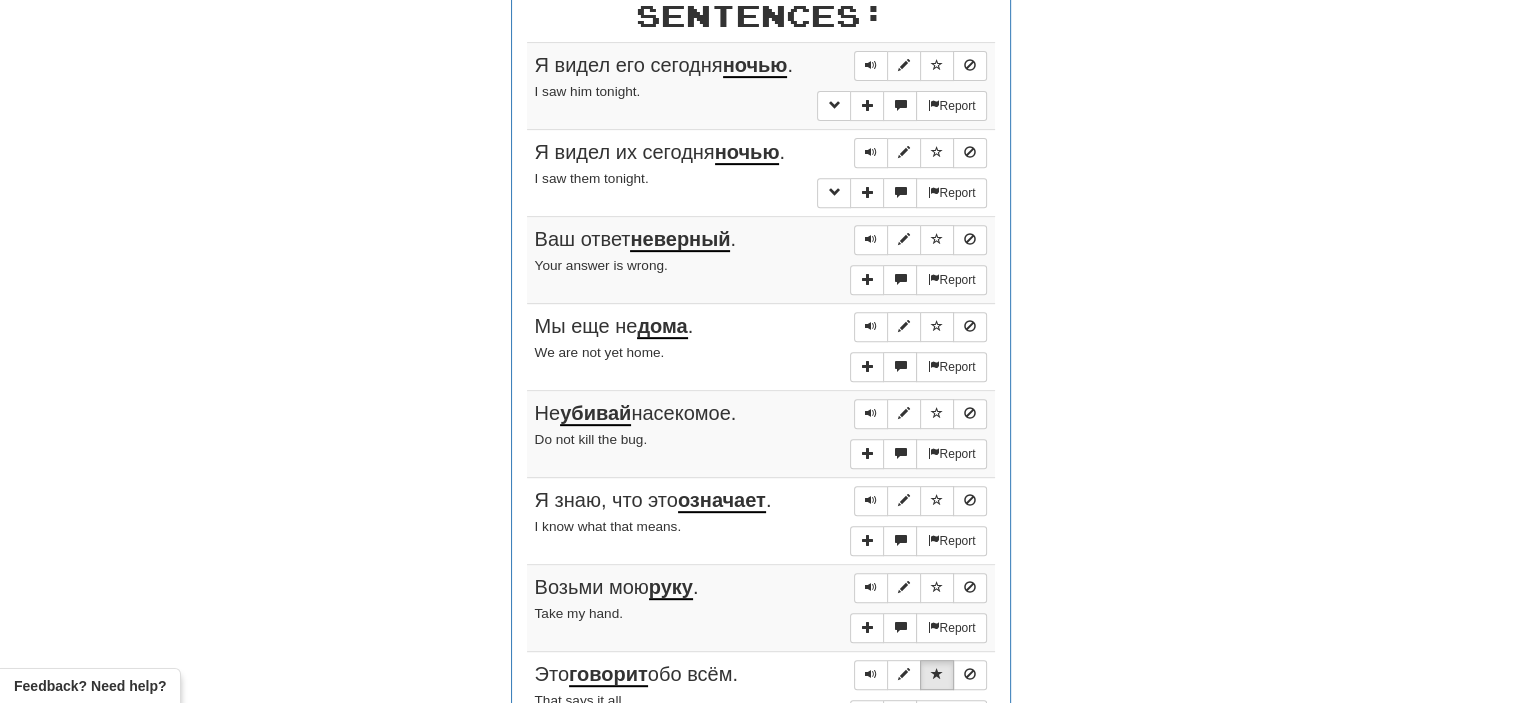scroll, scrollTop: 790, scrollLeft: 0, axis: vertical 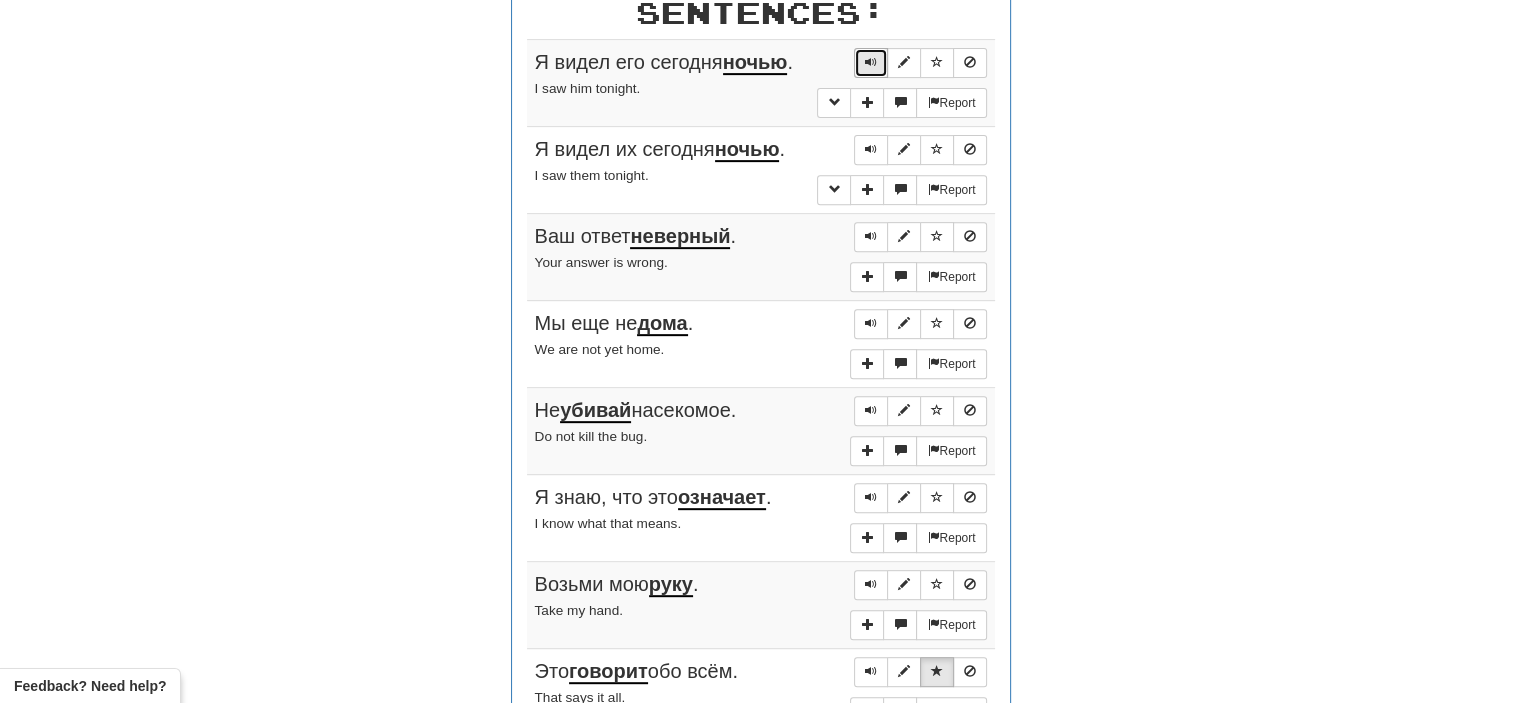 click at bounding box center (871, 62) 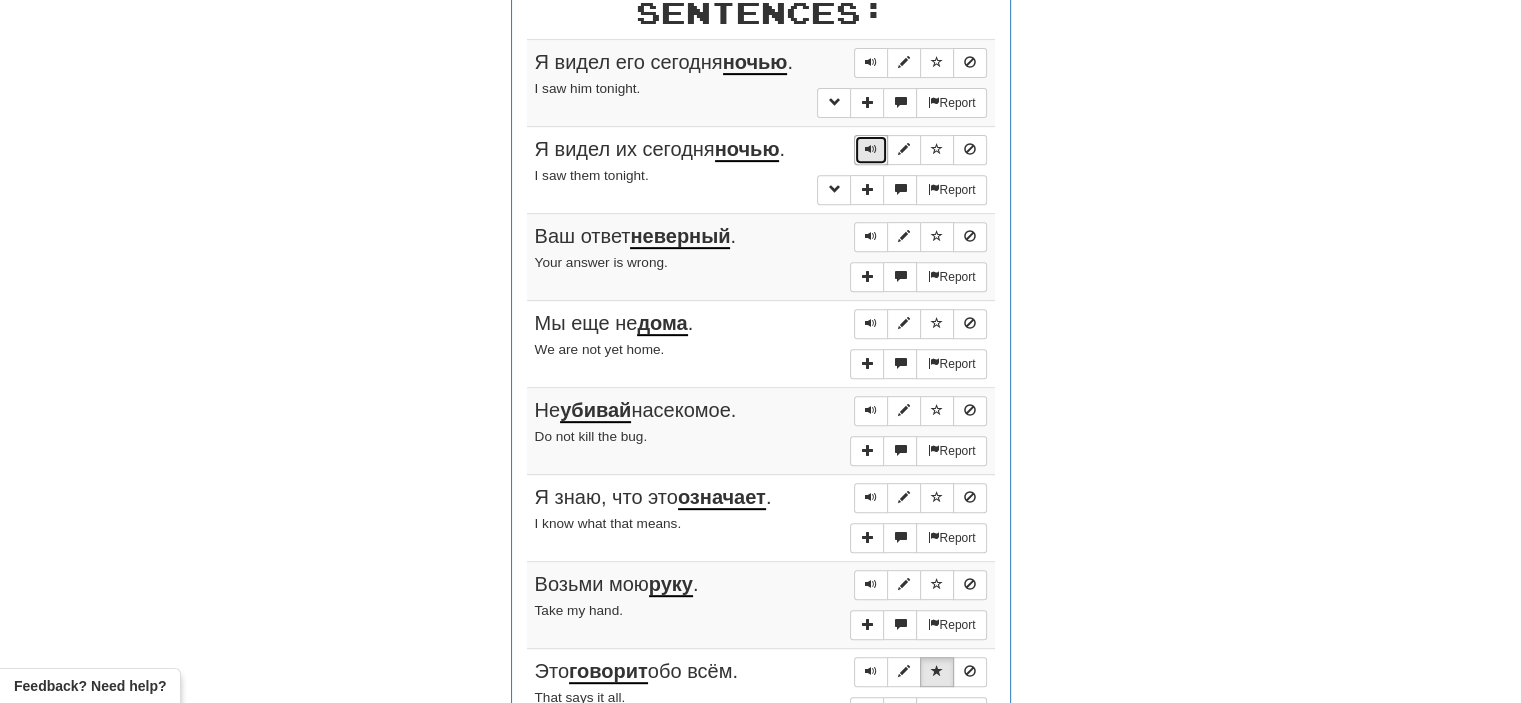 click at bounding box center (871, 149) 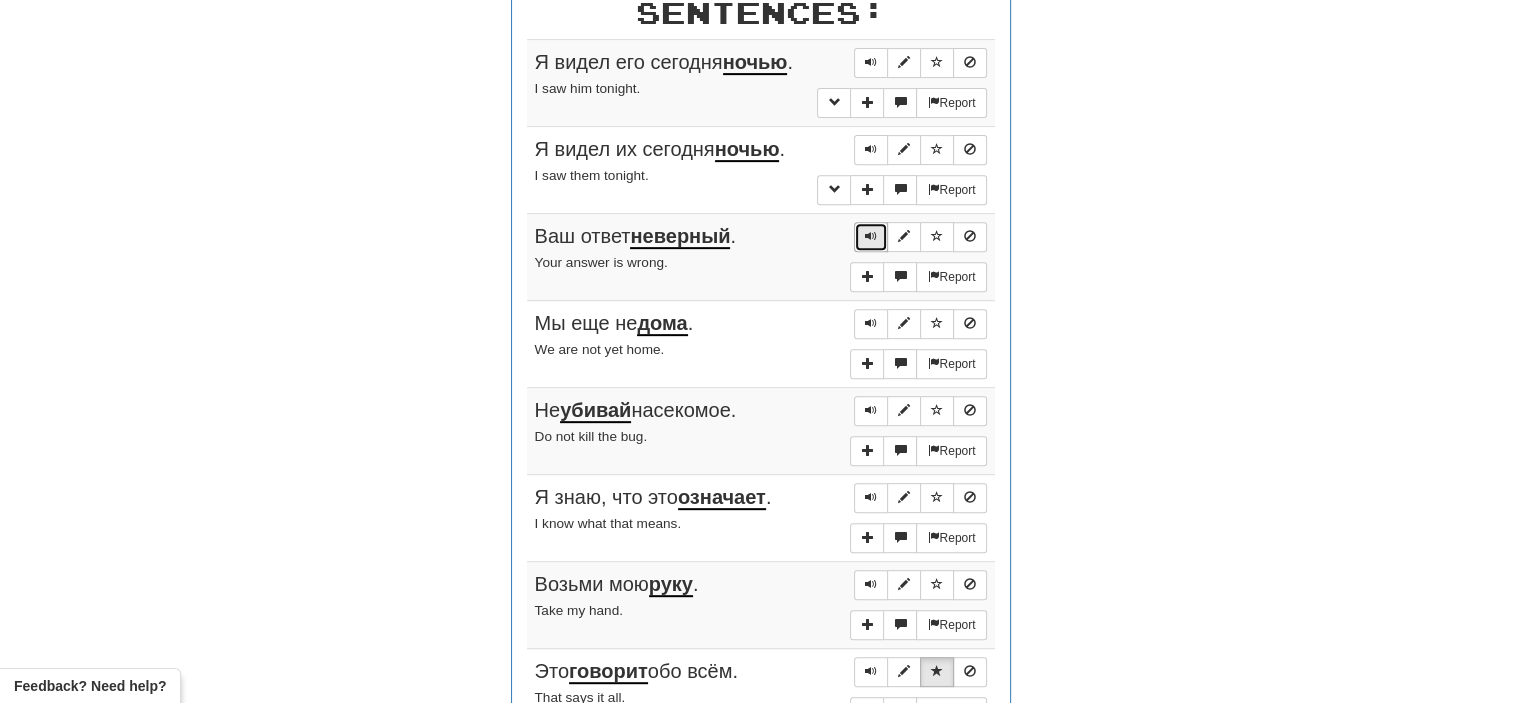 click at bounding box center [871, 236] 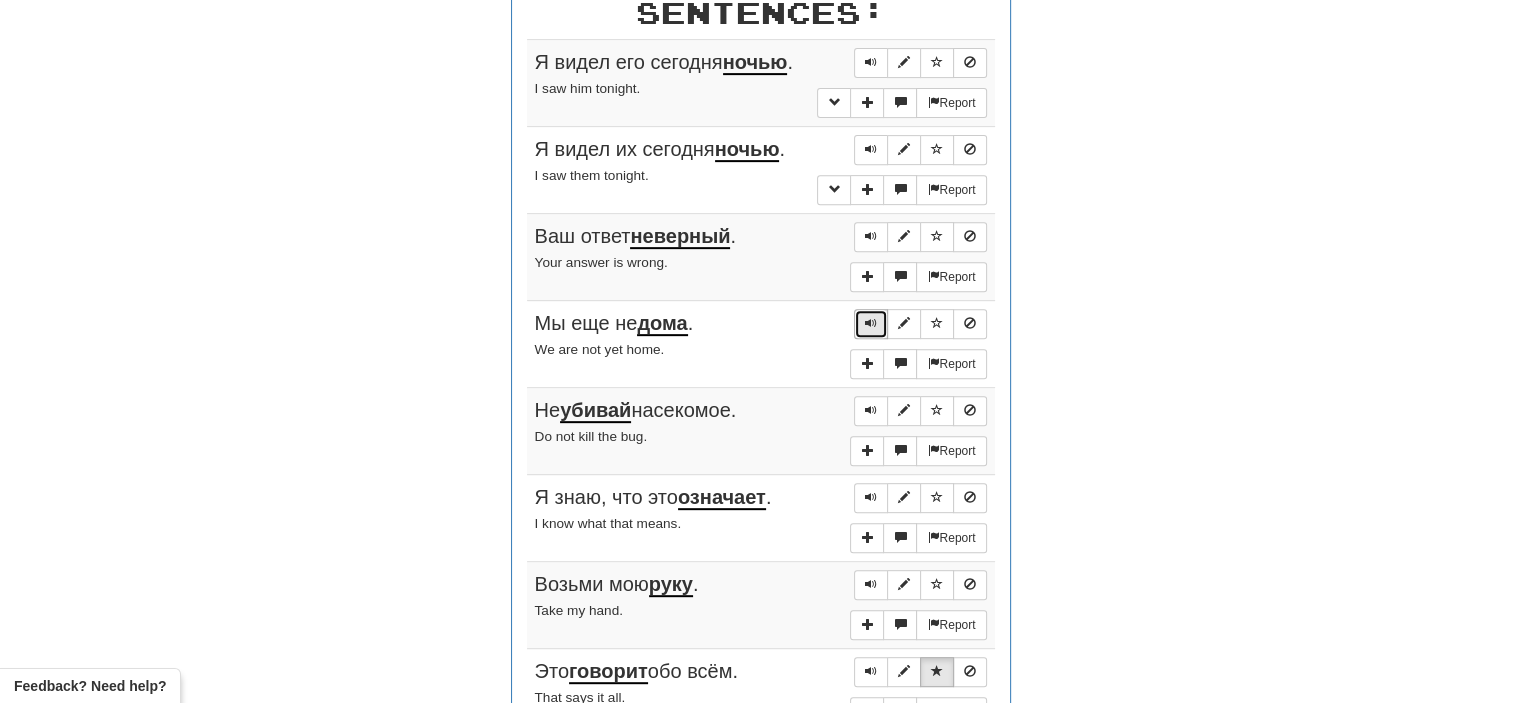 click at bounding box center [871, 324] 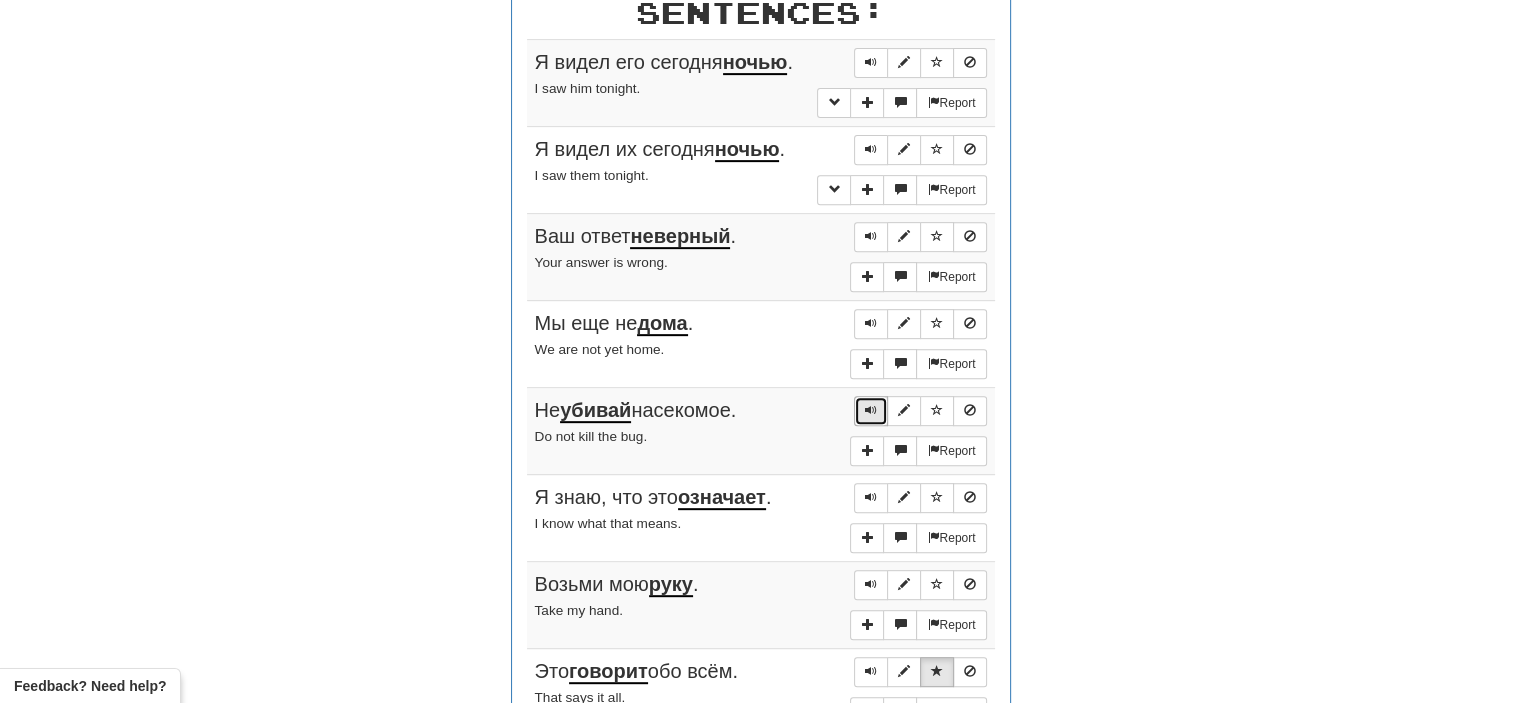 click at bounding box center (871, 410) 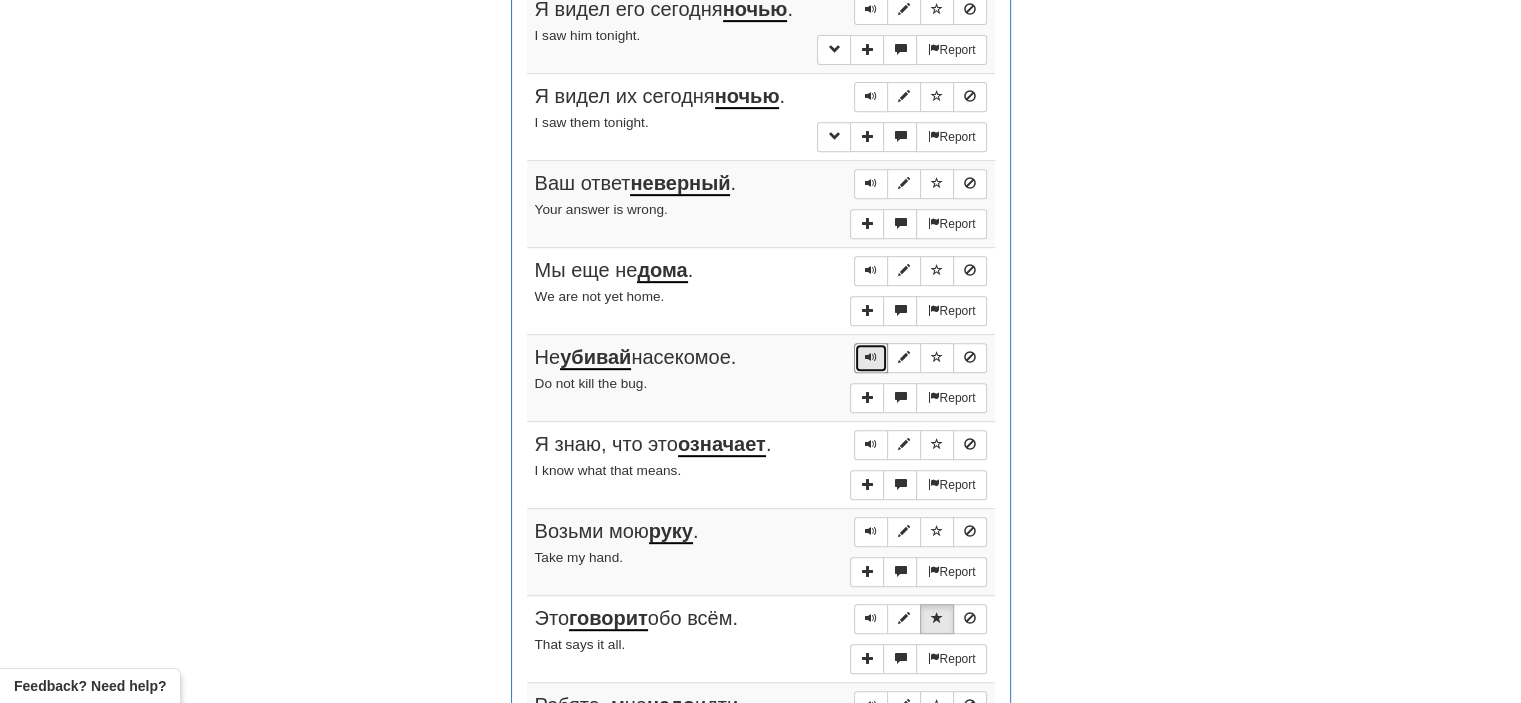 scroll, scrollTop: 854, scrollLeft: 0, axis: vertical 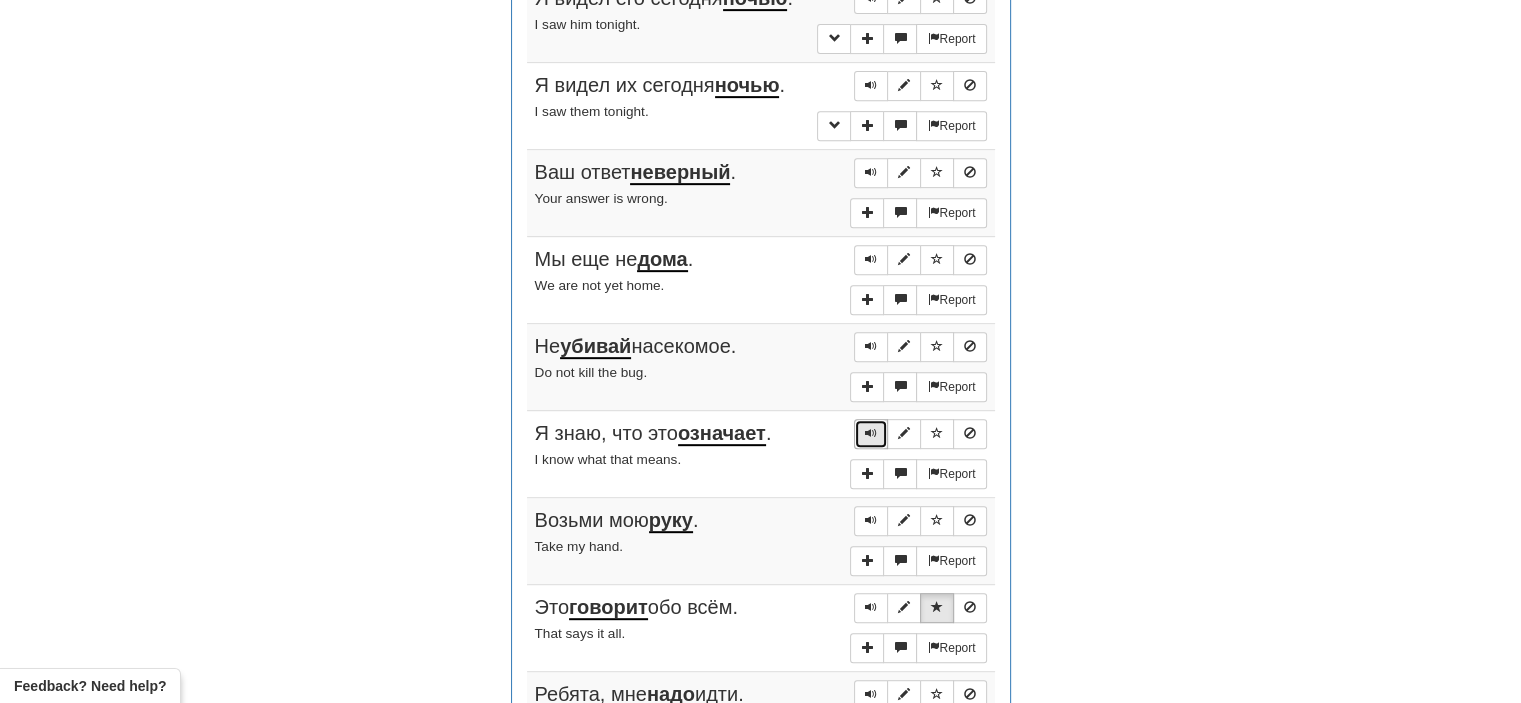 click at bounding box center [871, 433] 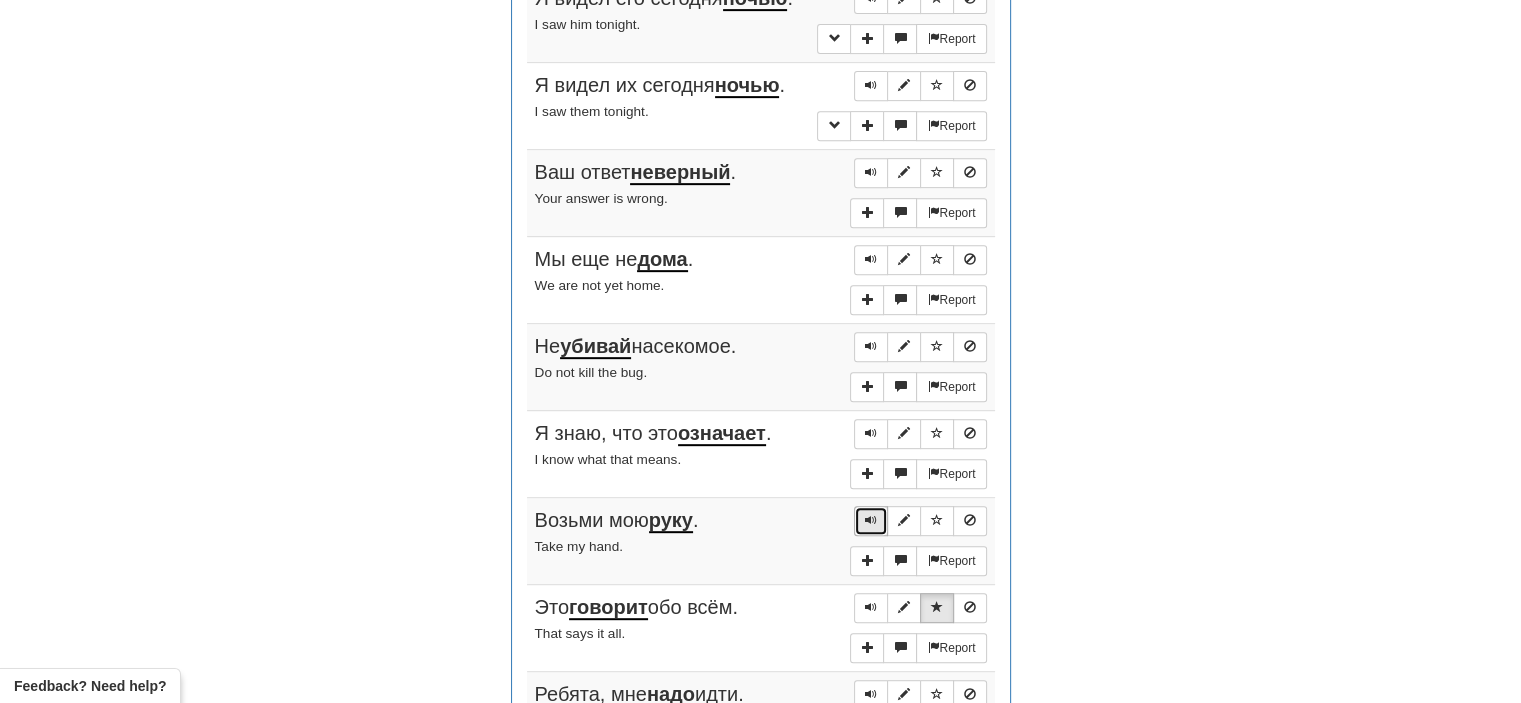 click at bounding box center (871, 520) 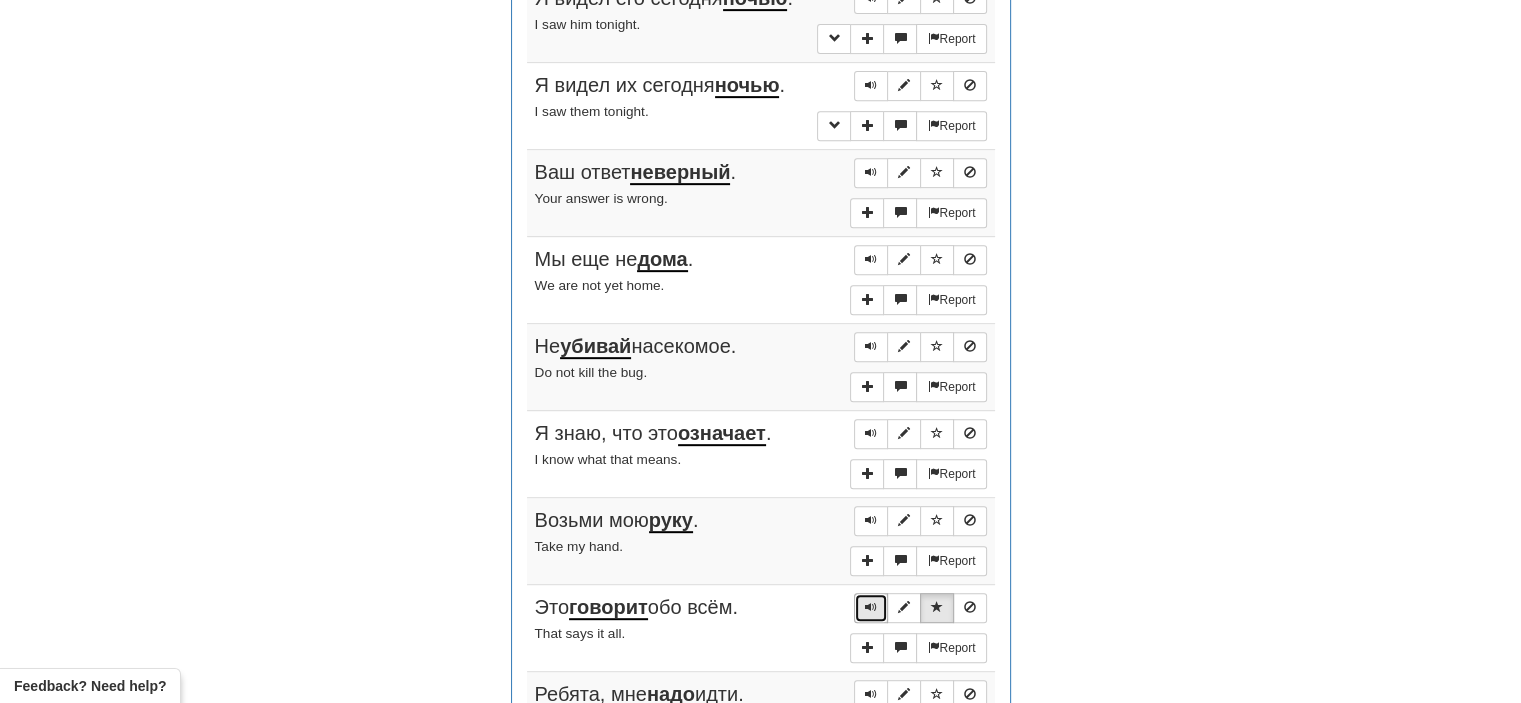 click at bounding box center [871, 607] 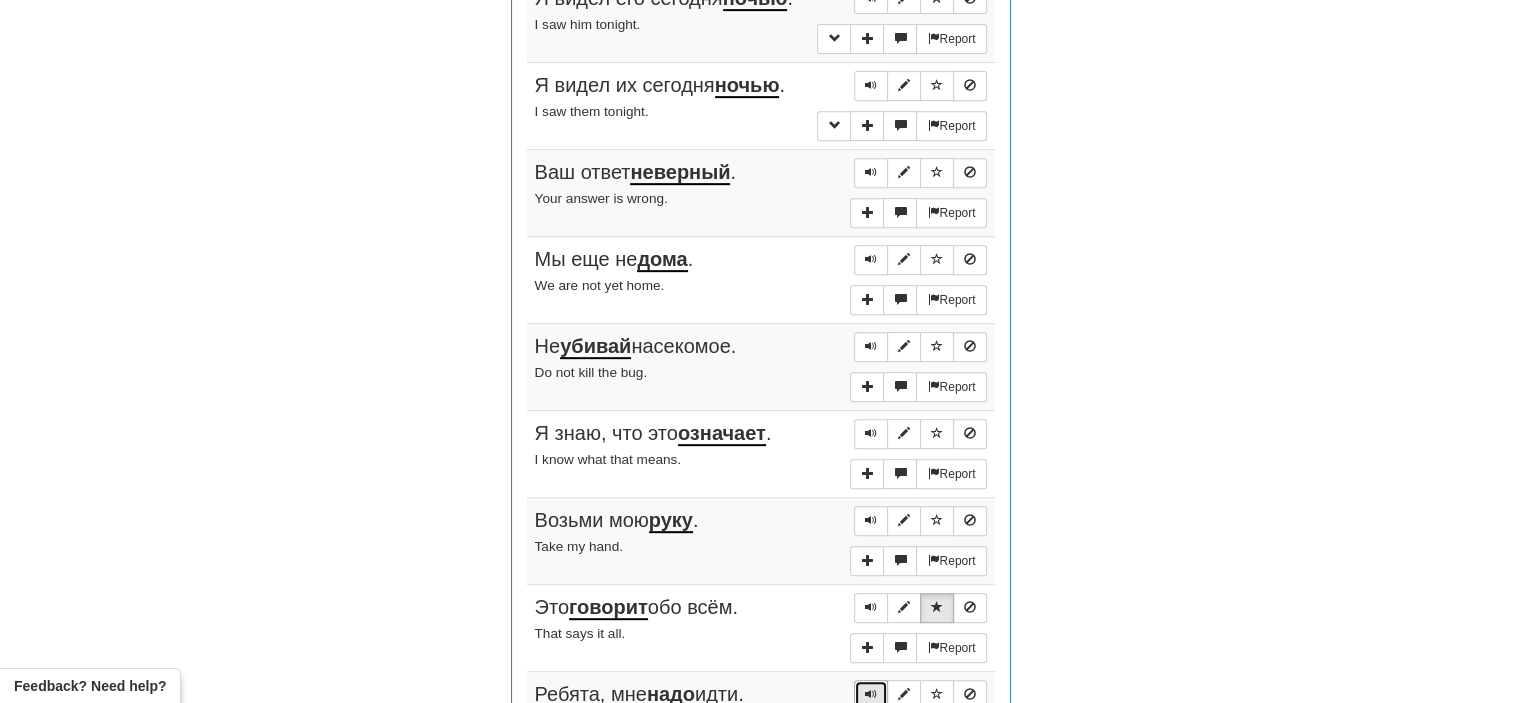 click at bounding box center (871, 695) 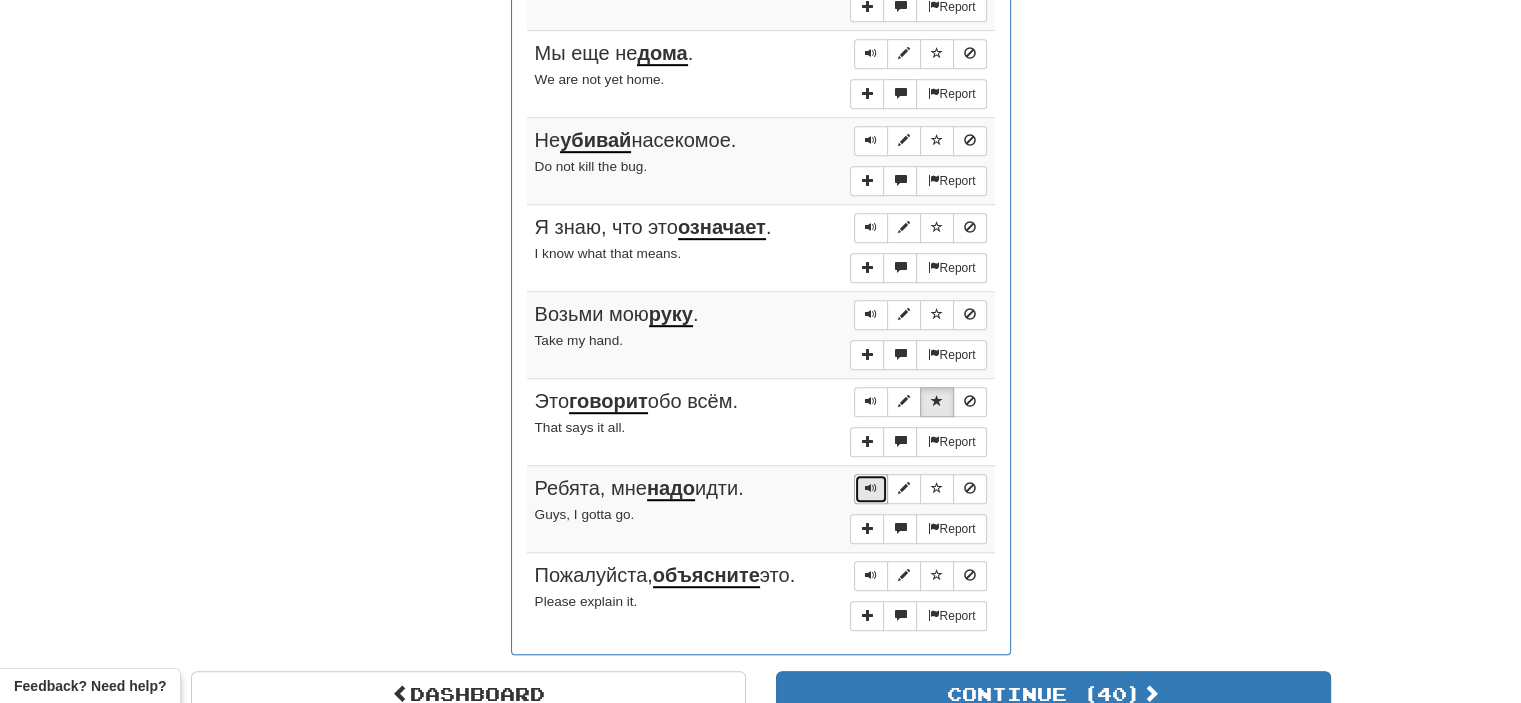 scroll, scrollTop: 1062, scrollLeft: 0, axis: vertical 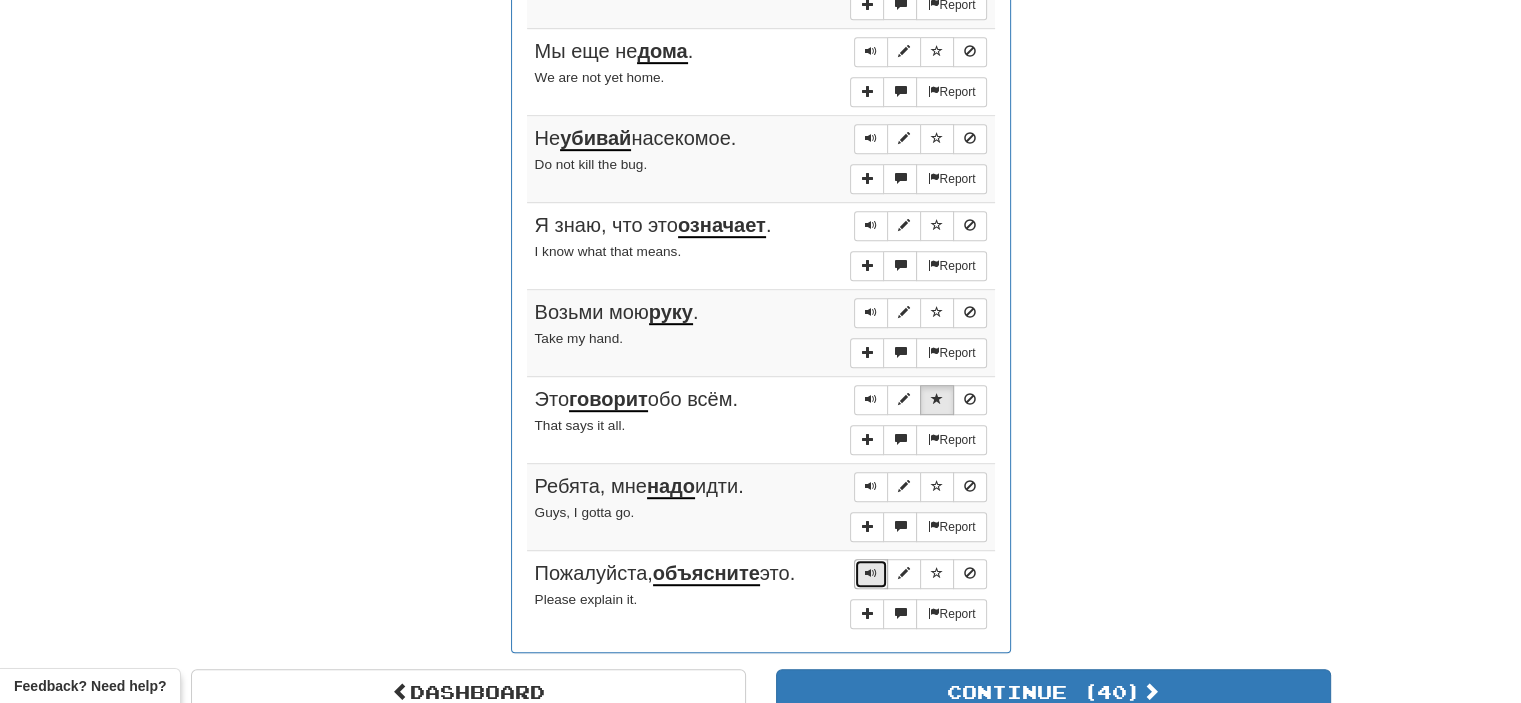 click at bounding box center [871, 573] 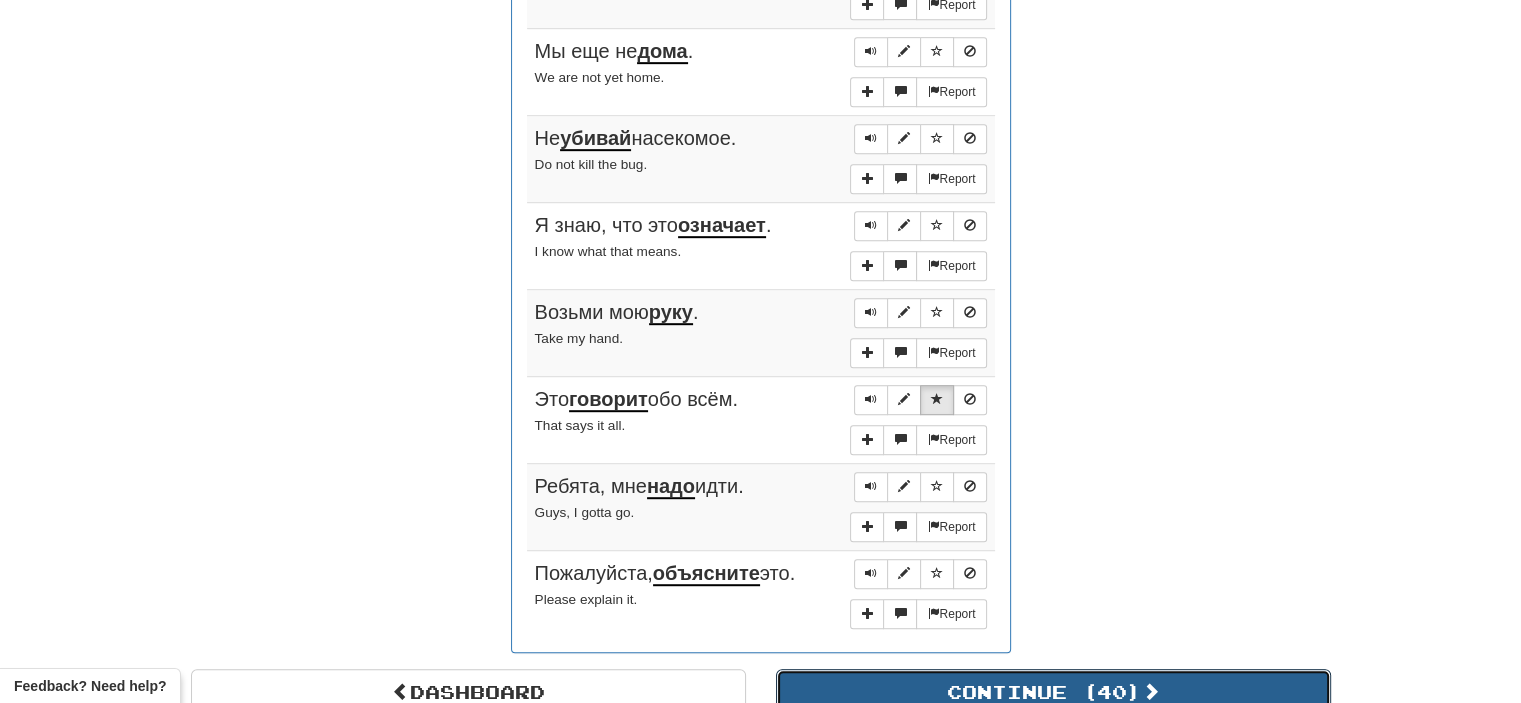 drag, startPoint x: 946, startPoint y: 679, endPoint x: 928, endPoint y: 683, distance: 18.439089 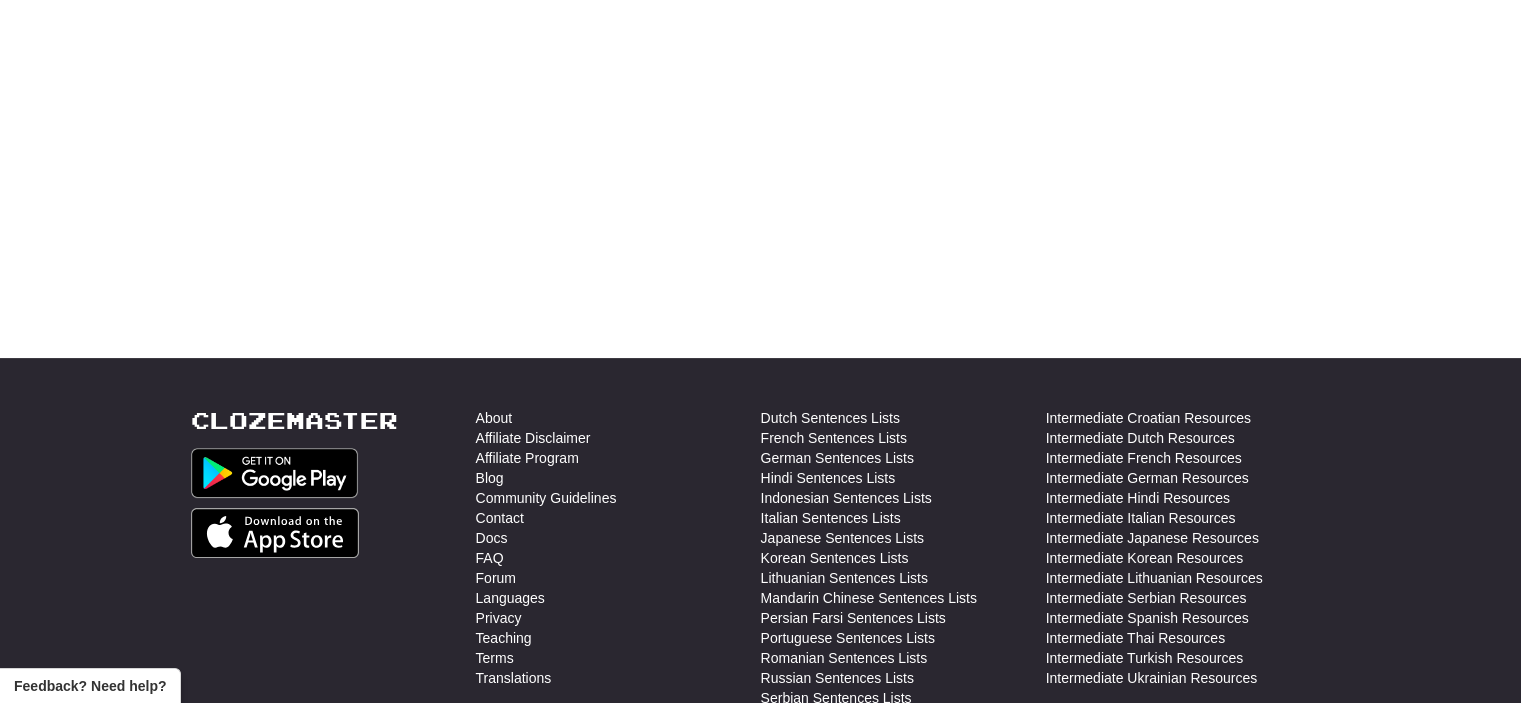 scroll, scrollTop: 0, scrollLeft: 0, axis: both 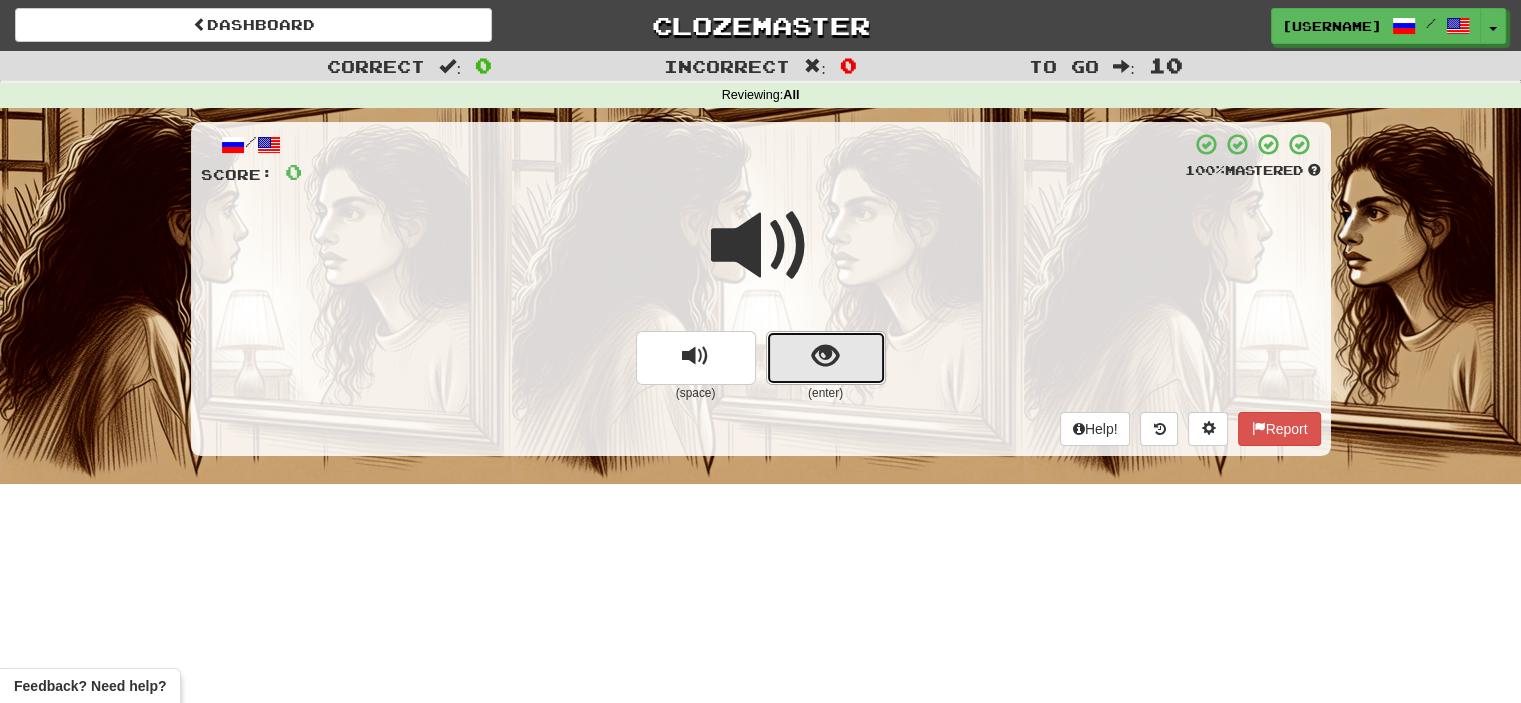 click at bounding box center [826, 358] 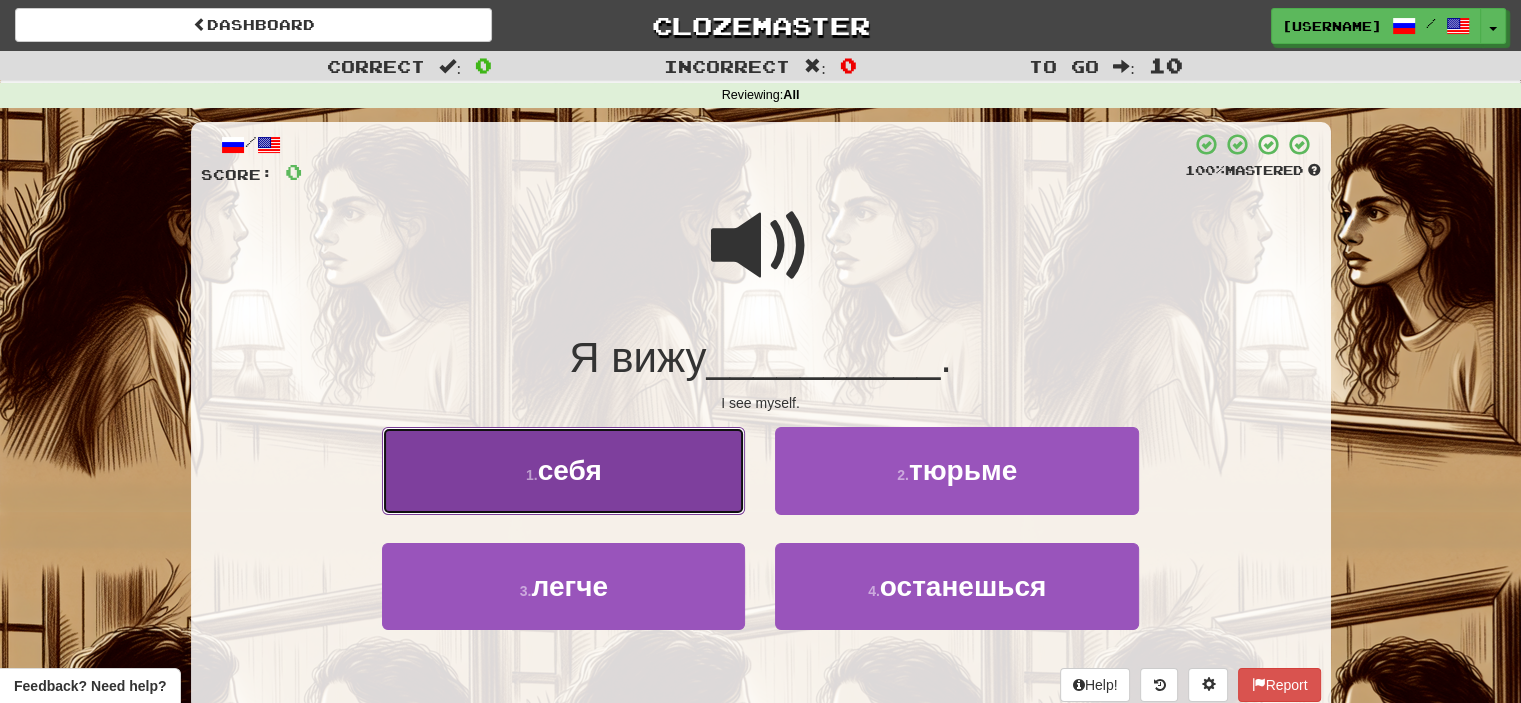 click on "1 .  себя" at bounding box center [563, 470] 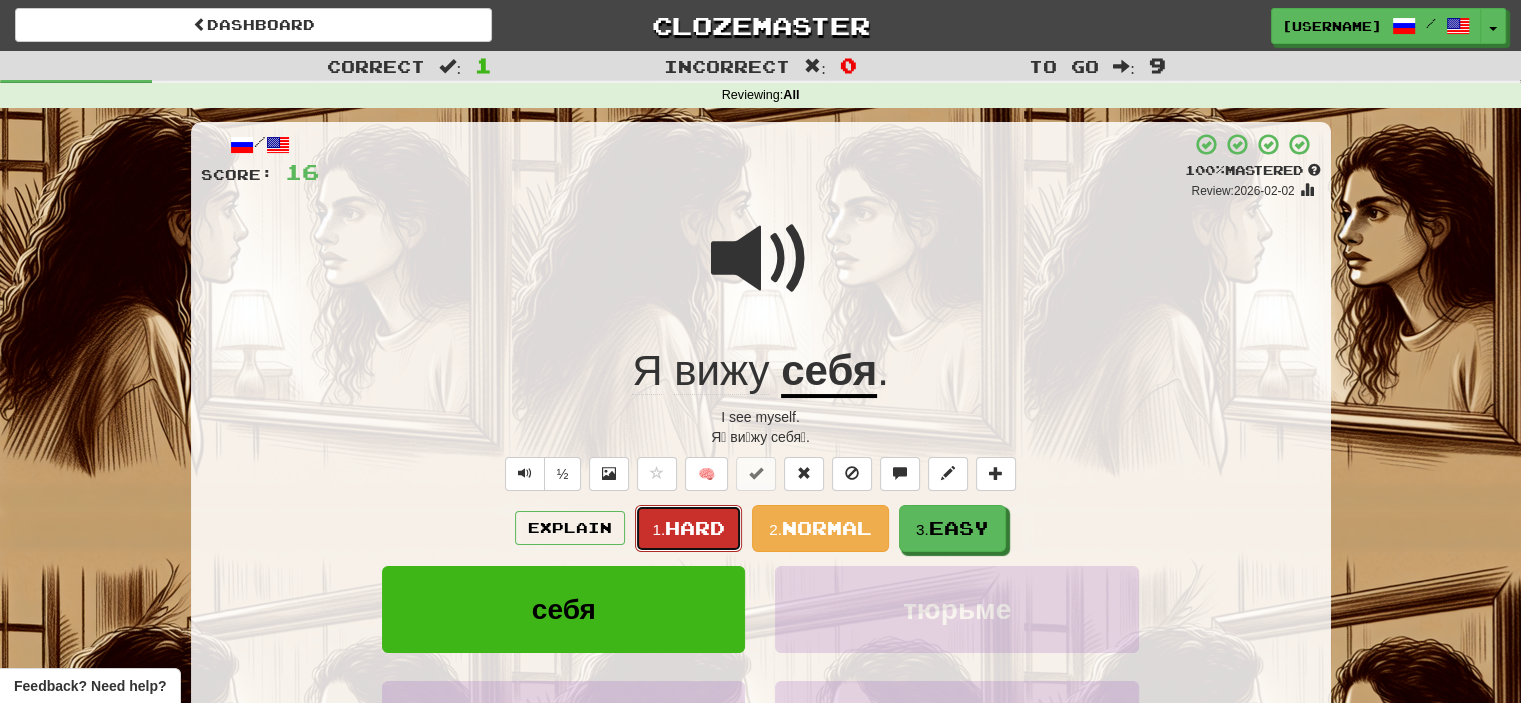 click on "Hard" at bounding box center [695, 528] 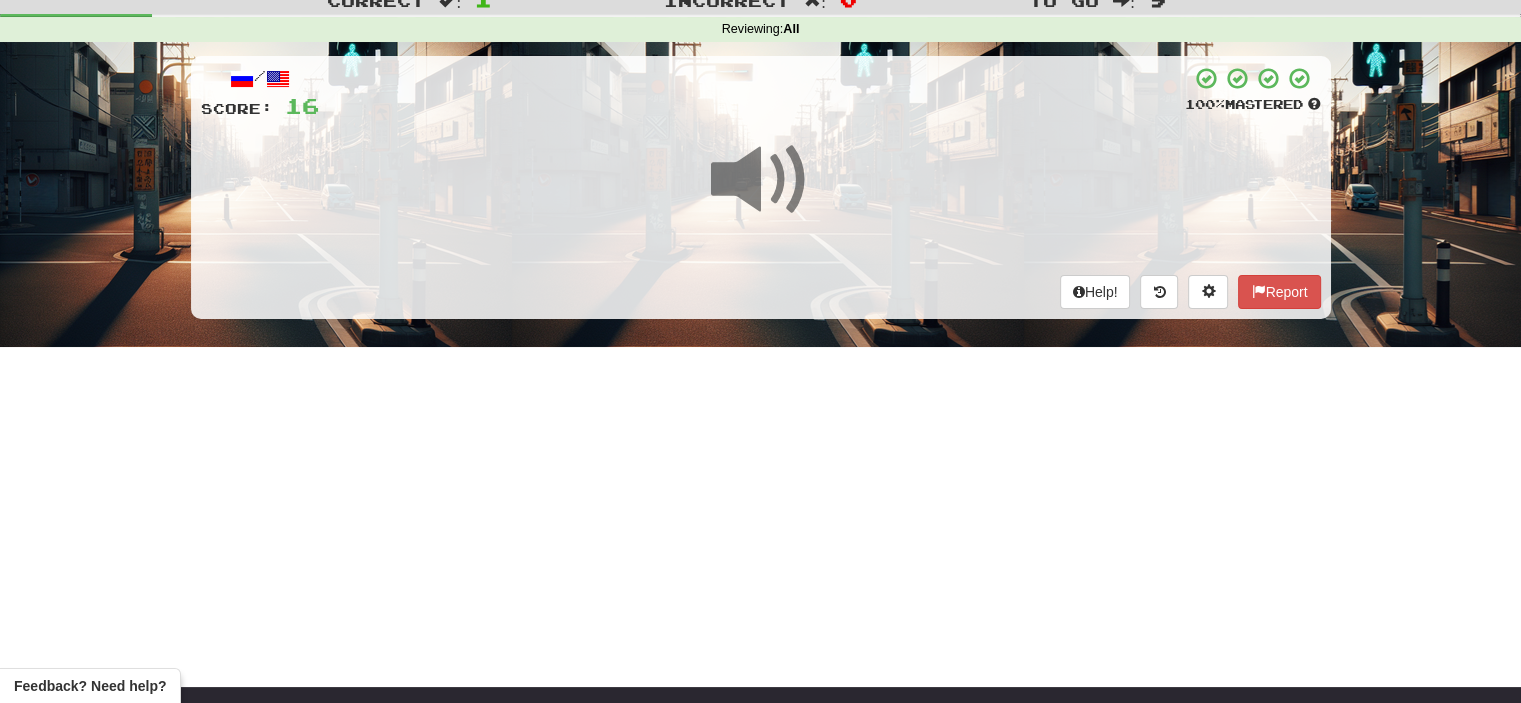 scroll, scrollTop: 68, scrollLeft: 0, axis: vertical 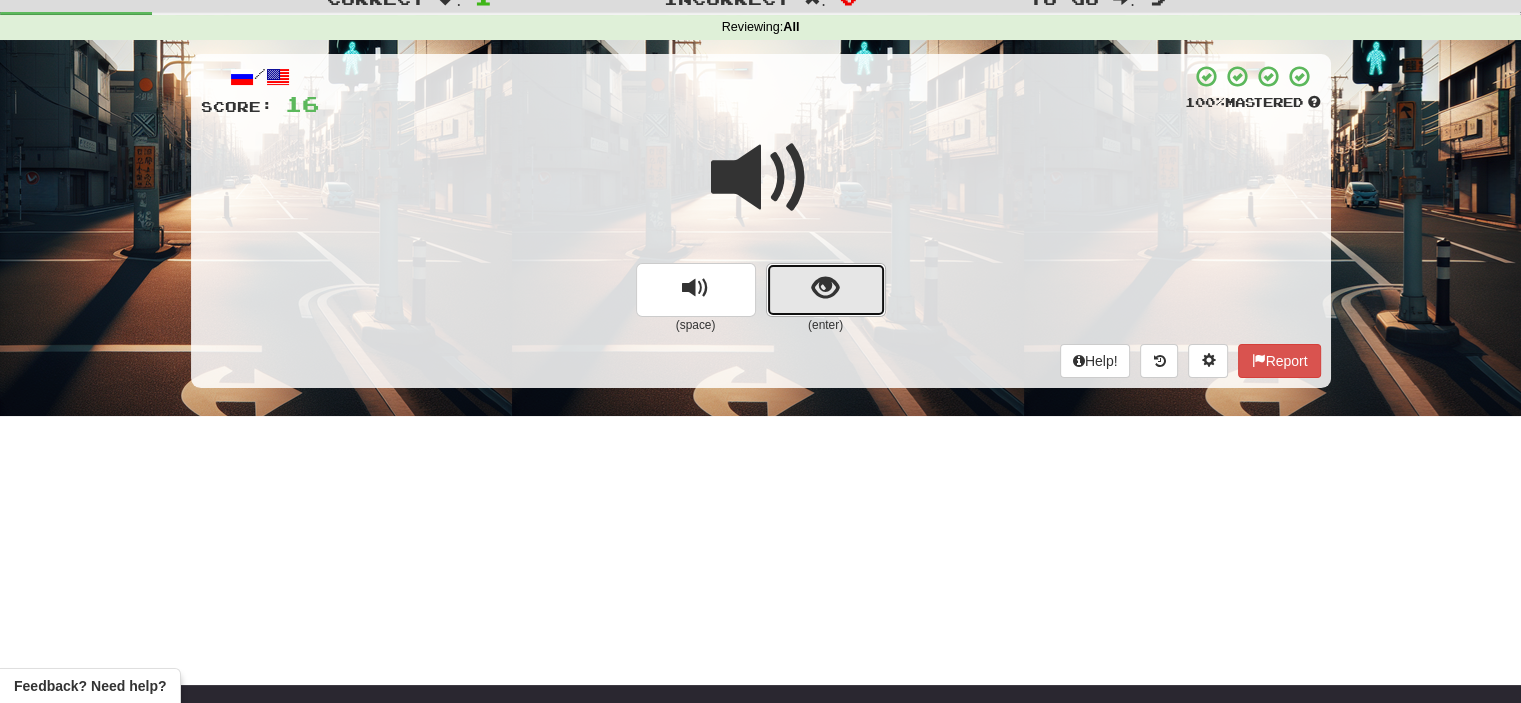 click at bounding box center [825, 288] 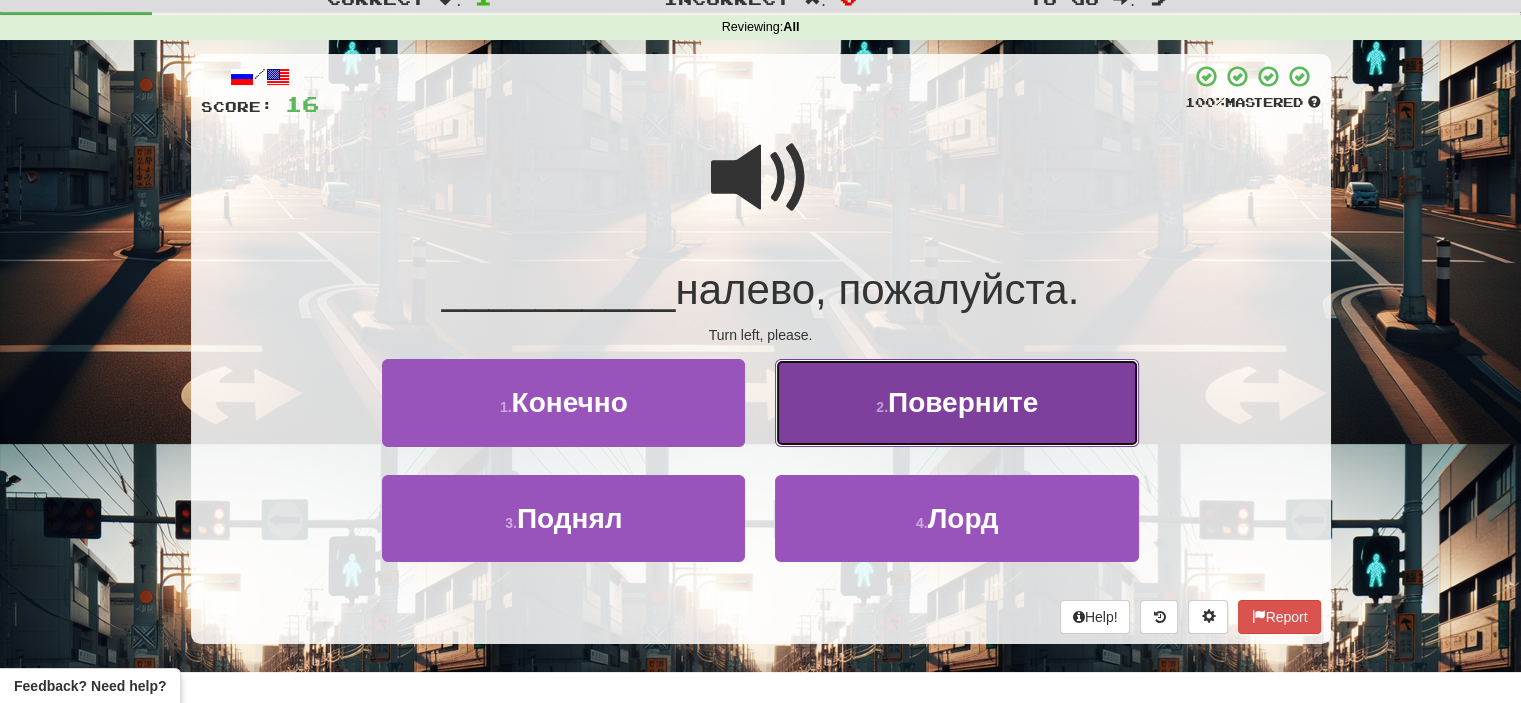 click on "2 .  Поверните" at bounding box center [956, 402] 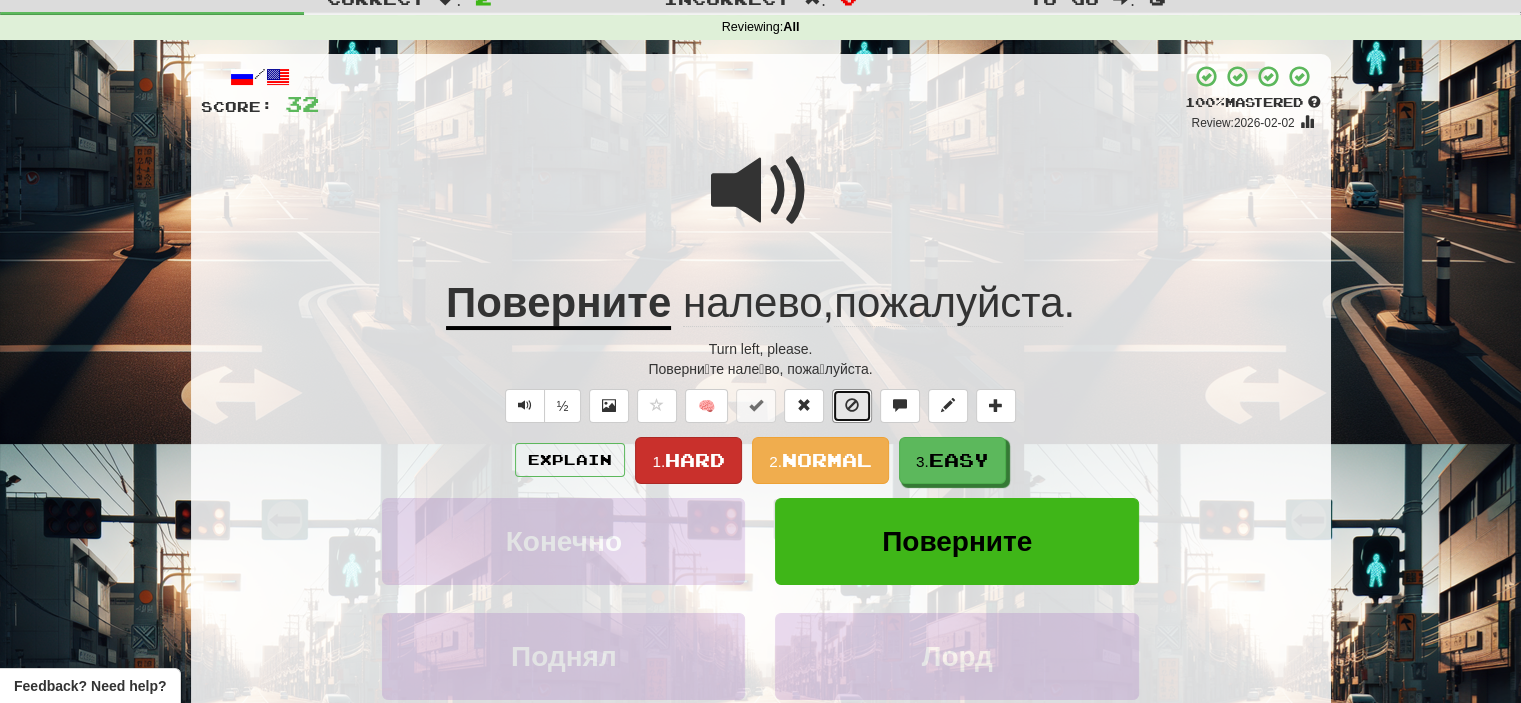 drag, startPoint x: 844, startPoint y: 411, endPoint x: 699, endPoint y: 454, distance: 151.24153 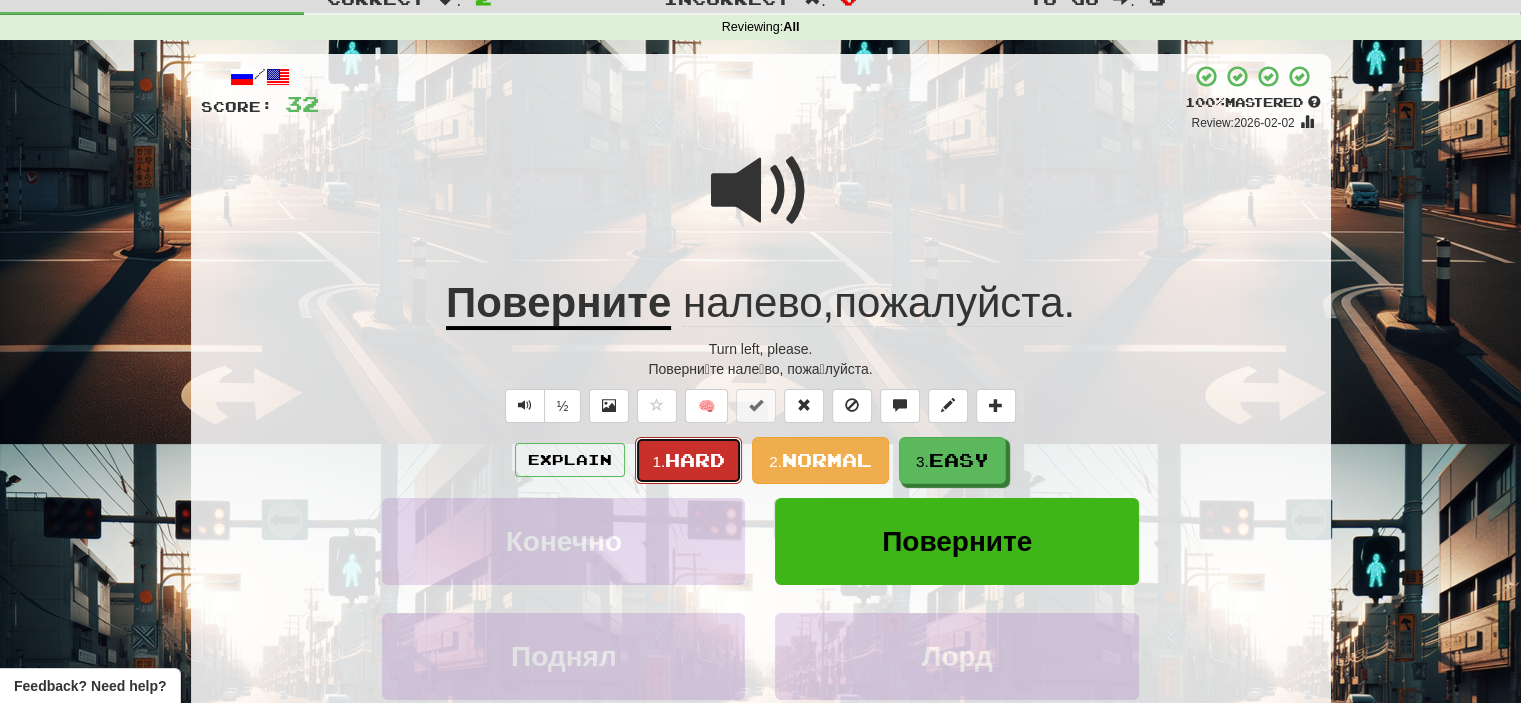 click on "Hard" at bounding box center (695, 460) 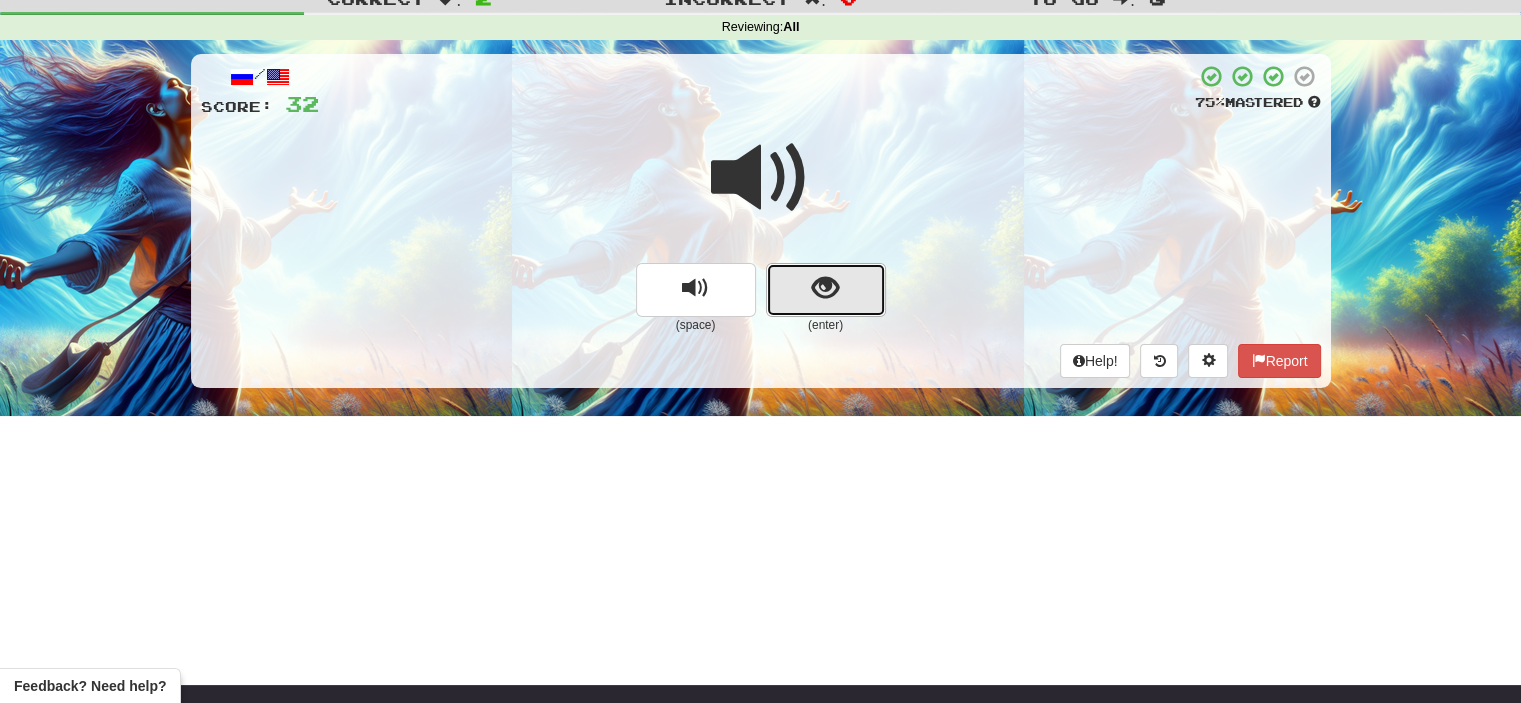 click at bounding box center [826, 290] 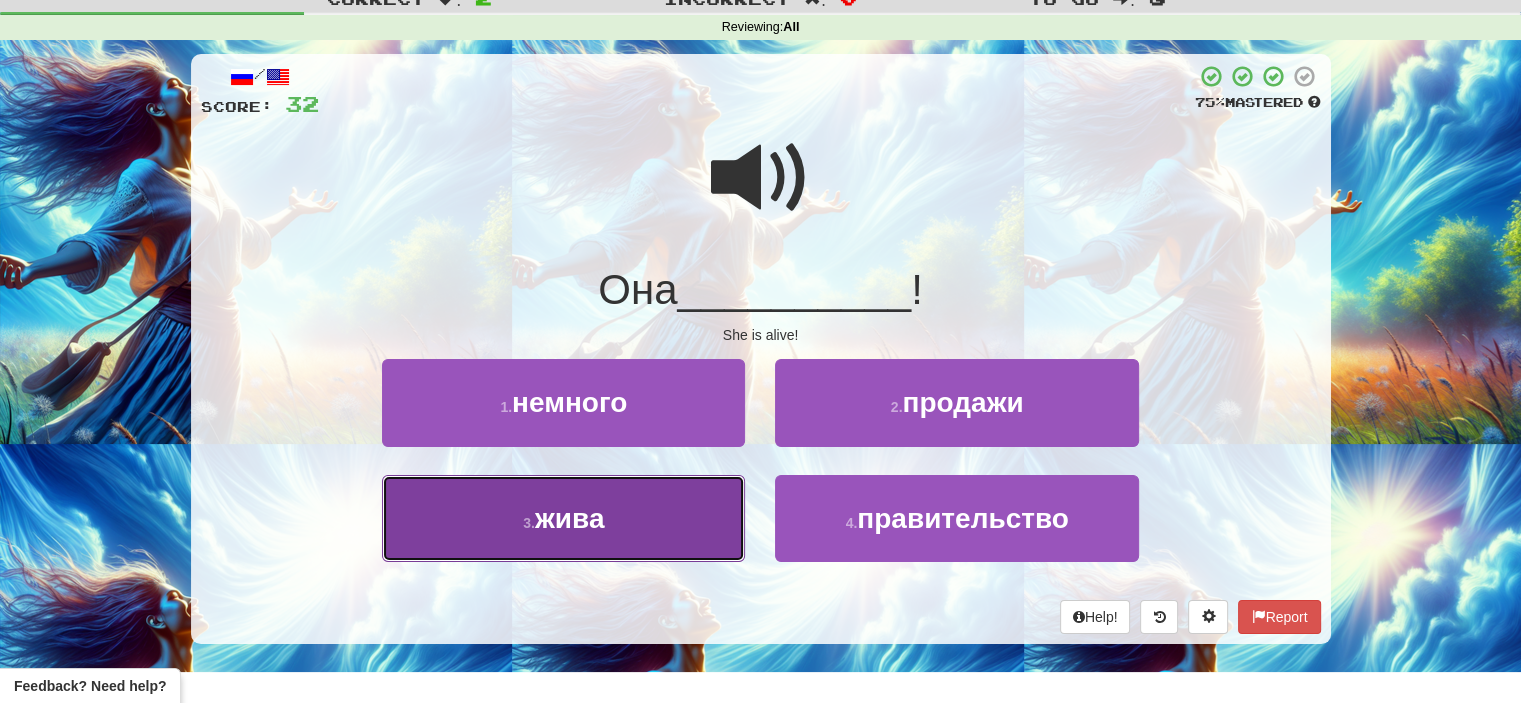 click on "3 .  жива" at bounding box center [563, 518] 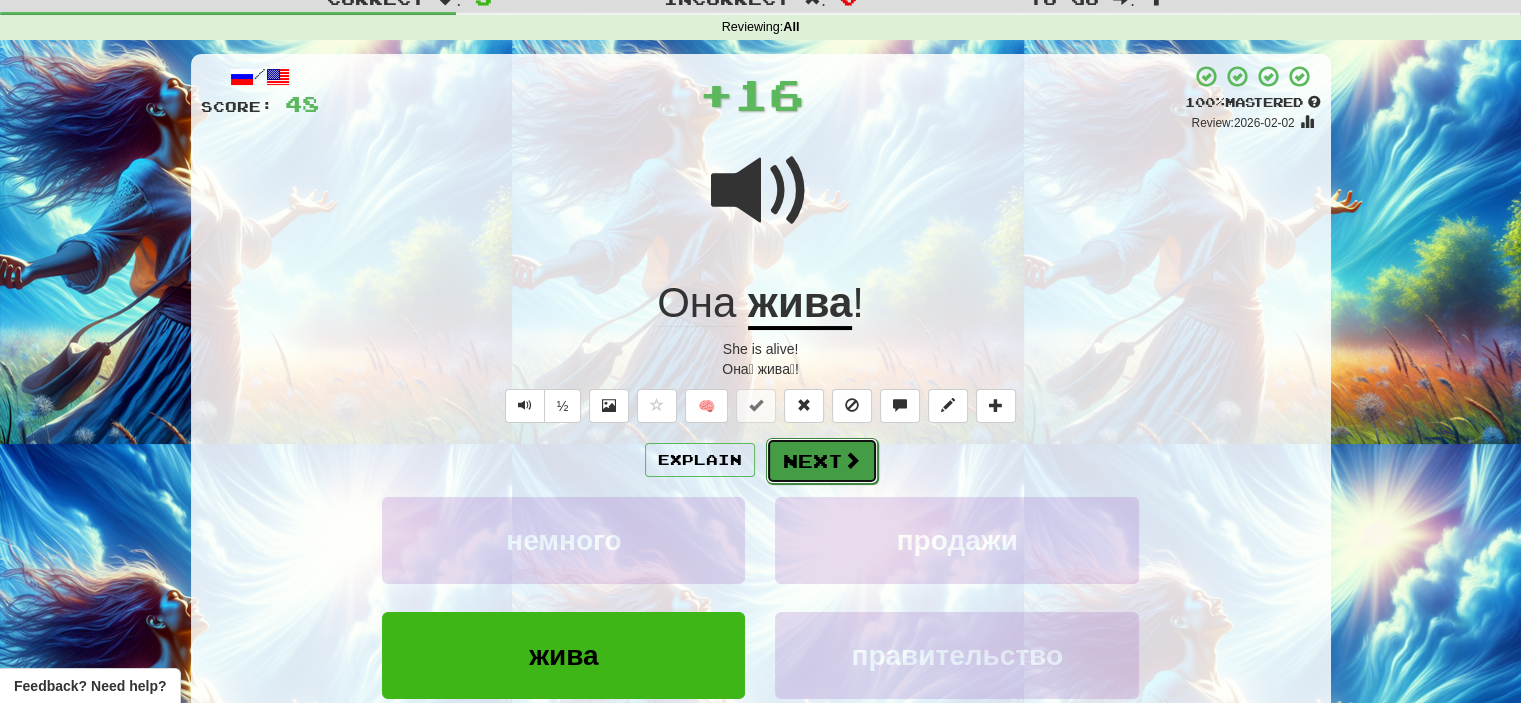 click on "Next" at bounding box center (822, 461) 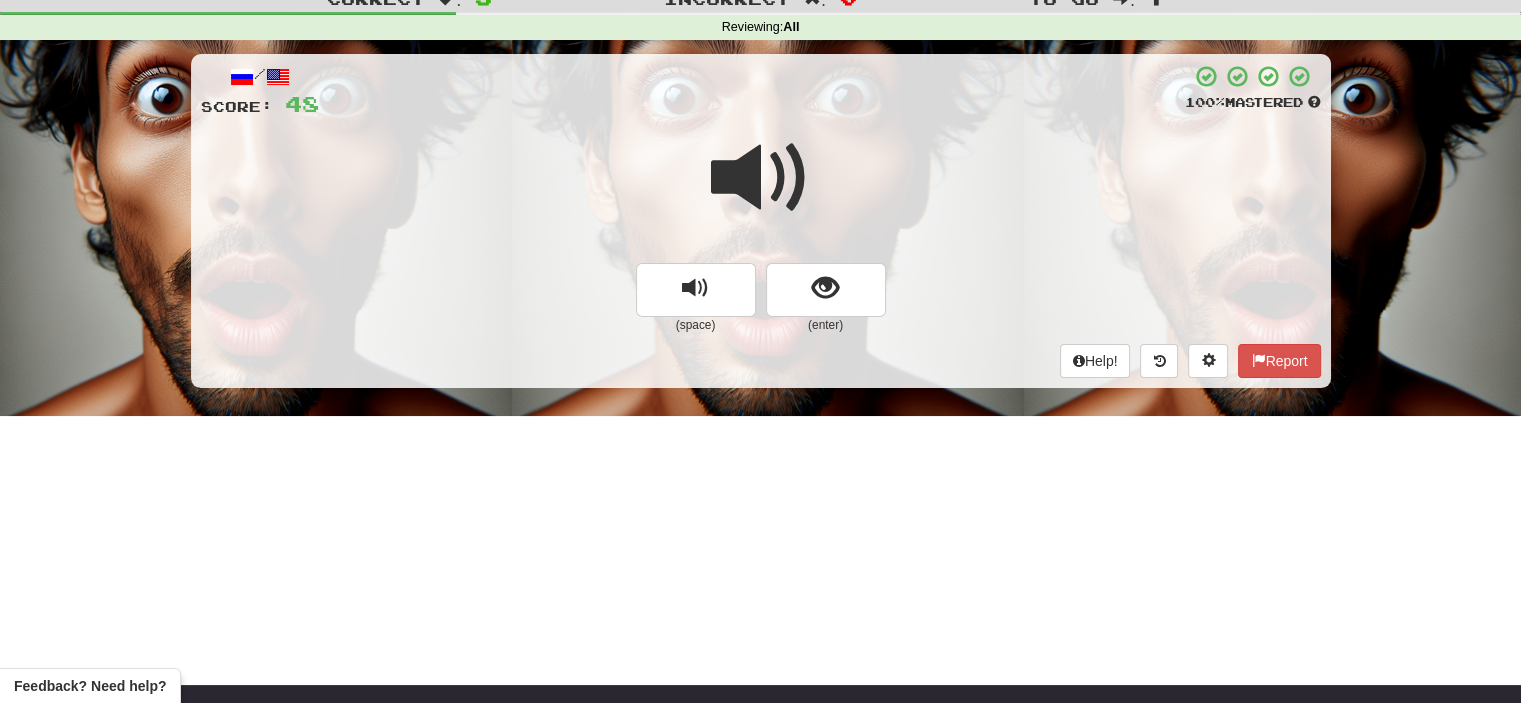 click at bounding box center (761, 178) 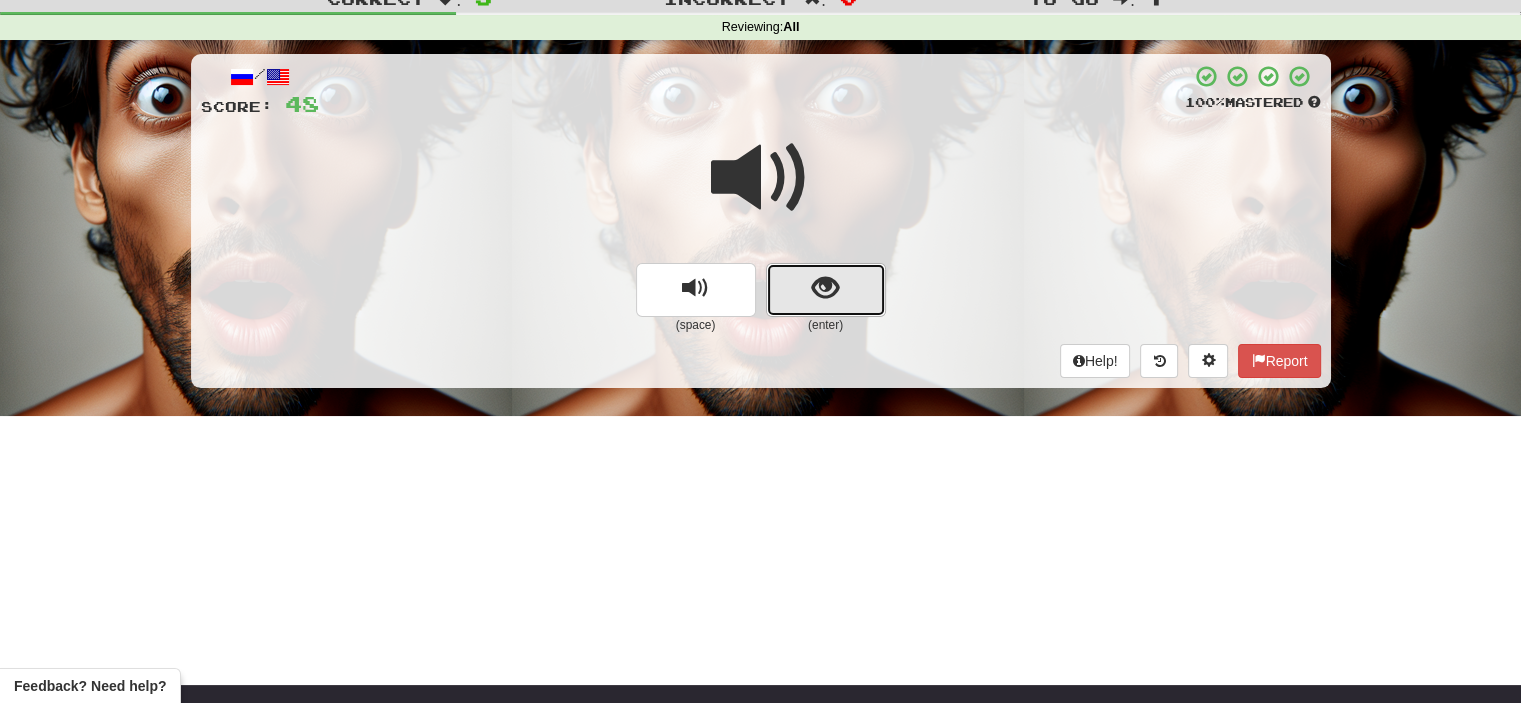 click at bounding box center (826, 290) 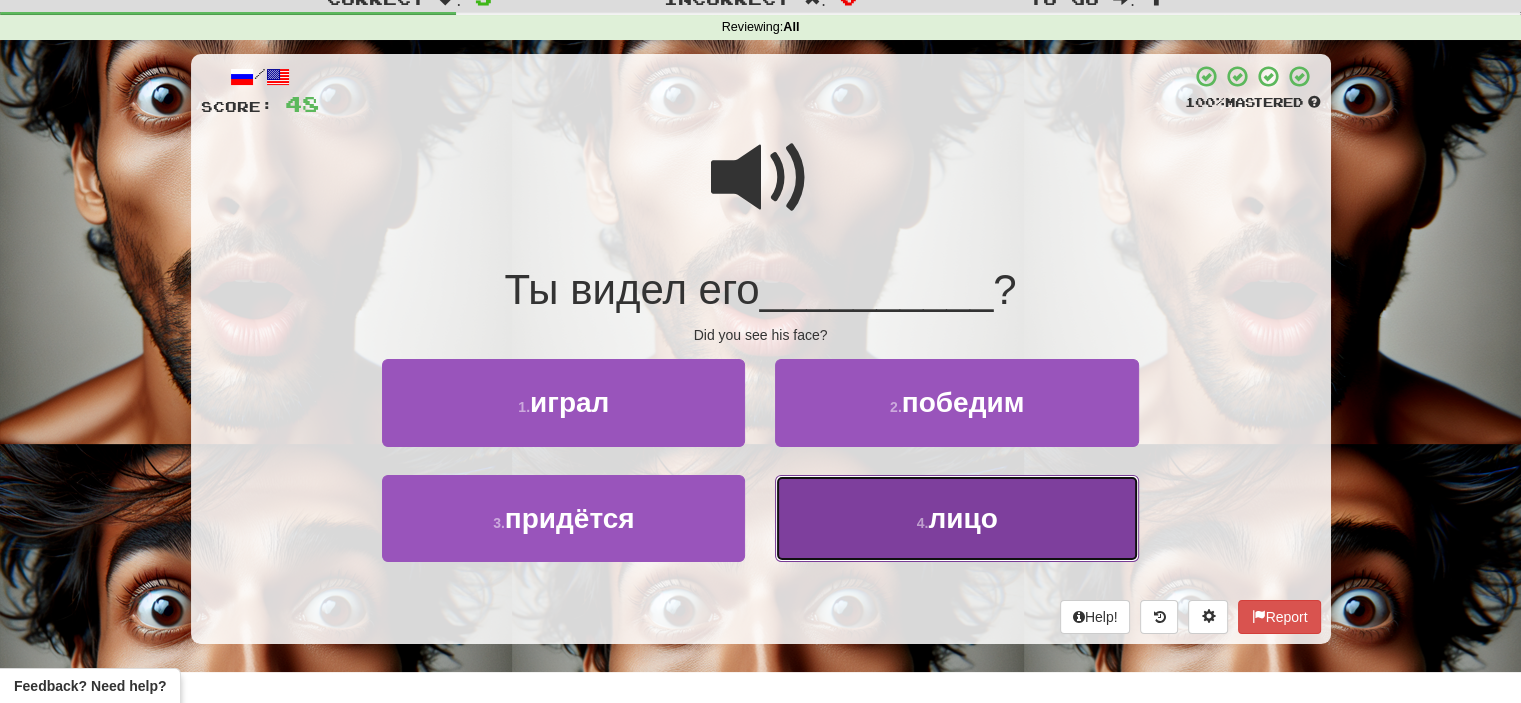 click on "4 .  лицо" at bounding box center [956, 518] 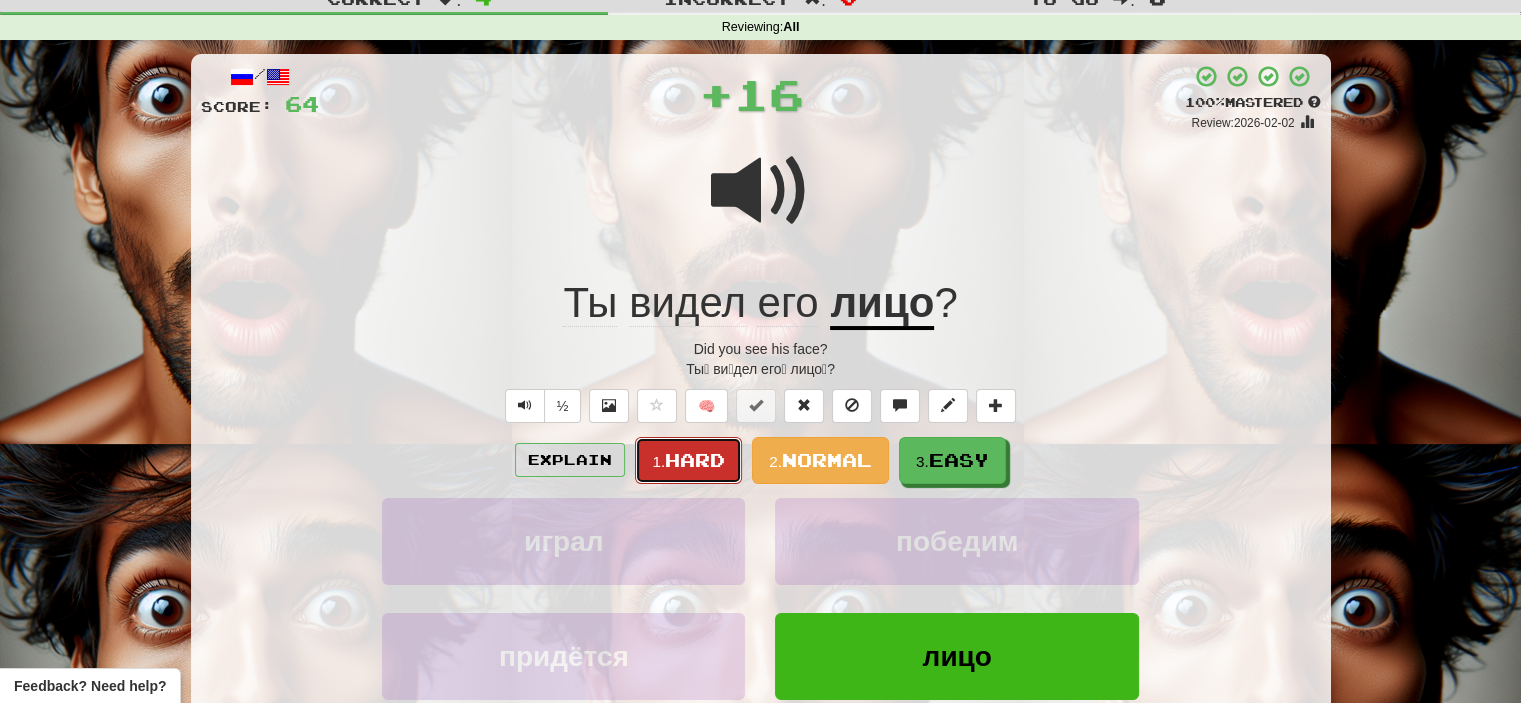 click on "Hard" at bounding box center [695, 460] 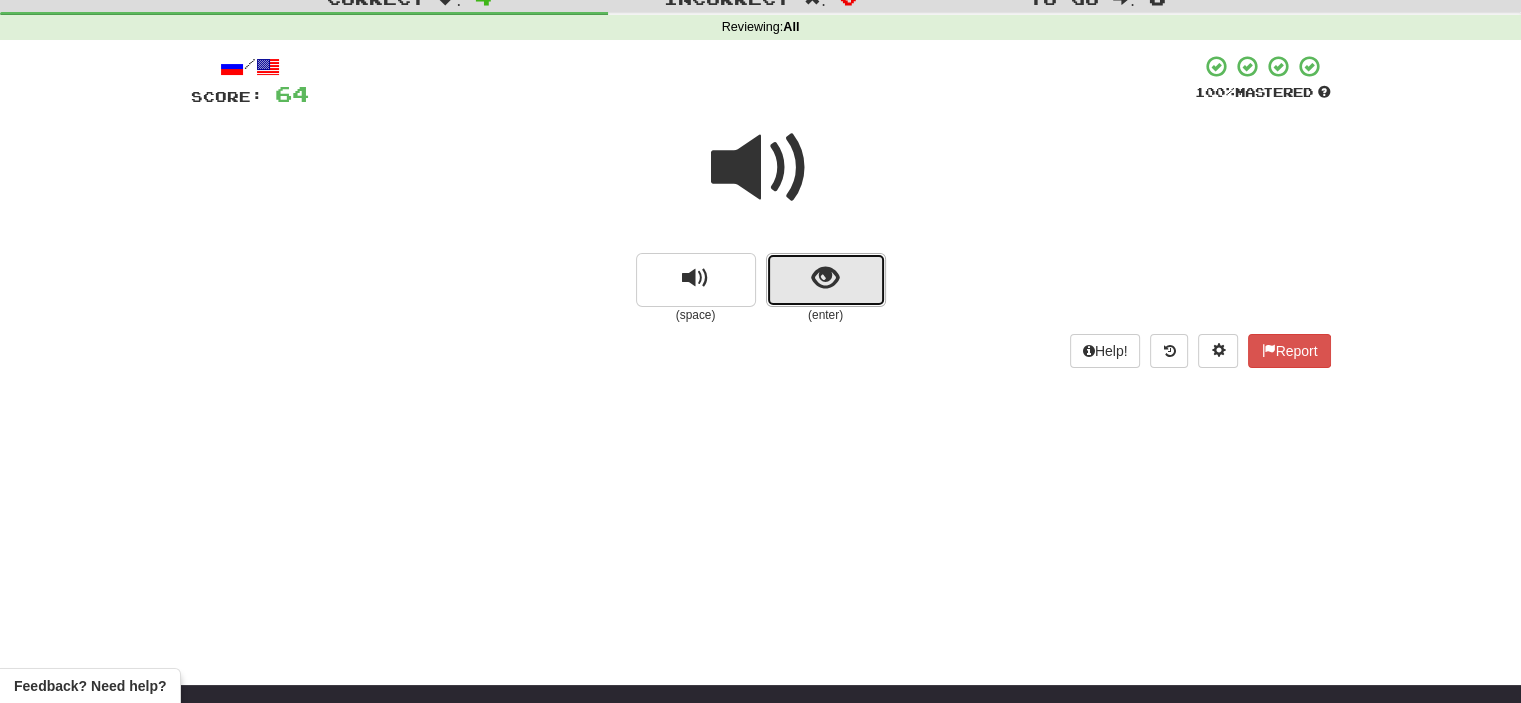 click at bounding box center (826, 280) 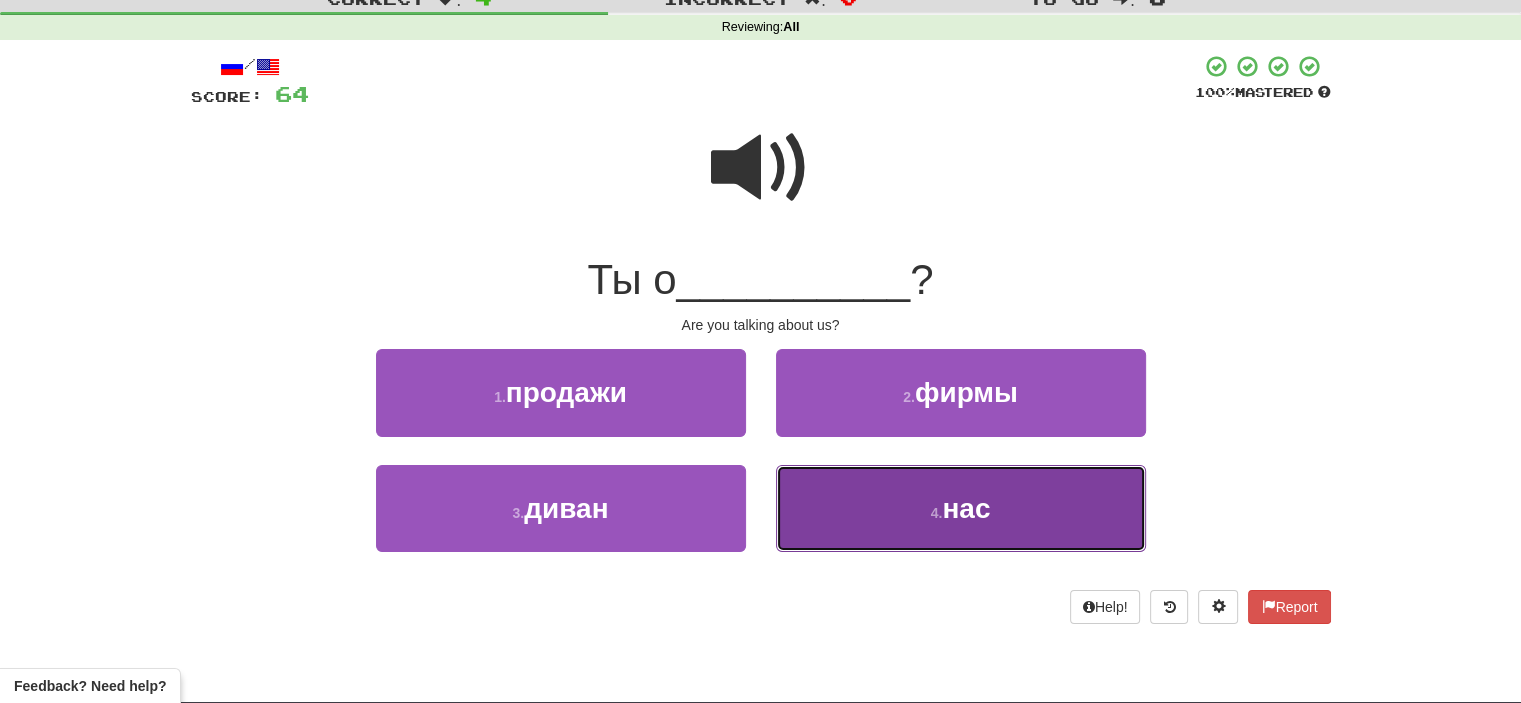 click on "4 .  нас" at bounding box center (961, 508) 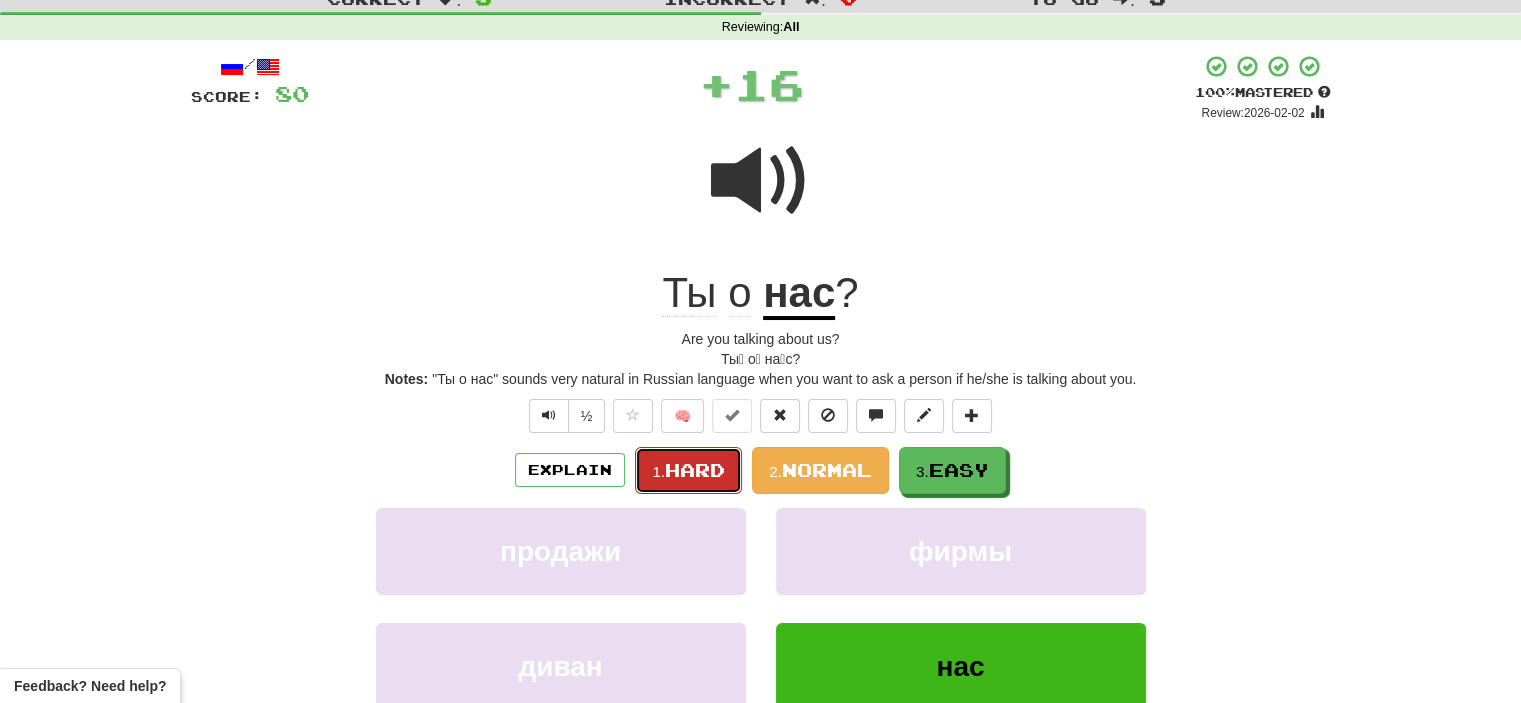 click on "Hard" at bounding box center [695, 470] 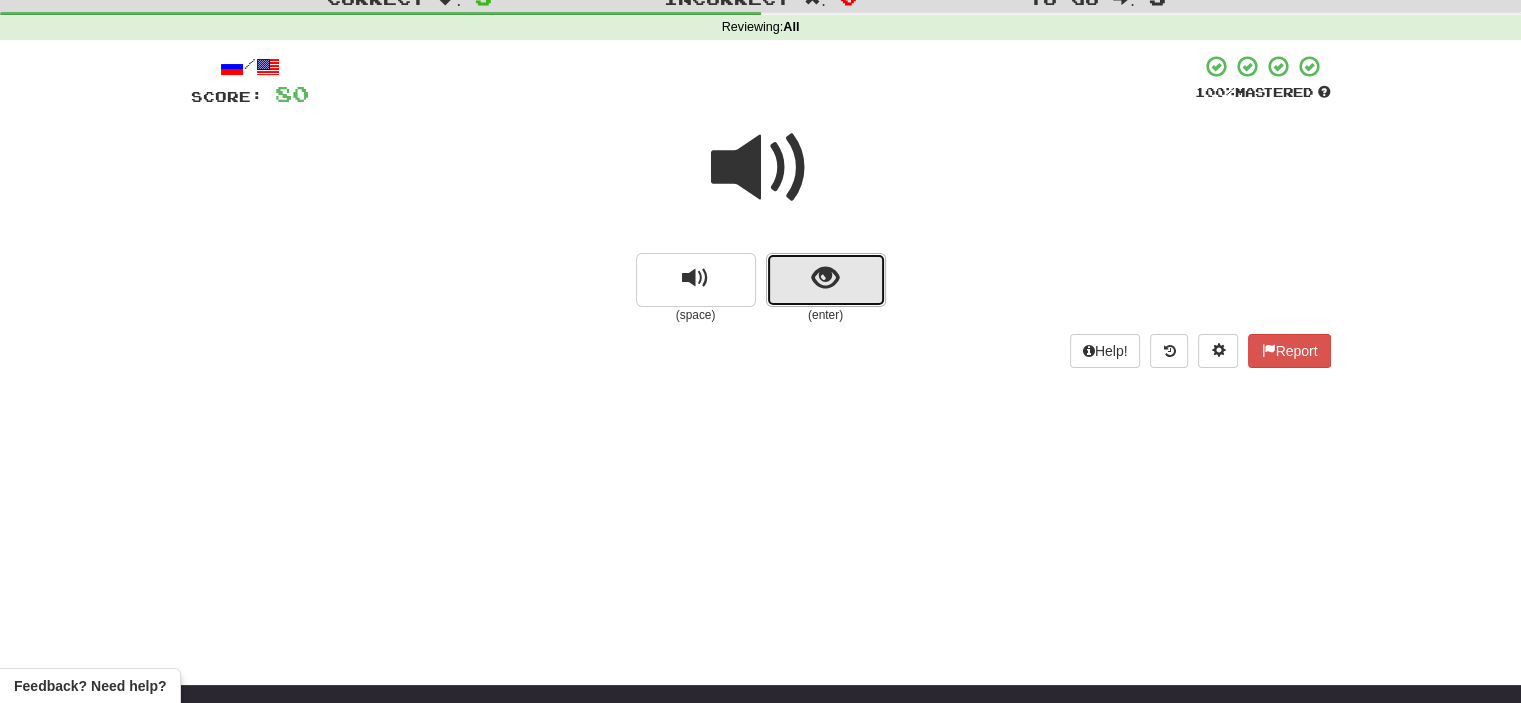 click at bounding box center [826, 280] 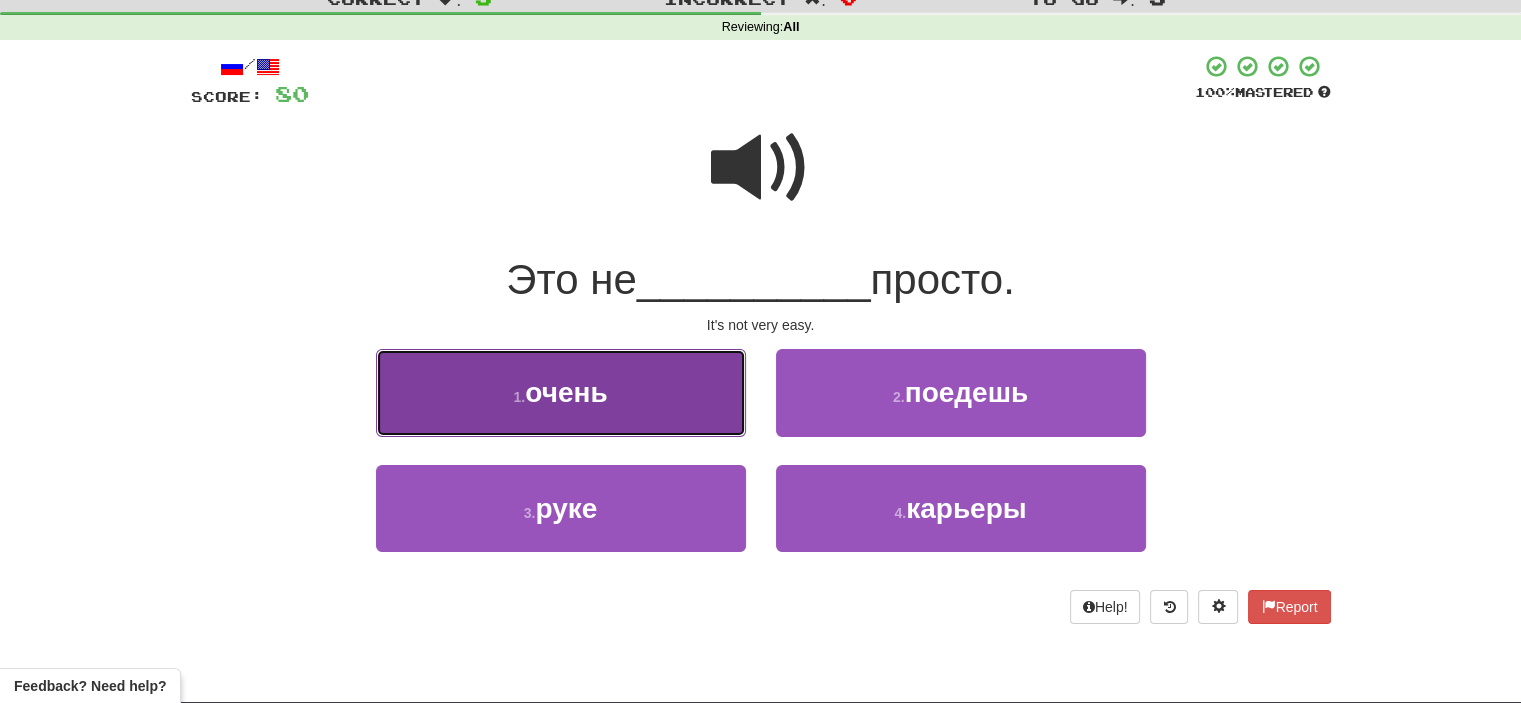 click on "1 .  очень" at bounding box center [561, 392] 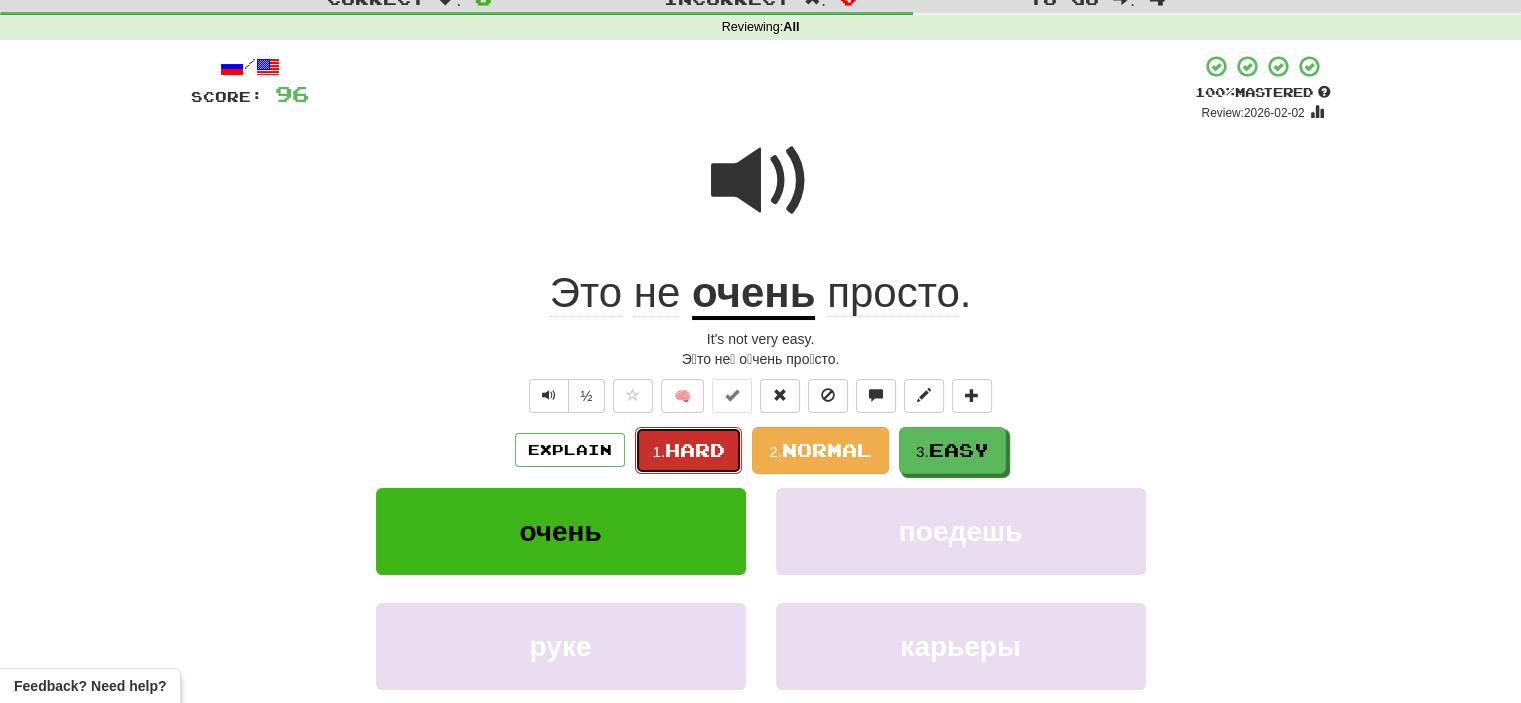 drag, startPoint x: 688, startPoint y: 448, endPoint x: 668, endPoint y: 448, distance: 20 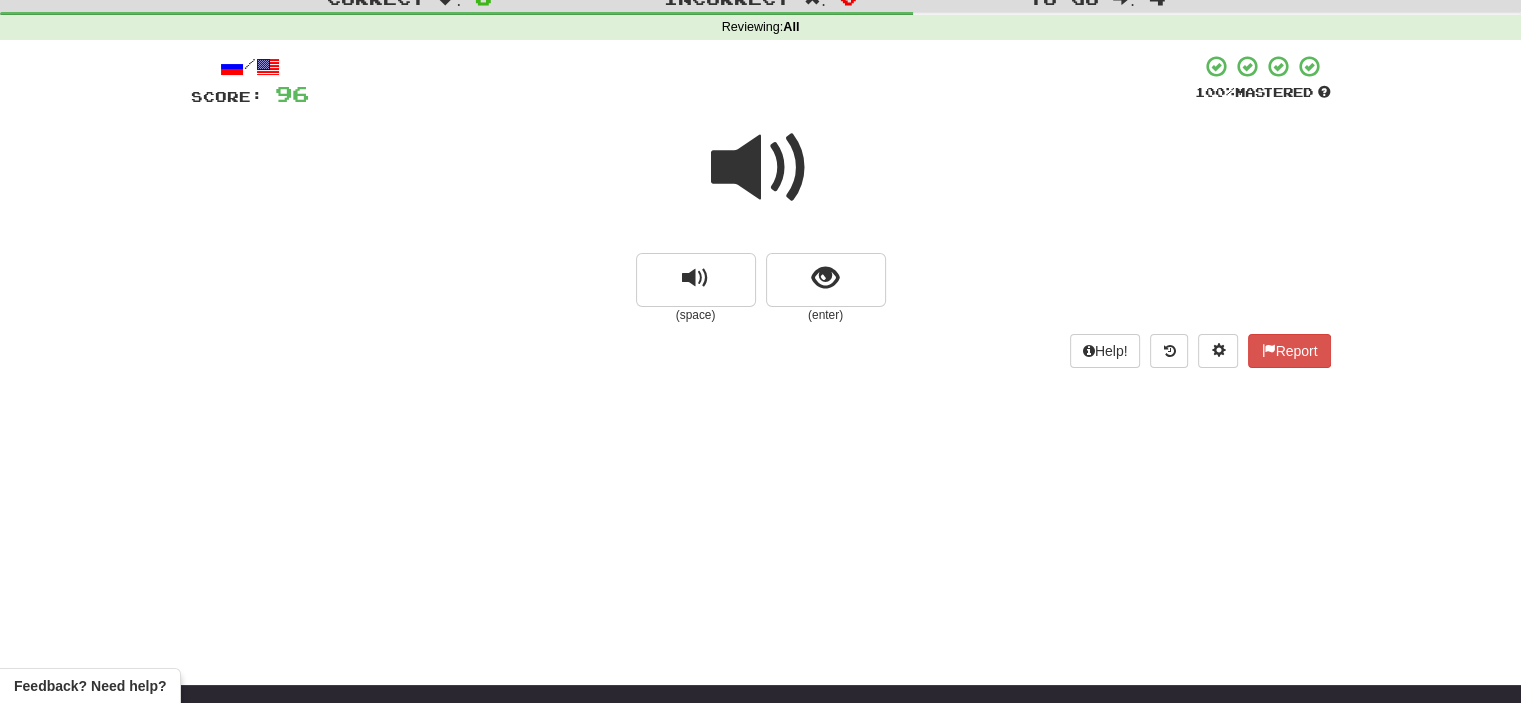click at bounding box center (761, 168) 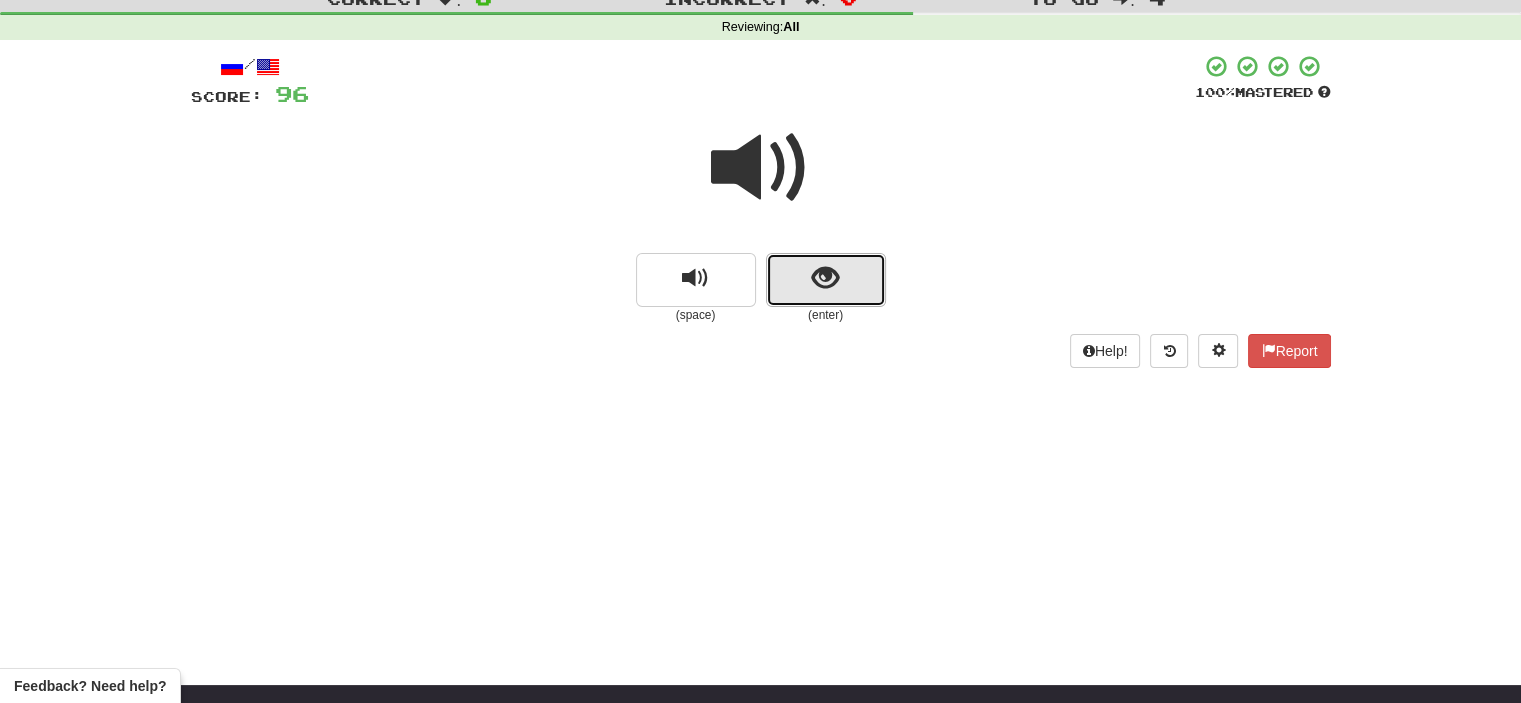 drag, startPoint x: 795, startPoint y: 281, endPoint x: 783, endPoint y: 279, distance: 12.165525 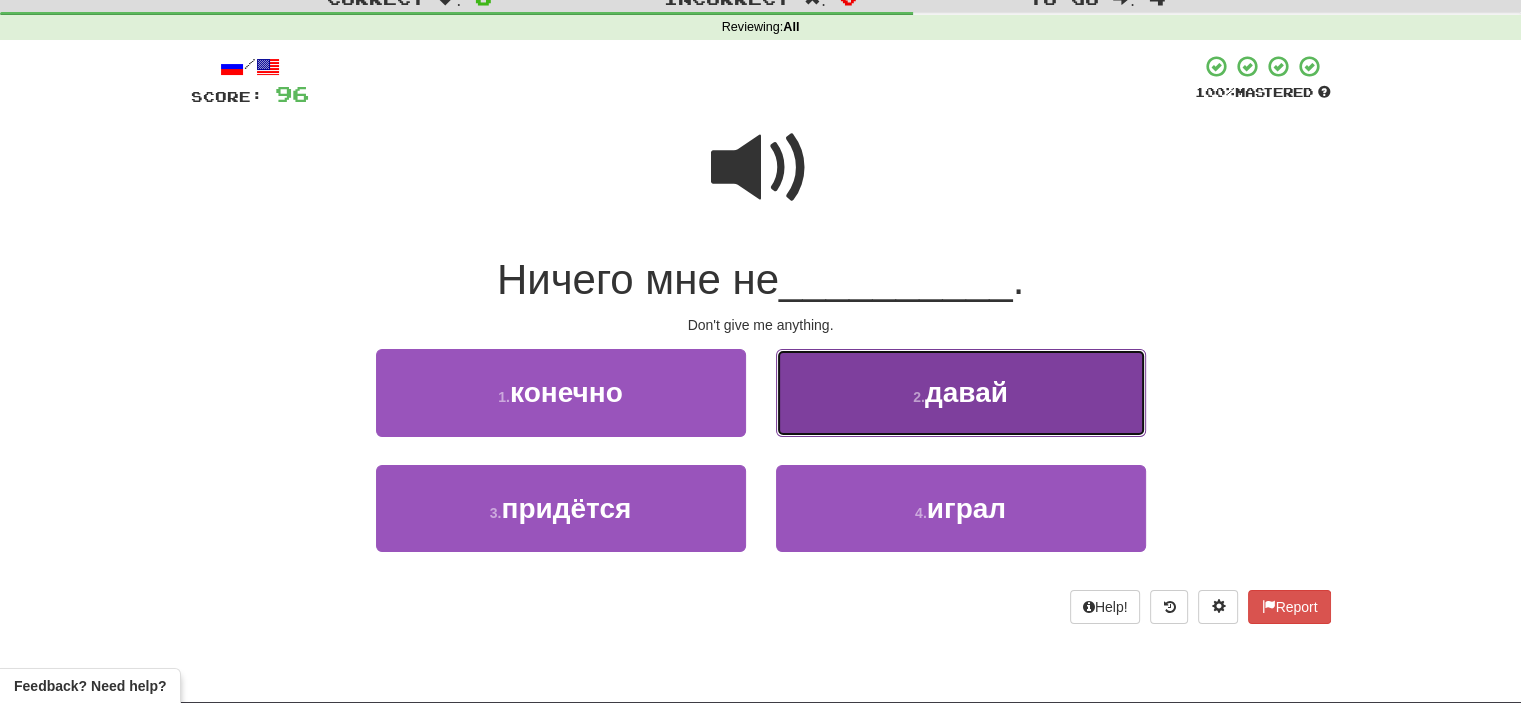 click on "2 .  давай" at bounding box center (961, 392) 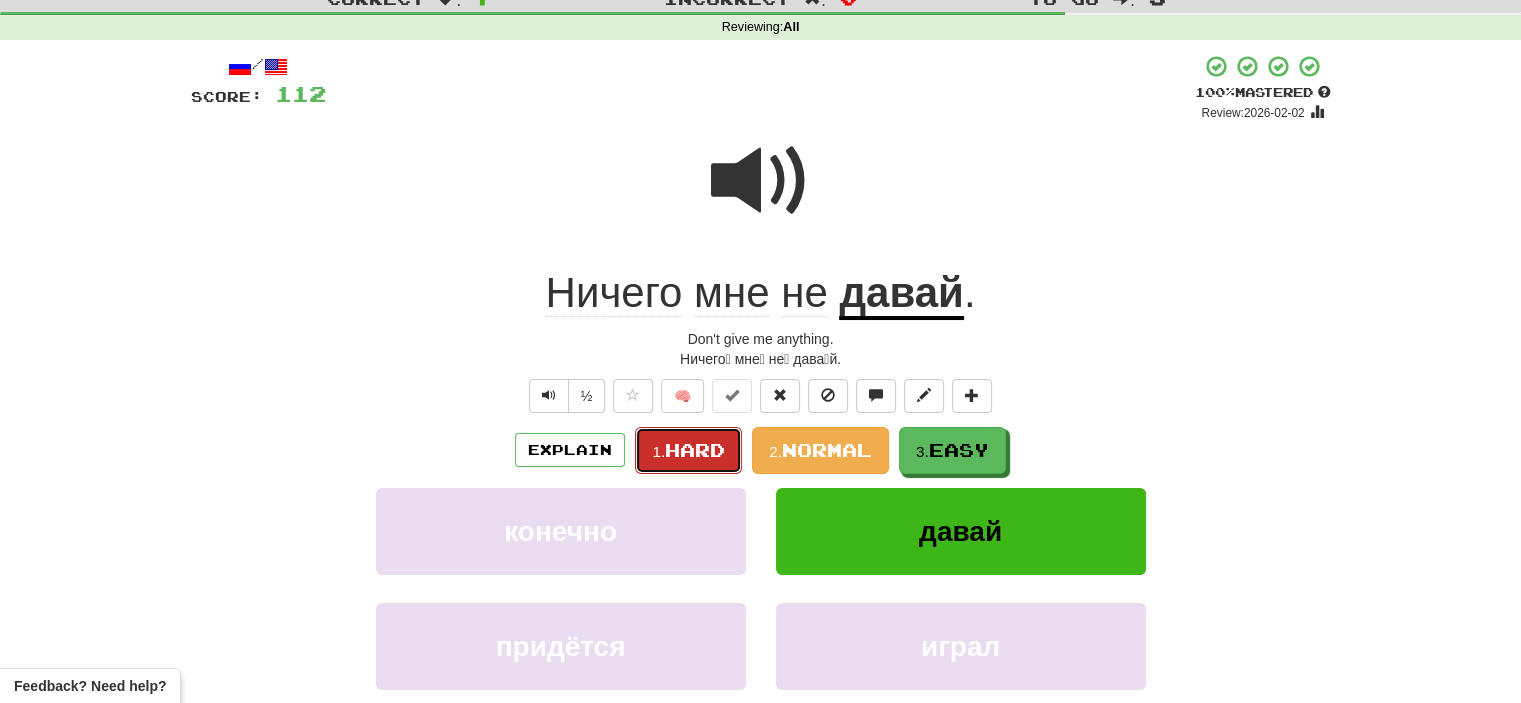 click on "Hard" at bounding box center [695, 450] 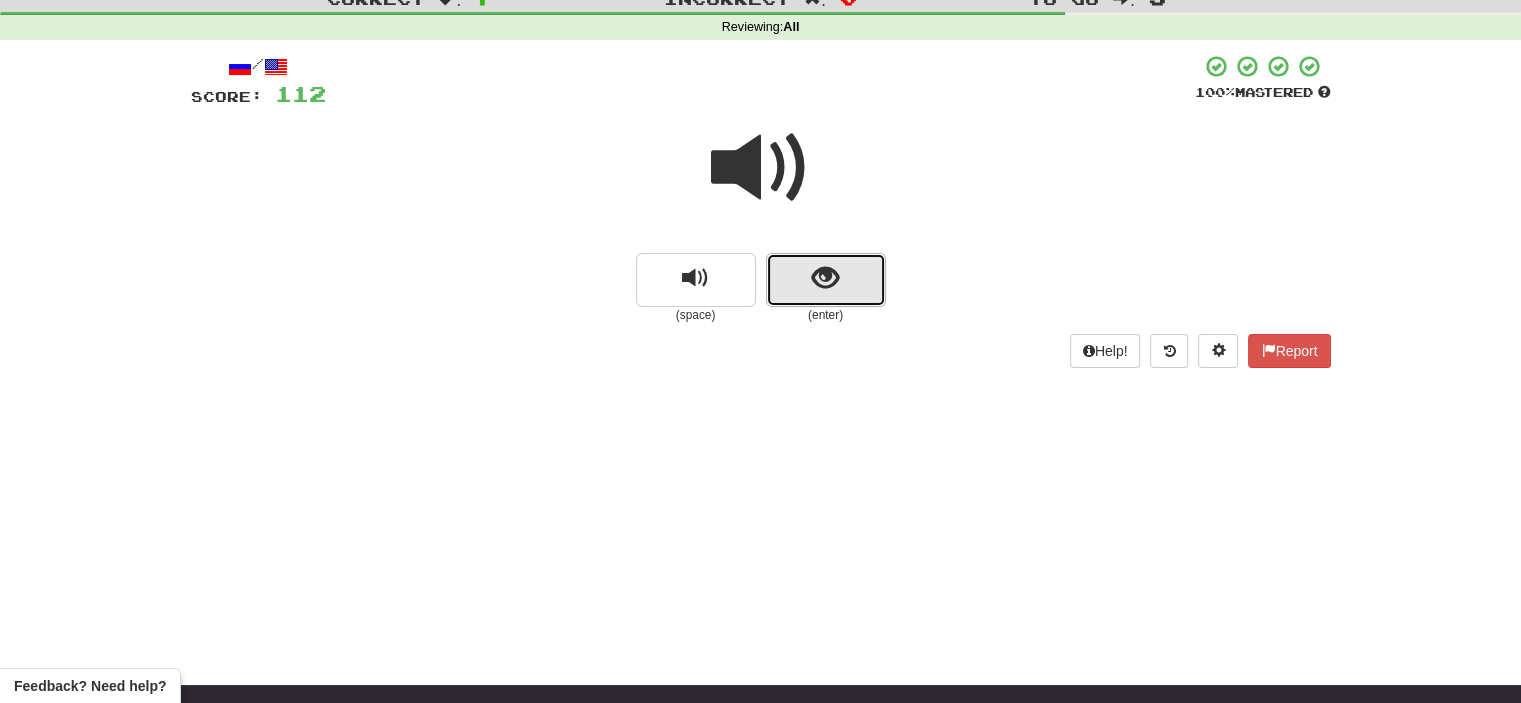 click at bounding box center (826, 280) 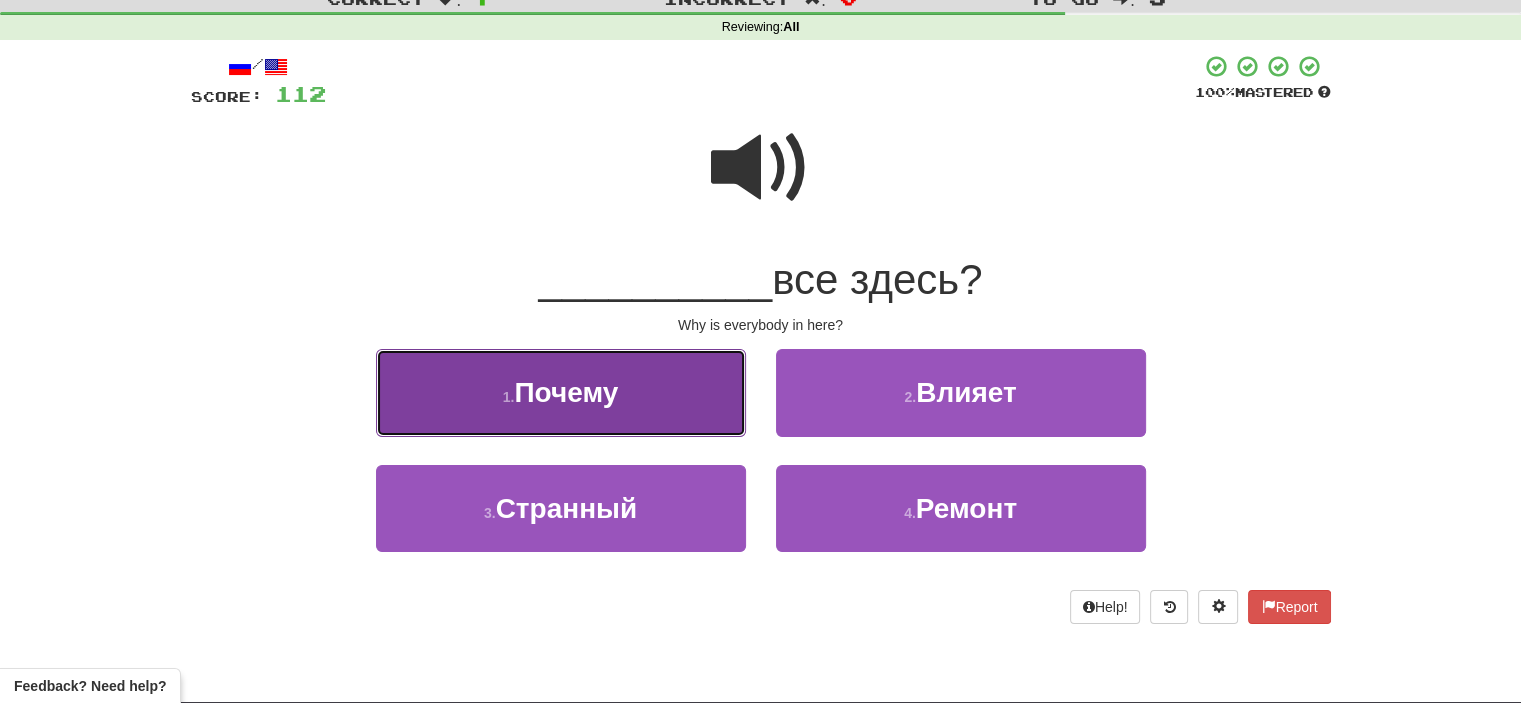click on "1 .  Почему" at bounding box center (561, 392) 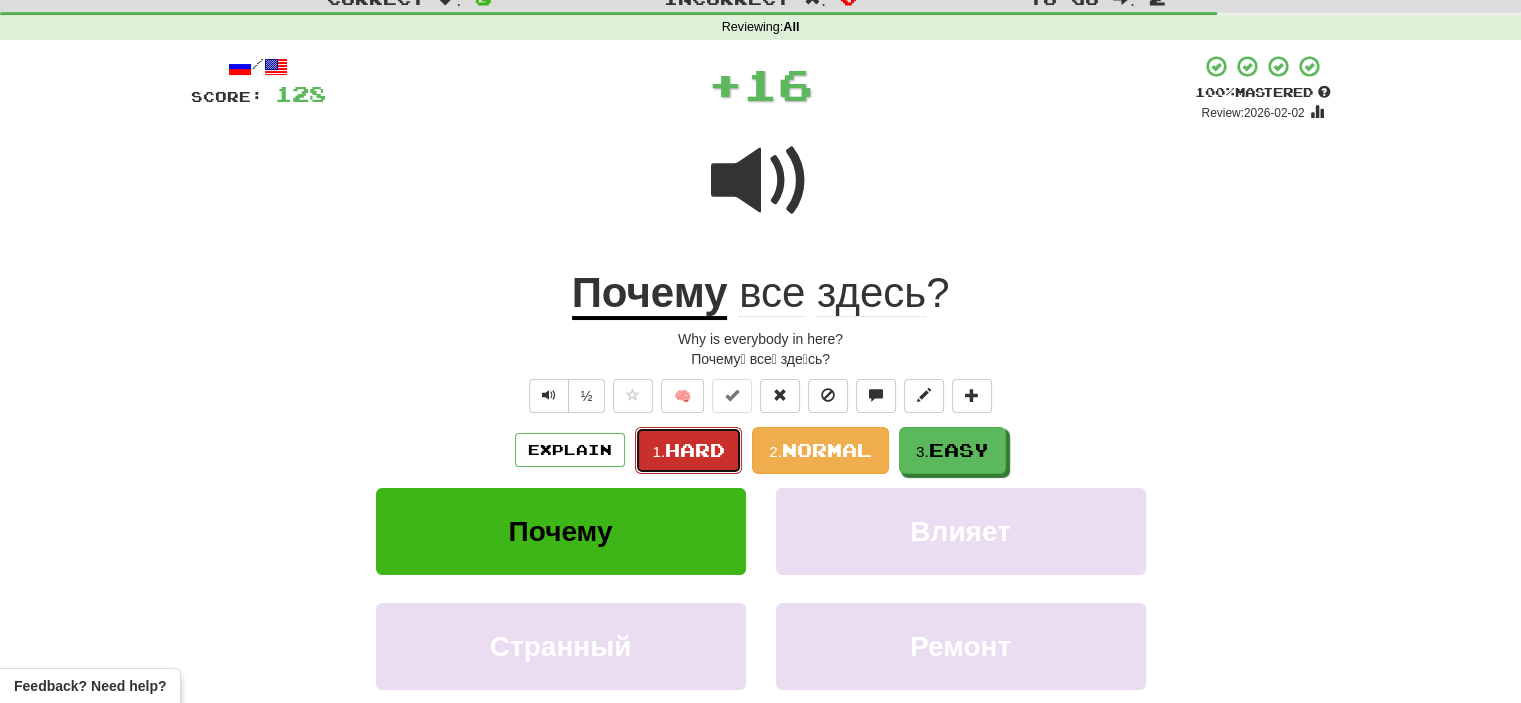 click on "Hard" at bounding box center (695, 450) 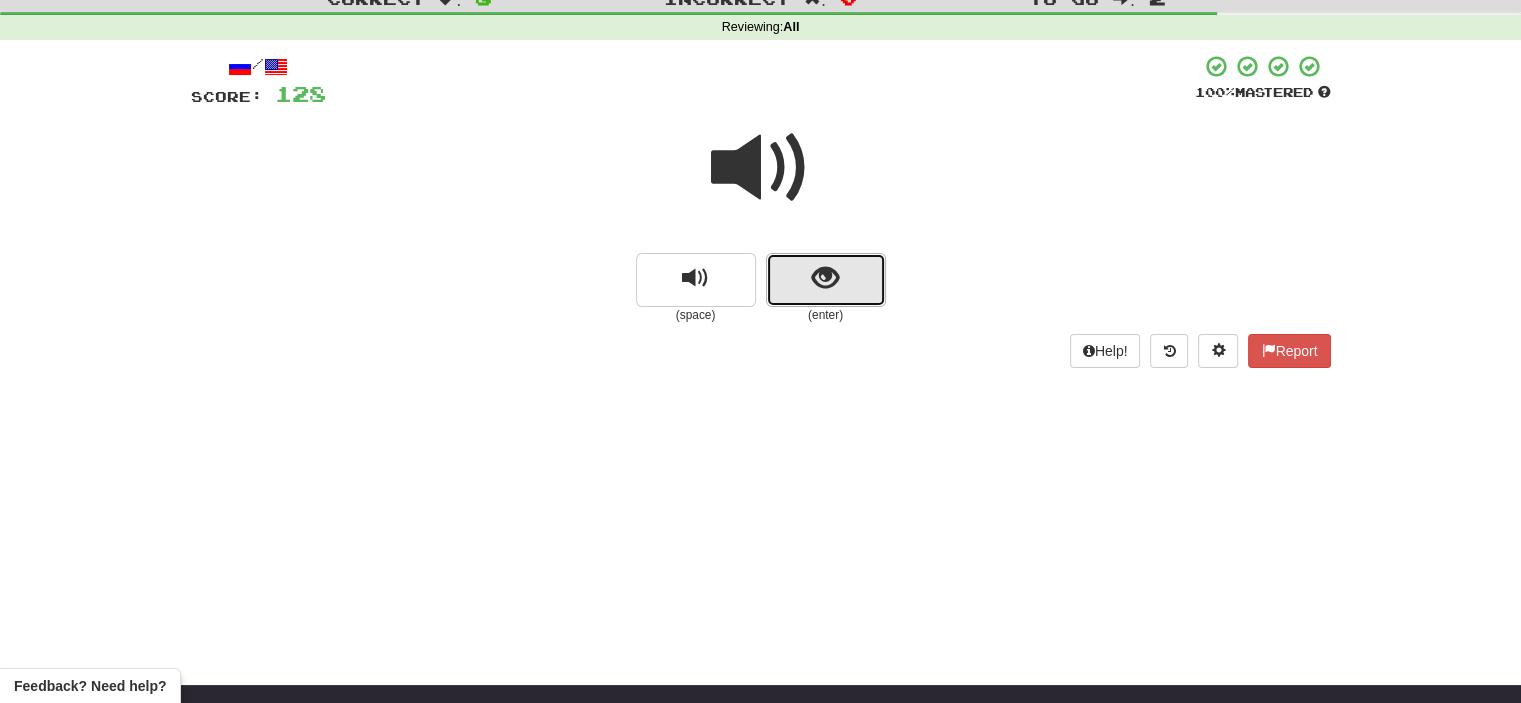click at bounding box center [826, 280] 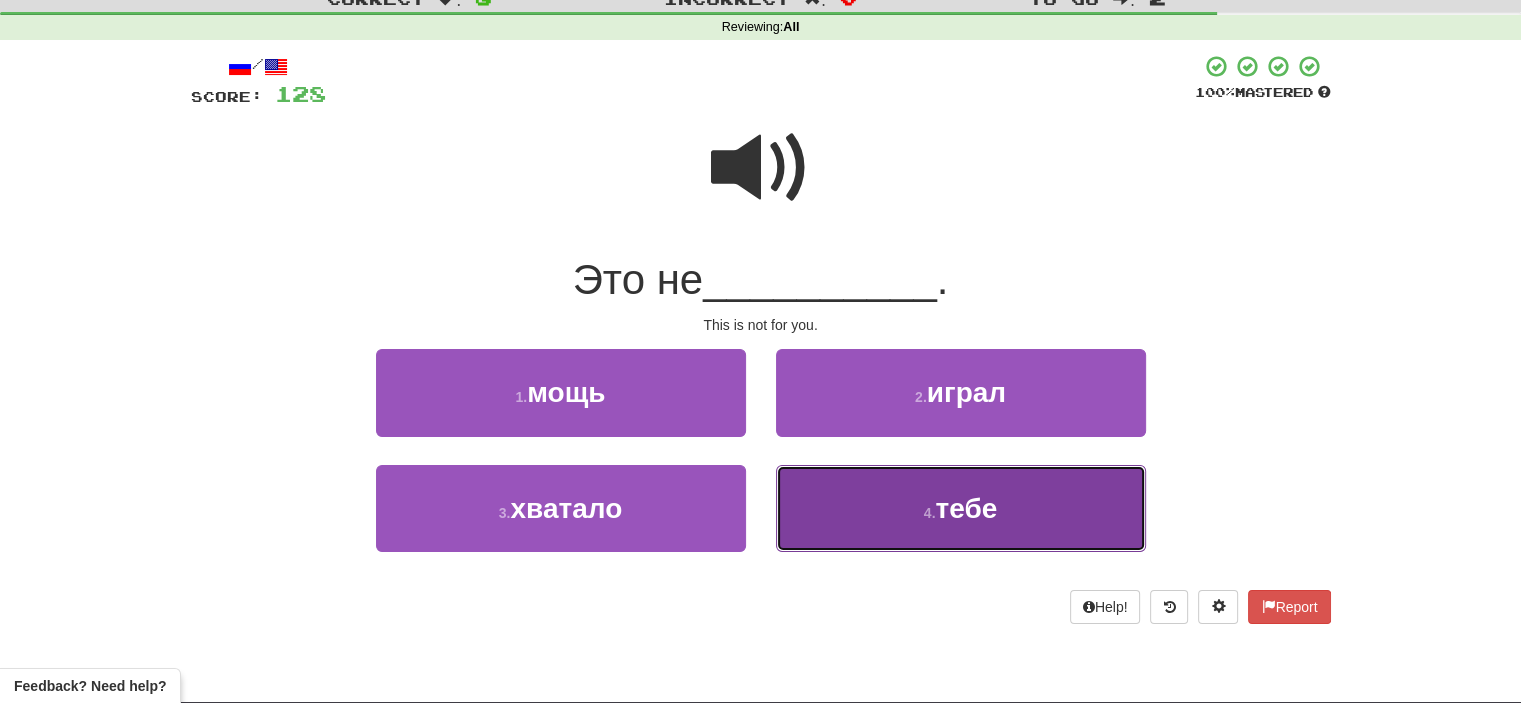 click on "4 .  тебе" at bounding box center (961, 508) 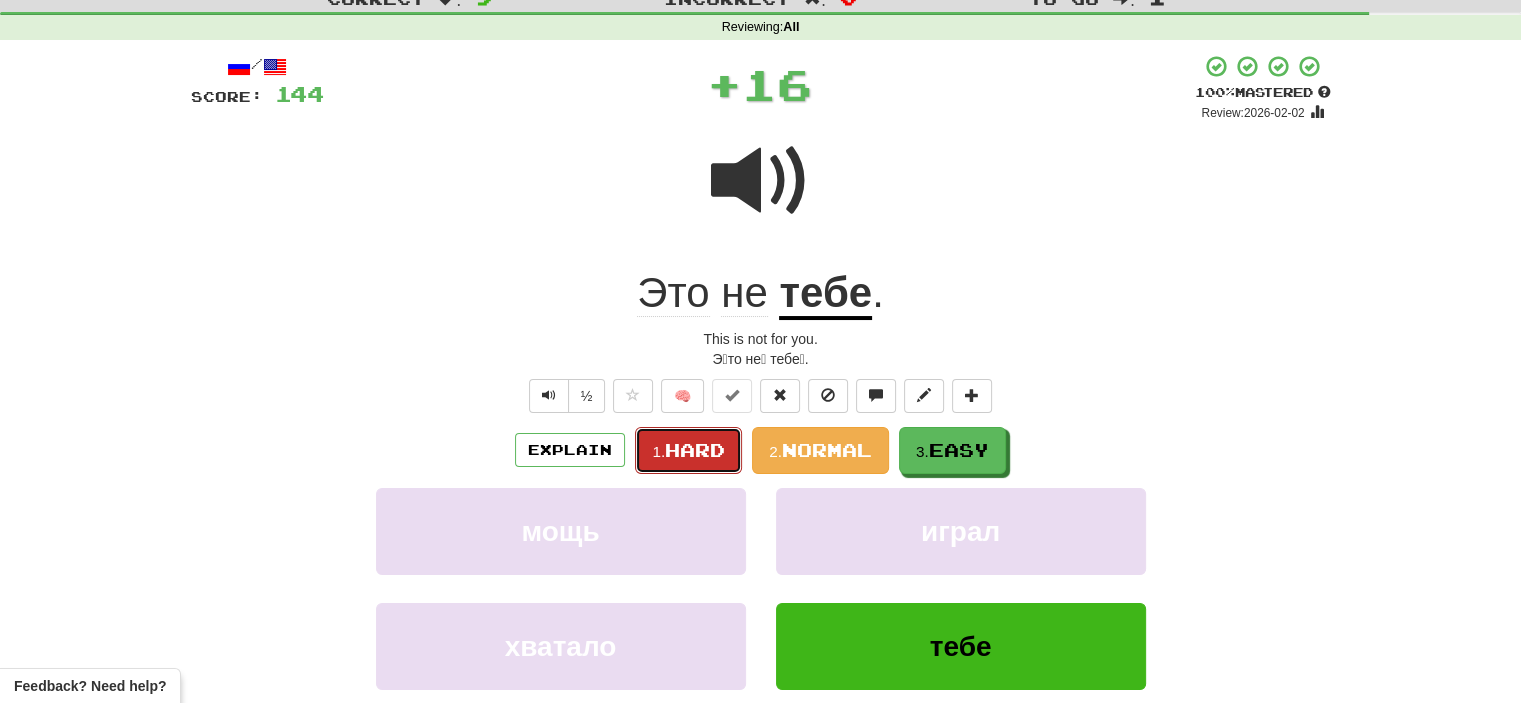 click on "Hard" at bounding box center (695, 450) 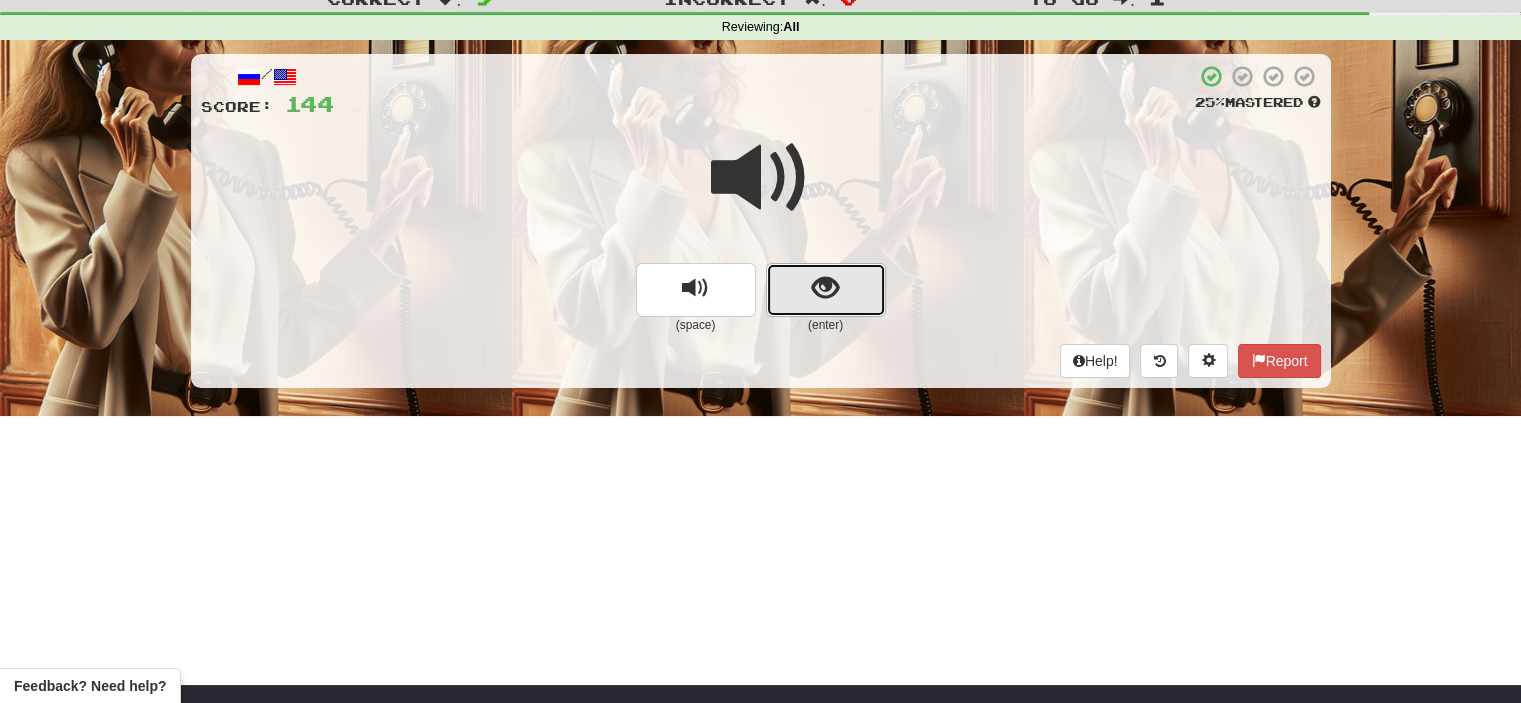 click at bounding box center [826, 290] 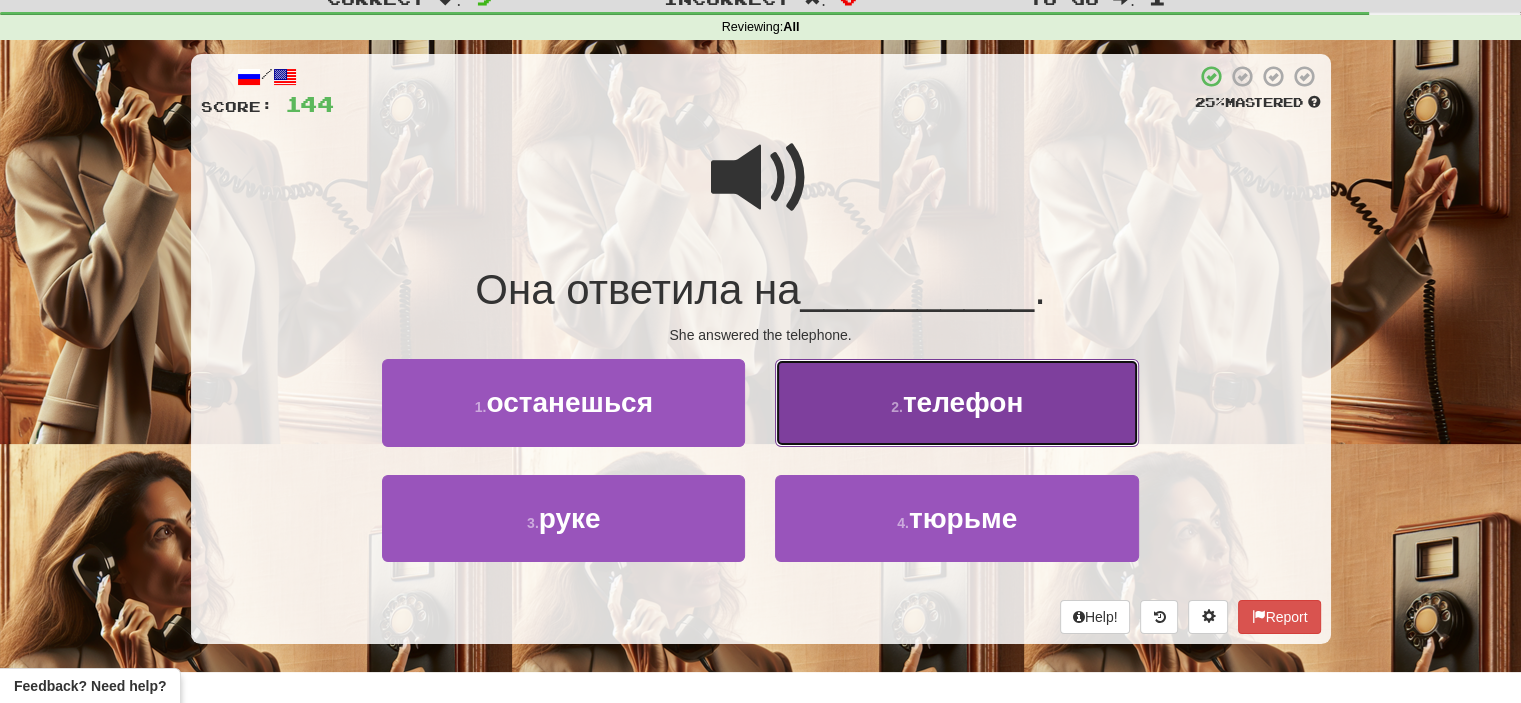 click on "2 .  телефон" at bounding box center [956, 402] 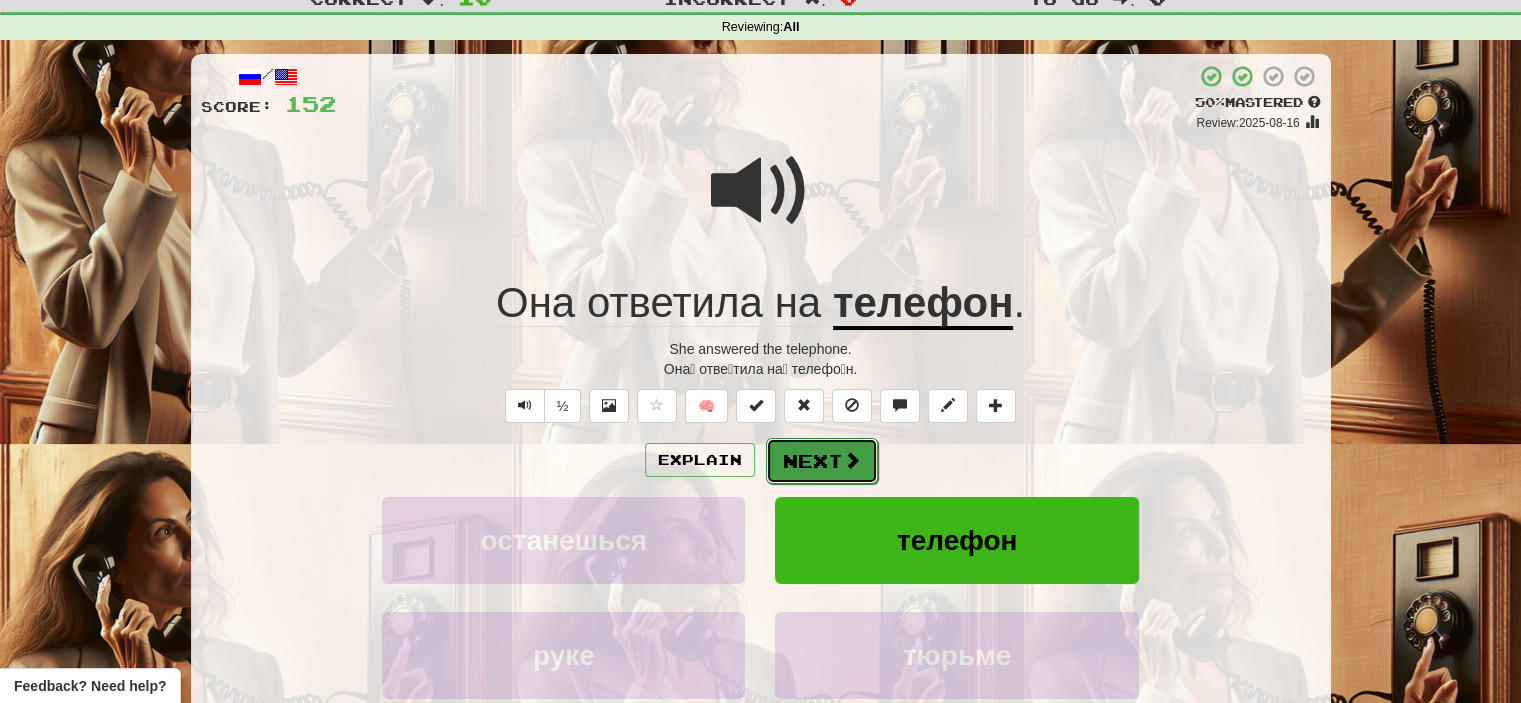 click on "Next" at bounding box center [822, 461] 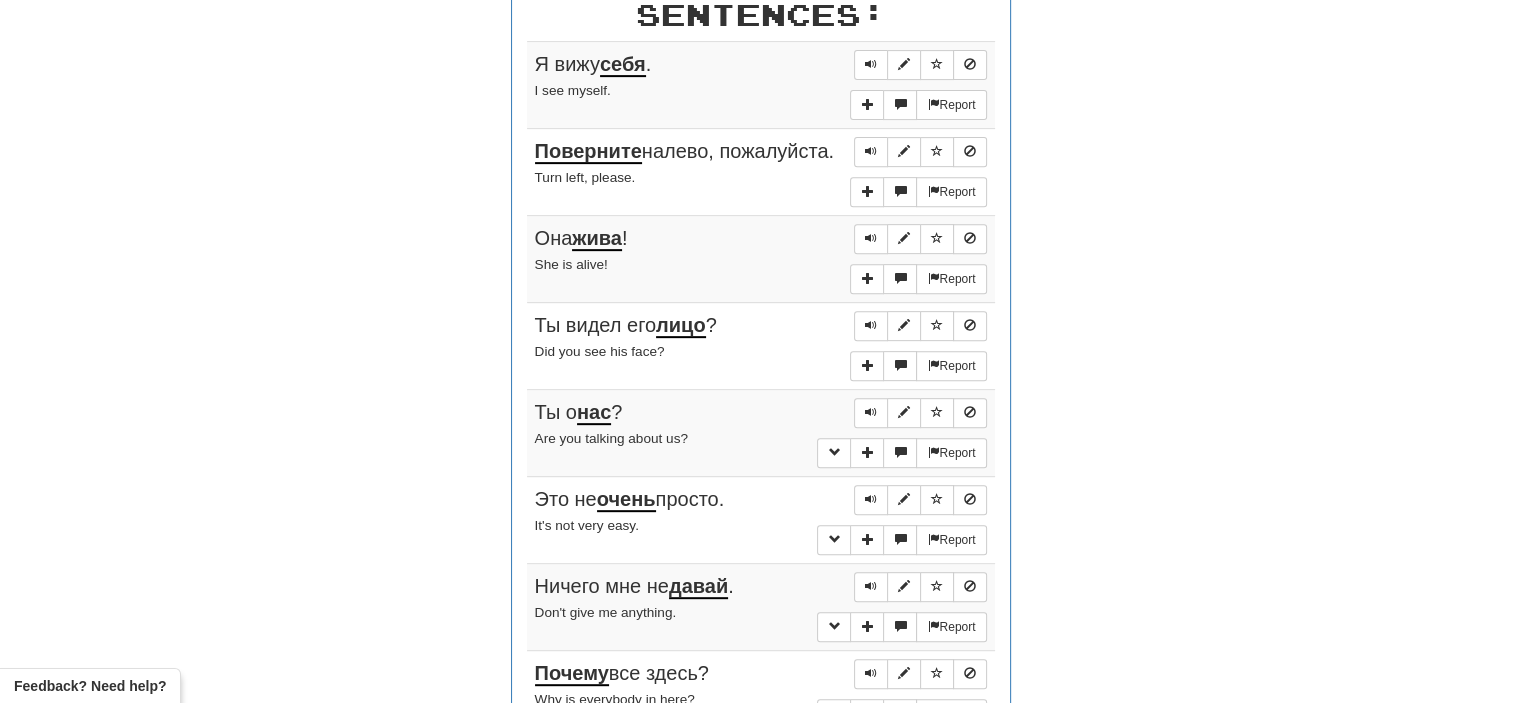 scroll, scrollTop: 786, scrollLeft: 0, axis: vertical 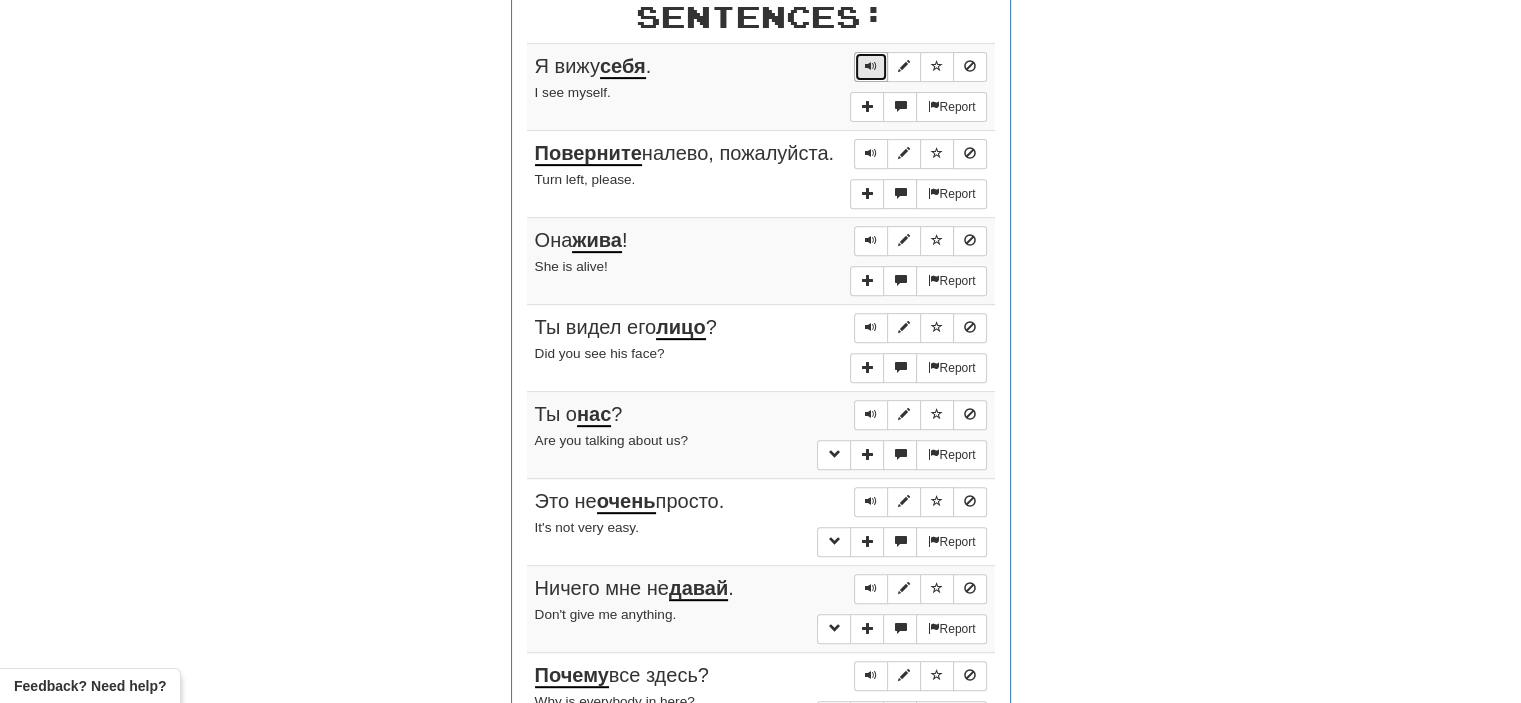 click at bounding box center (871, 66) 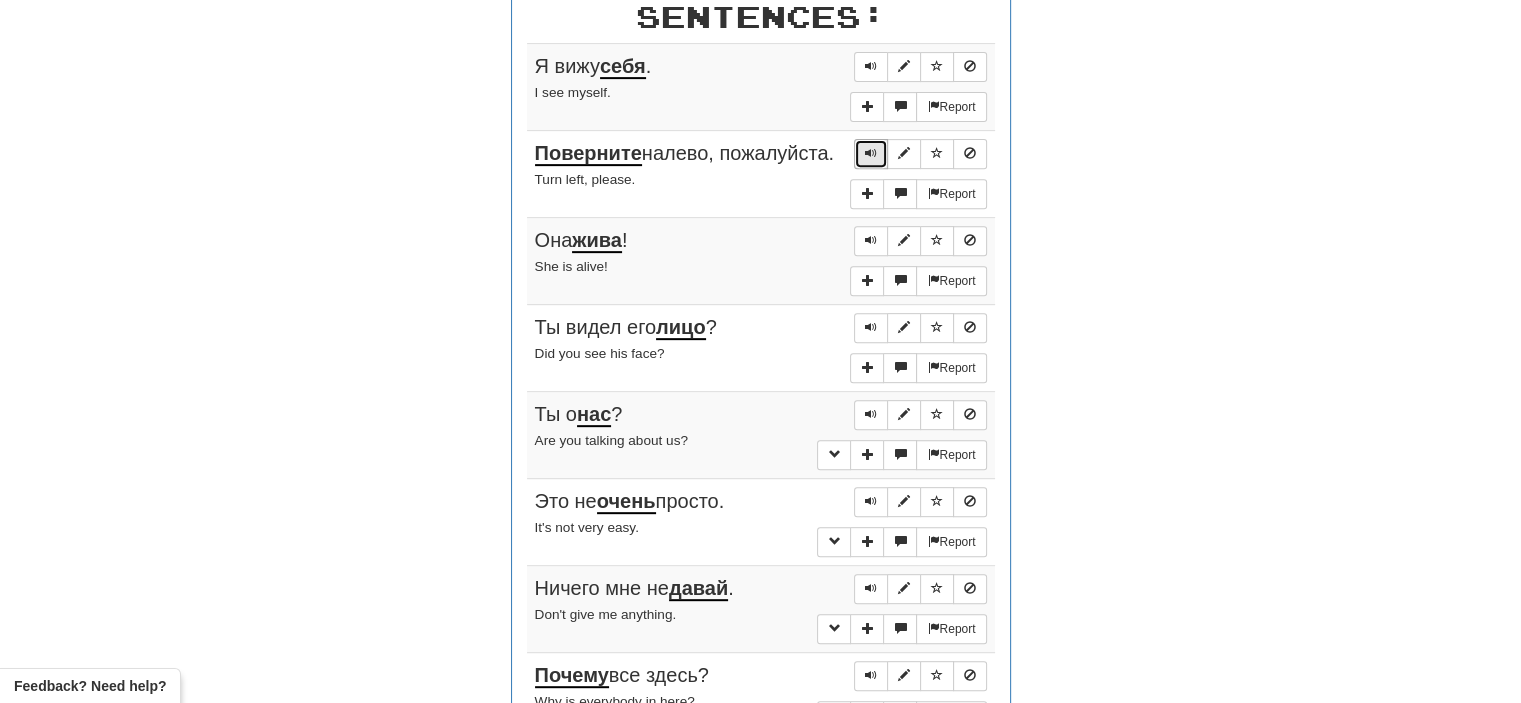 click at bounding box center [871, 153] 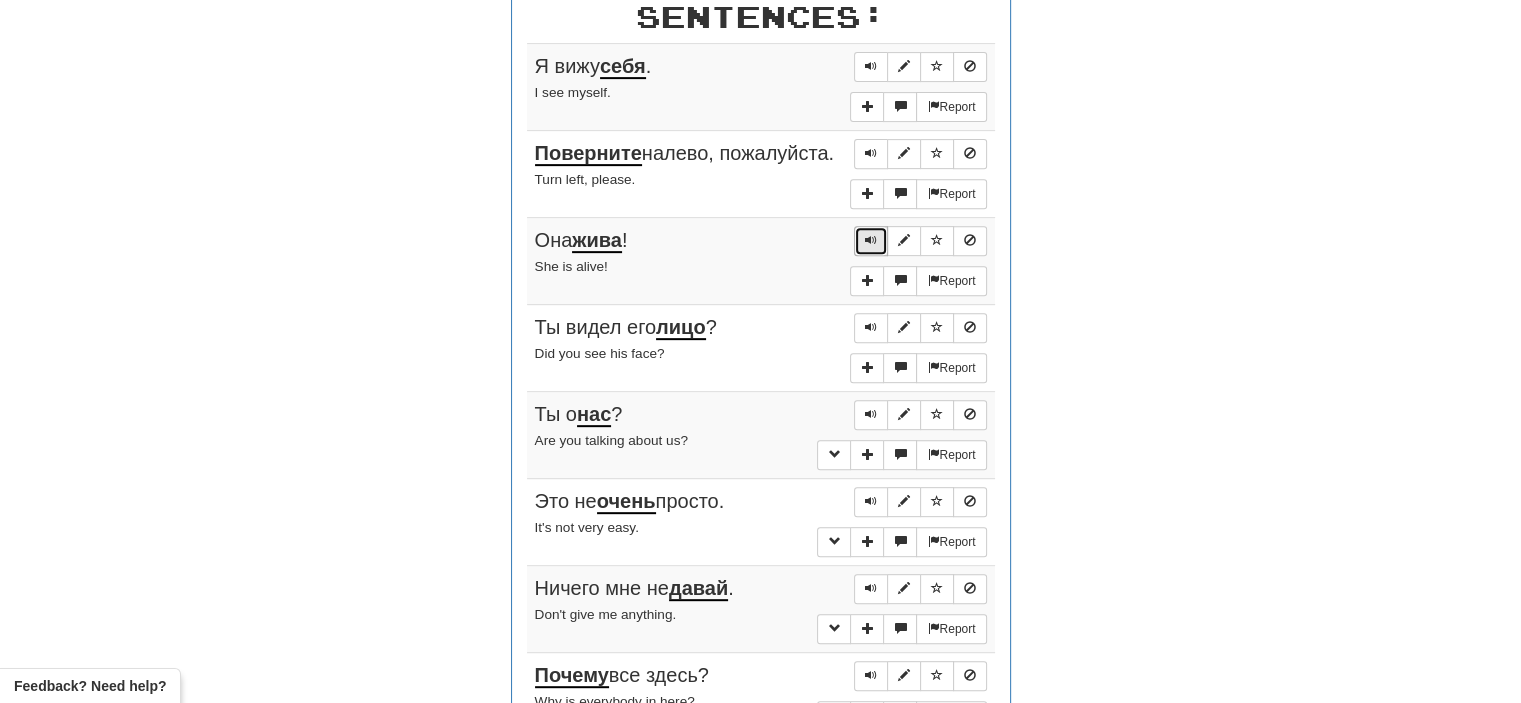 click at bounding box center [871, 240] 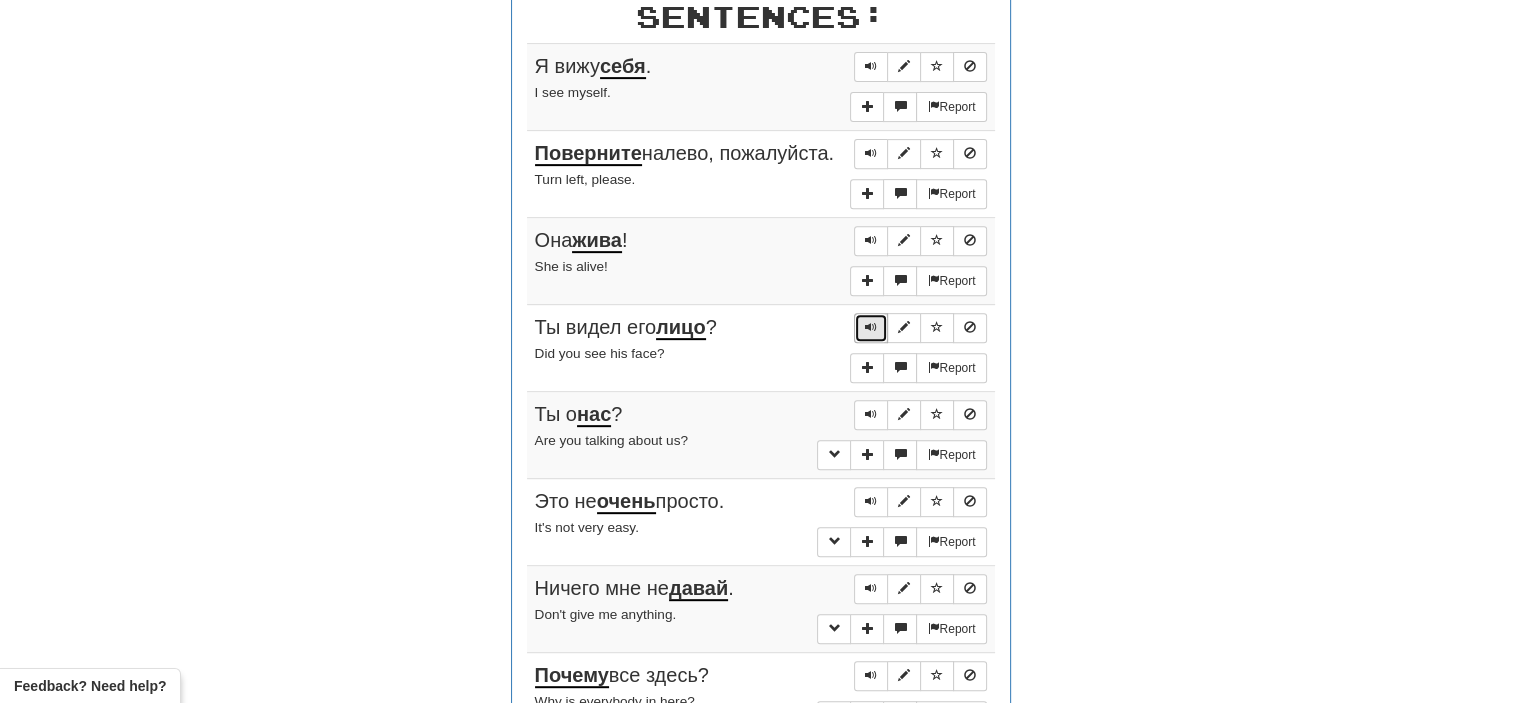 click at bounding box center (871, 327) 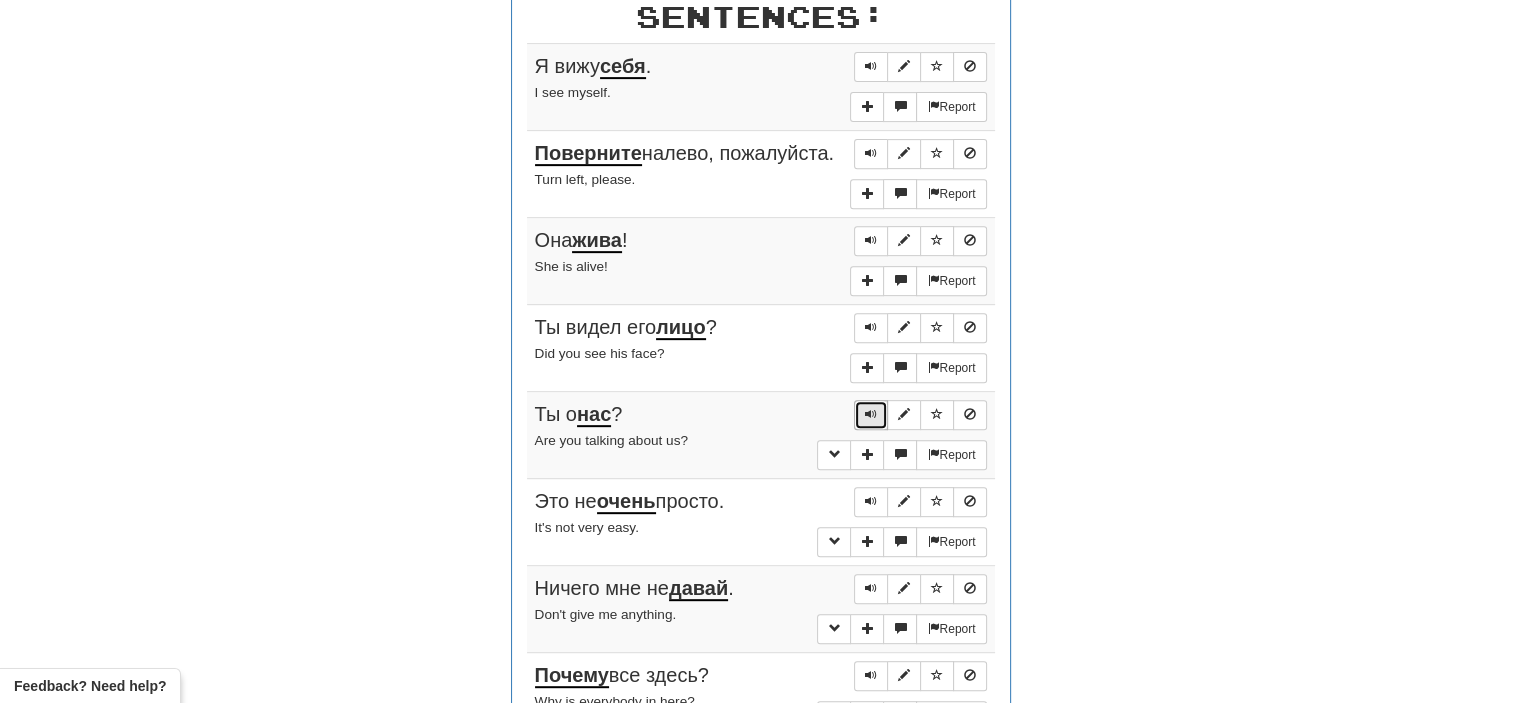 click at bounding box center (871, 414) 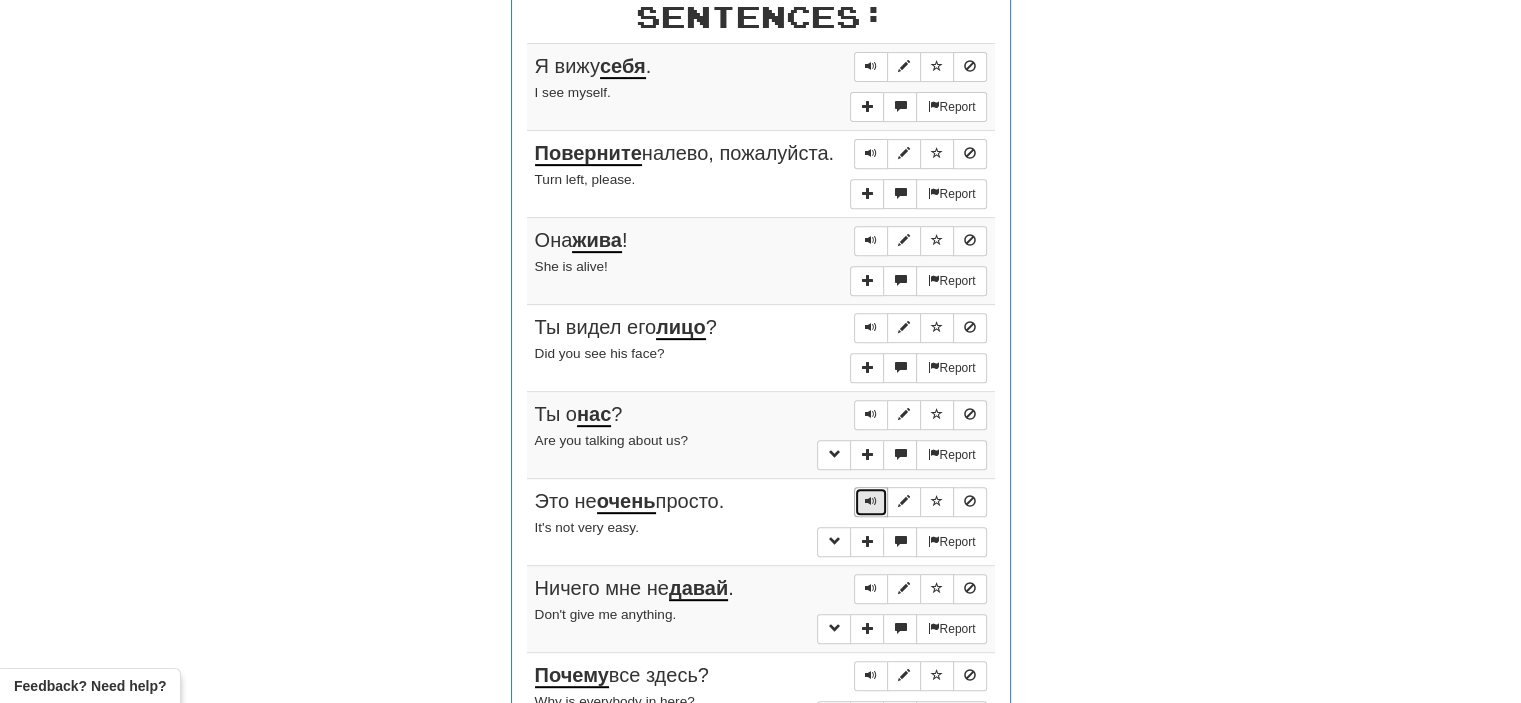 click at bounding box center [871, 501] 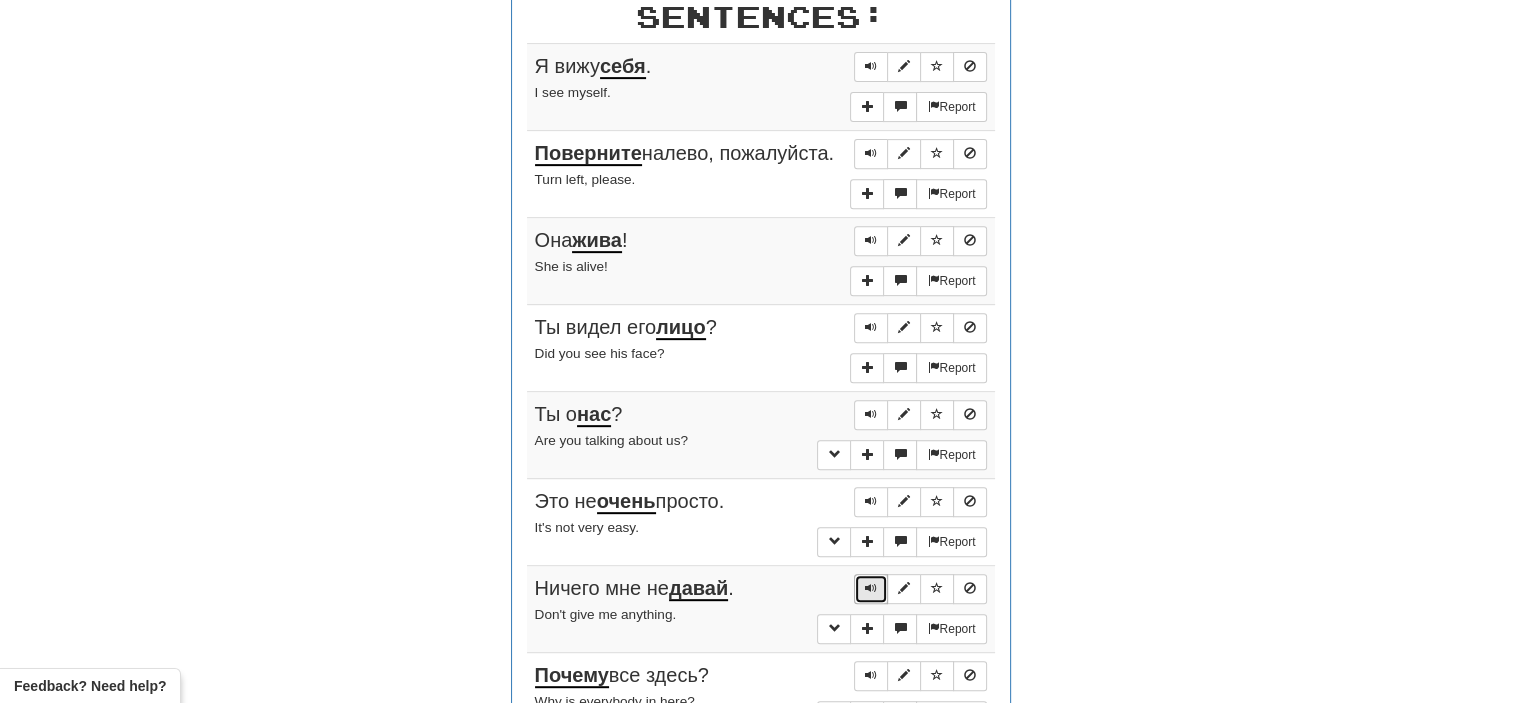 click at bounding box center [871, 588] 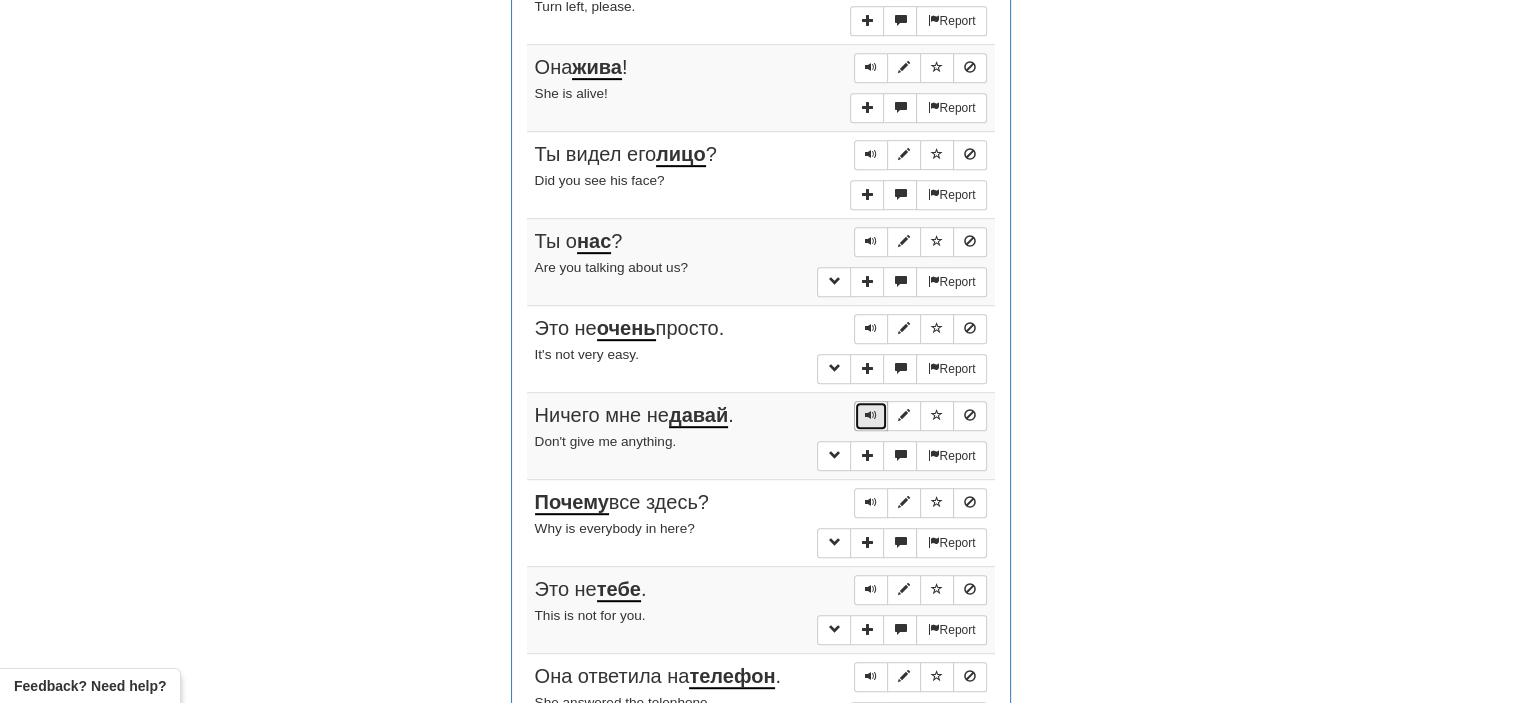 scroll, scrollTop: 962, scrollLeft: 0, axis: vertical 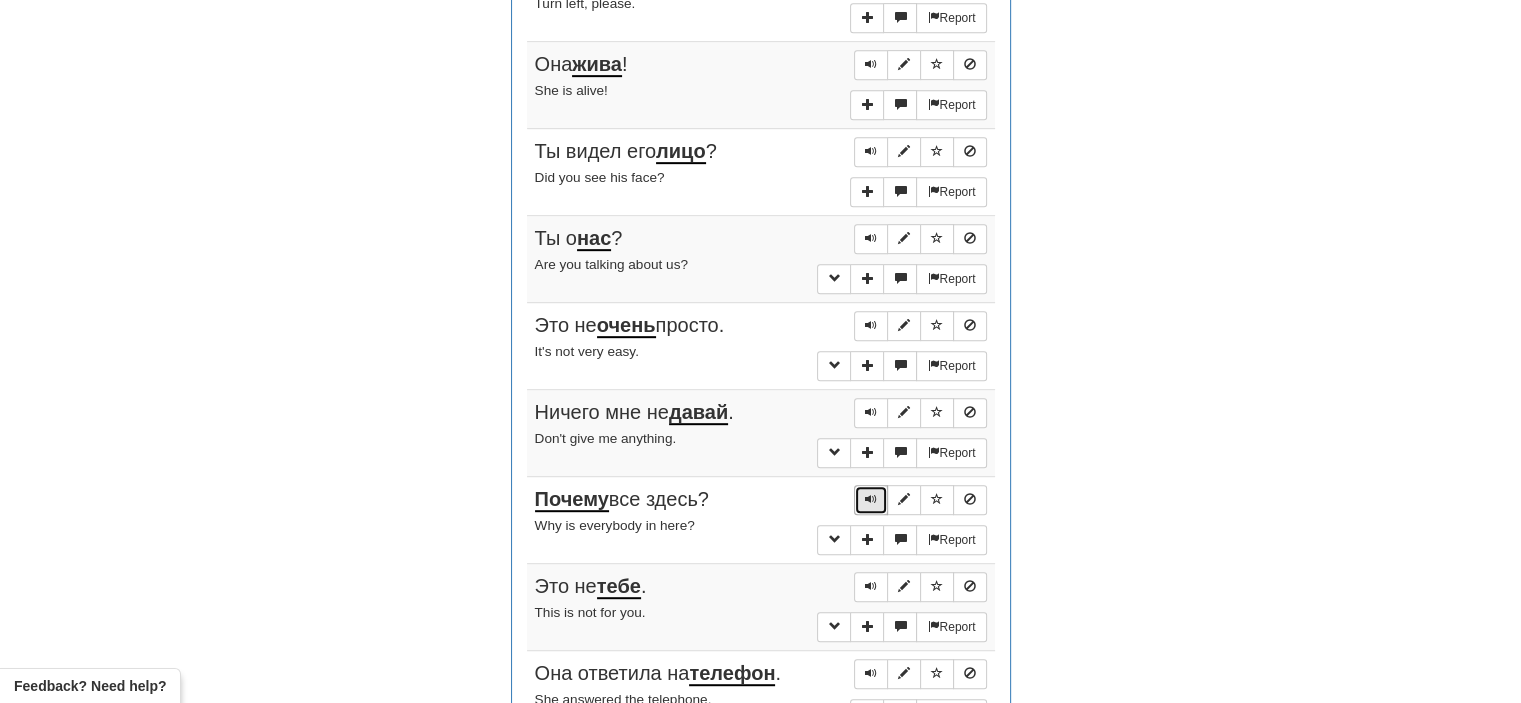 click at bounding box center (871, 499) 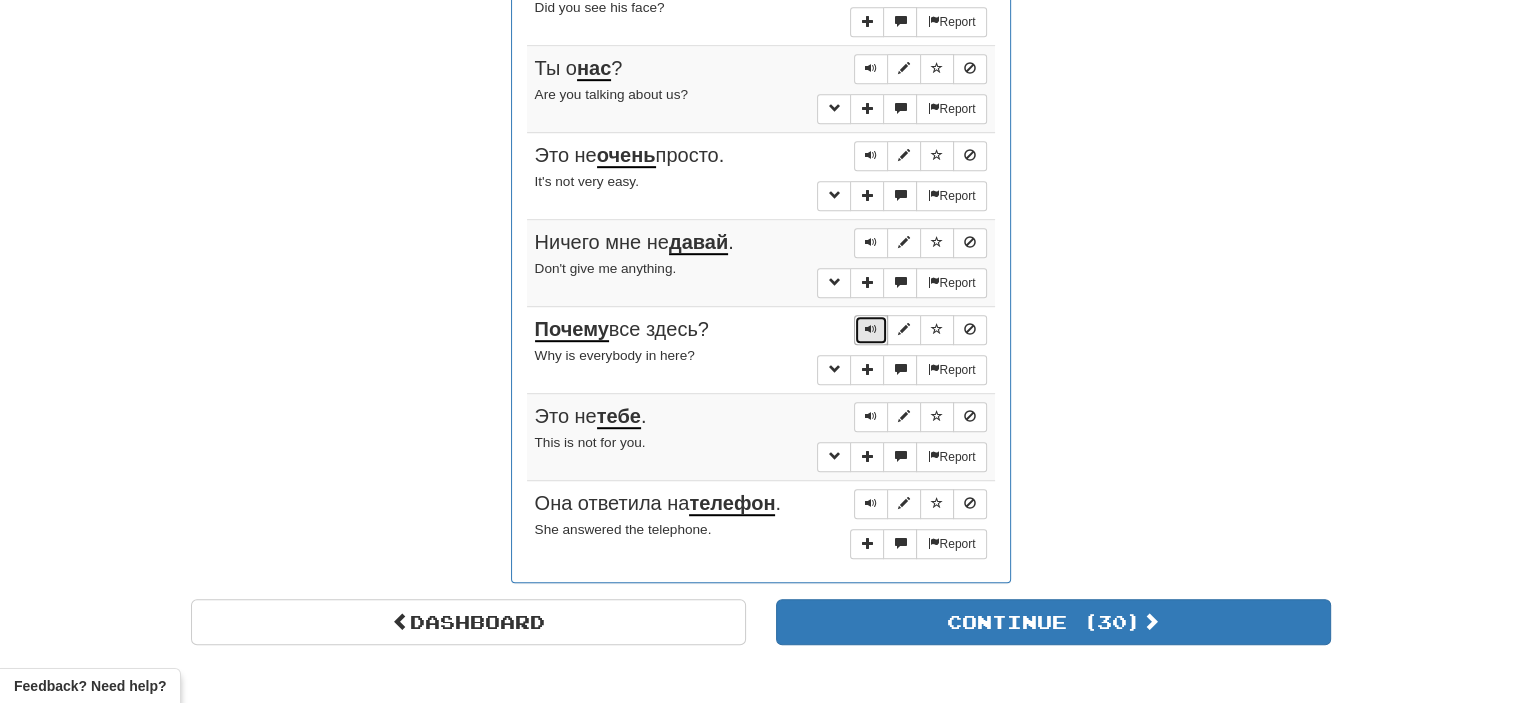scroll, scrollTop: 1136, scrollLeft: 0, axis: vertical 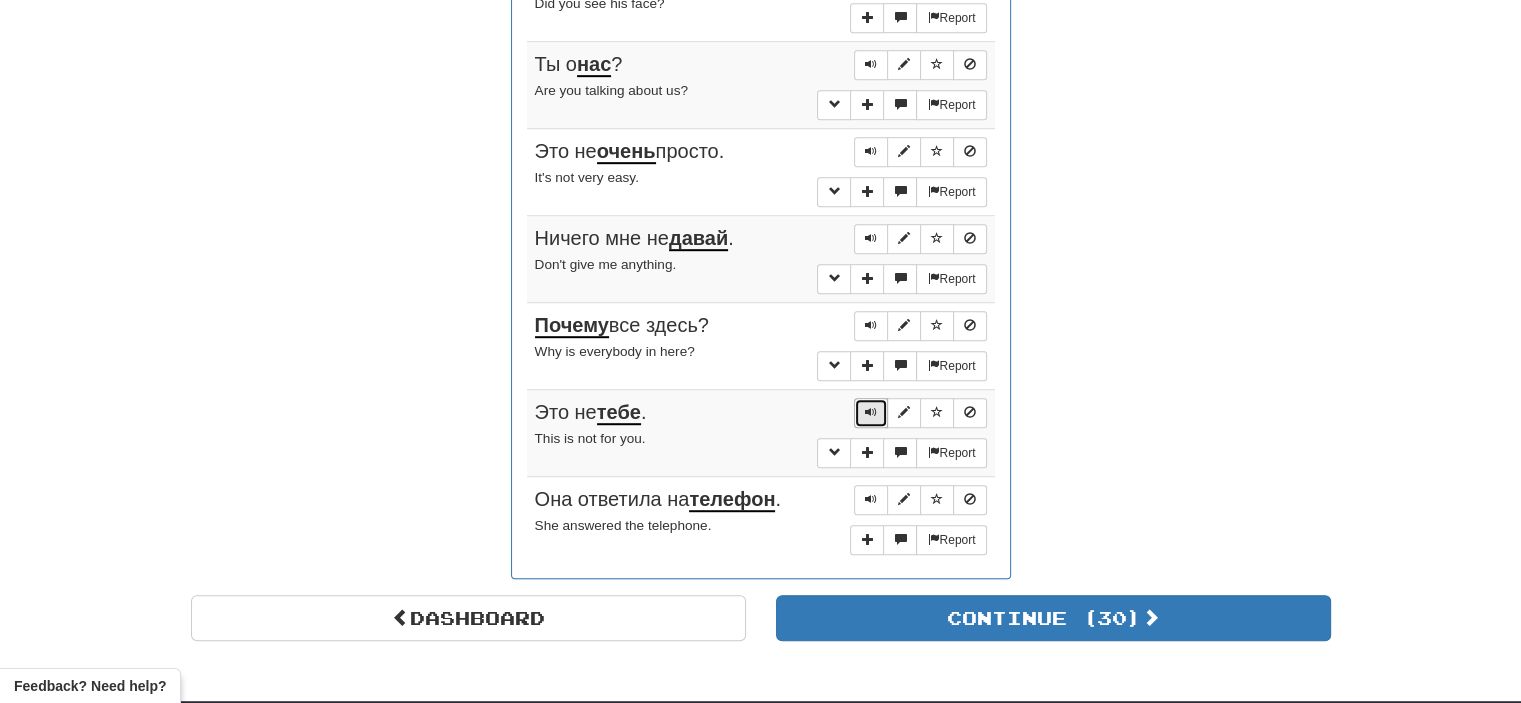 click at bounding box center (871, 412) 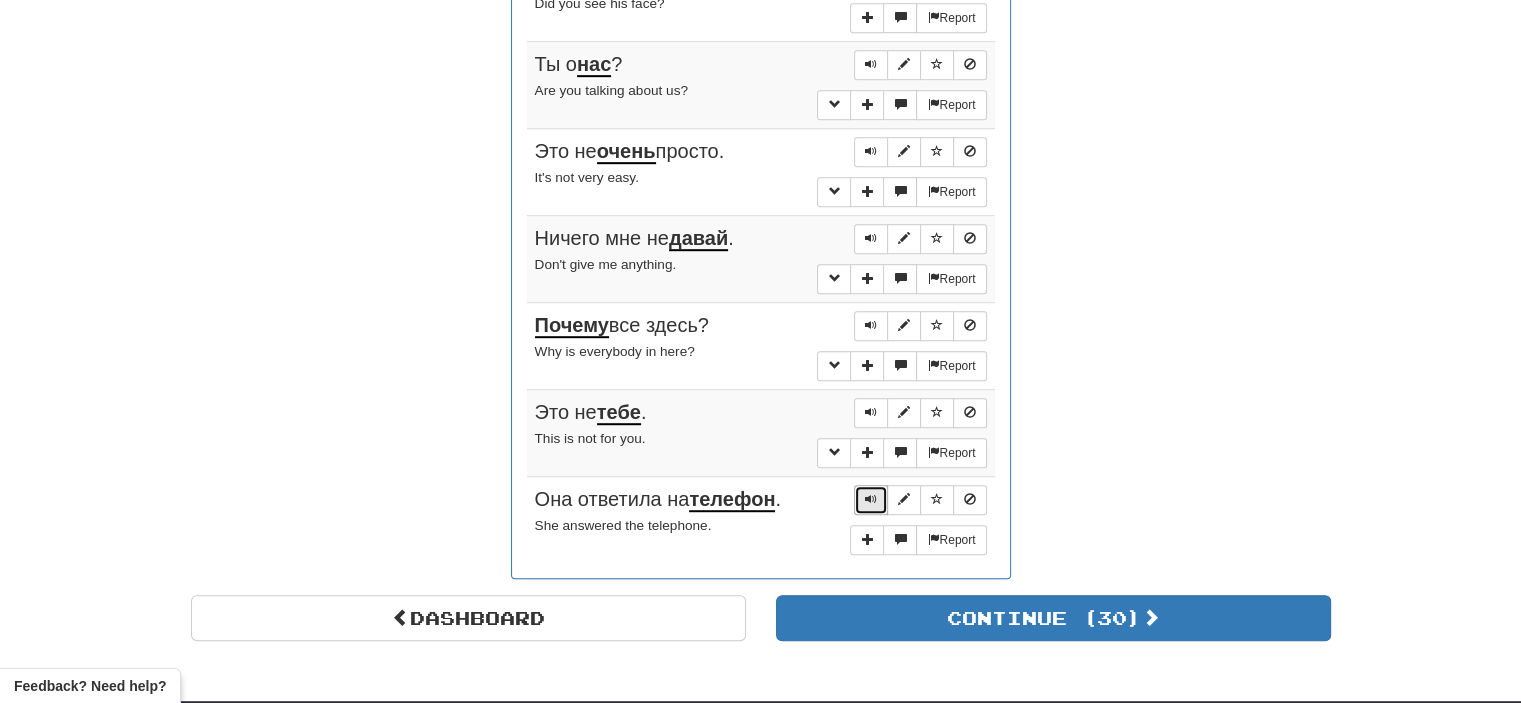 click at bounding box center (871, 500) 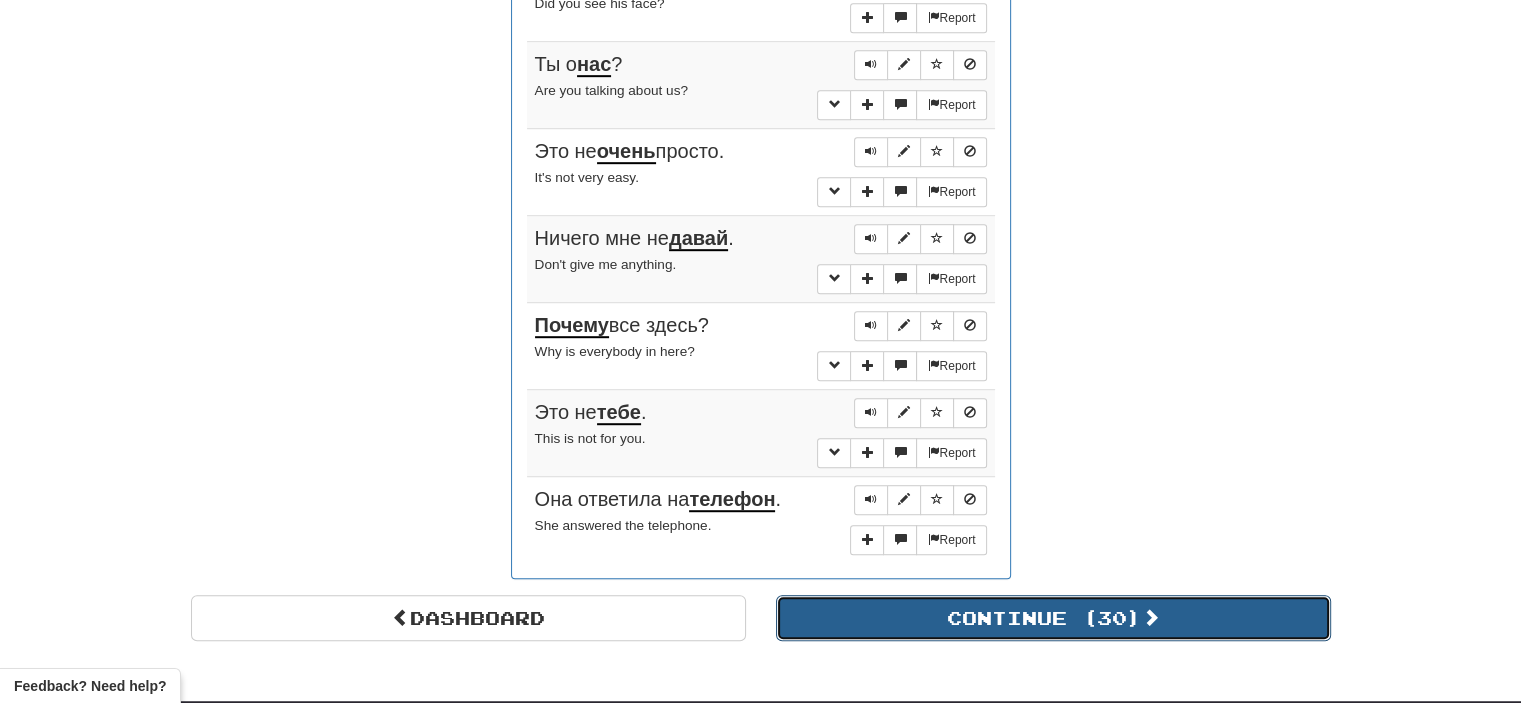 click on "Continue ( 30 )" at bounding box center [1053, 618] 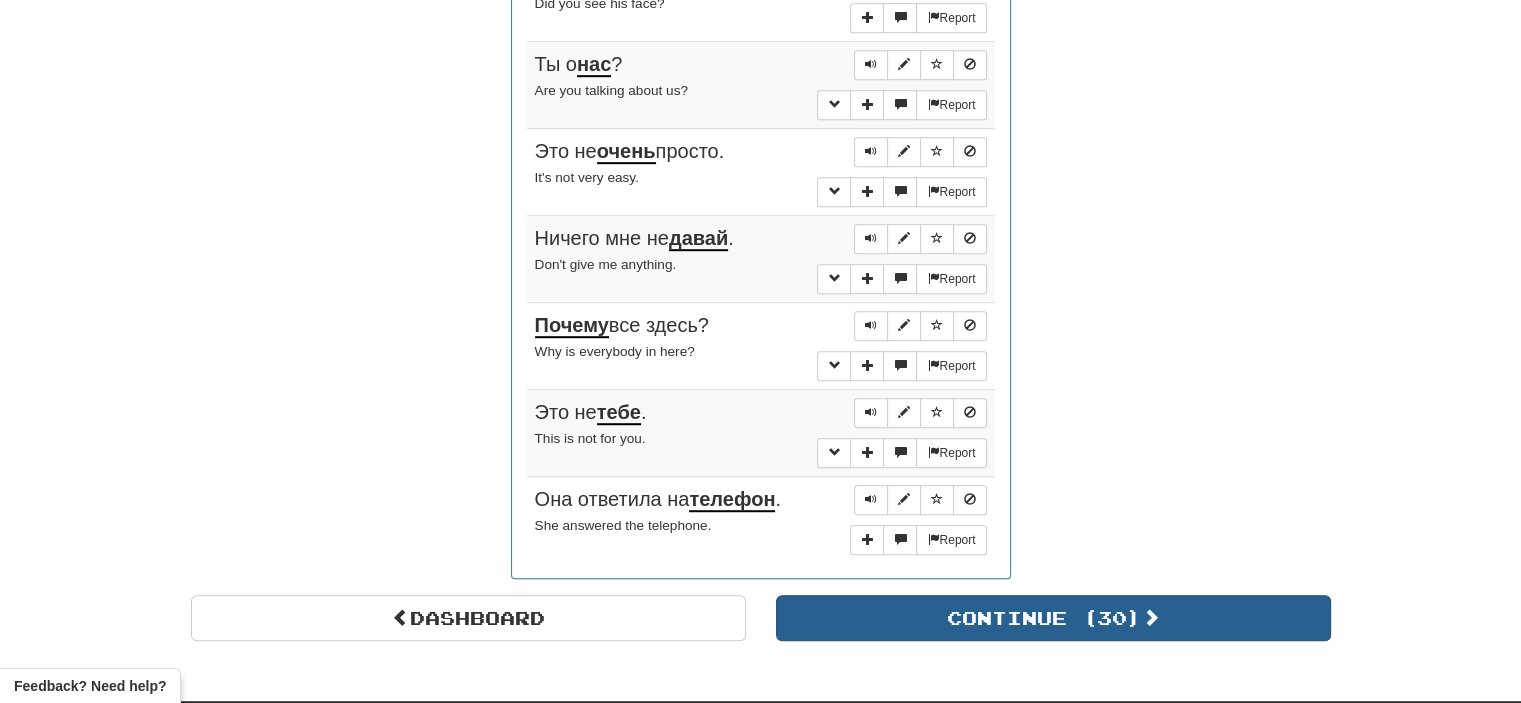 scroll, scrollTop: 710, scrollLeft: 0, axis: vertical 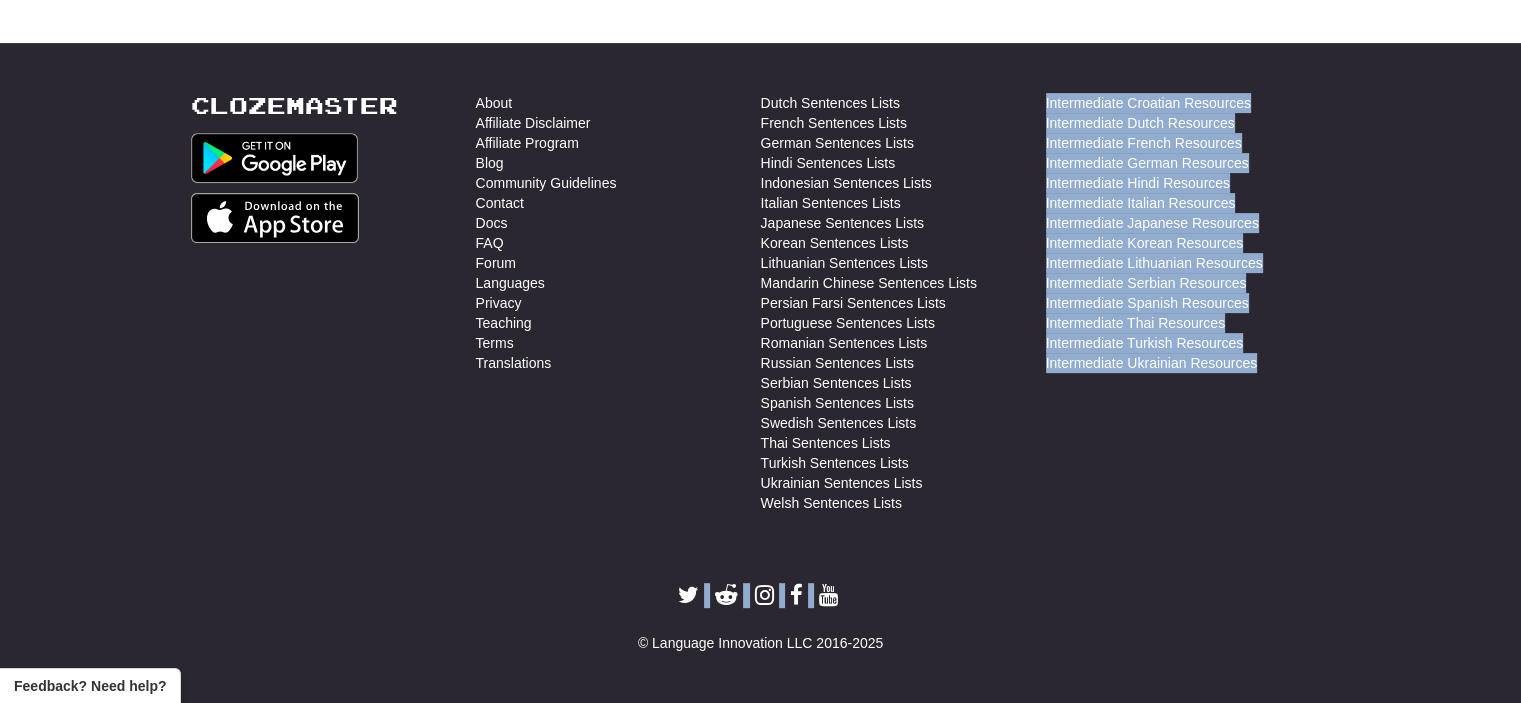 drag, startPoint x: 918, startPoint y: 538, endPoint x: 1010, endPoint y: 500, distance: 99.53894 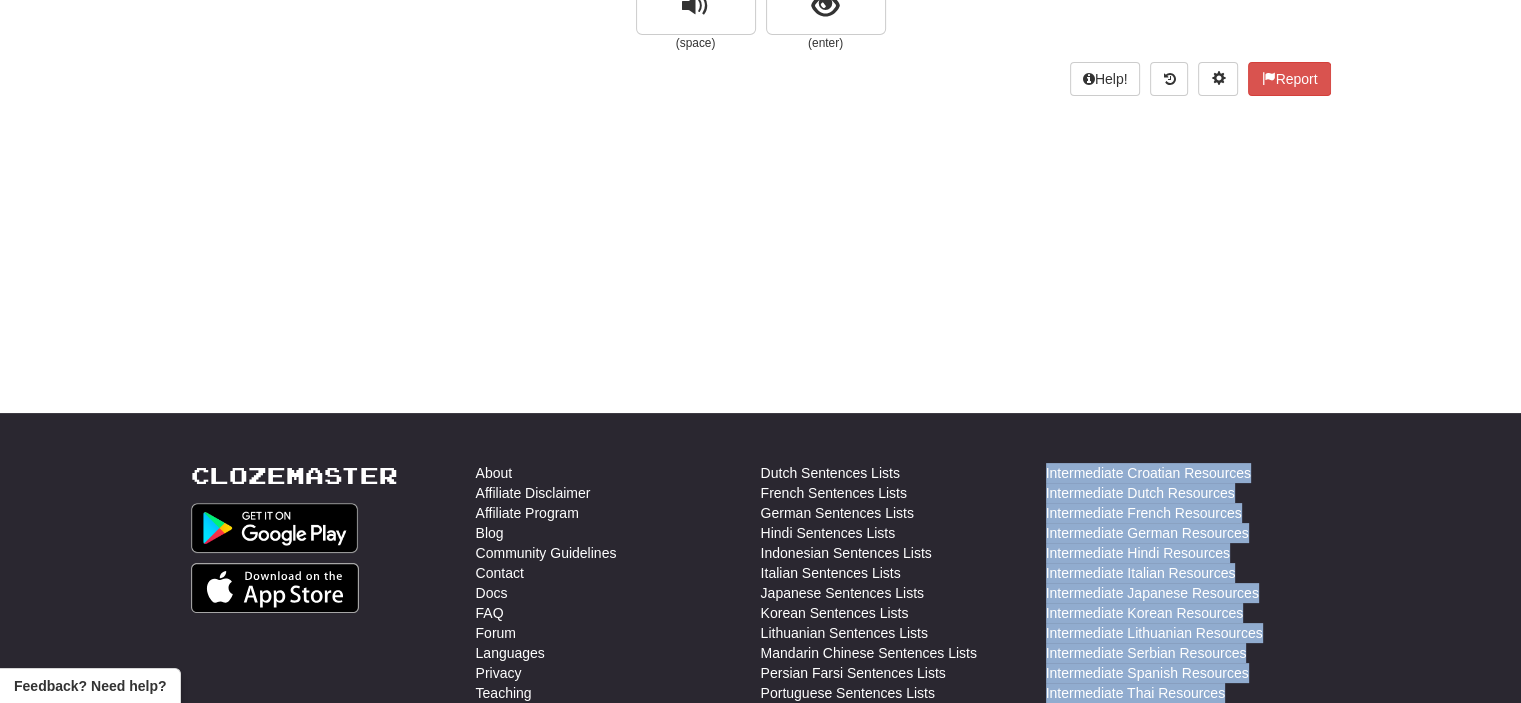 scroll, scrollTop: 0, scrollLeft: 0, axis: both 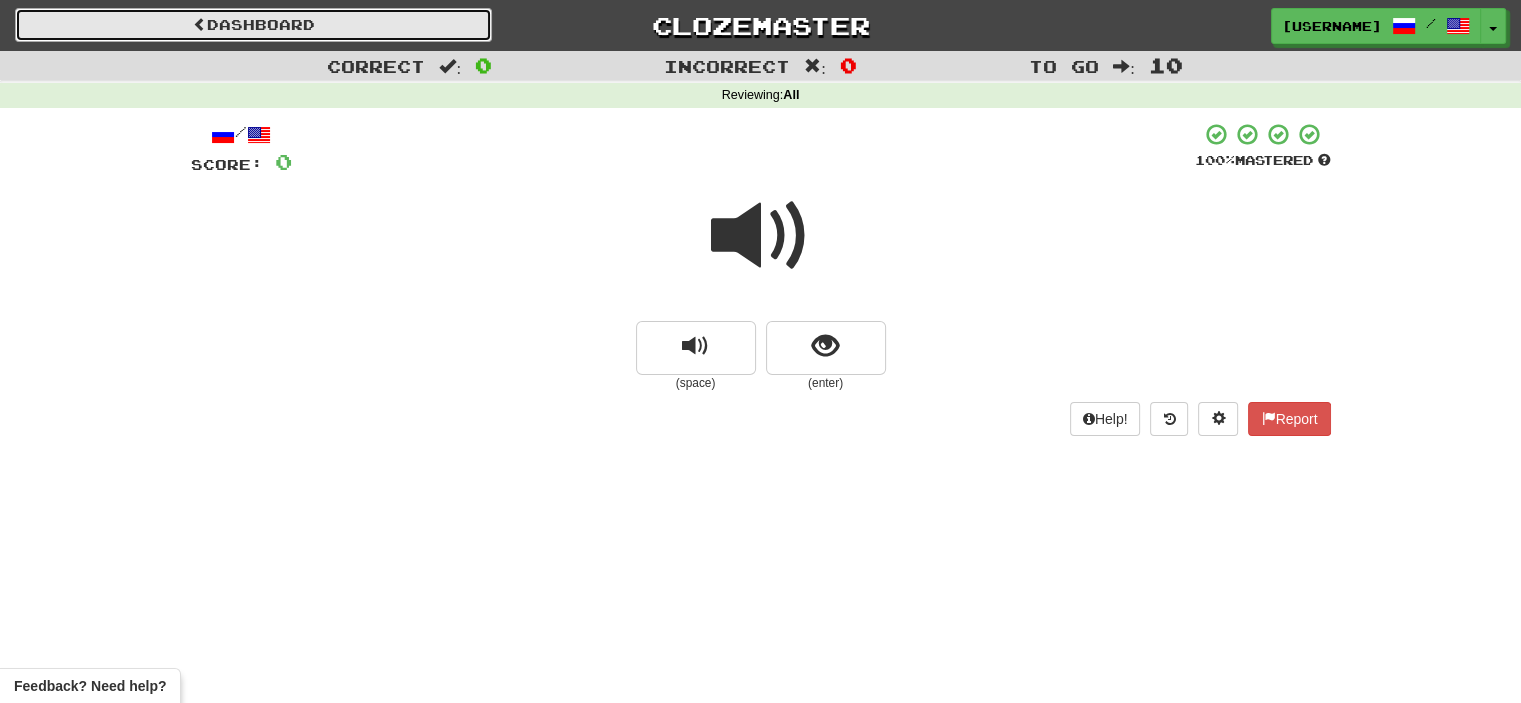 click on "Dashboard" at bounding box center (253, 25) 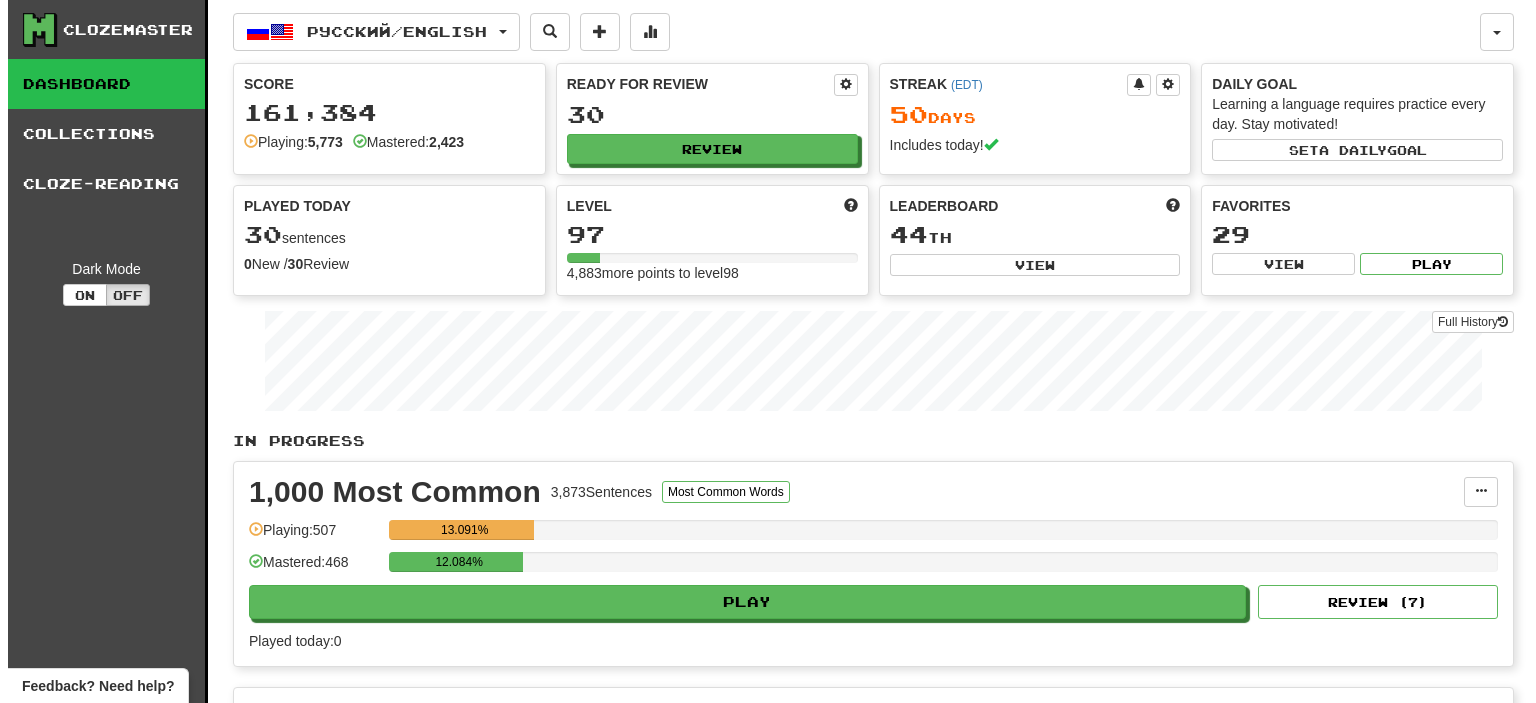 scroll, scrollTop: 0, scrollLeft: 0, axis: both 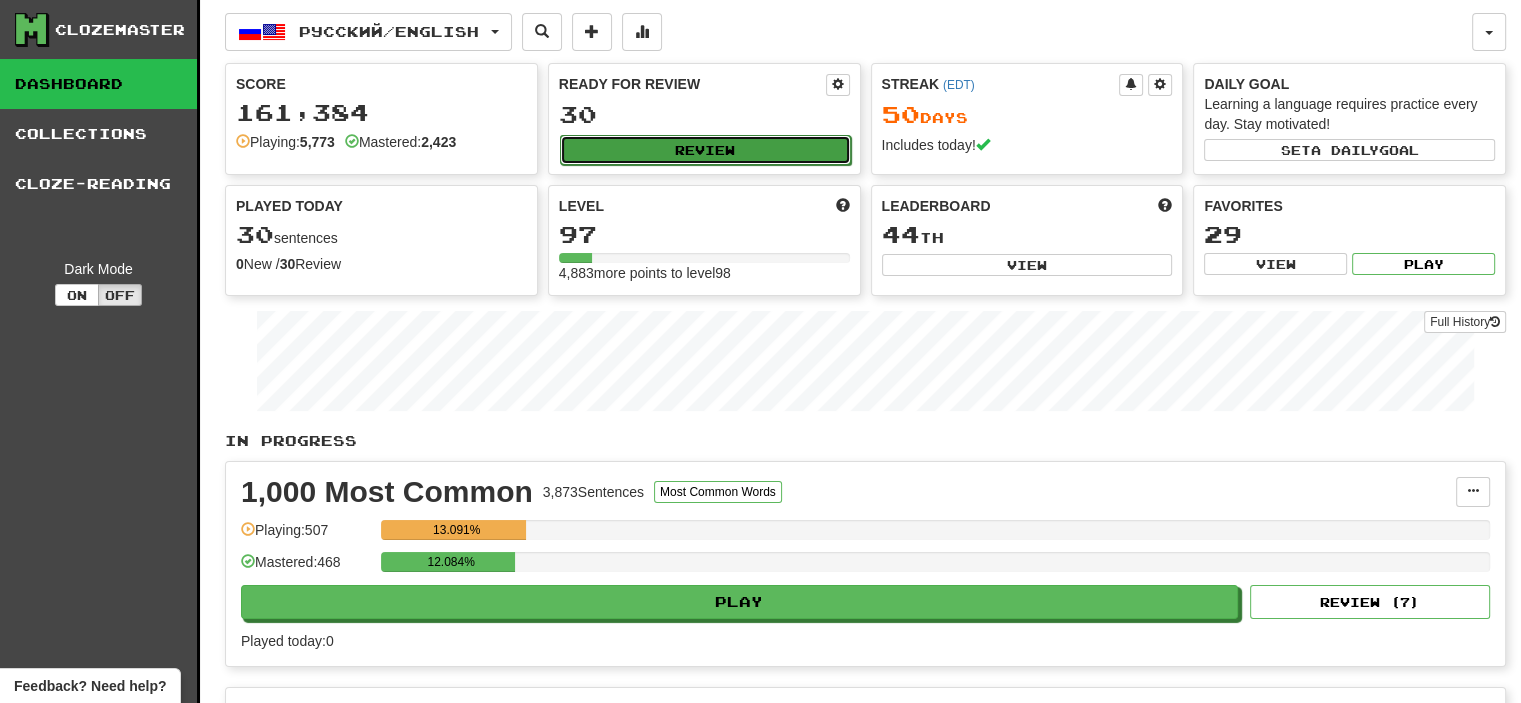 click on "Review" at bounding box center [705, 150] 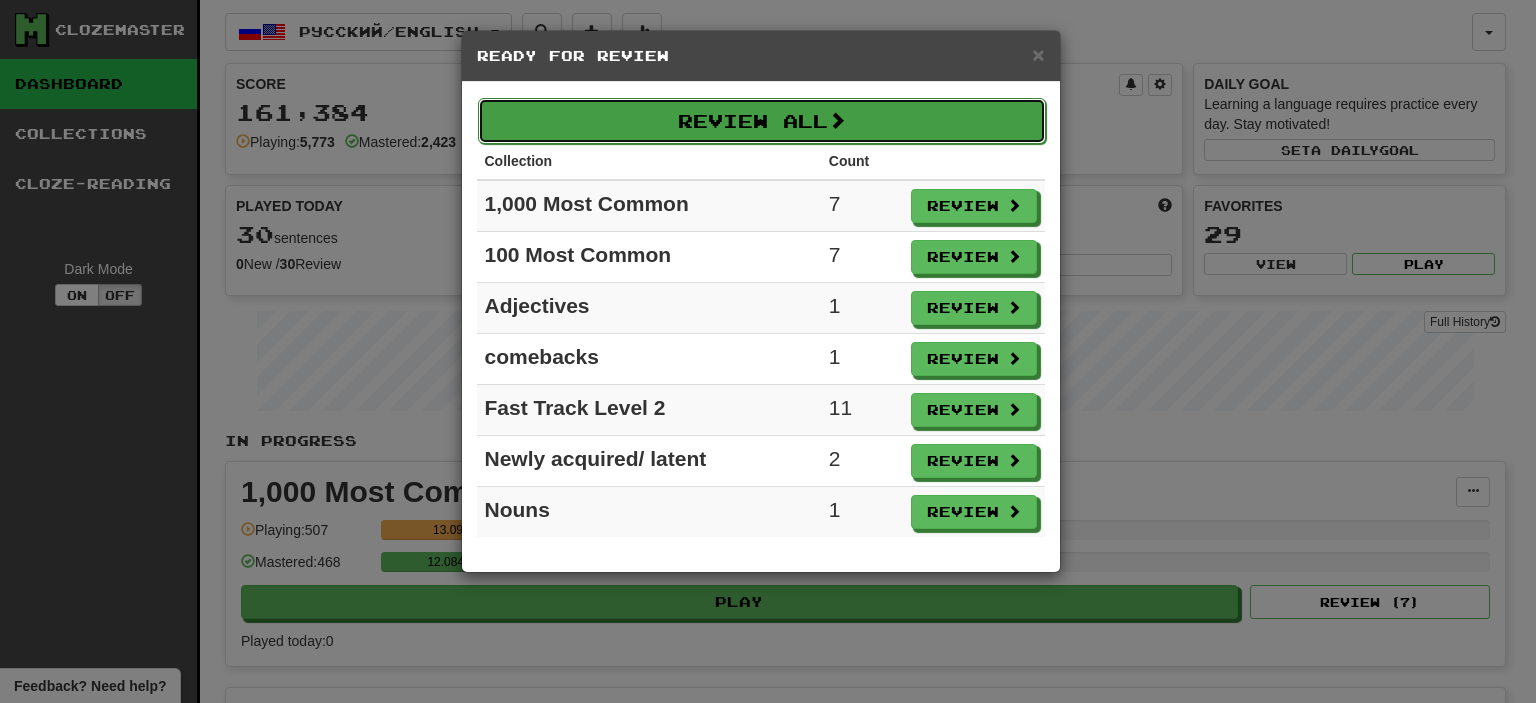 click on "Review All" at bounding box center [762, 121] 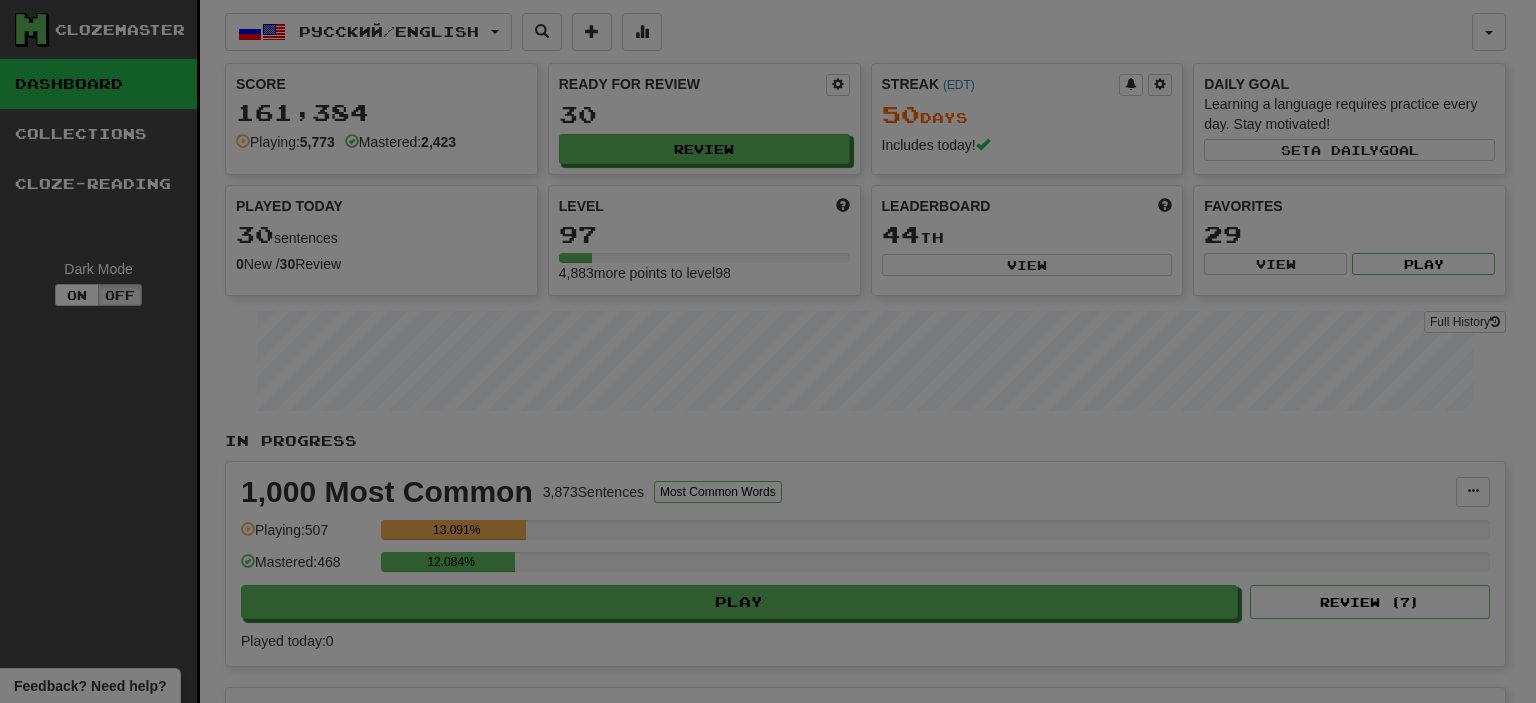 select on "**" 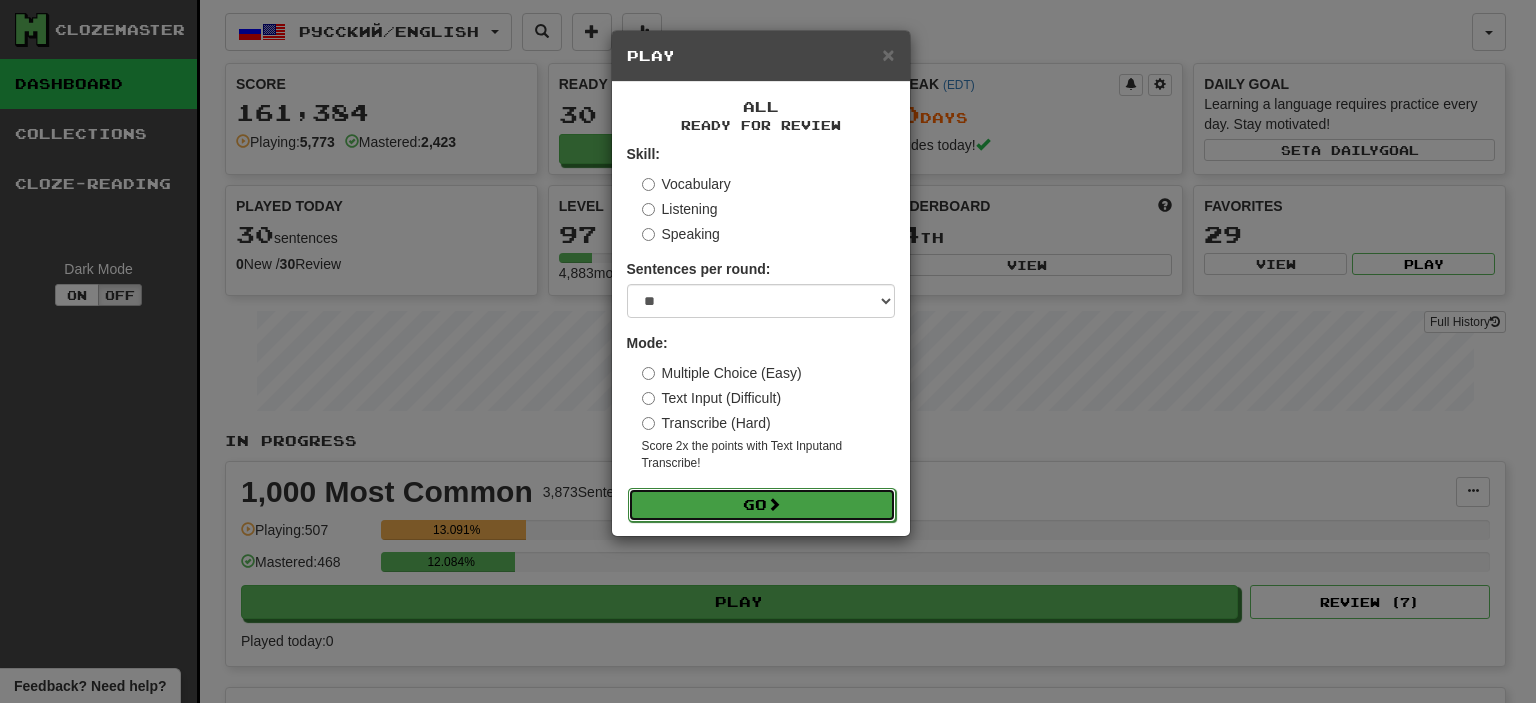 click at bounding box center (774, 504) 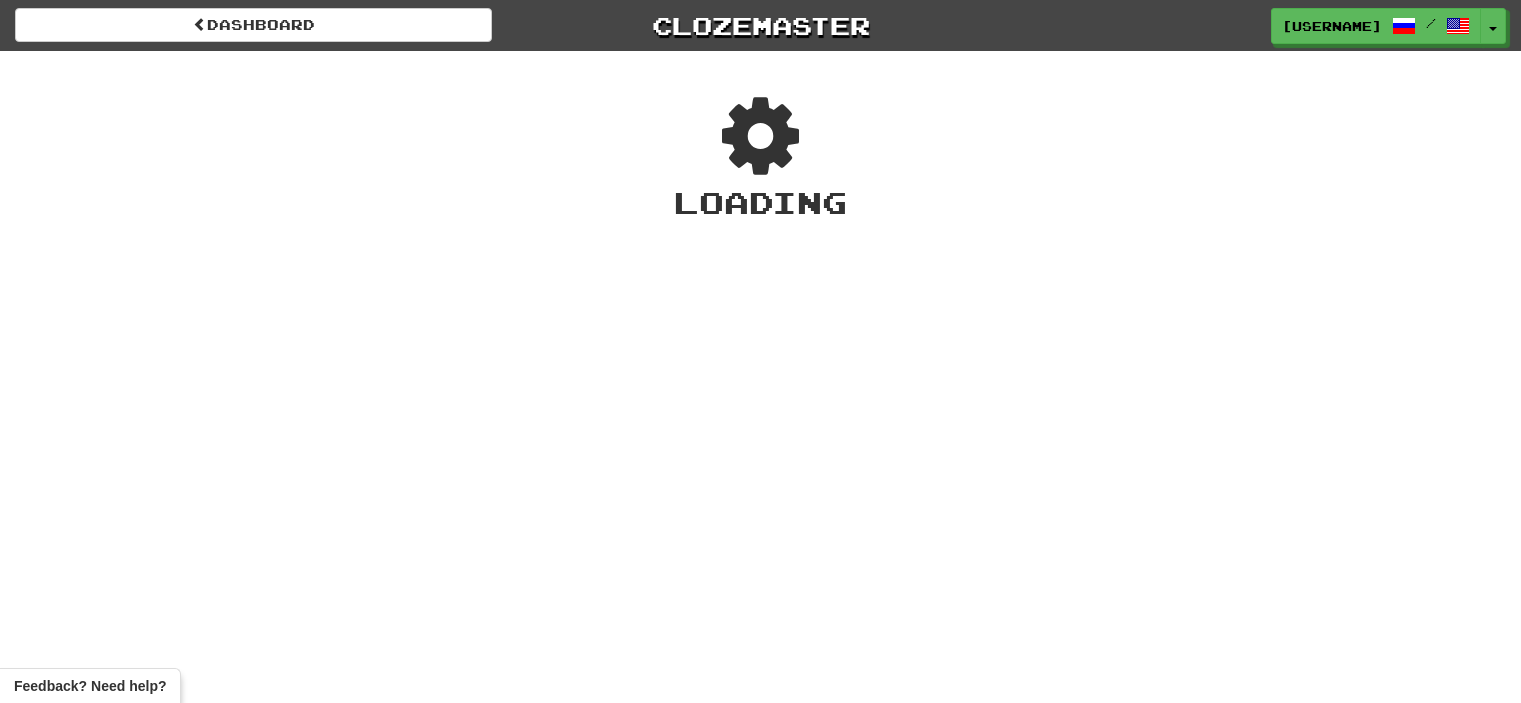 scroll, scrollTop: 0, scrollLeft: 0, axis: both 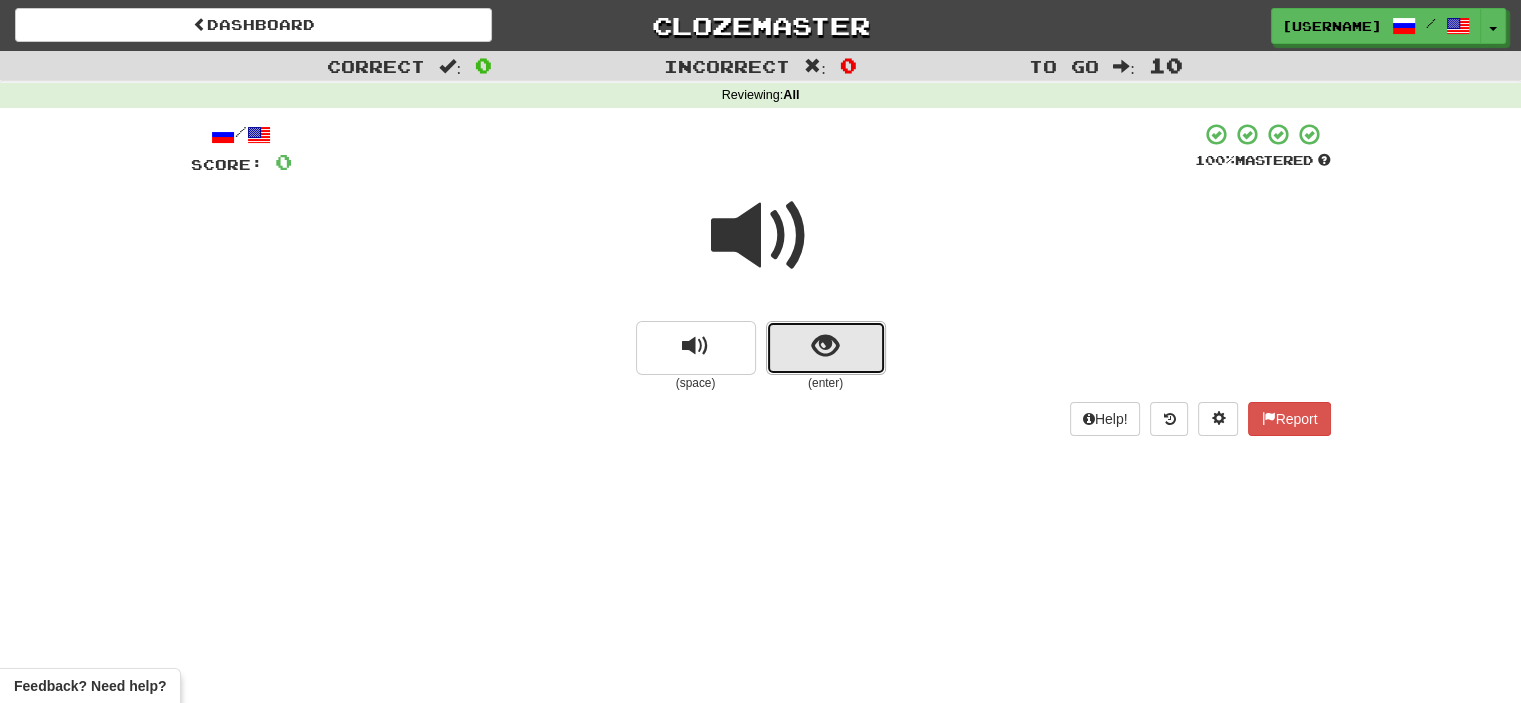 click at bounding box center (826, 348) 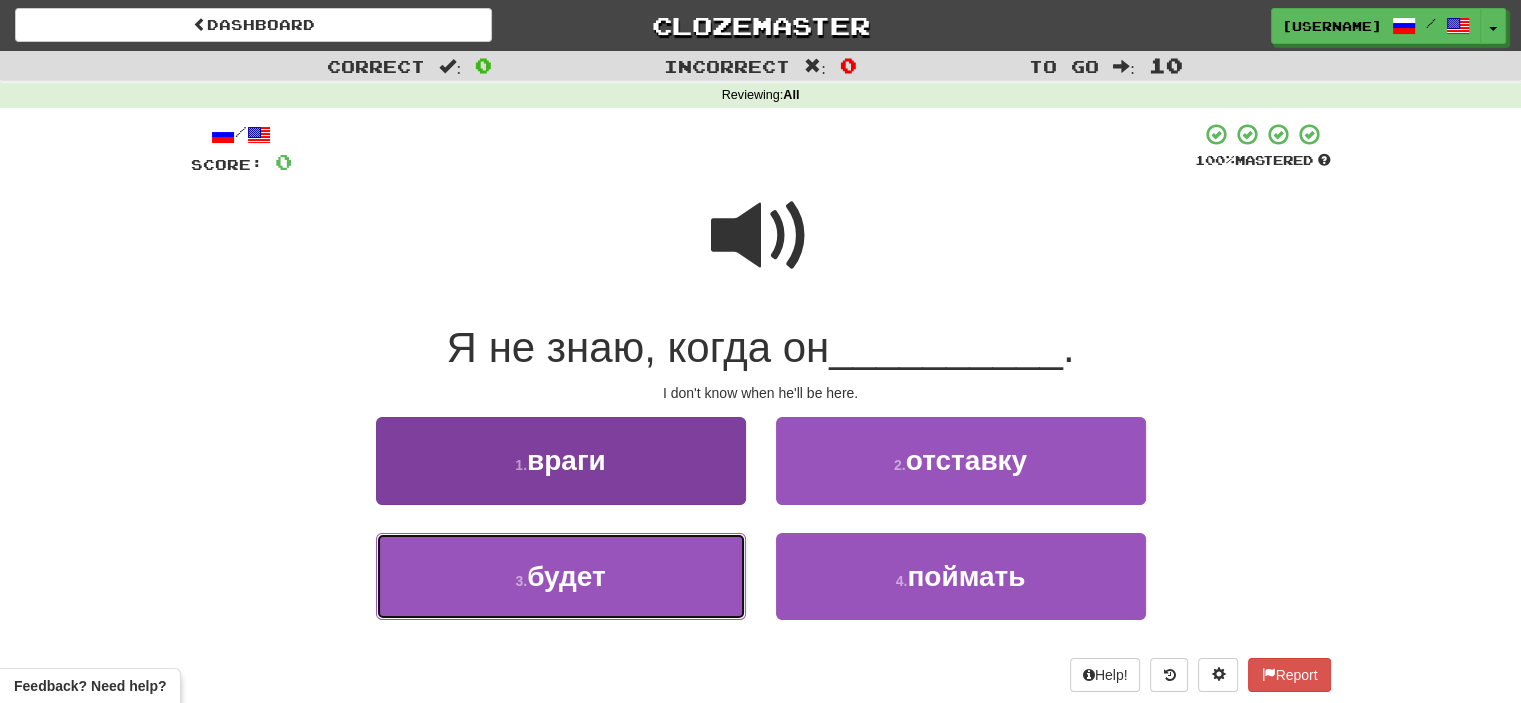 drag, startPoint x: 692, startPoint y: 573, endPoint x: 641, endPoint y: 576, distance: 51.088158 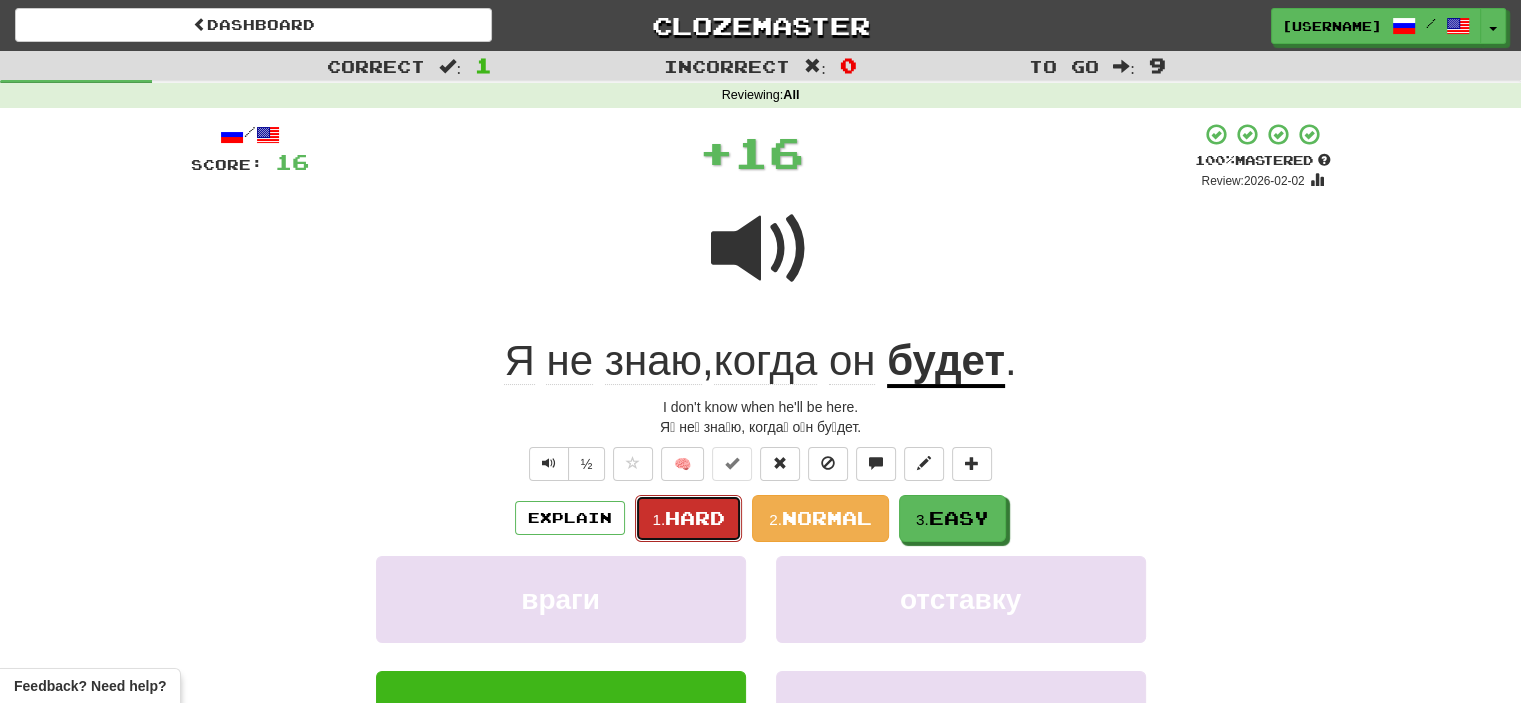 click on "Hard" at bounding box center [695, 518] 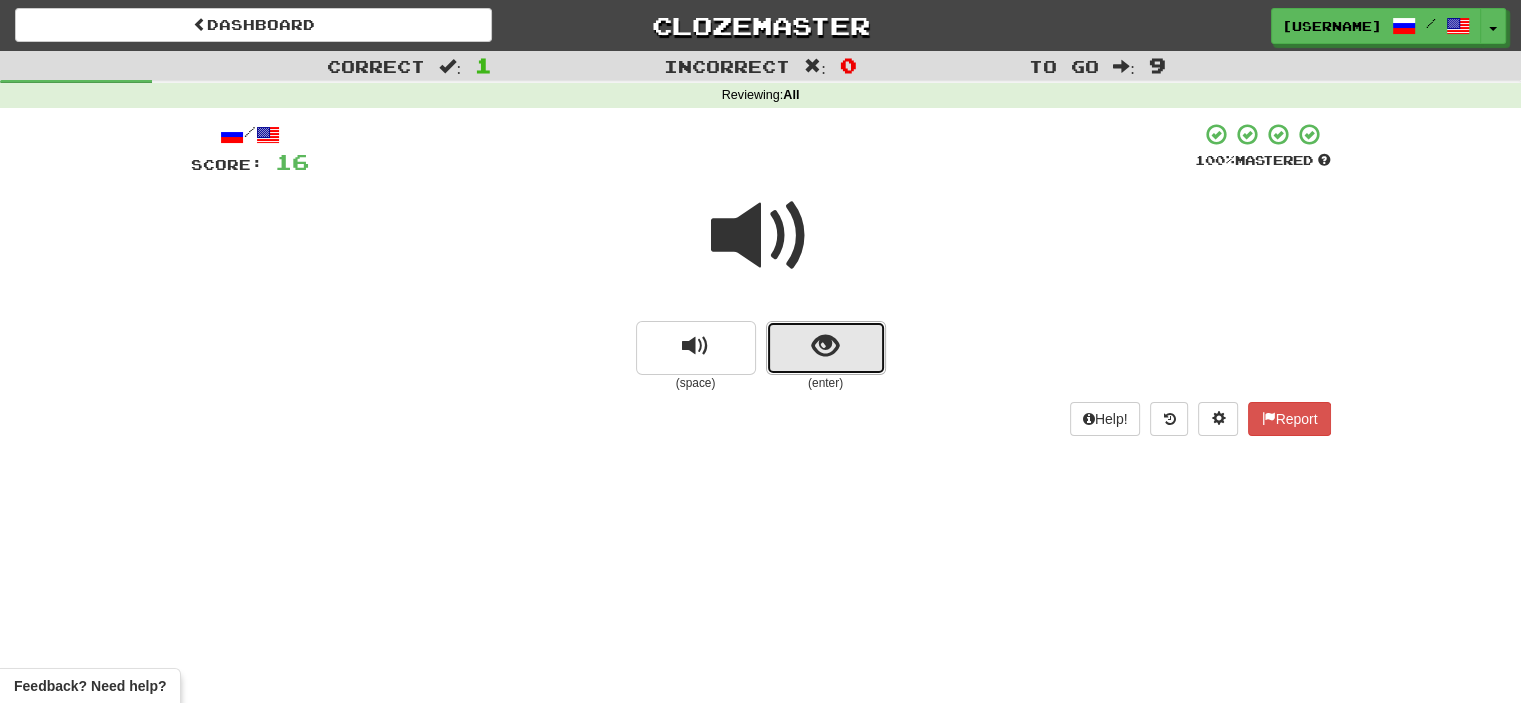 click at bounding box center (826, 348) 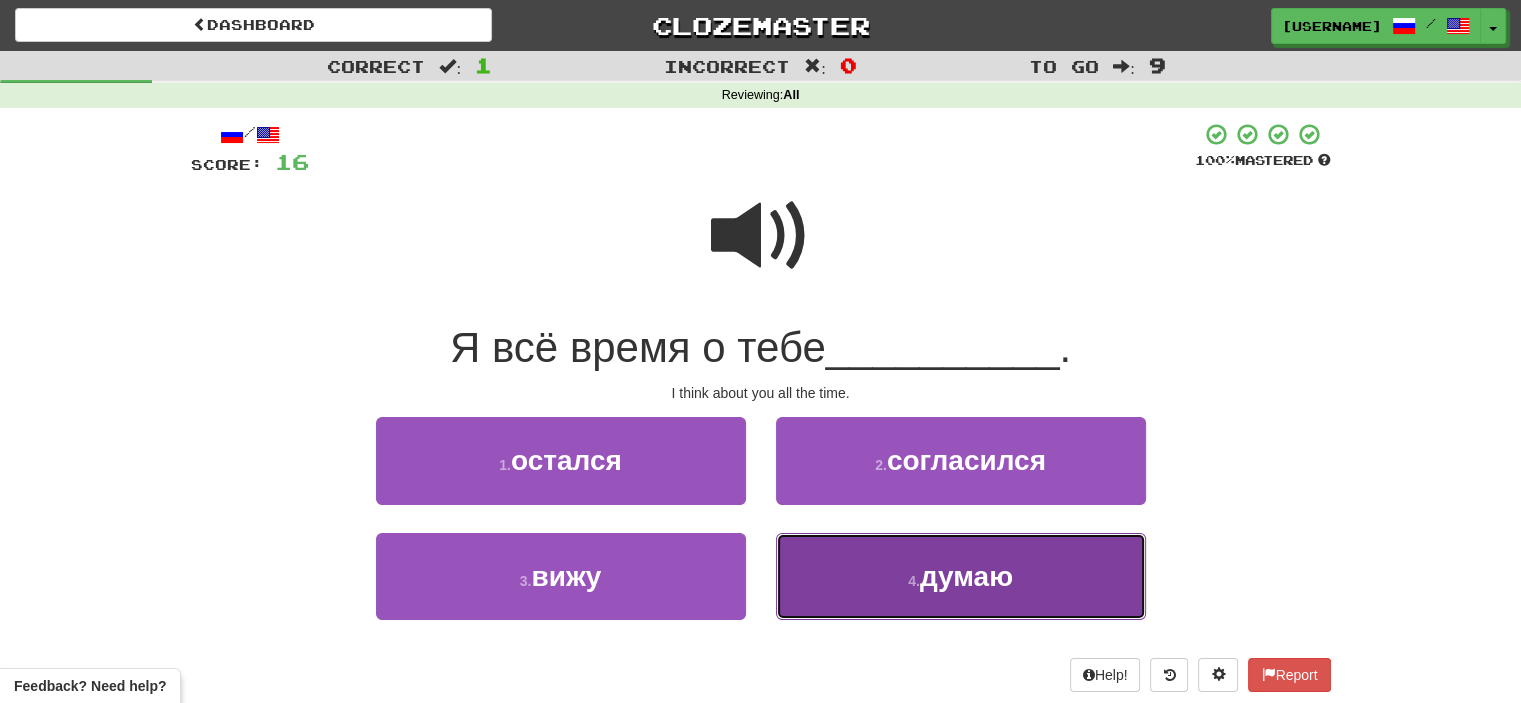 click on "4 .  думаю" at bounding box center (961, 576) 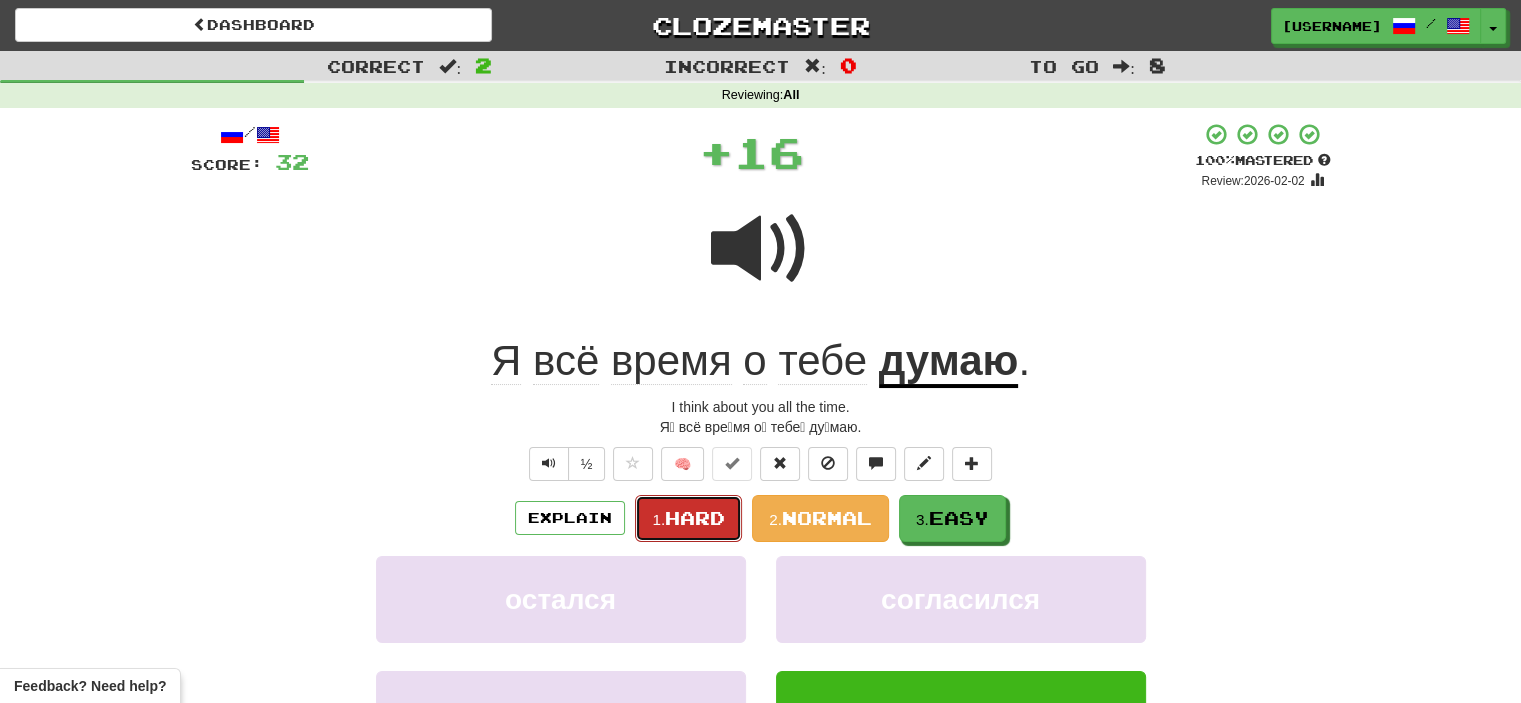 click on "Hard" at bounding box center [695, 518] 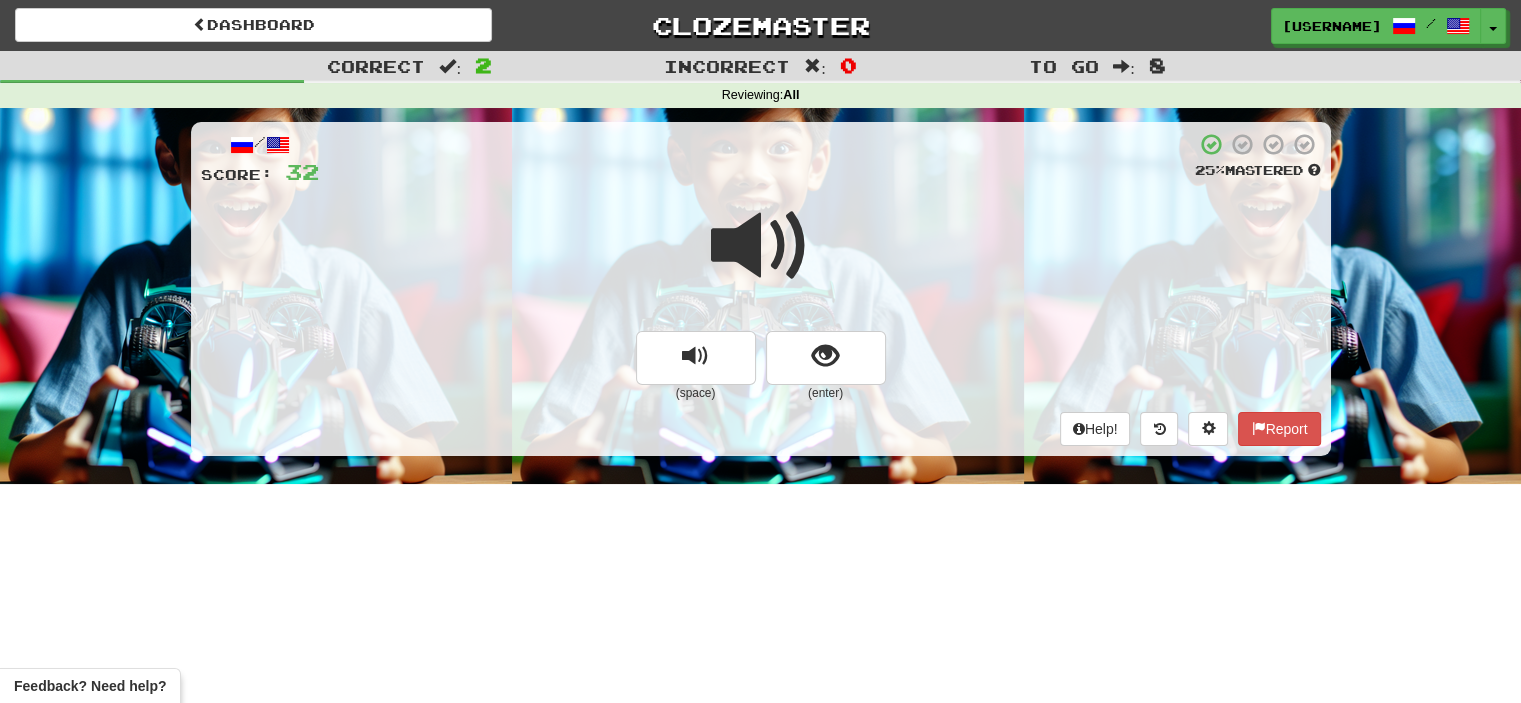 click at bounding box center (761, 246) 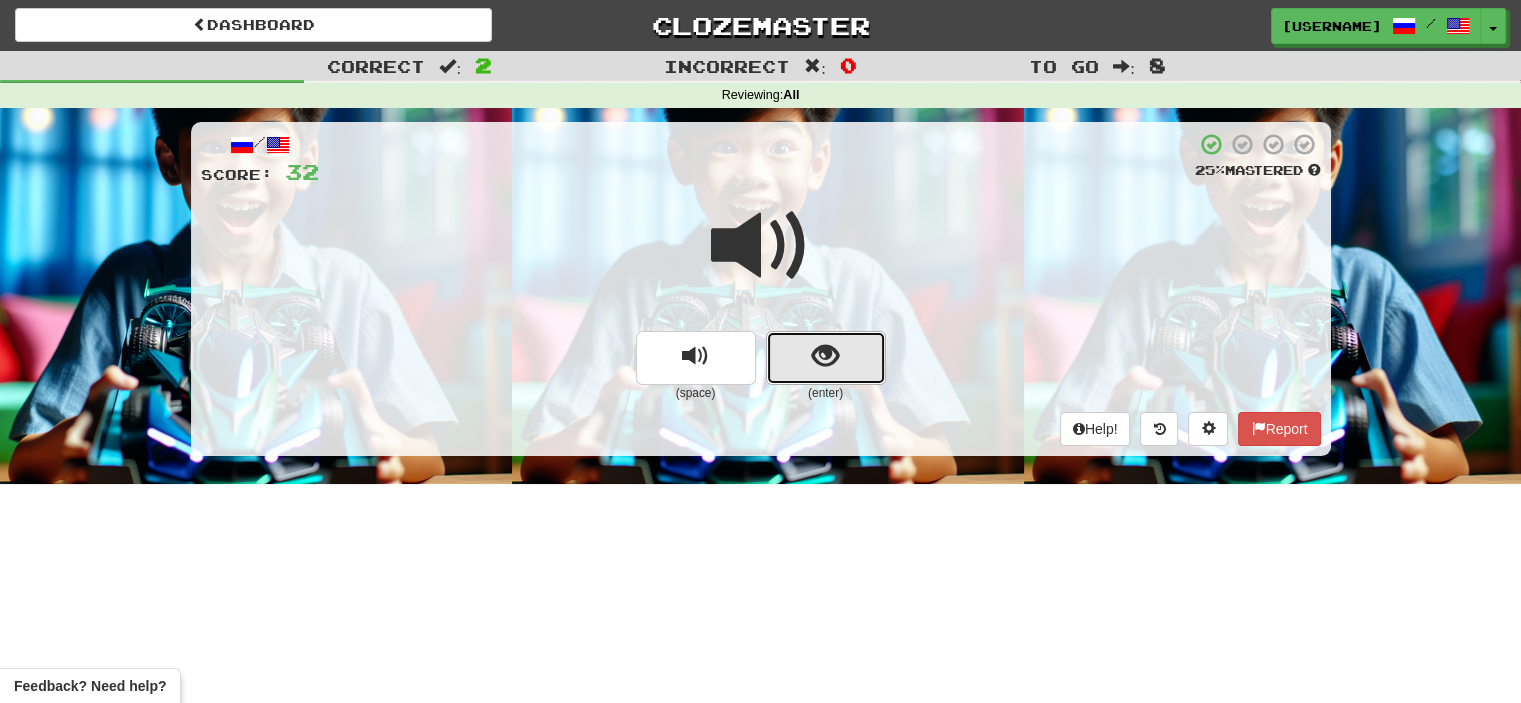 click at bounding box center (826, 358) 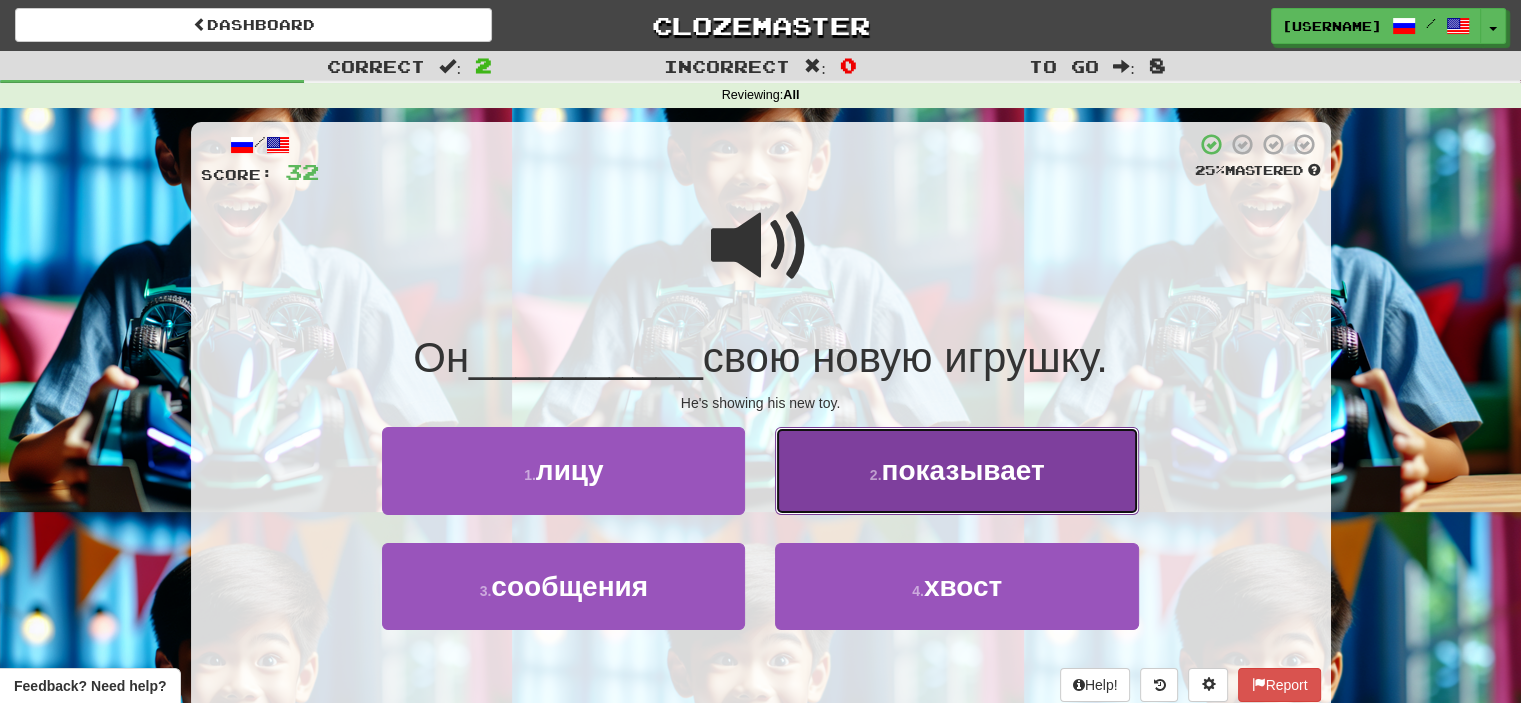 click on "2 ." at bounding box center (876, 475) 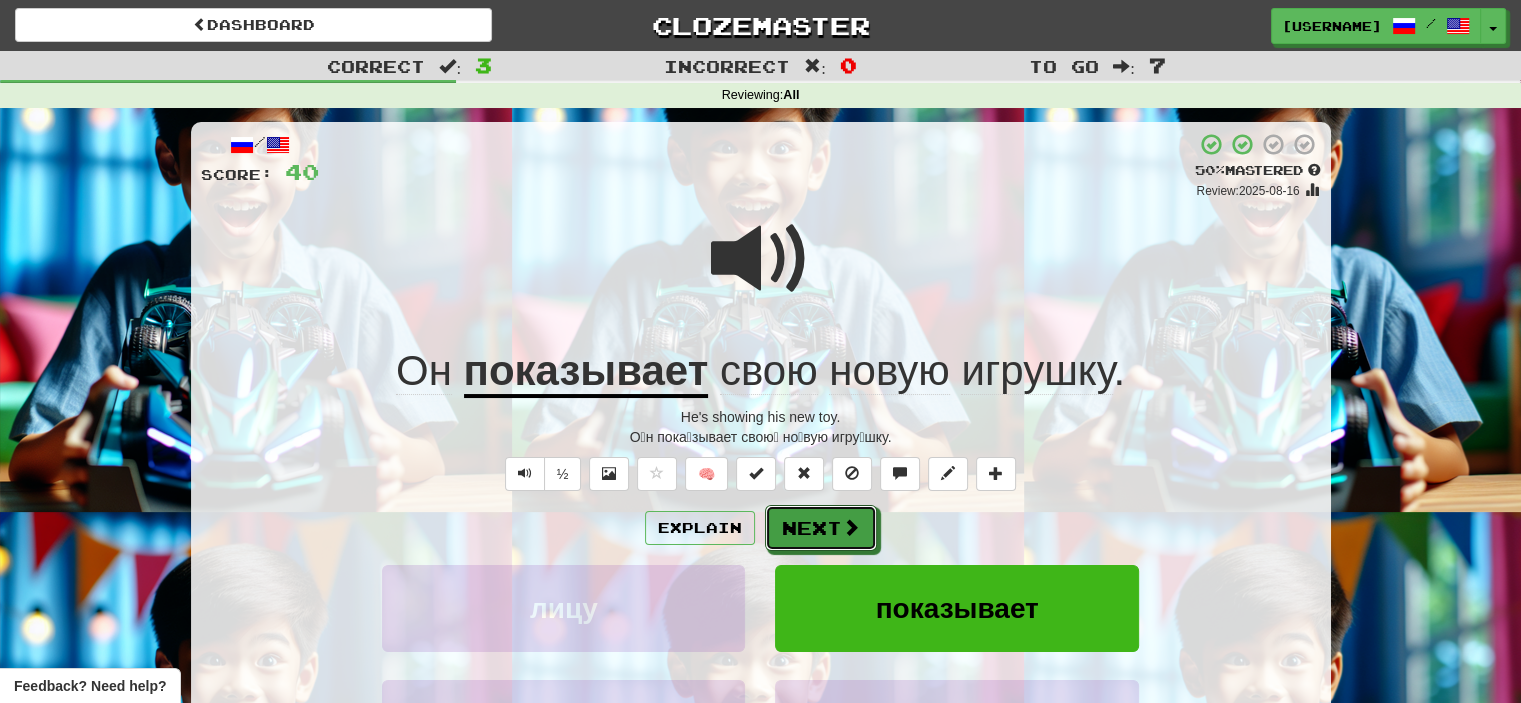 drag, startPoint x: 836, startPoint y: 522, endPoint x: 816, endPoint y: 530, distance: 21.540659 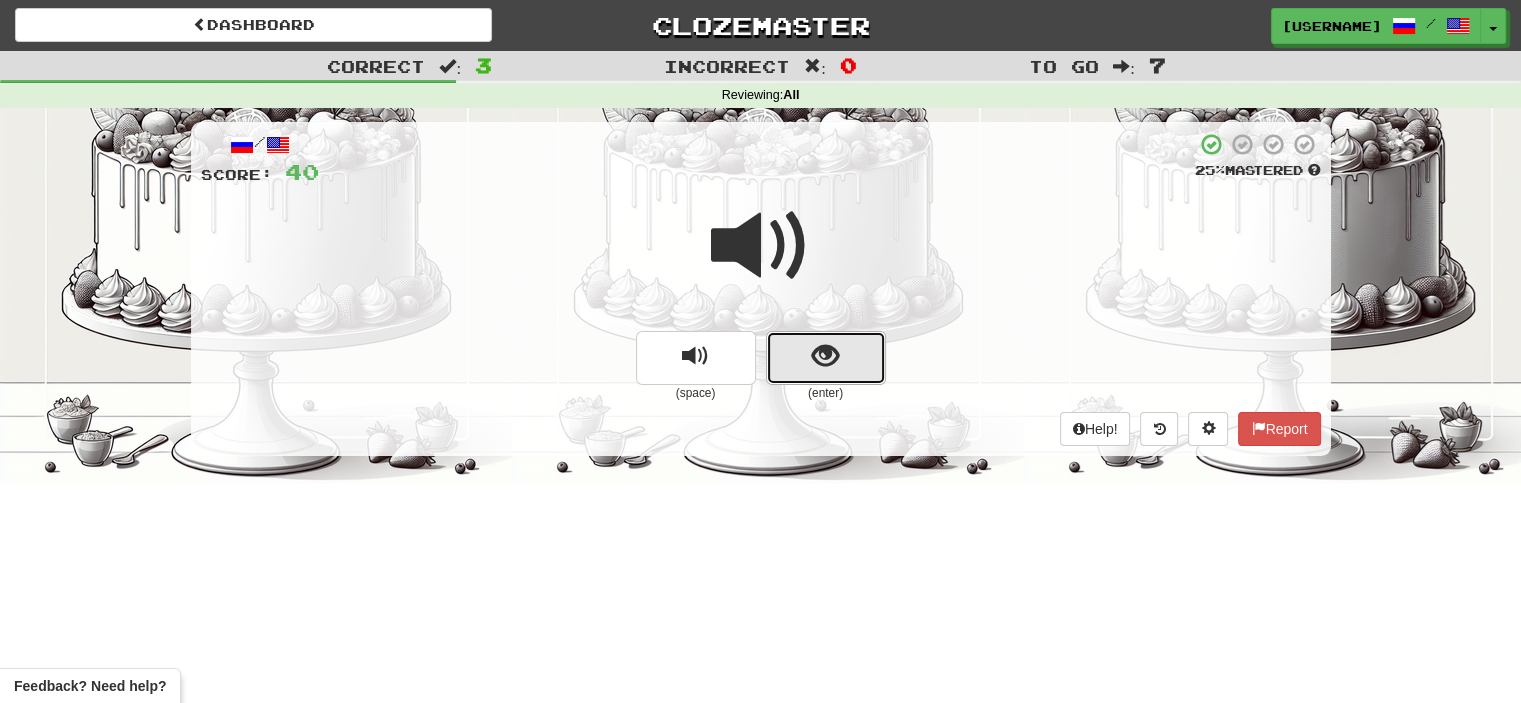 click at bounding box center (826, 358) 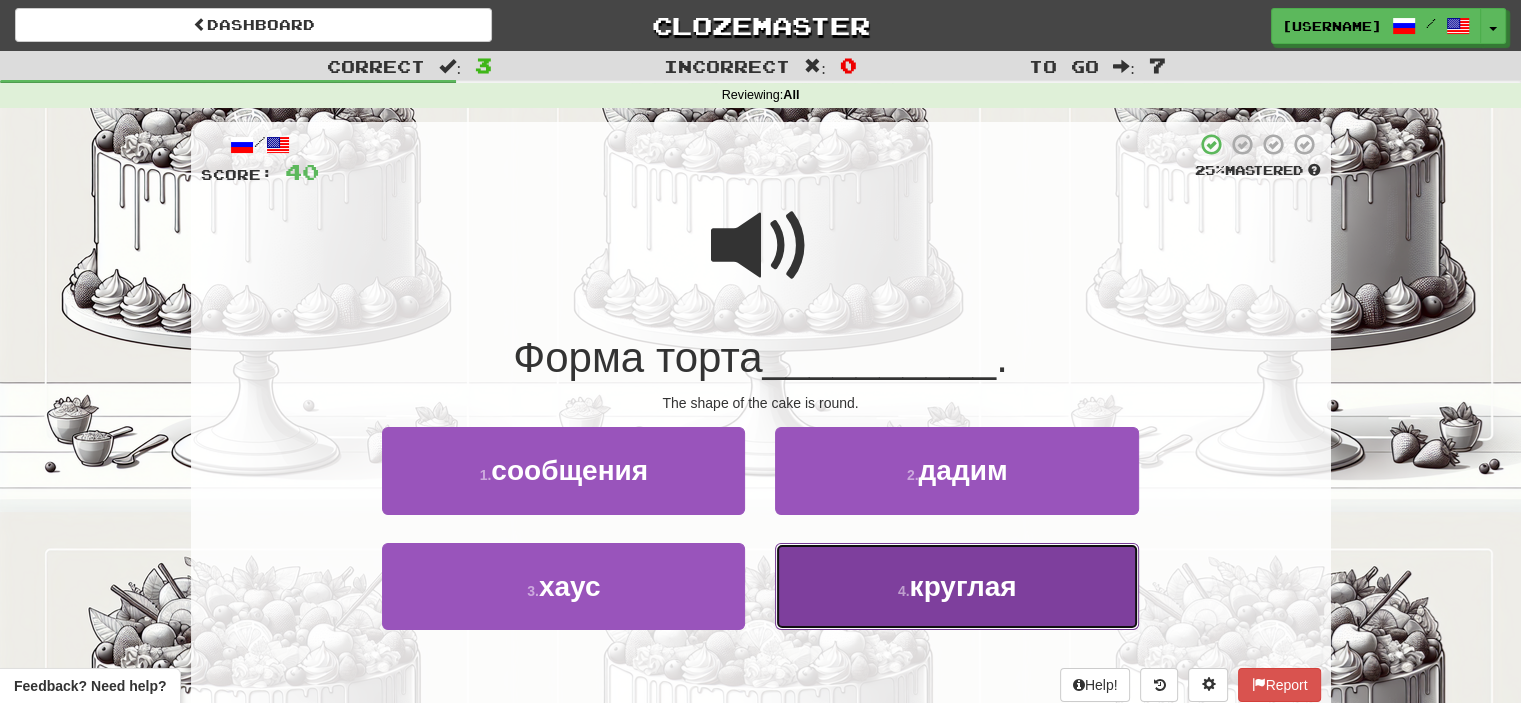 click on "4 .  круглая" at bounding box center [956, 586] 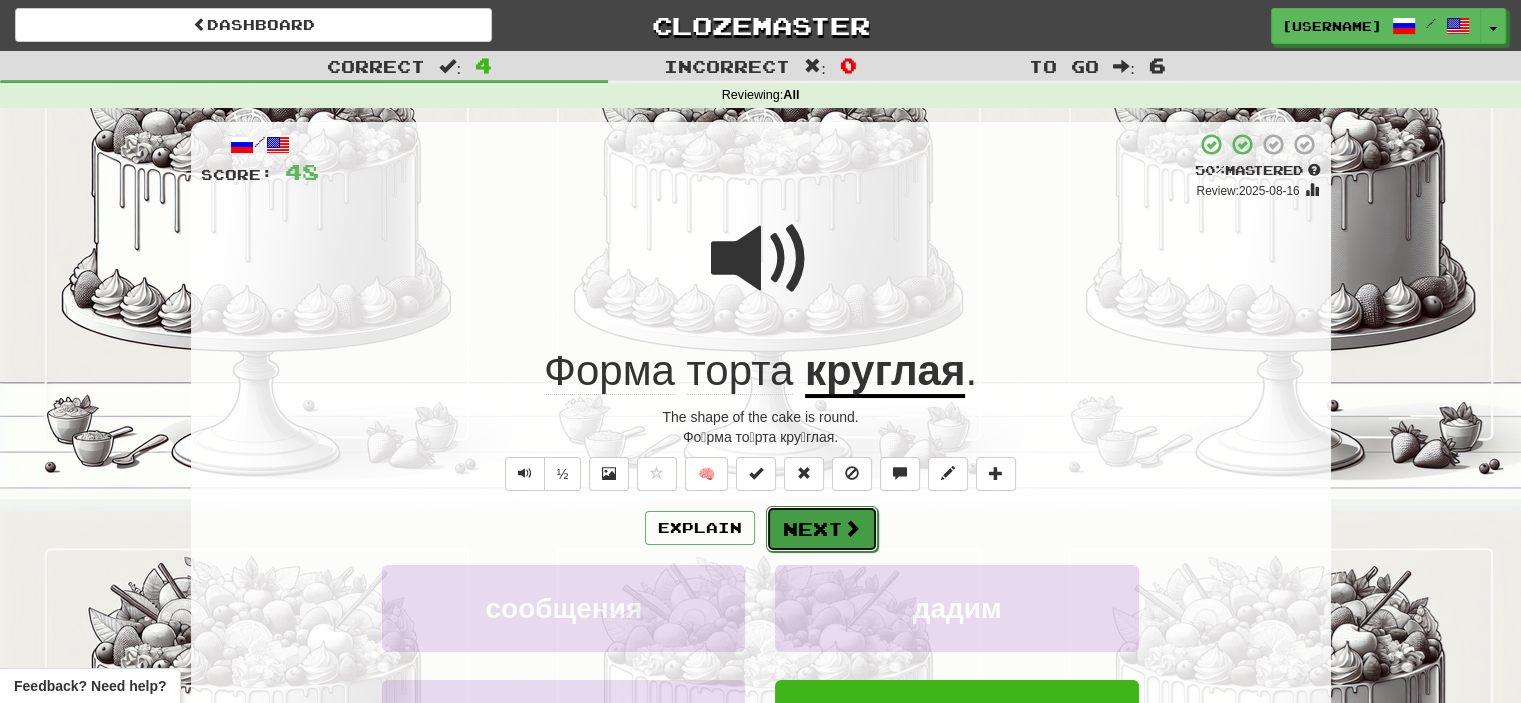 click on "Next" at bounding box center (822, 529) 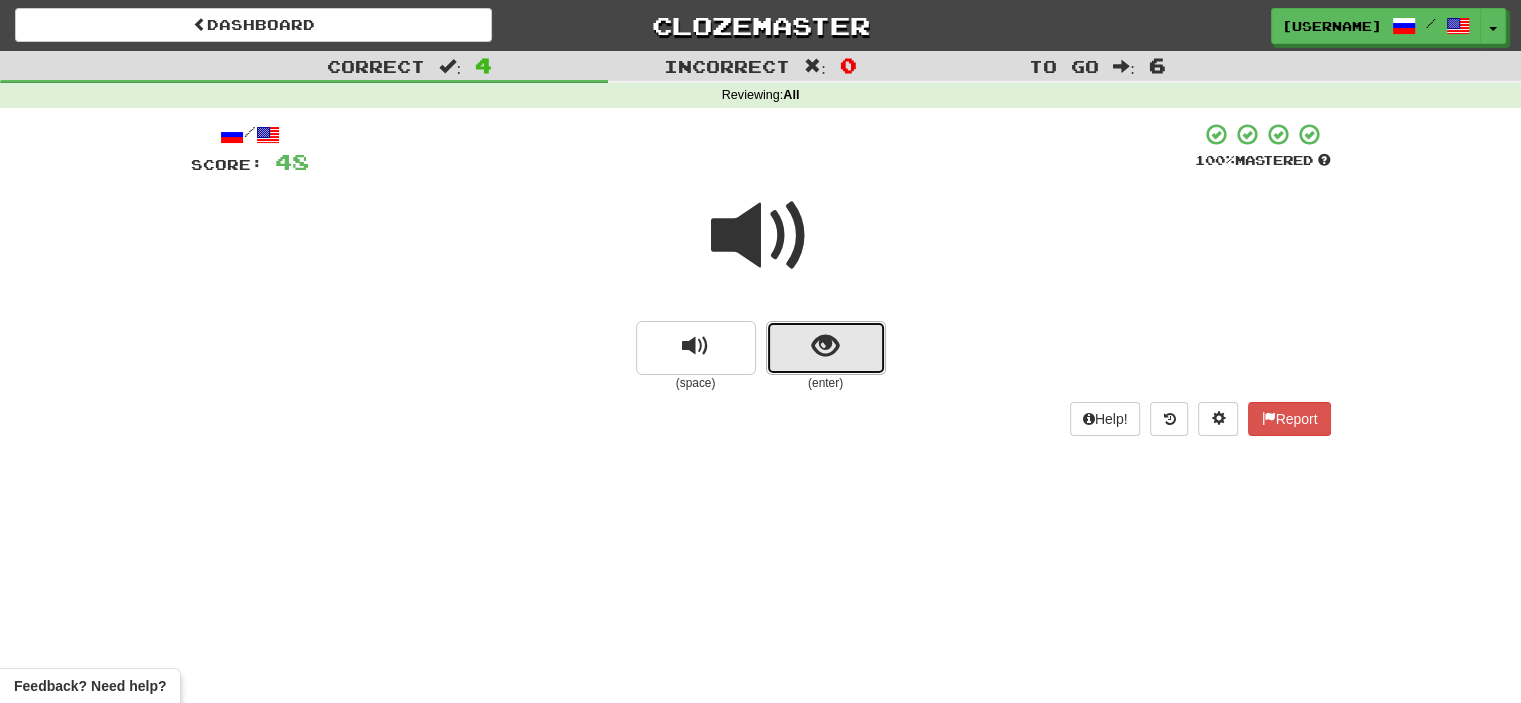 click at bounding box center [826, 348] 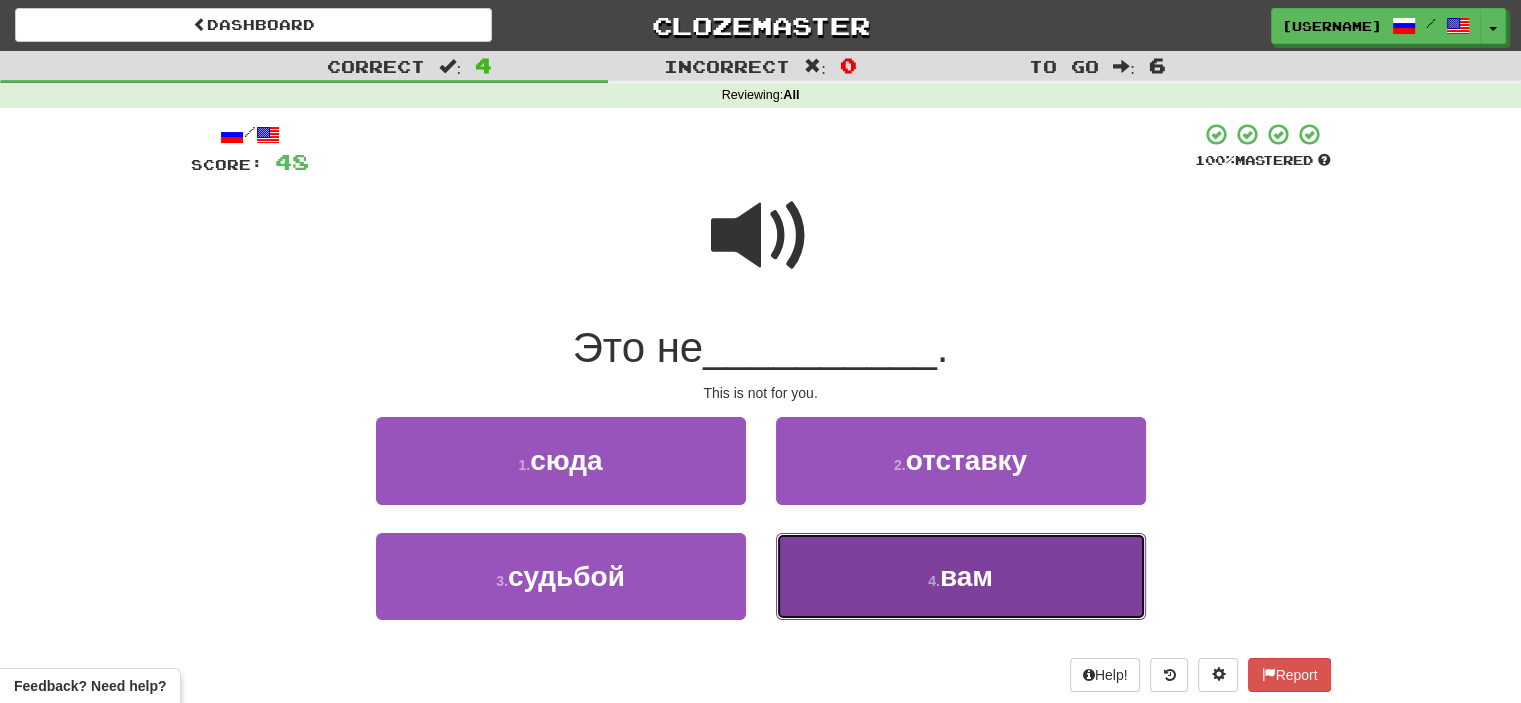 click on "4 .  вам" at bounding box center (961, 576) 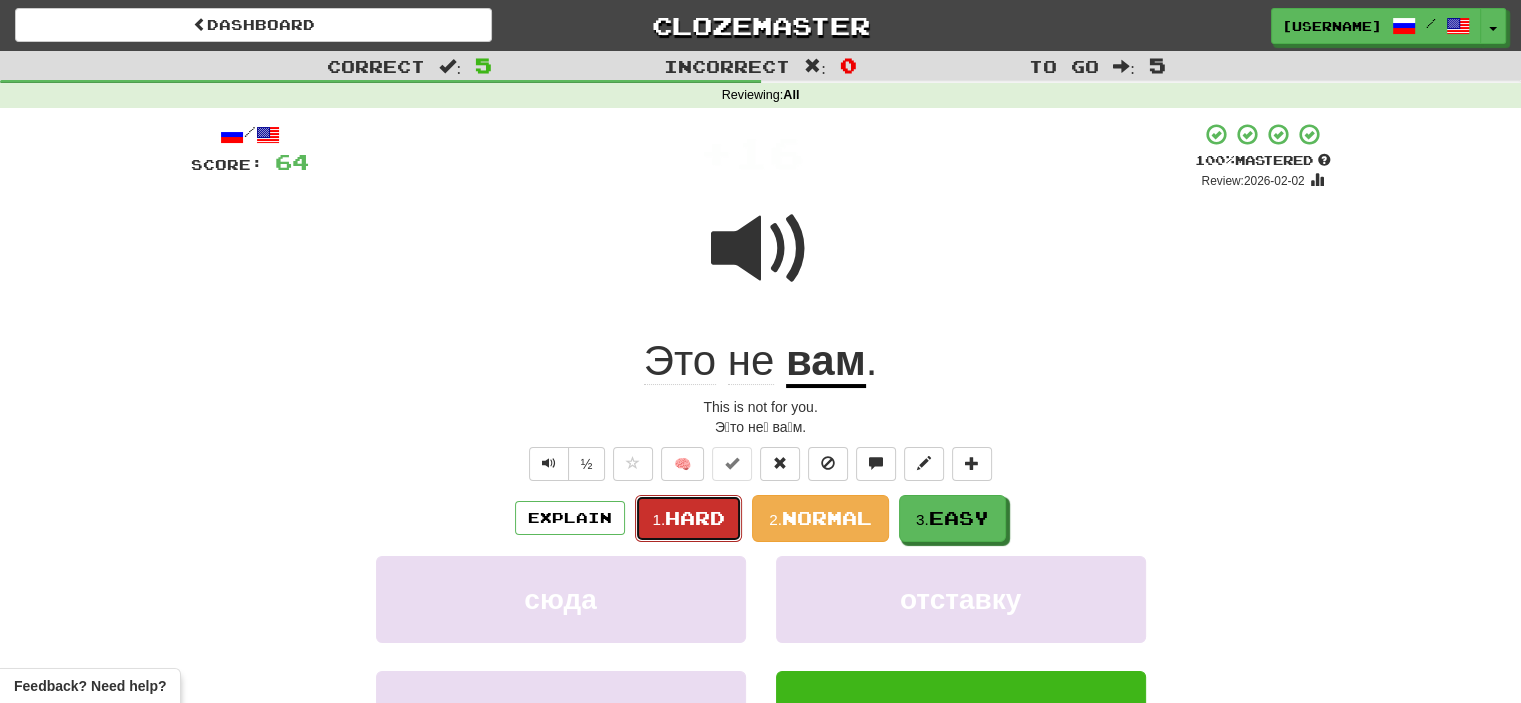 click on "Hard" at bounding box center (695, 518) 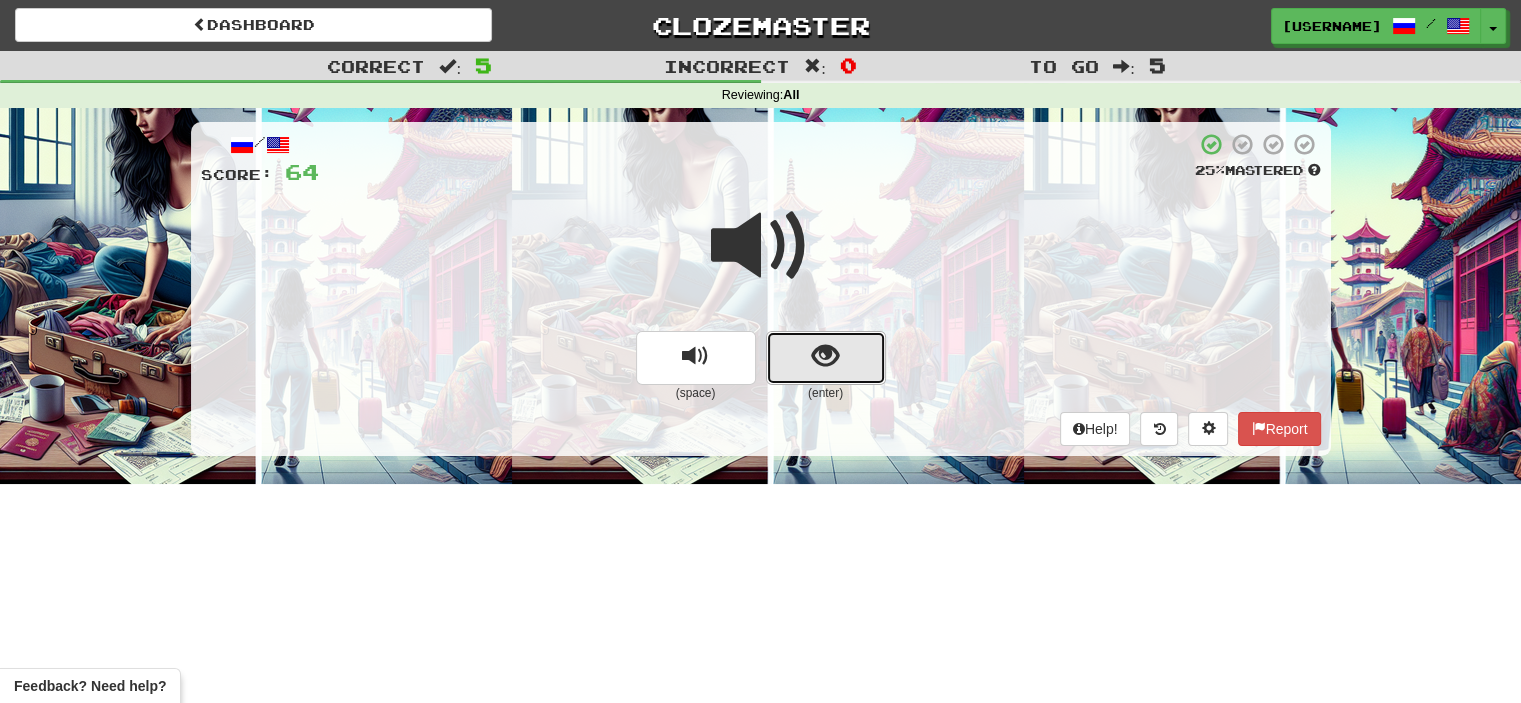 click at bounding box center [826, 358] 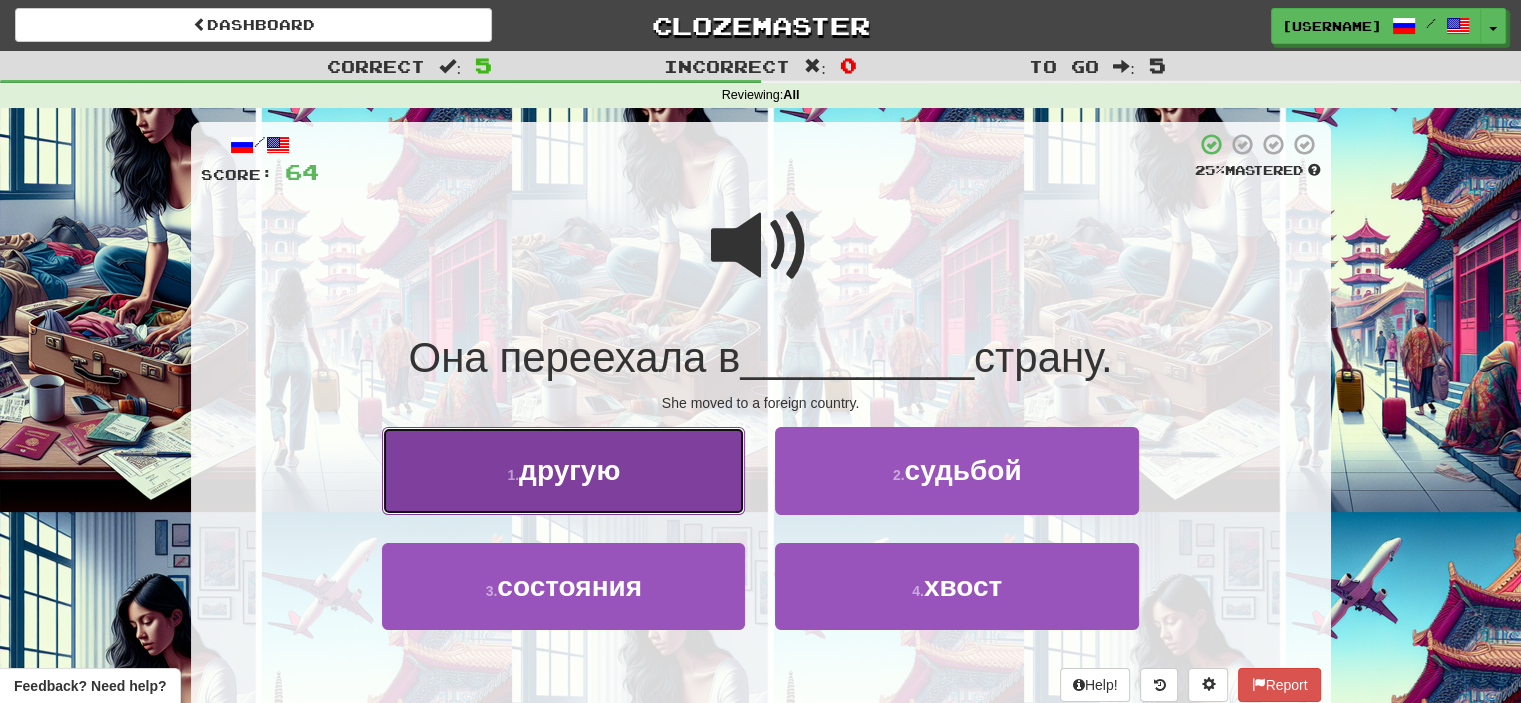 click on "1 .  другую" at bounding box center [563, 470] 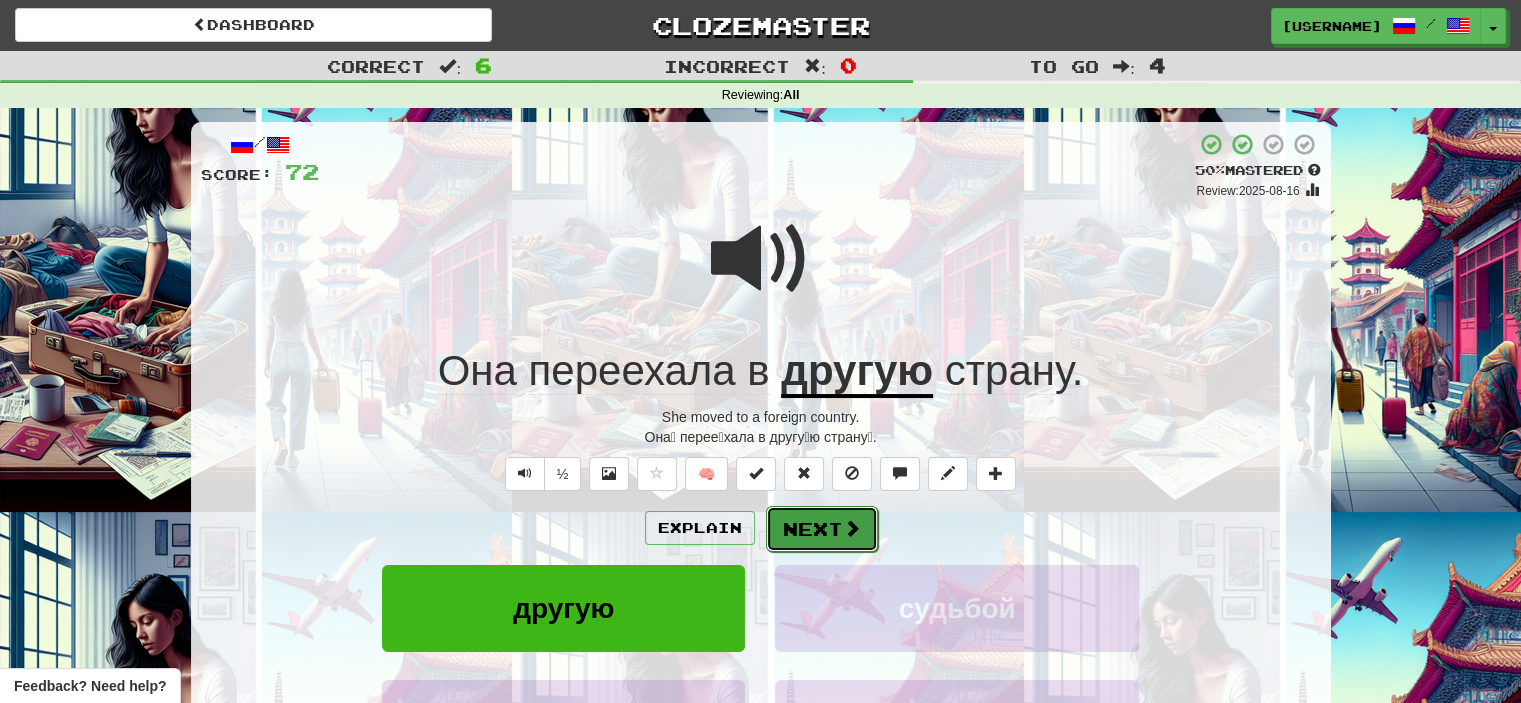 drag, startPoint x: 827, startPoint y: 525, endPoint x: 812, endPoint y: 527, distance: 15.132746 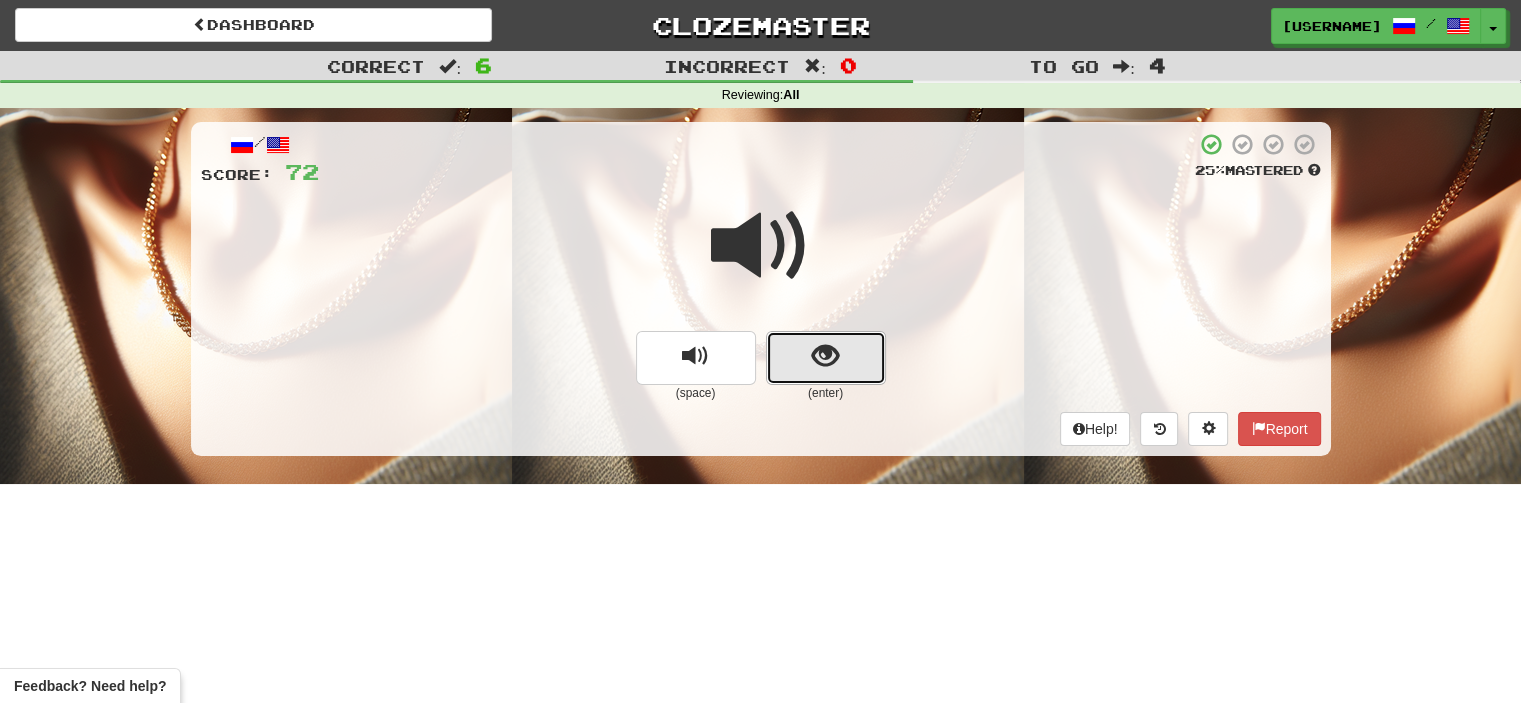 click at bounding box center [826, 358] 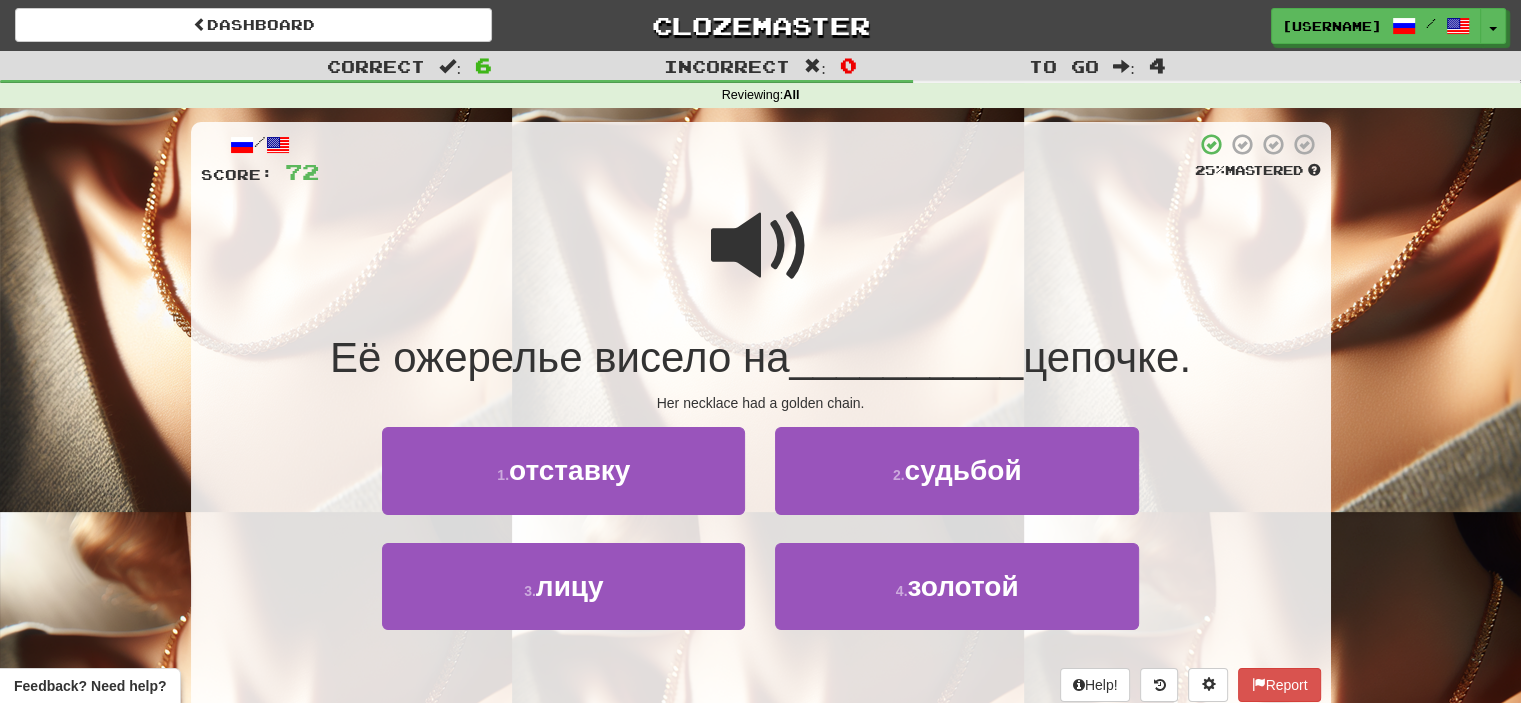click at bounding box center (761, 246) 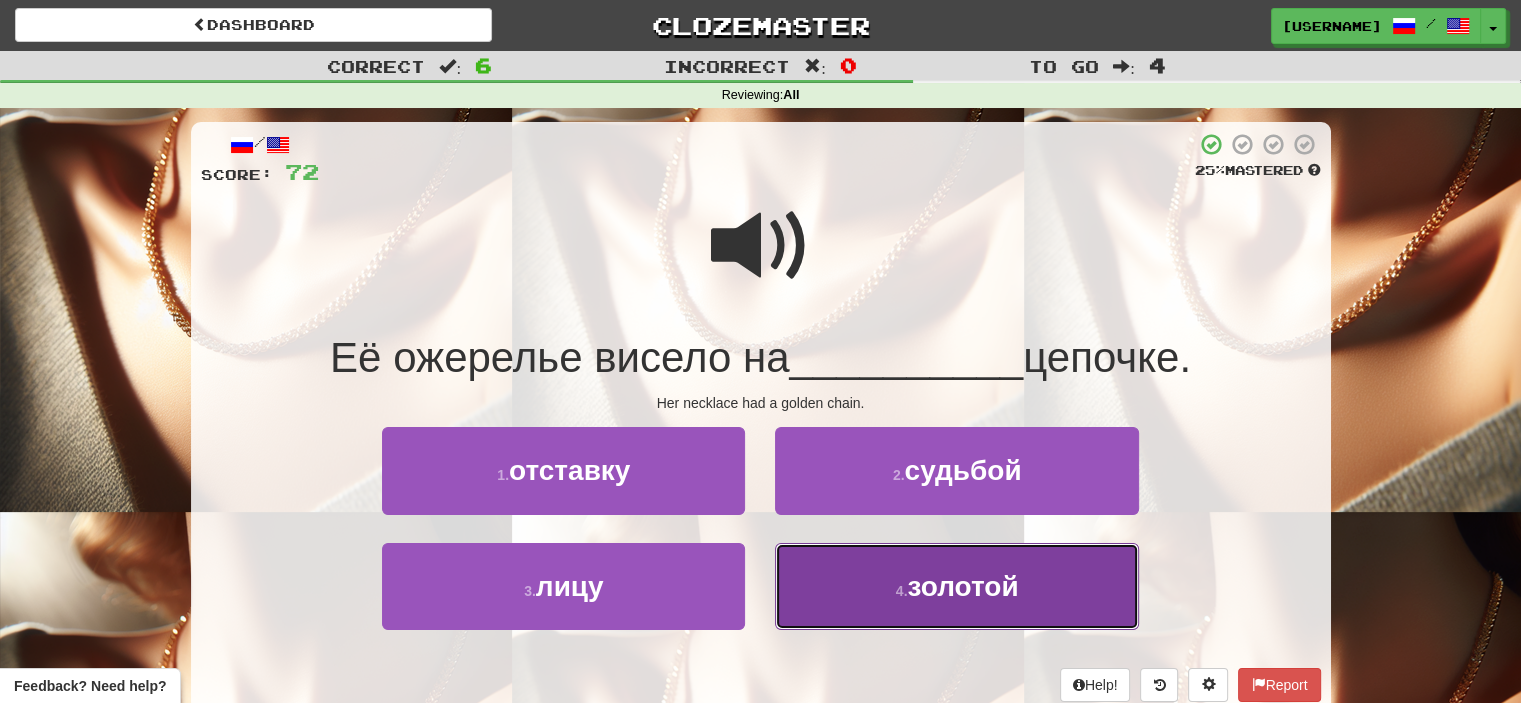click on "4 .  золотой" at bounding box center (956, 586) 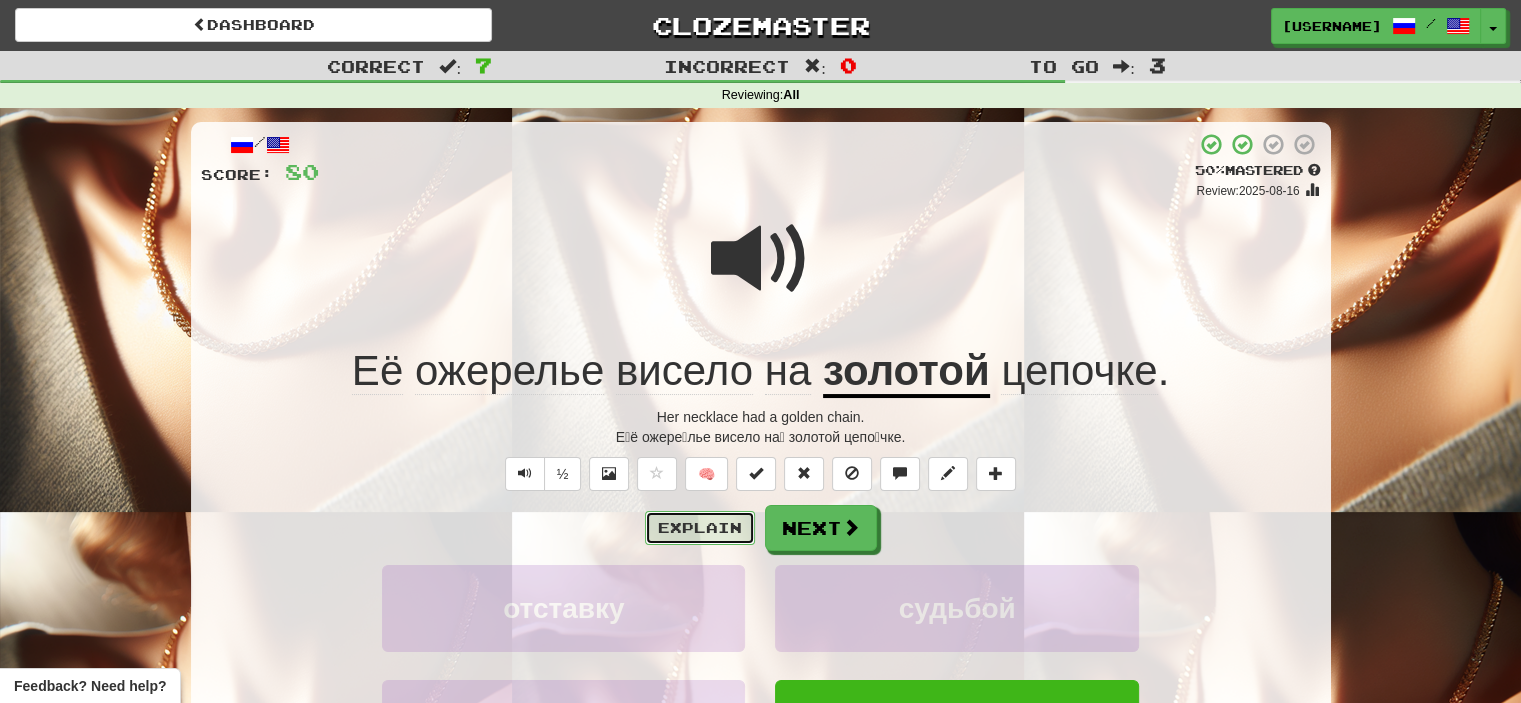 click on "Explain" at bounding box center (700, 528) 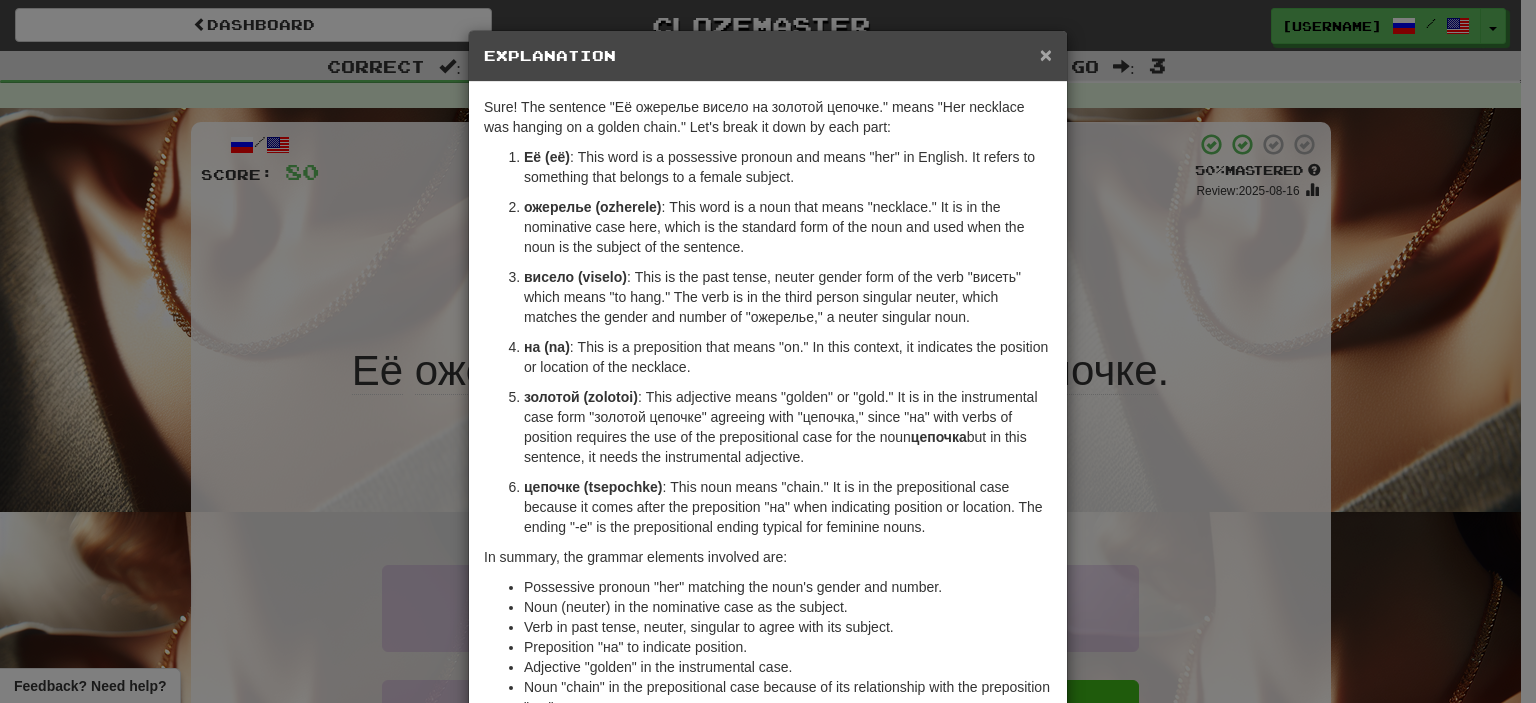 click on "×" at bounding box center (1046, 54) 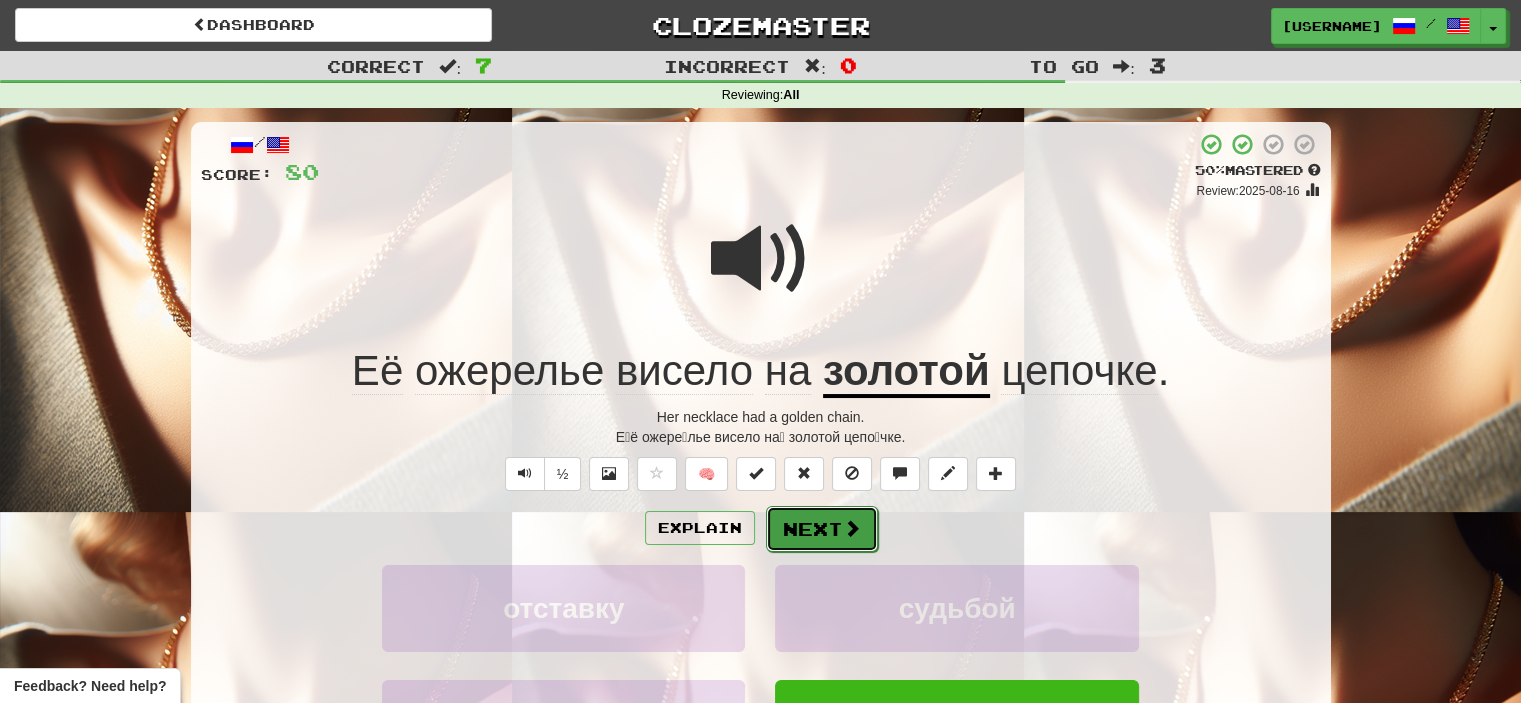 click on "Next" at bounding box center [822, 529] 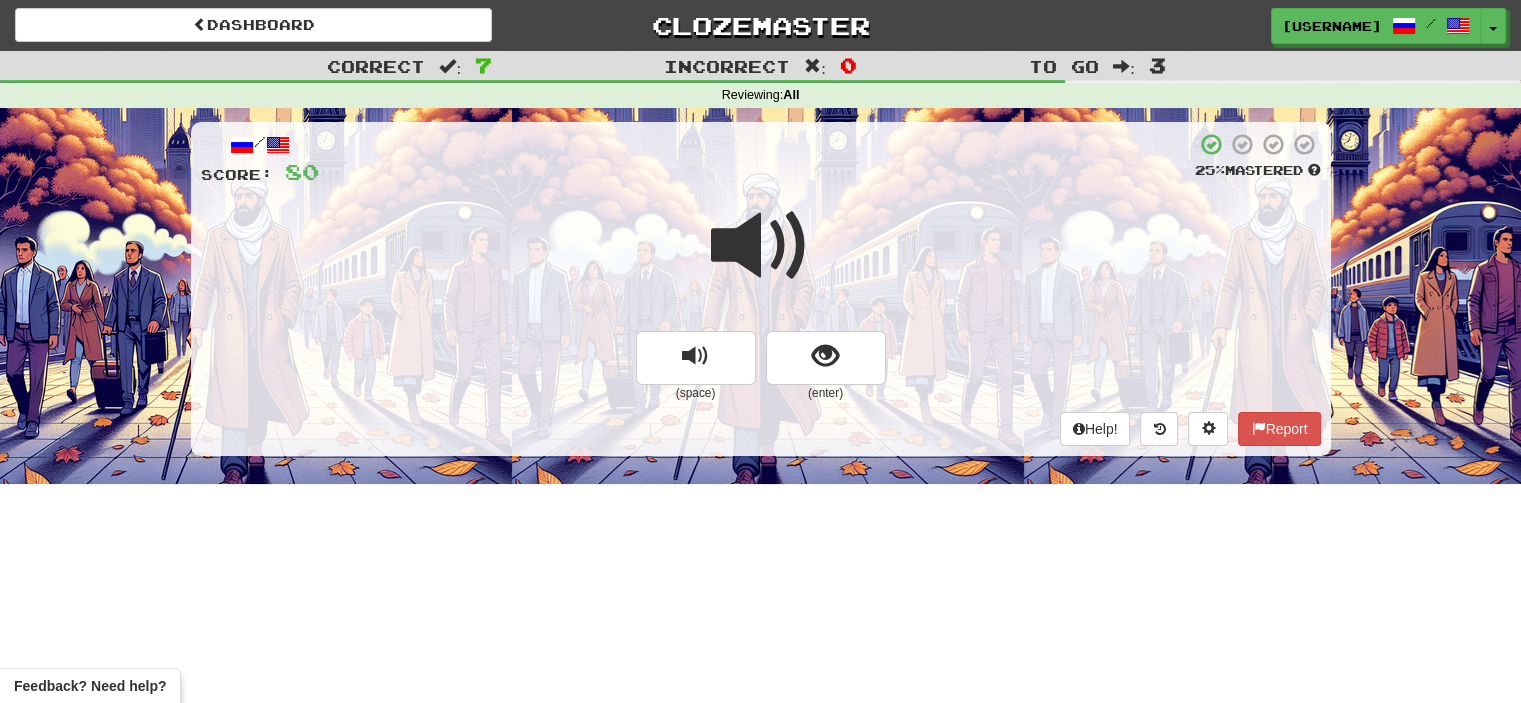 click at bounding box center [761, 246] 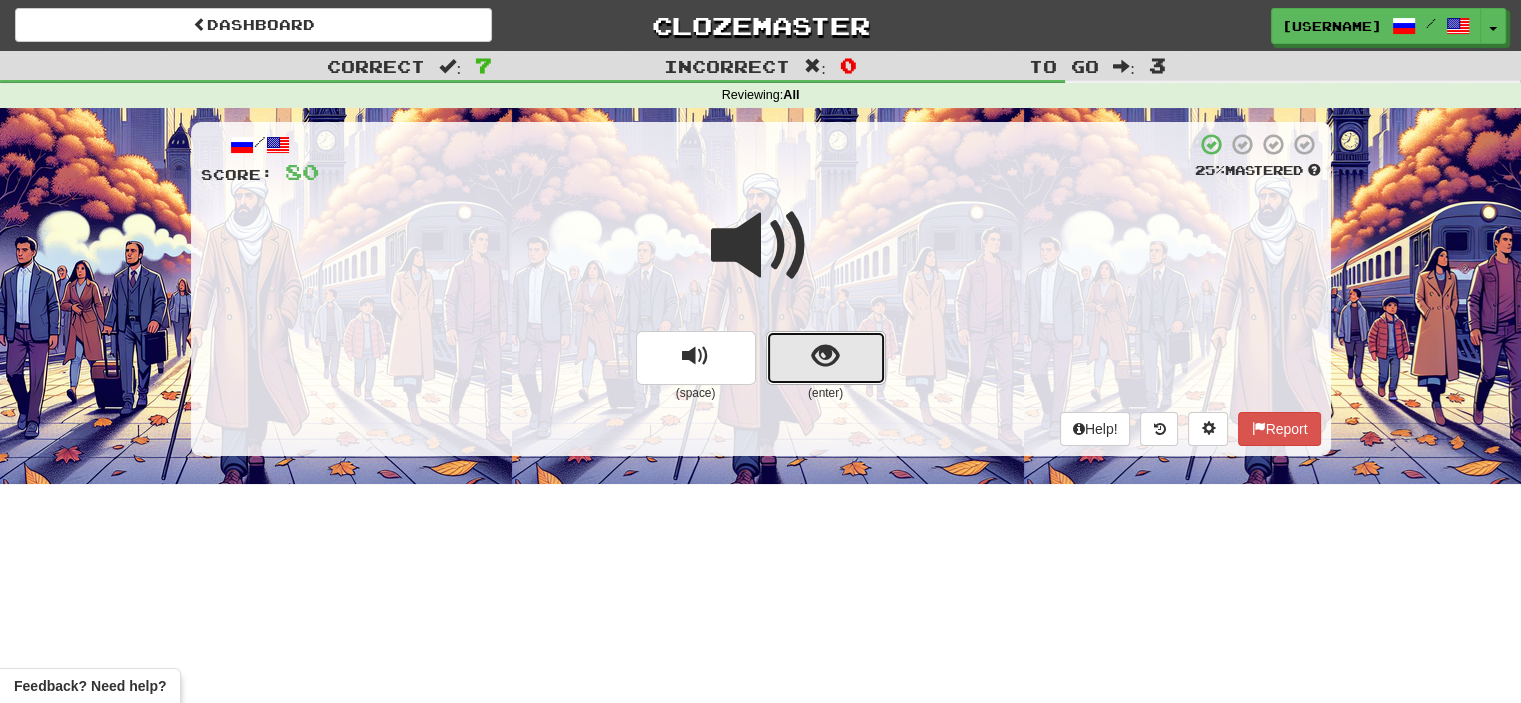 click at bounding box center (826, 358) 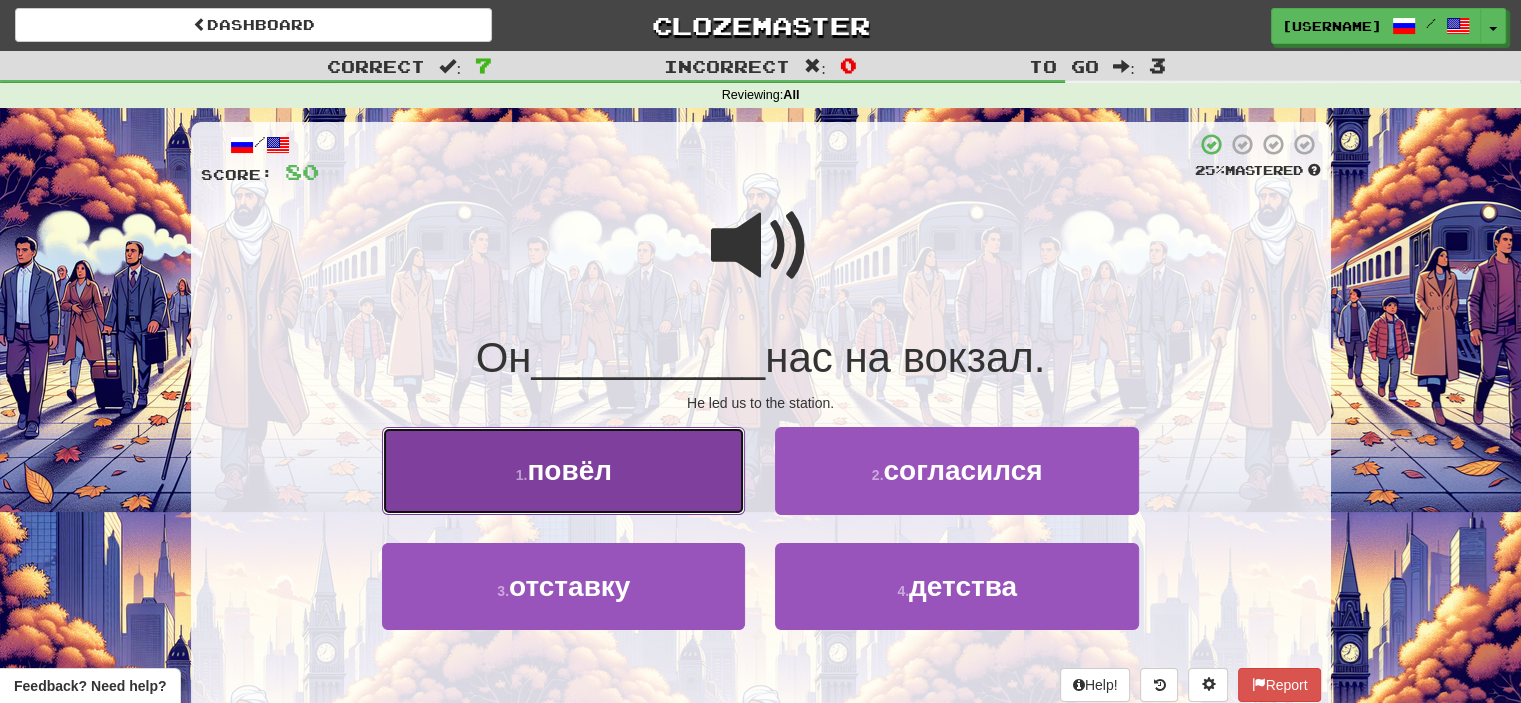click on "1 .  повёл" at bounding box center [563, 470] 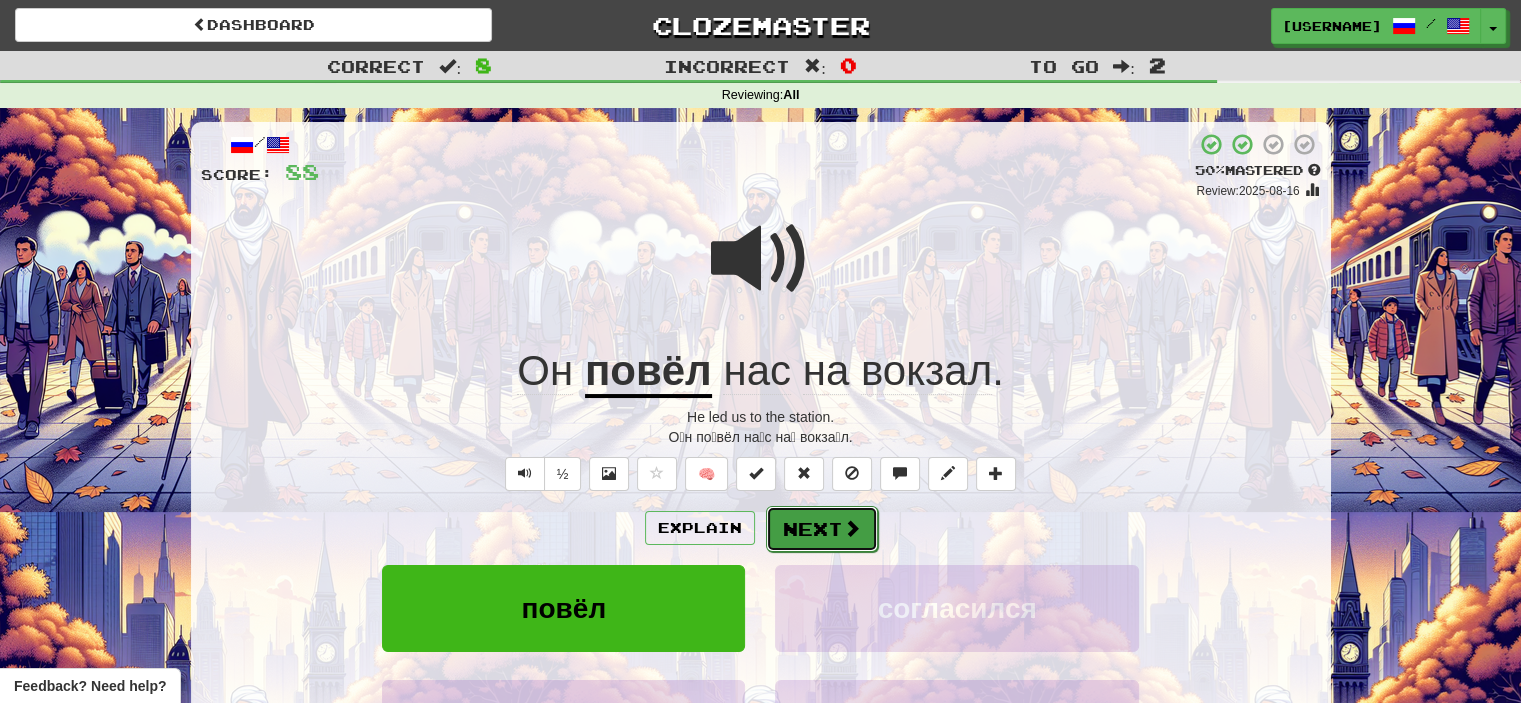 click on "Next" at bounding box center [822, 529] 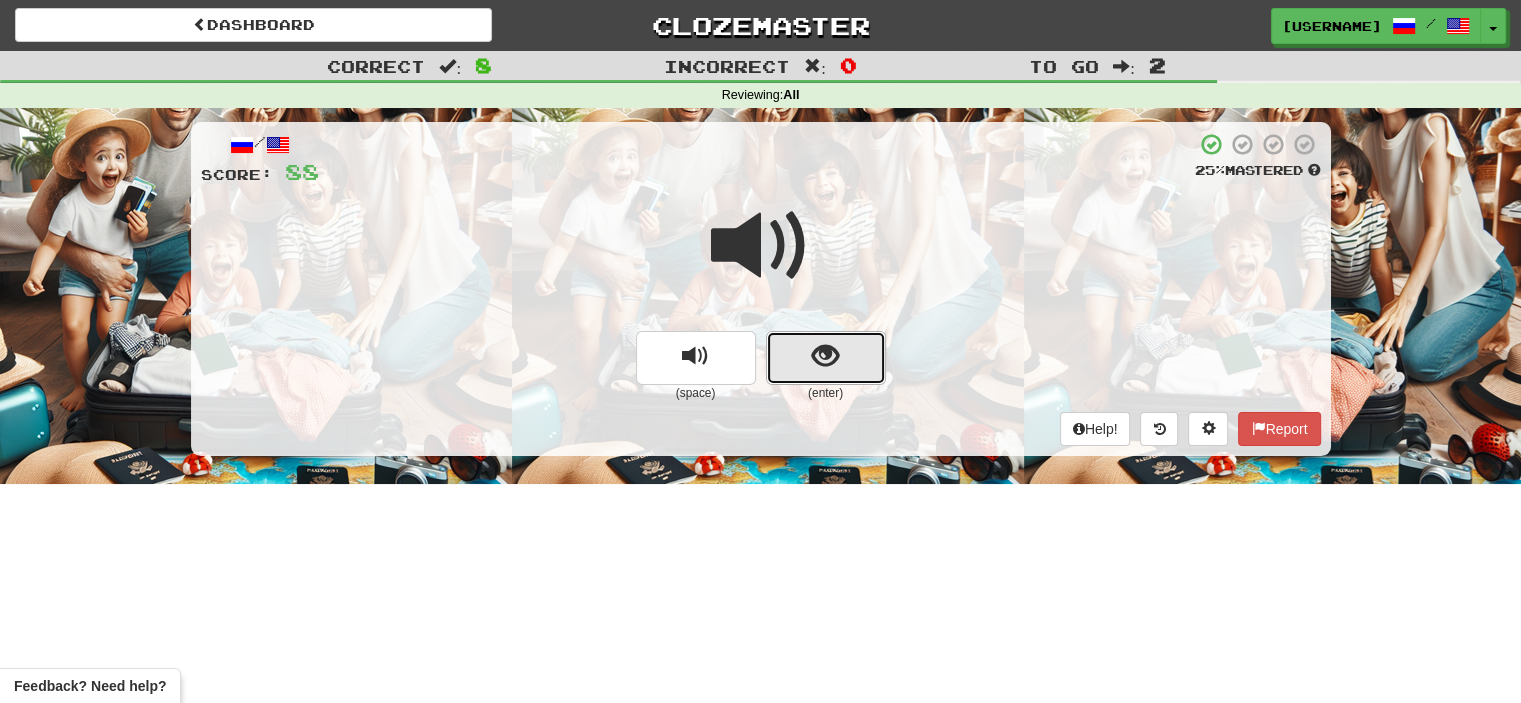 click at bounding box center [826, 358] 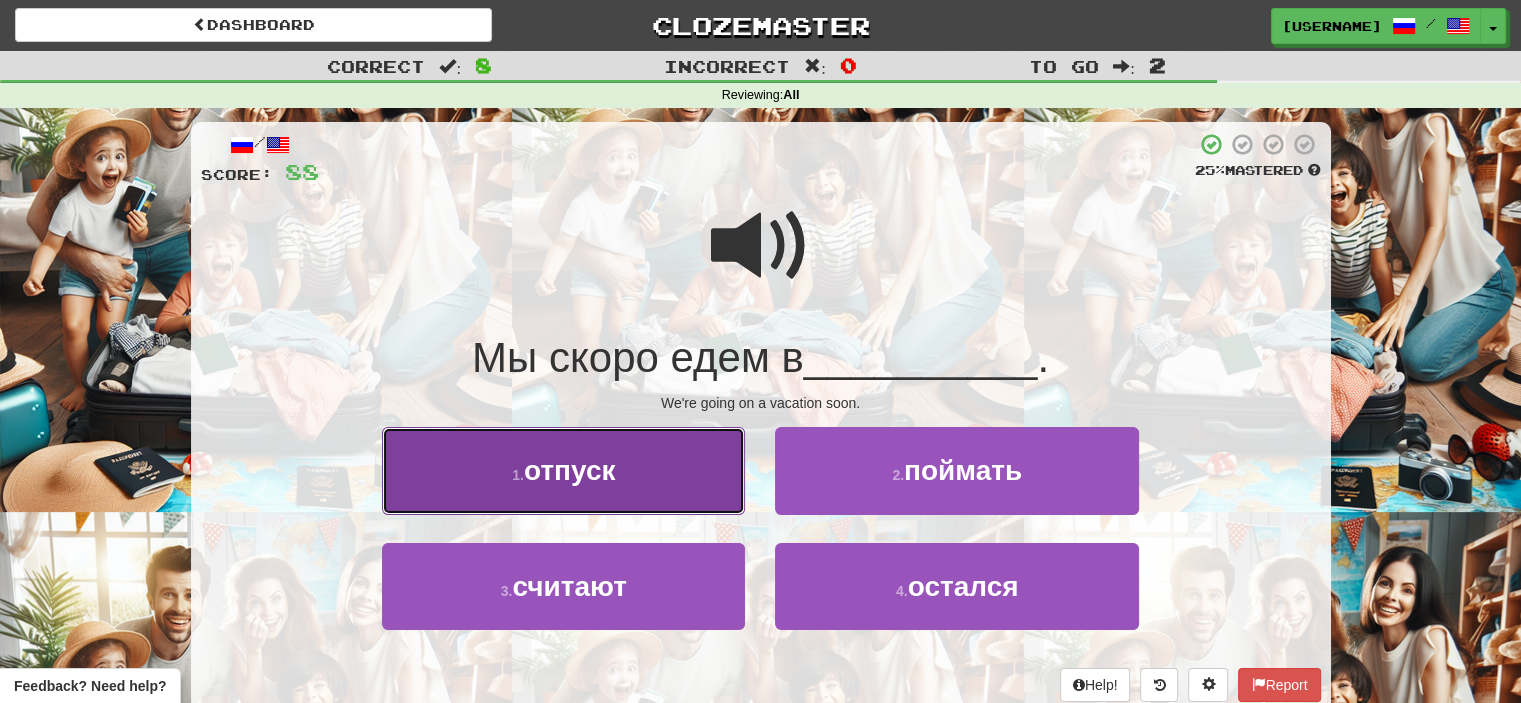 click on "1 .  отпуск" at bounding box center [563, 470] 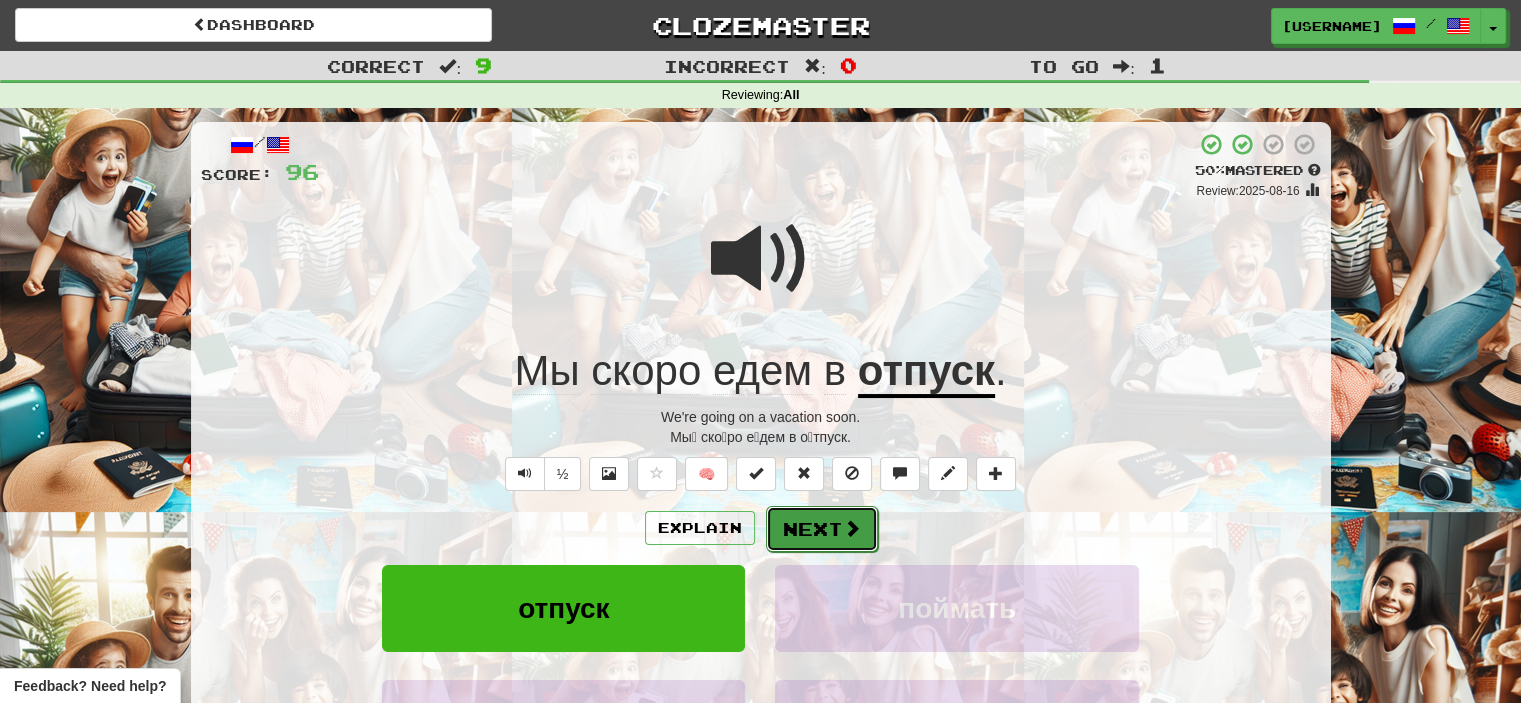 click on "Next" at bounding box center [822, 529] 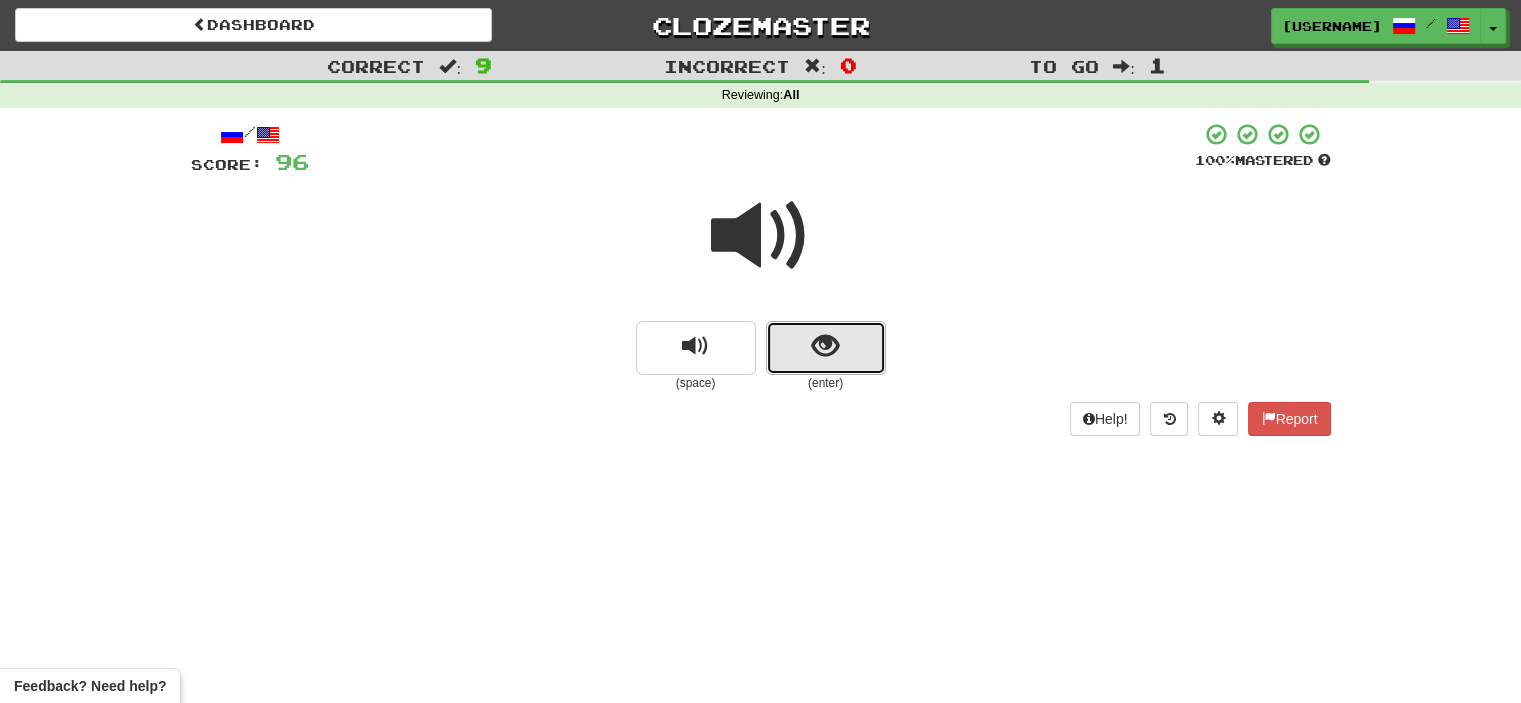 click at bounding box center [826, 348] 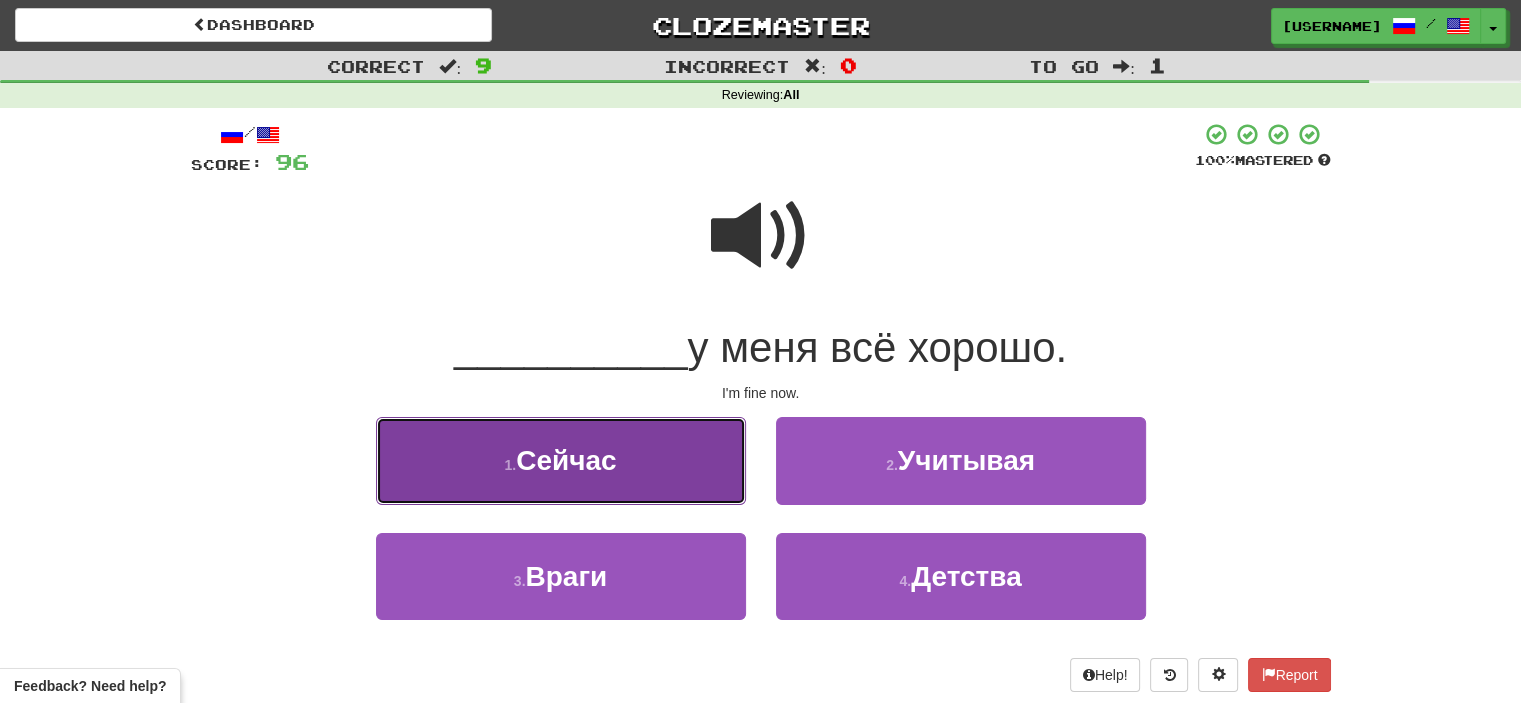 click on "1 .  Сейчас" at bounding box center [561, 460] 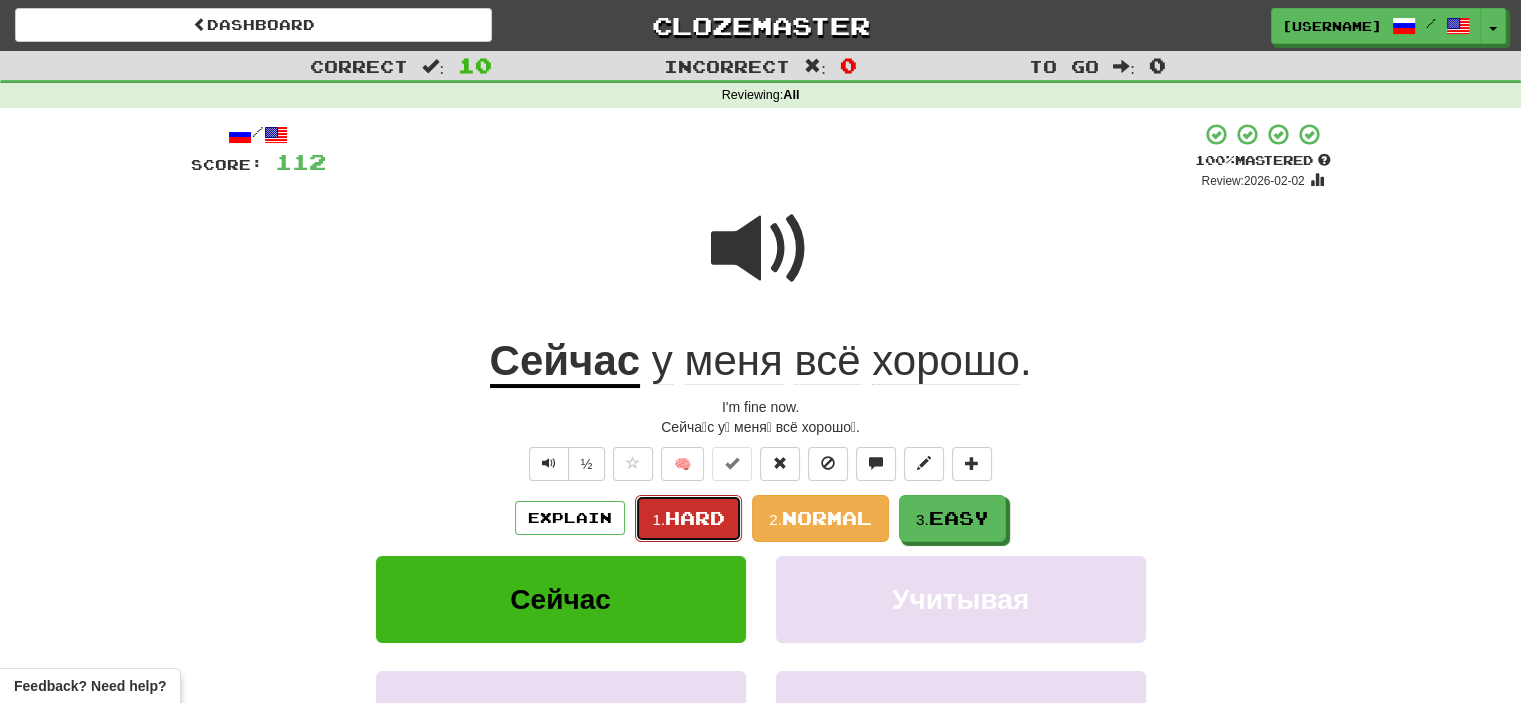 click on "Hard" at bounding box center (695, 518) 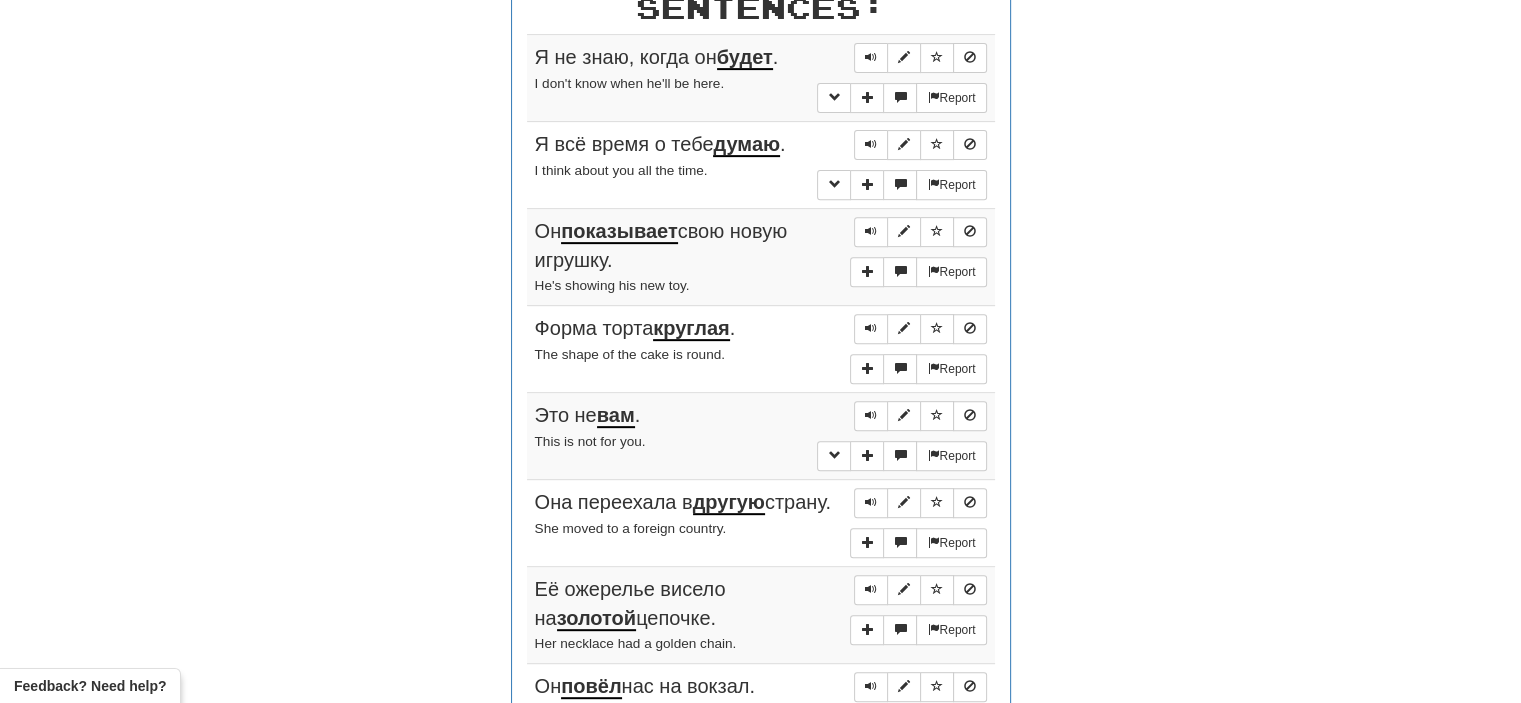 scroll, scrollTop: 779, scrollLeft: 0, axis: vertical 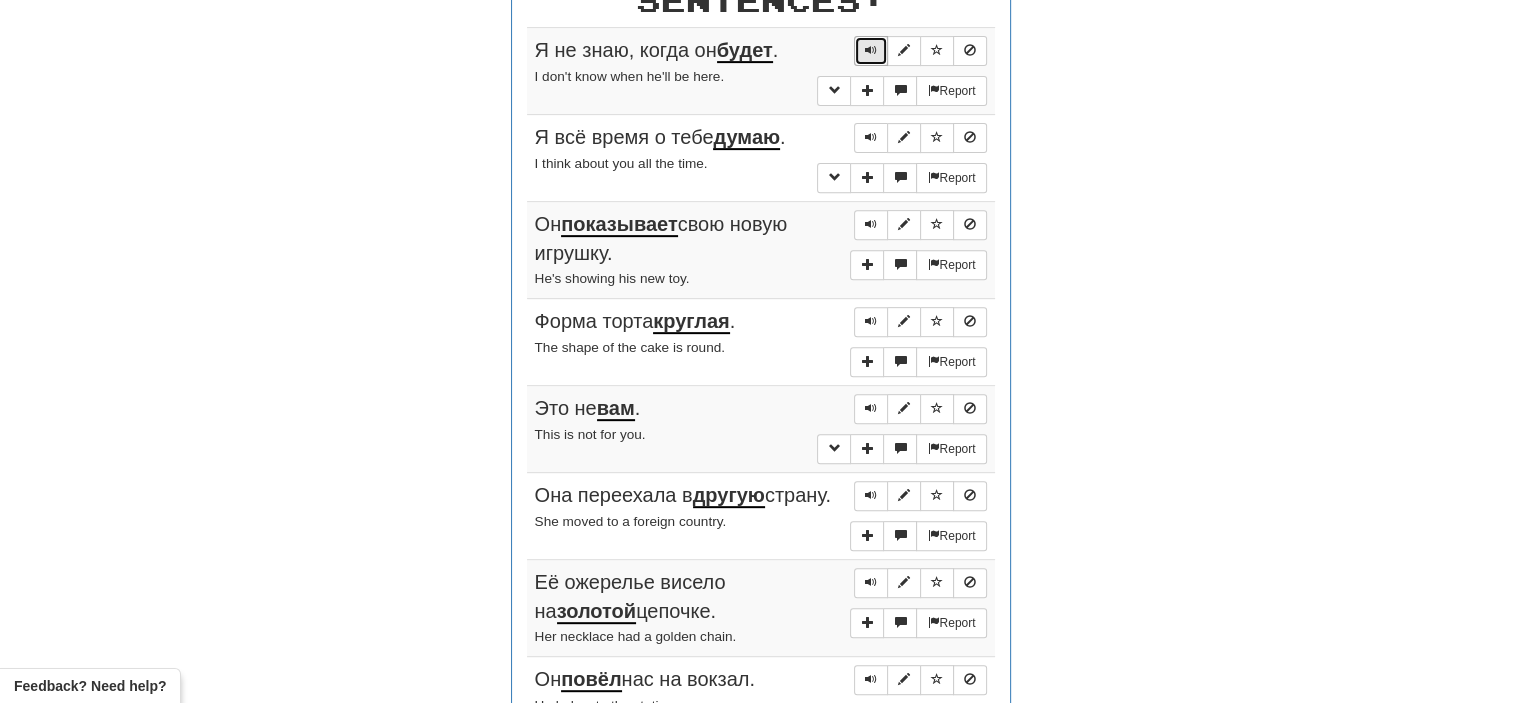 click at bounding box center (871, 50) 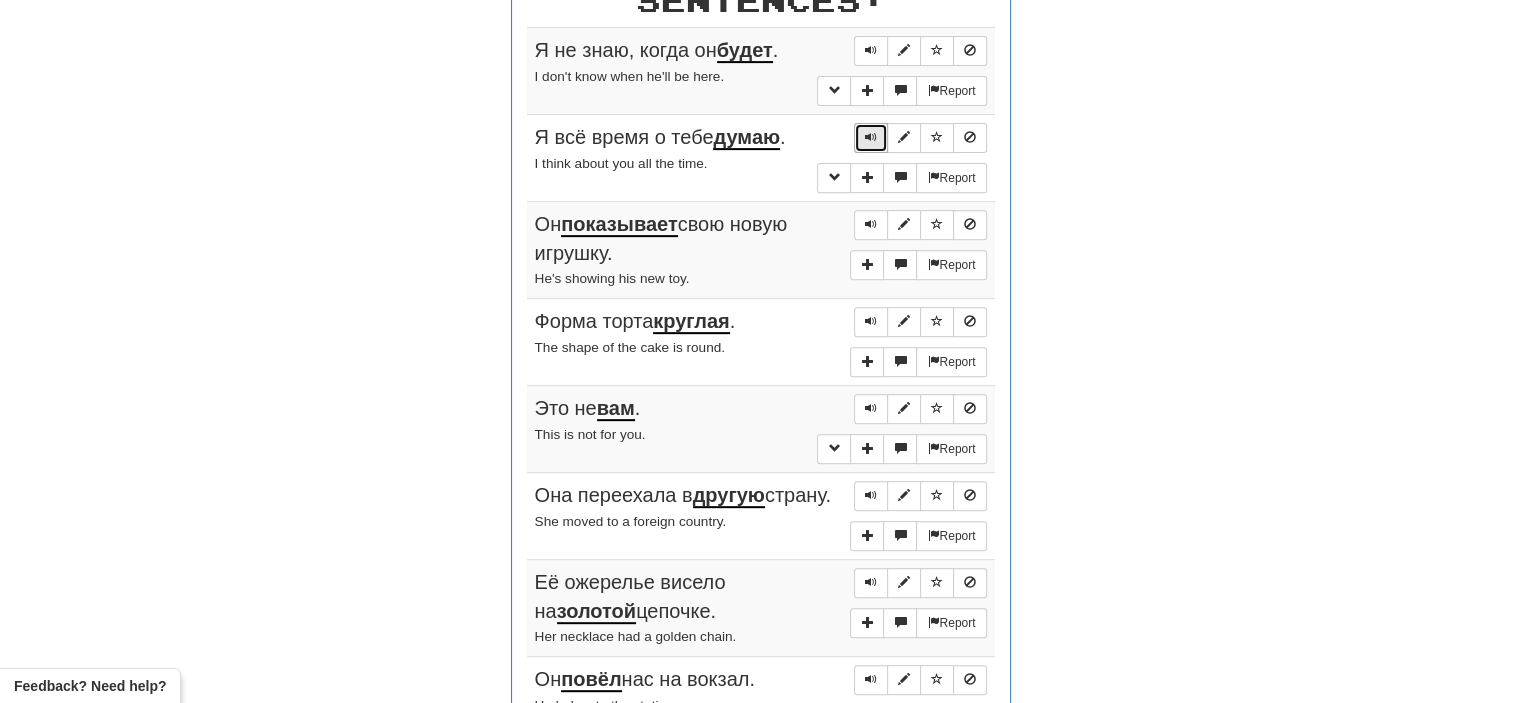 click at bounding box center (871, 137) 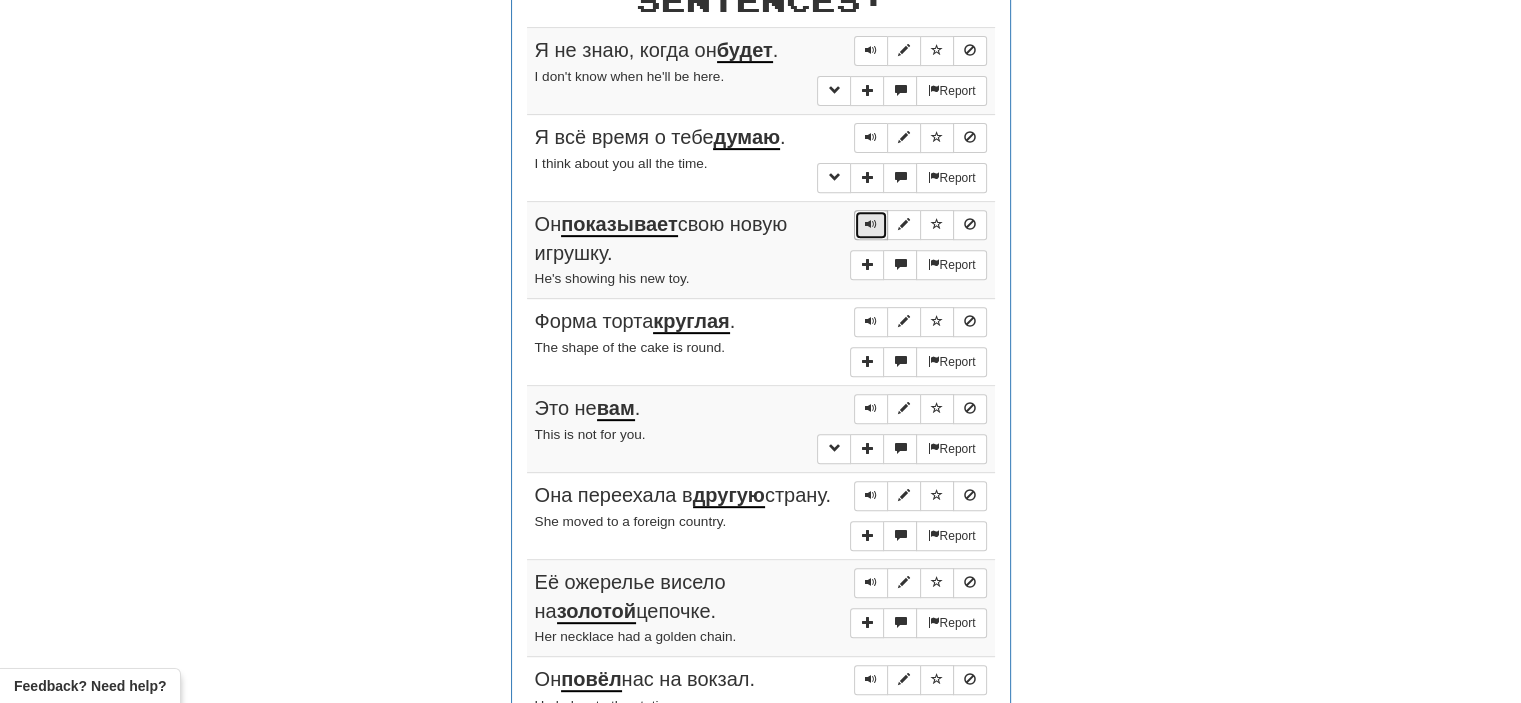 click at bounding box center [871, 225] 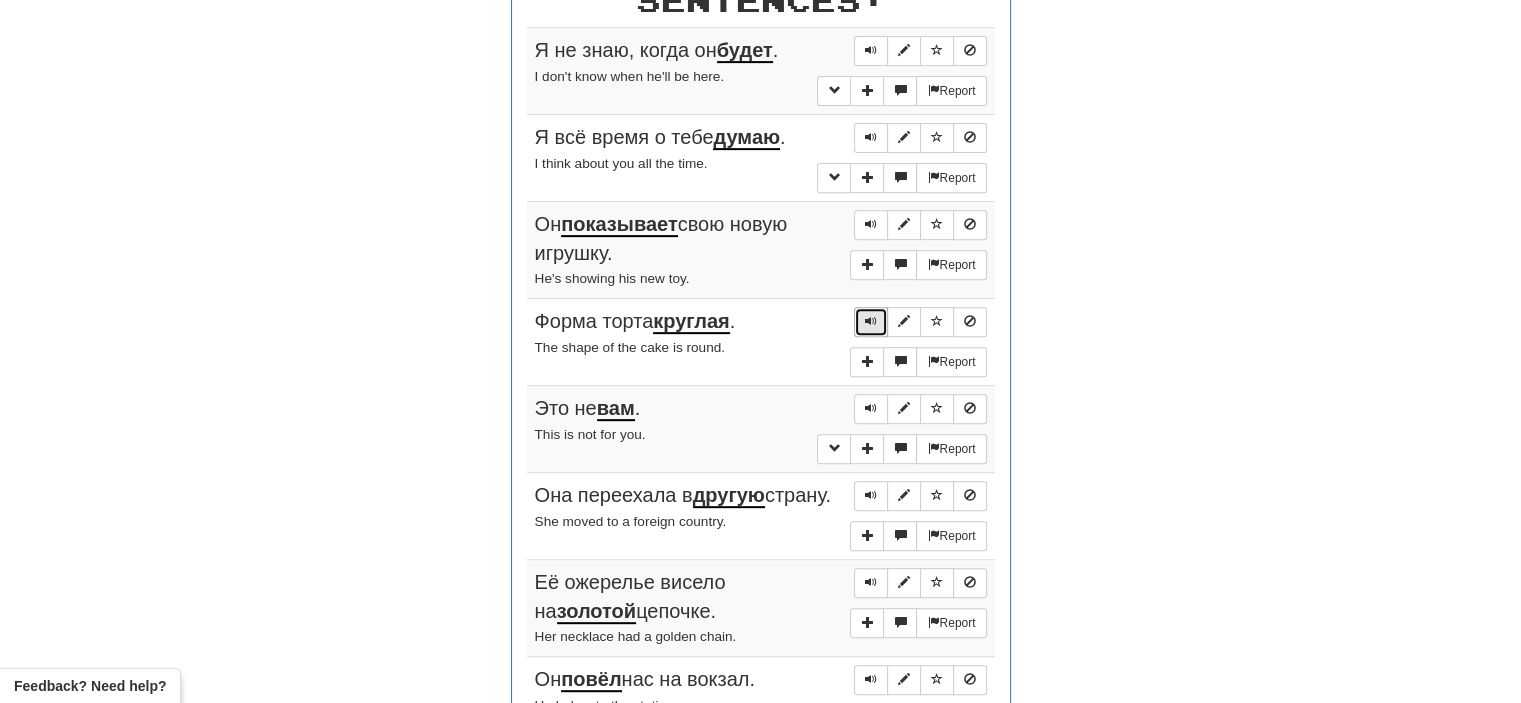 click at bounding box center [871, 321] 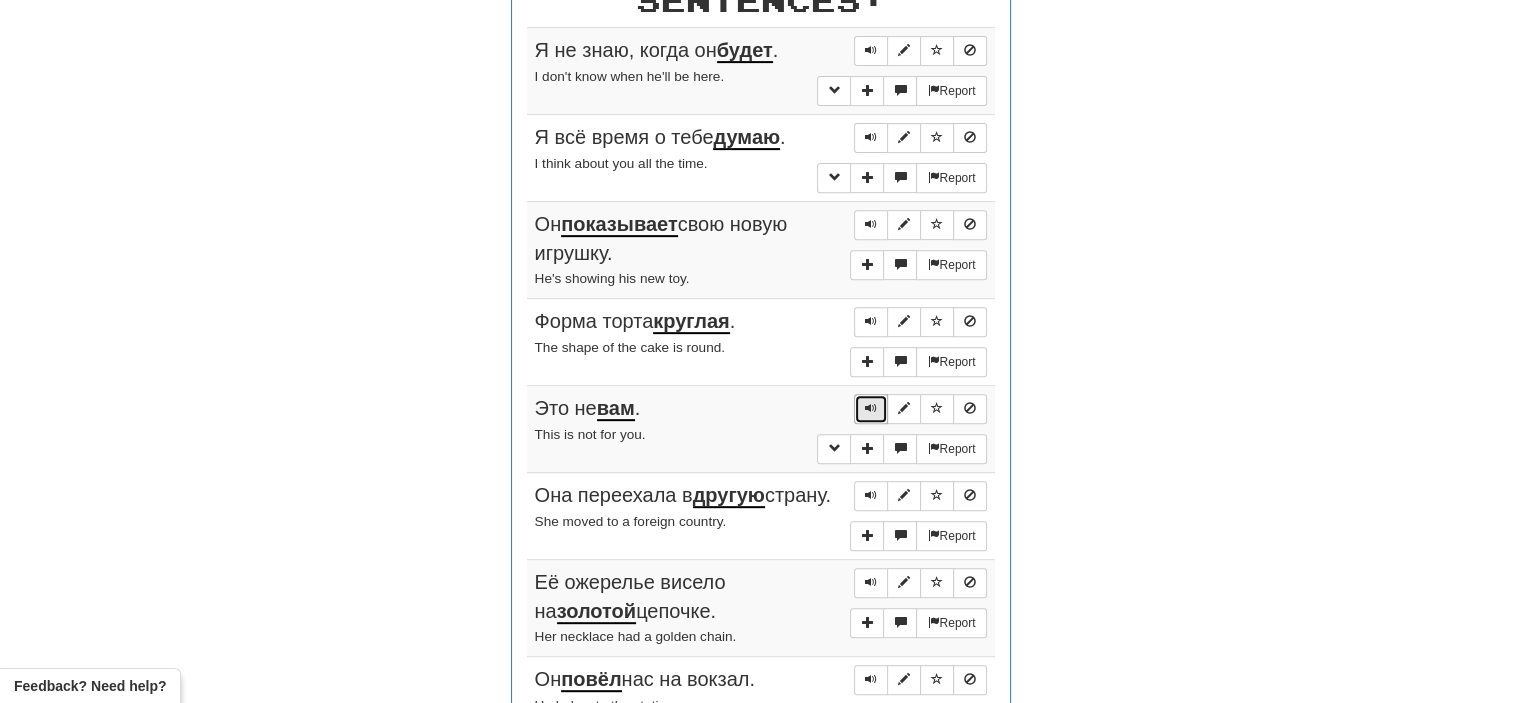 click at bounding box center [871, 408] 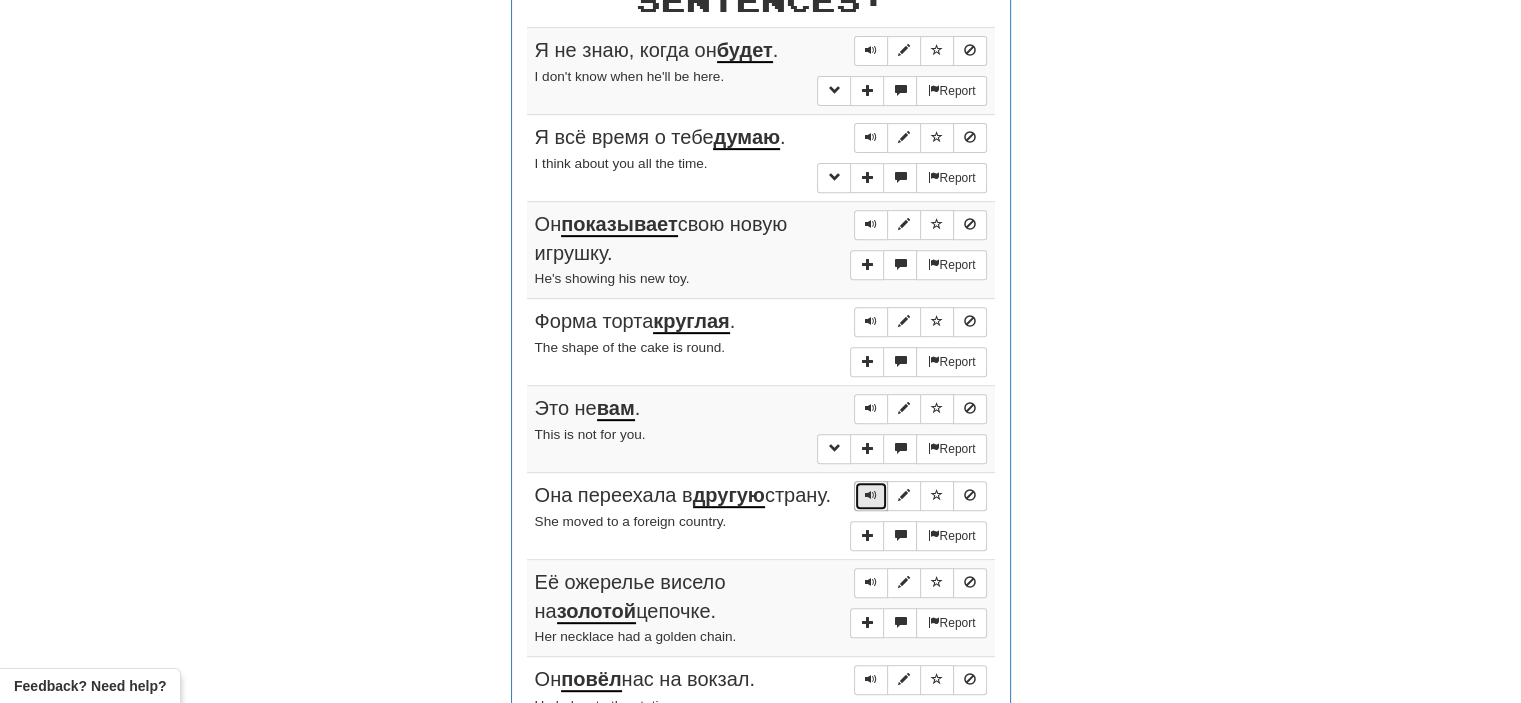 click at bounding box center (871, 495) 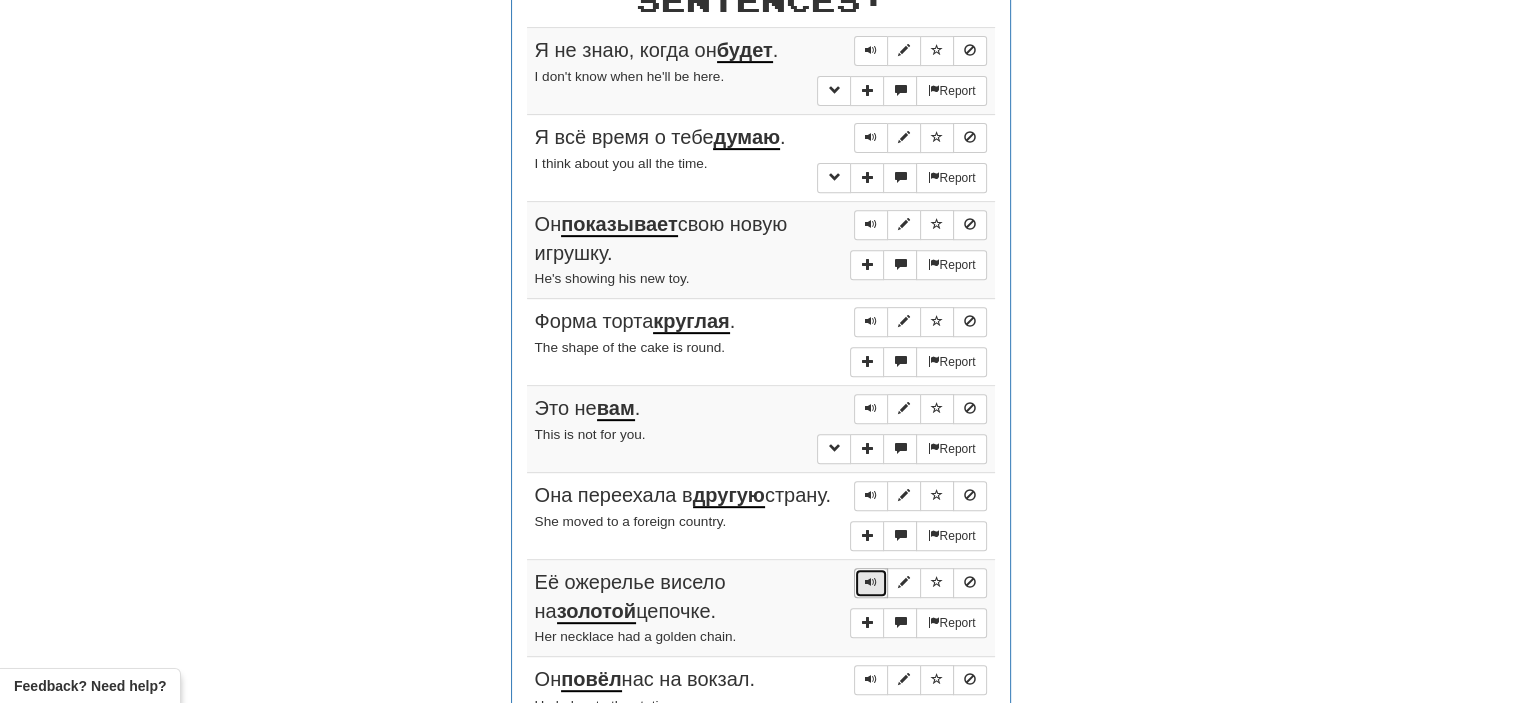 click at bounding box center [871, 582] 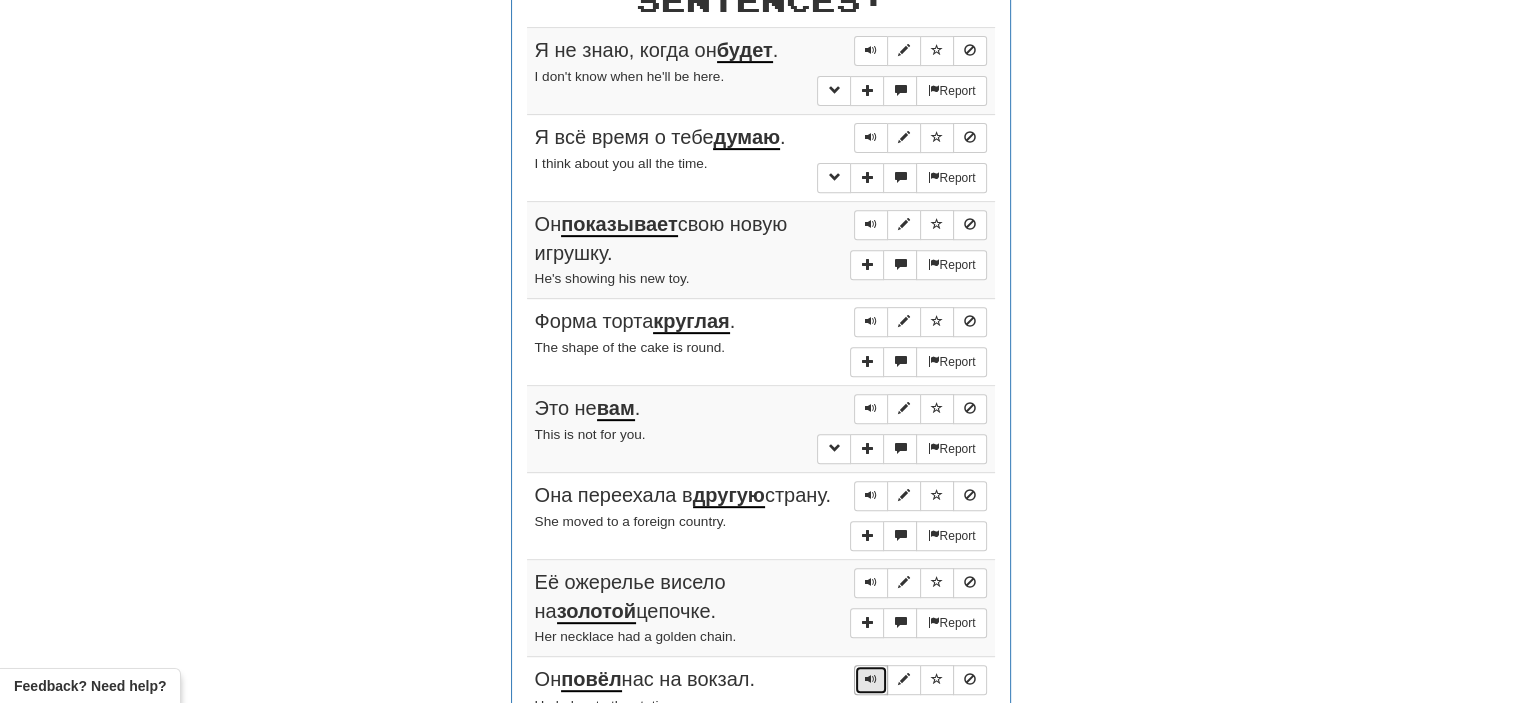 click at bounding box center [871, 679] 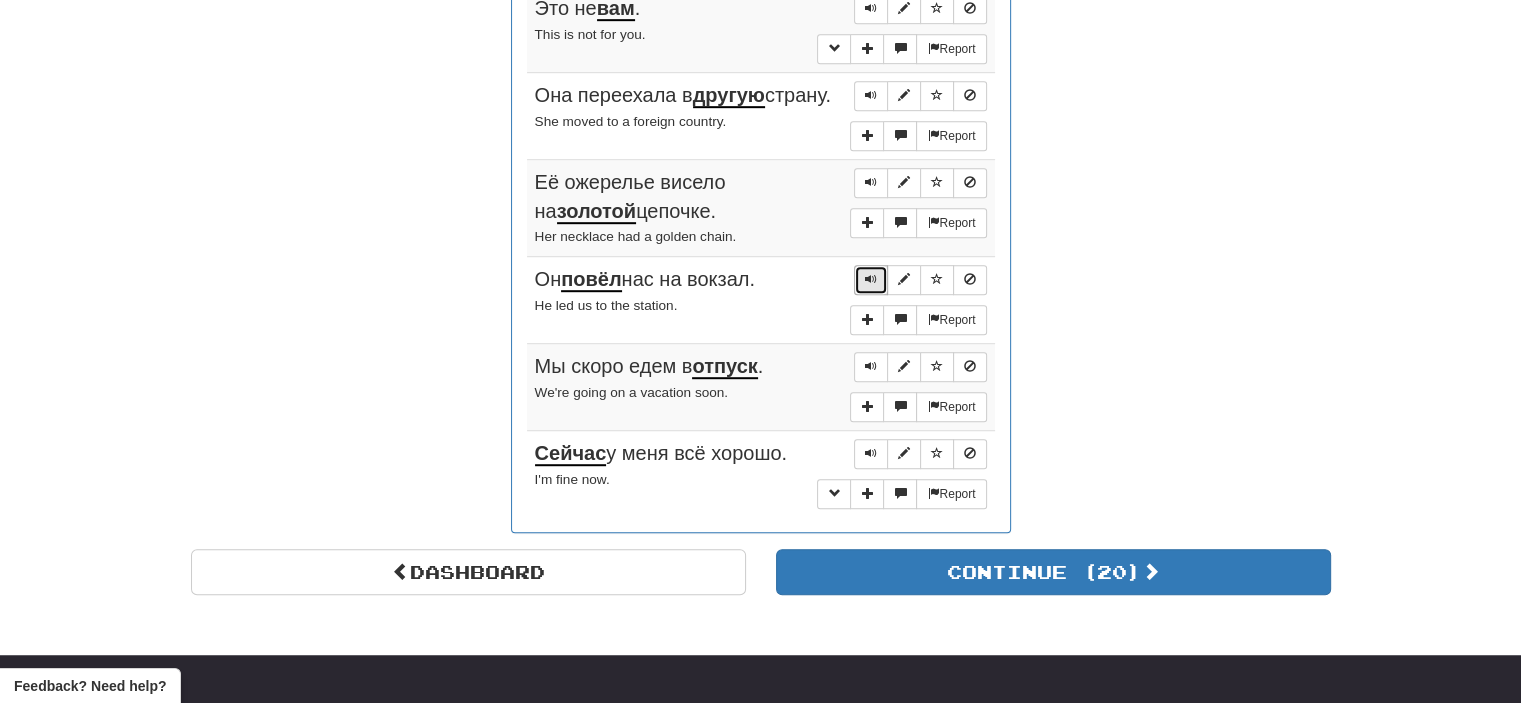 scroll, scrollTop: 1180, scrollLeft: 0, axis: vertical 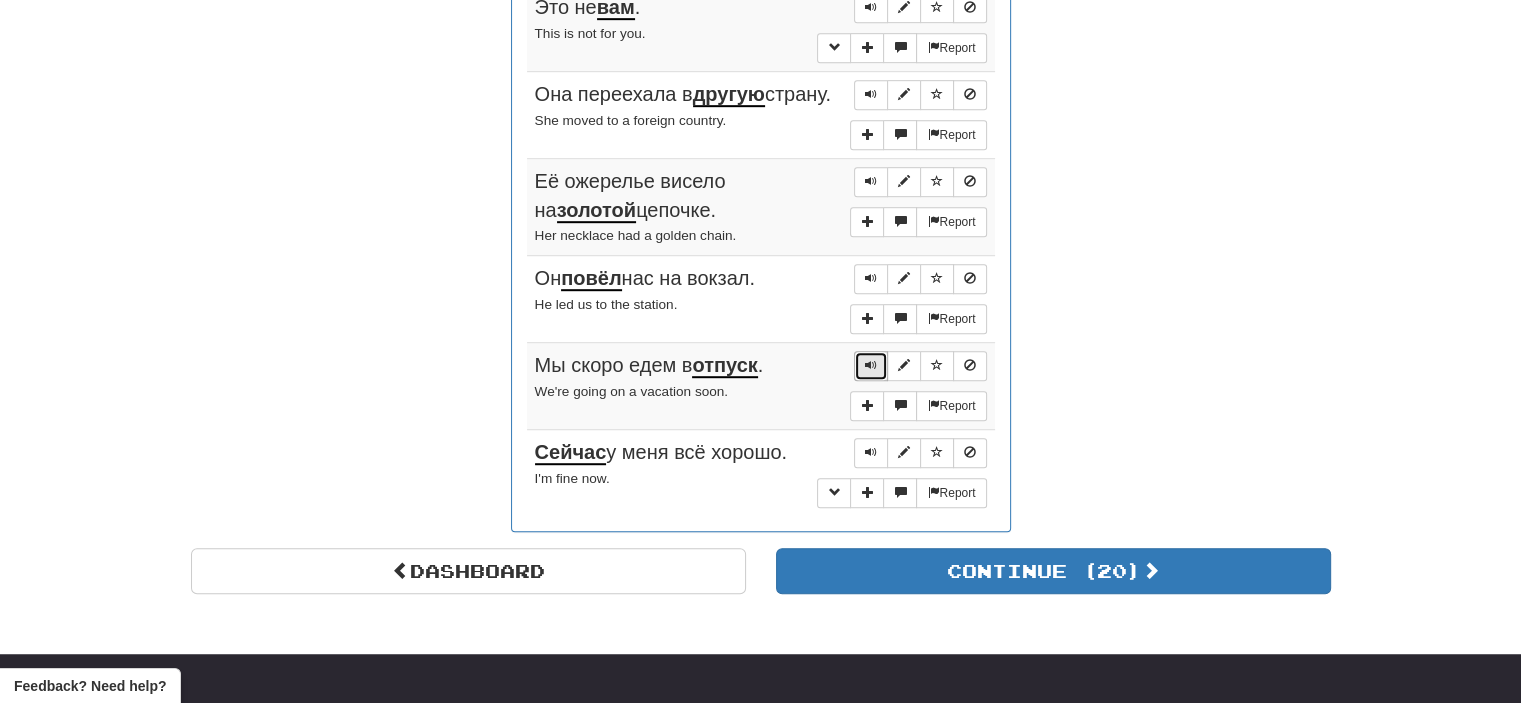 click at bounding box center (871, 365) 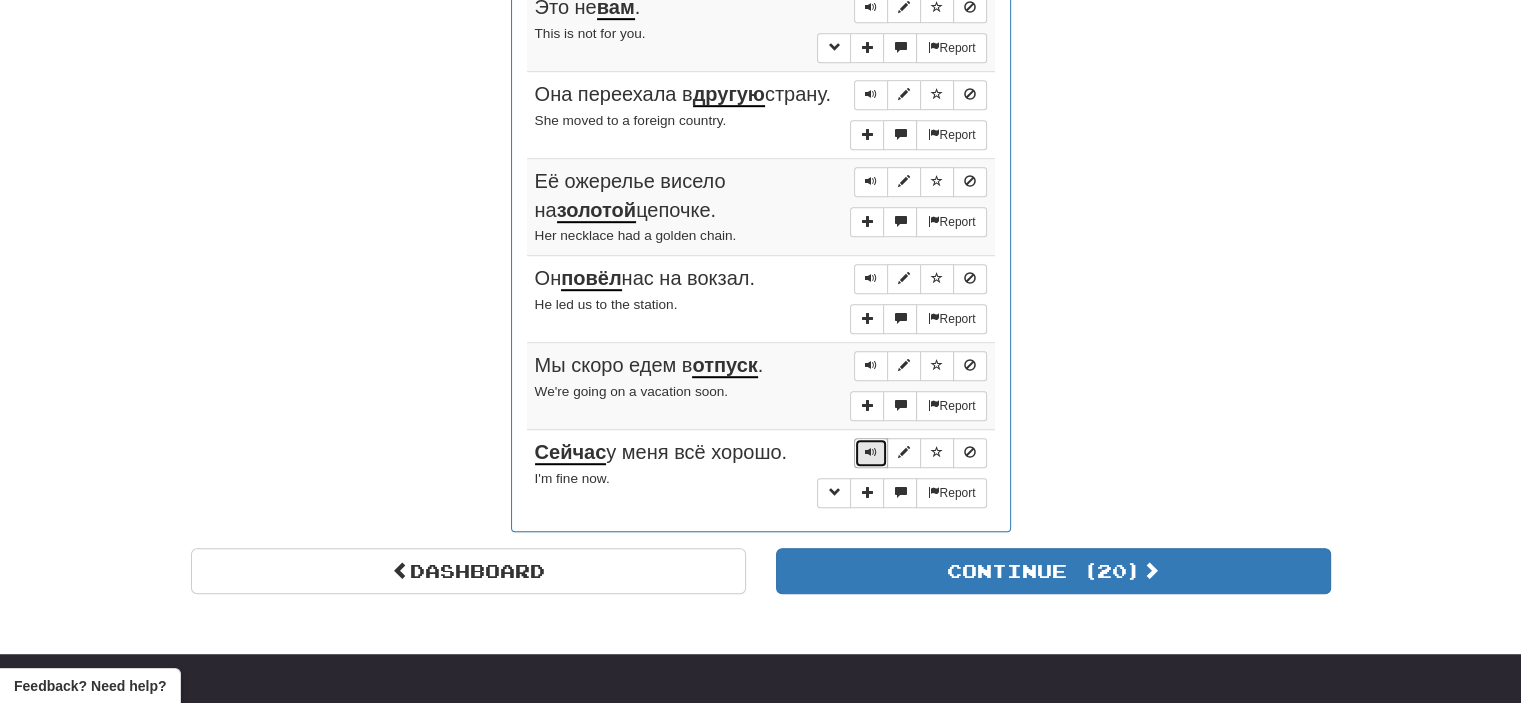 click at bounding box center (871, 452) 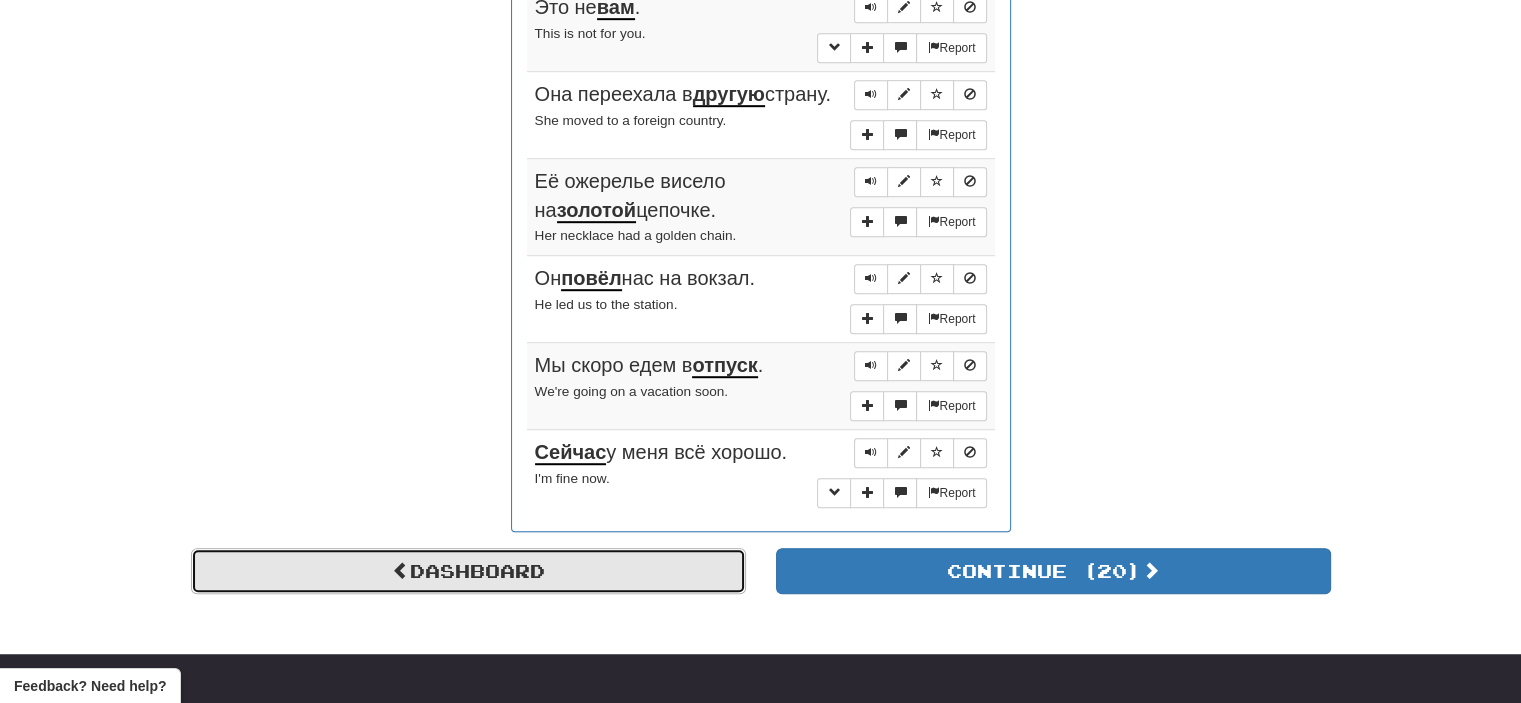 click on "Dashboard" at bounding box center [468, 571] 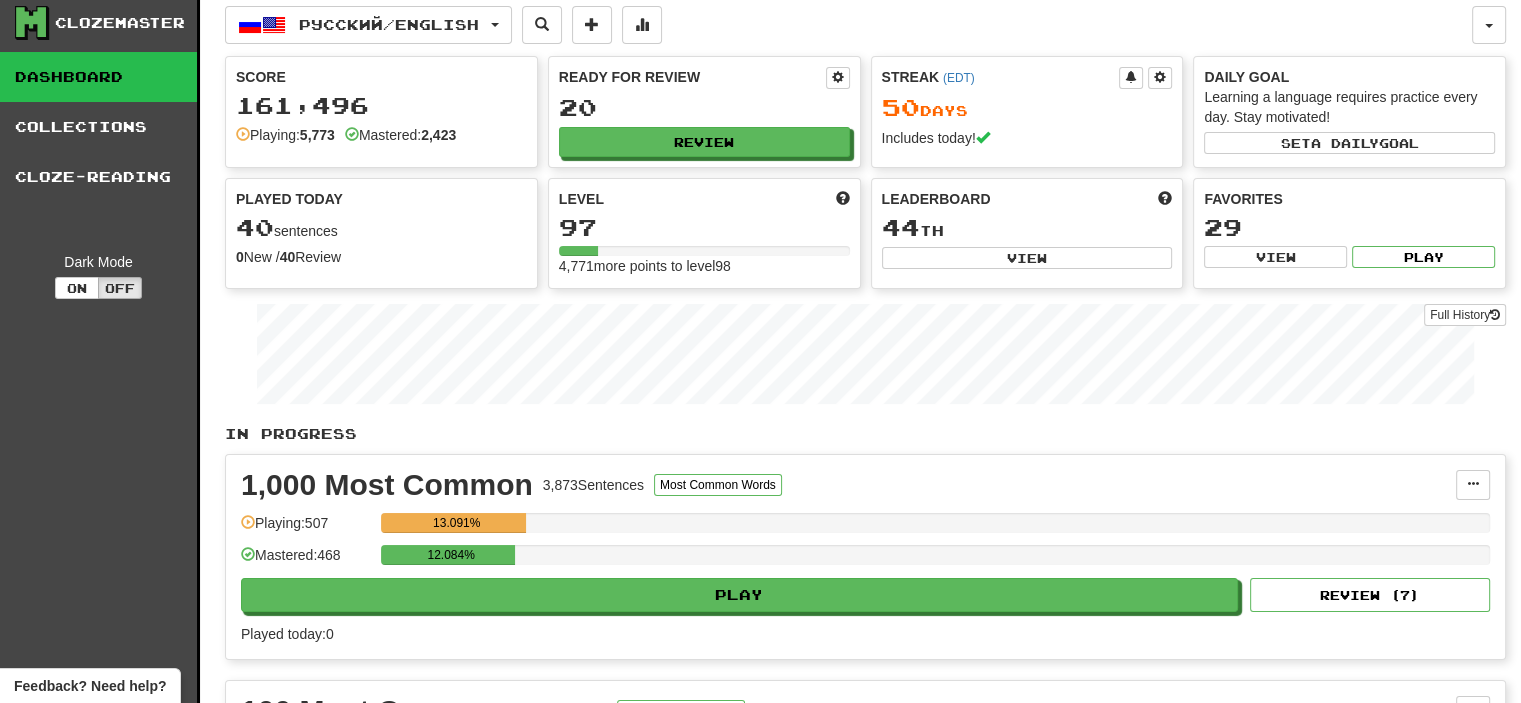 scroll, scrollTop: 0, scrollLeft: 0, axis: both 